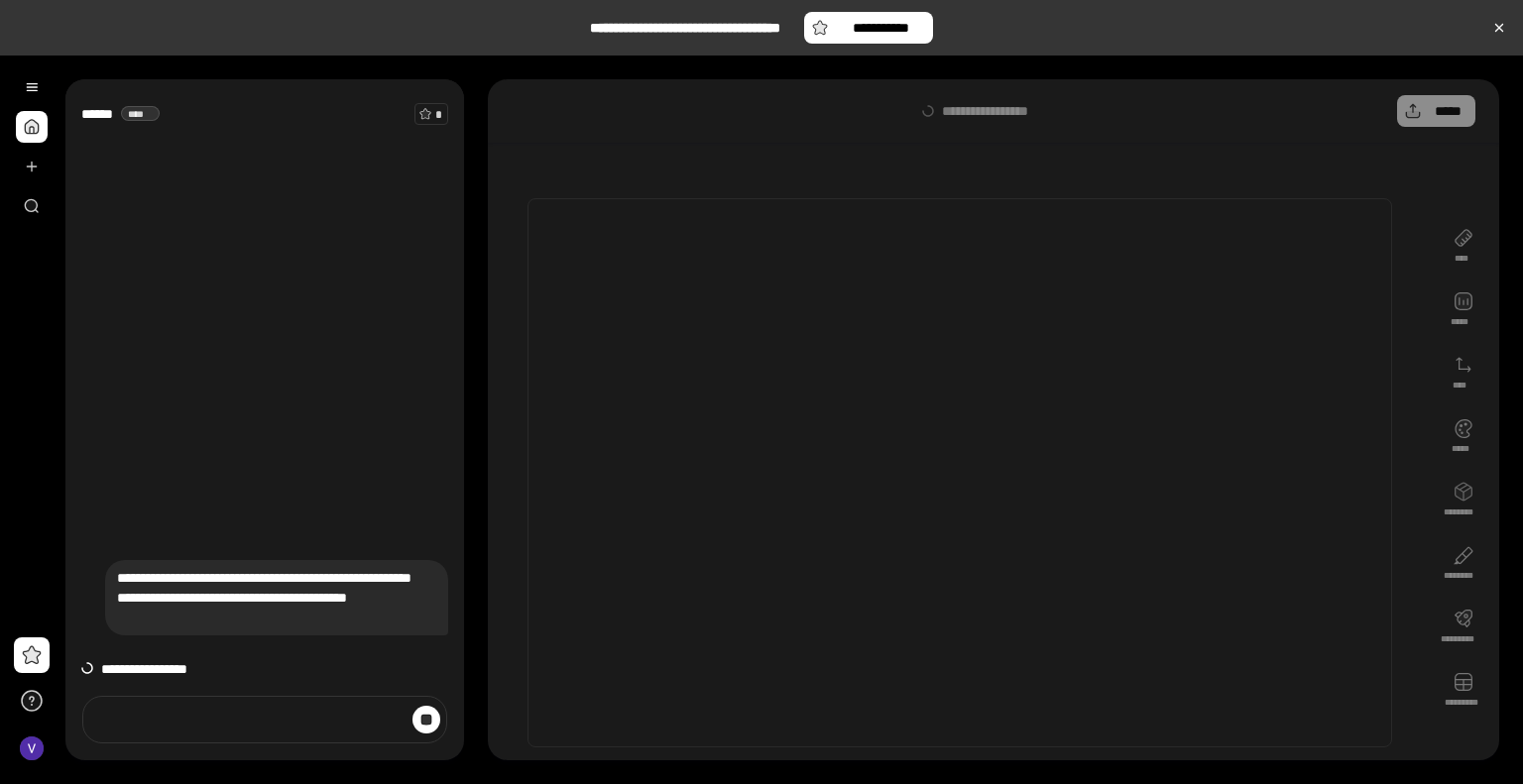 scroll, scrollTop: 0, scrollLeft: 0, axis: both 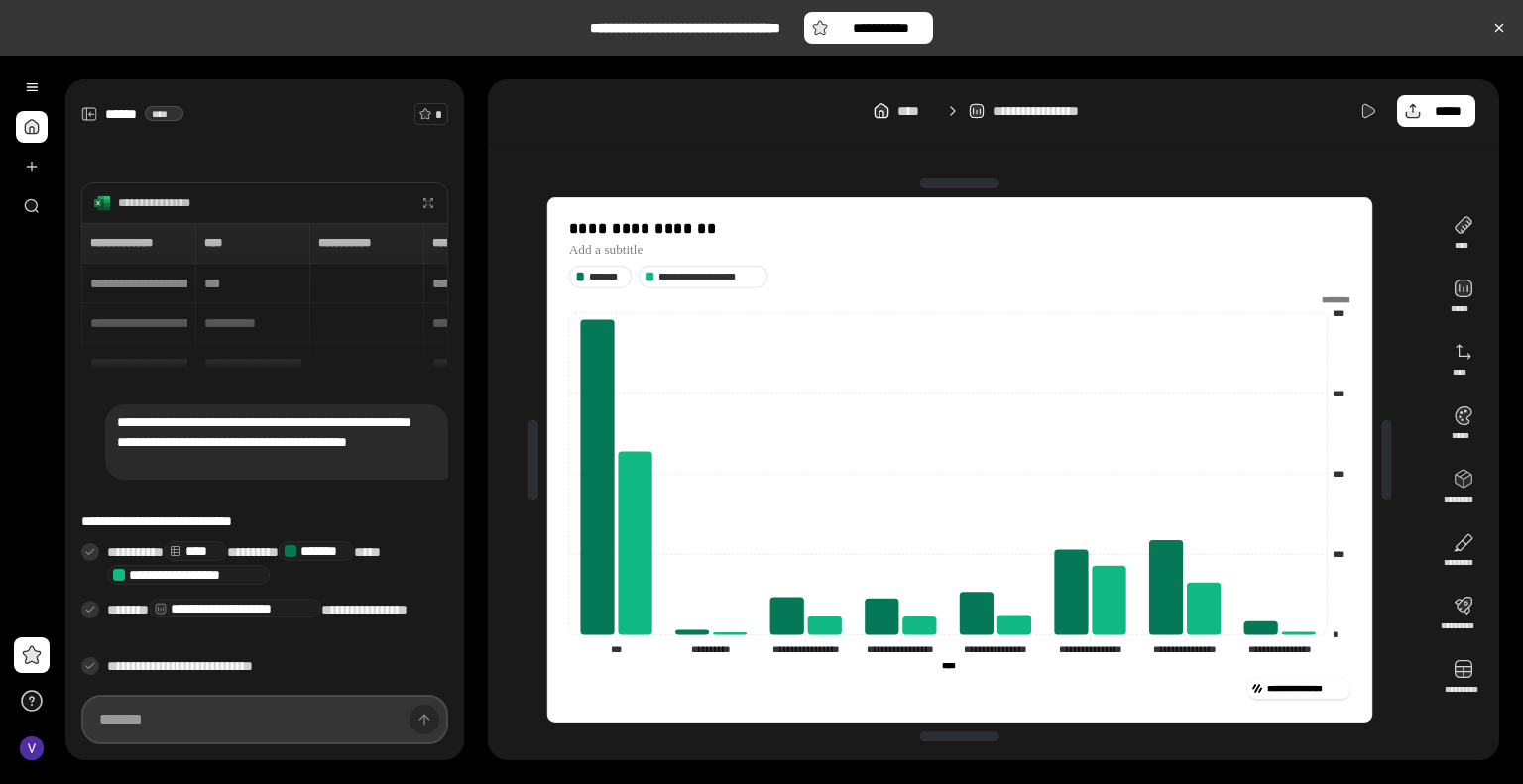 click at bounding box center (265, 720) 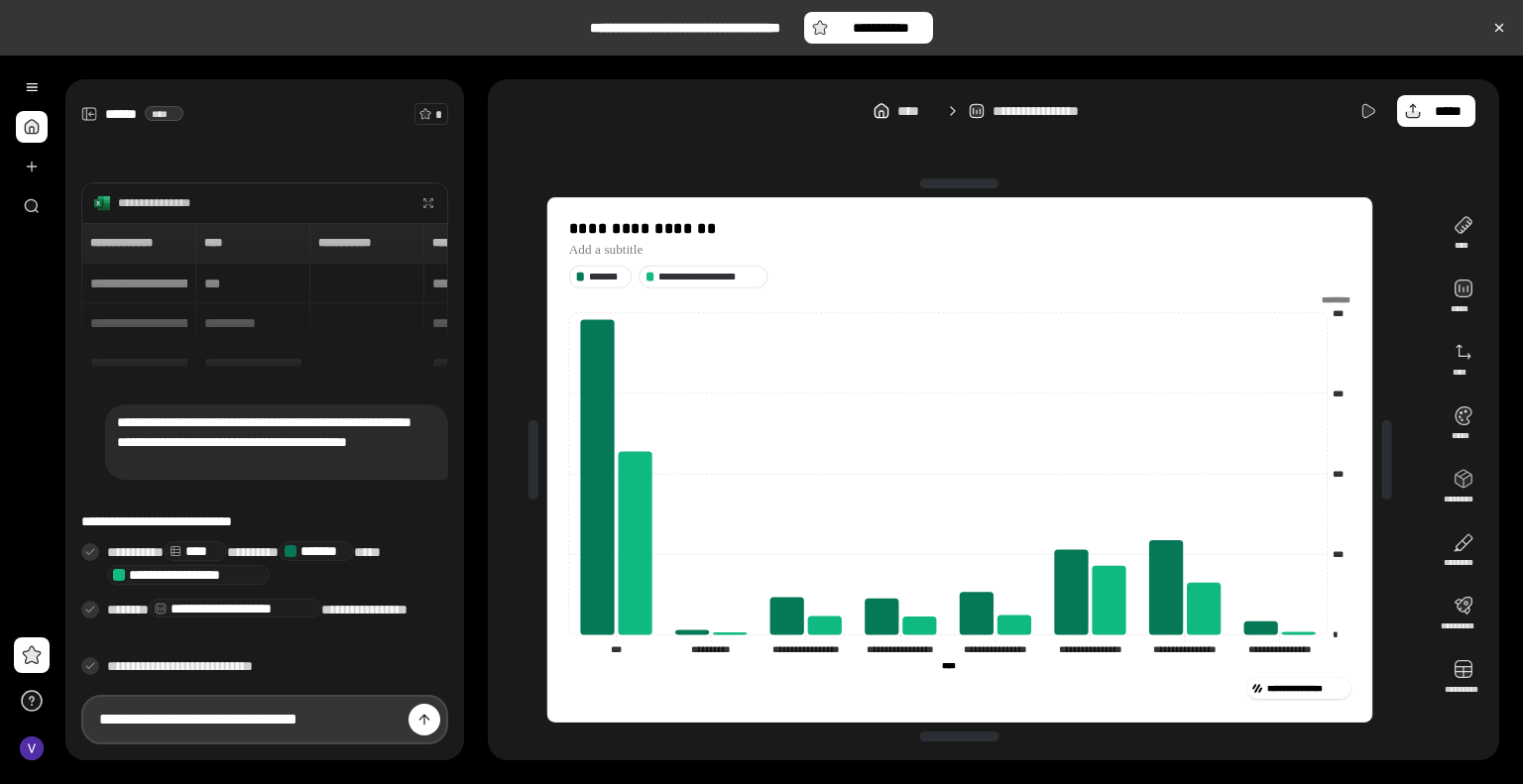 type on "**********" 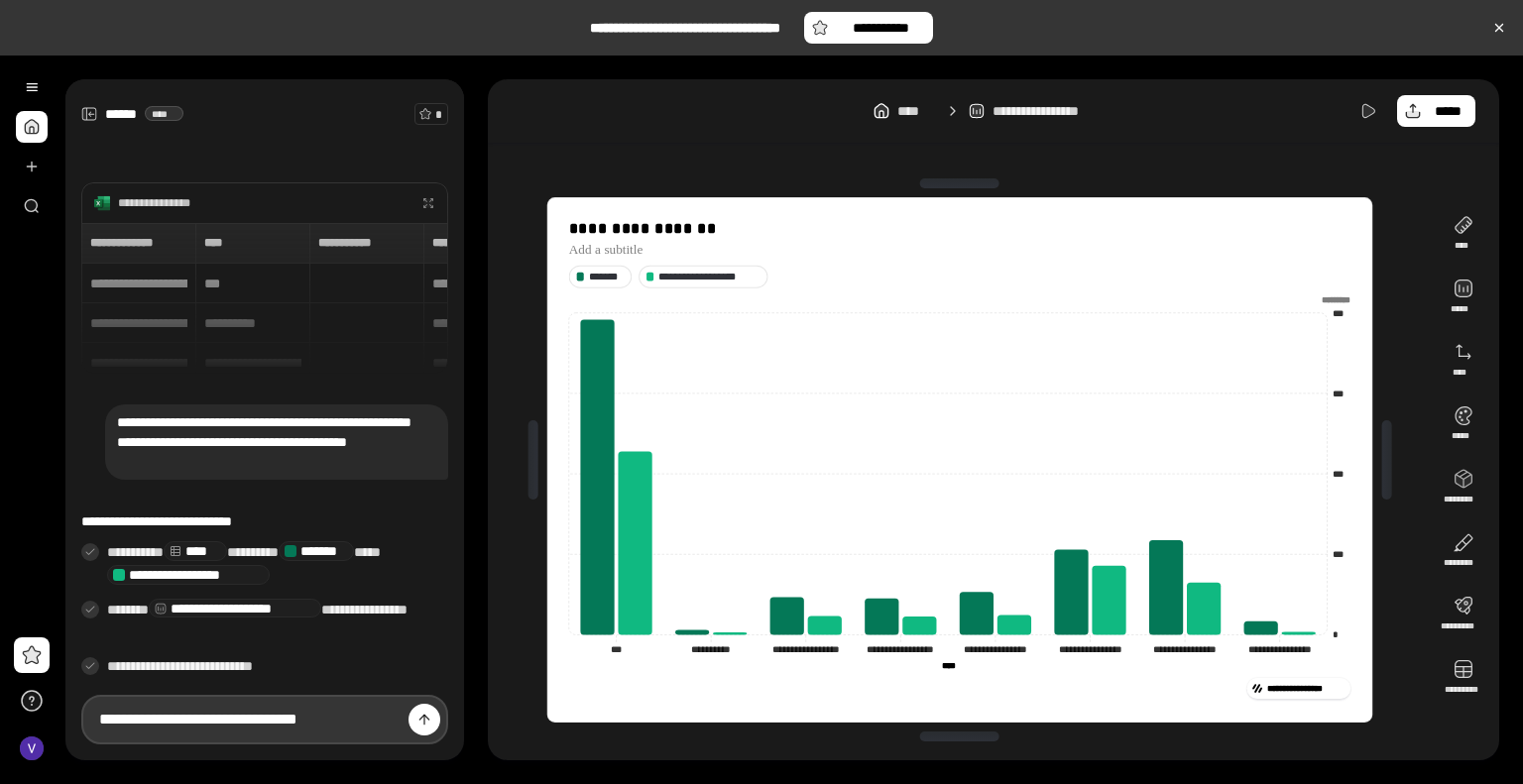 type 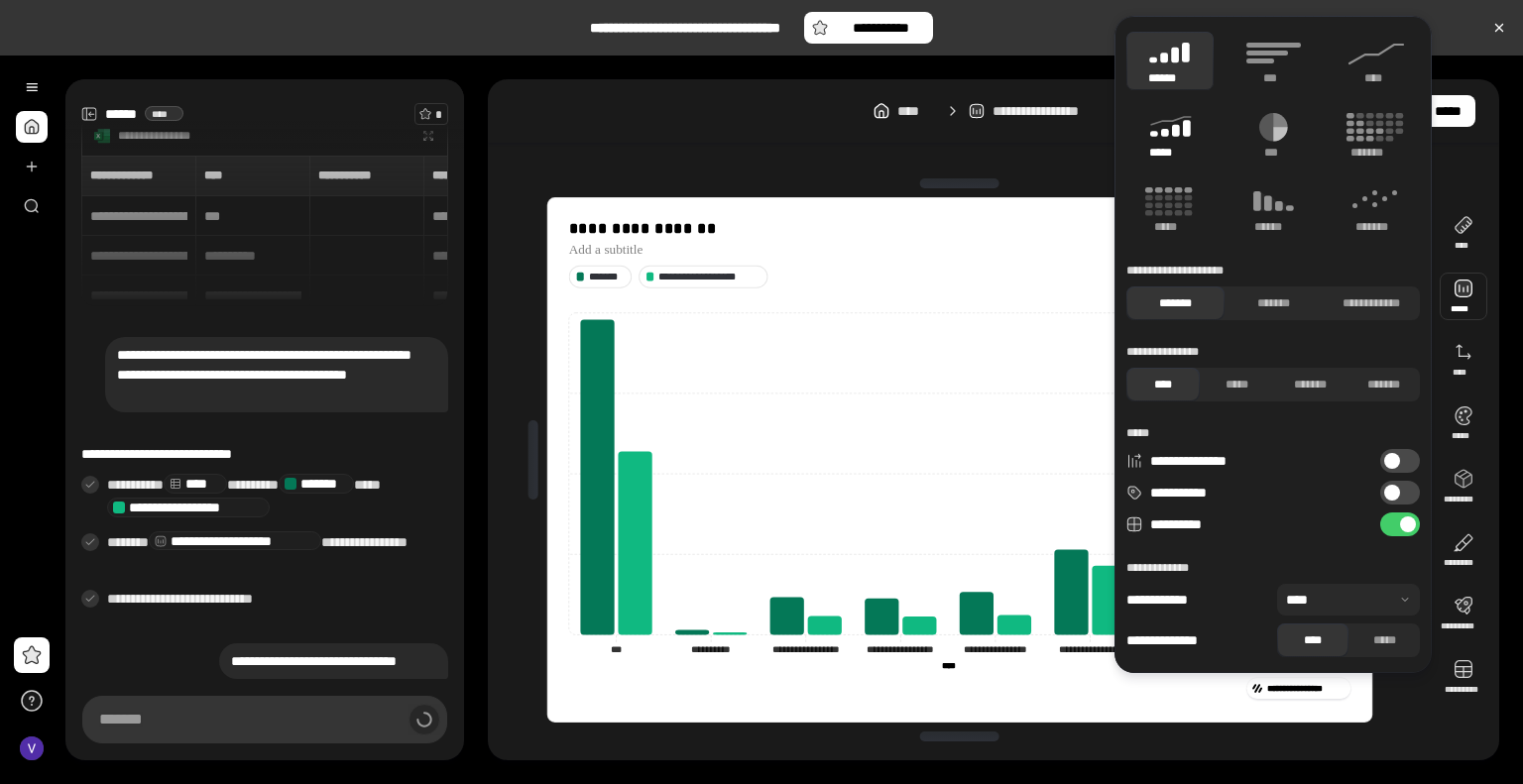 click 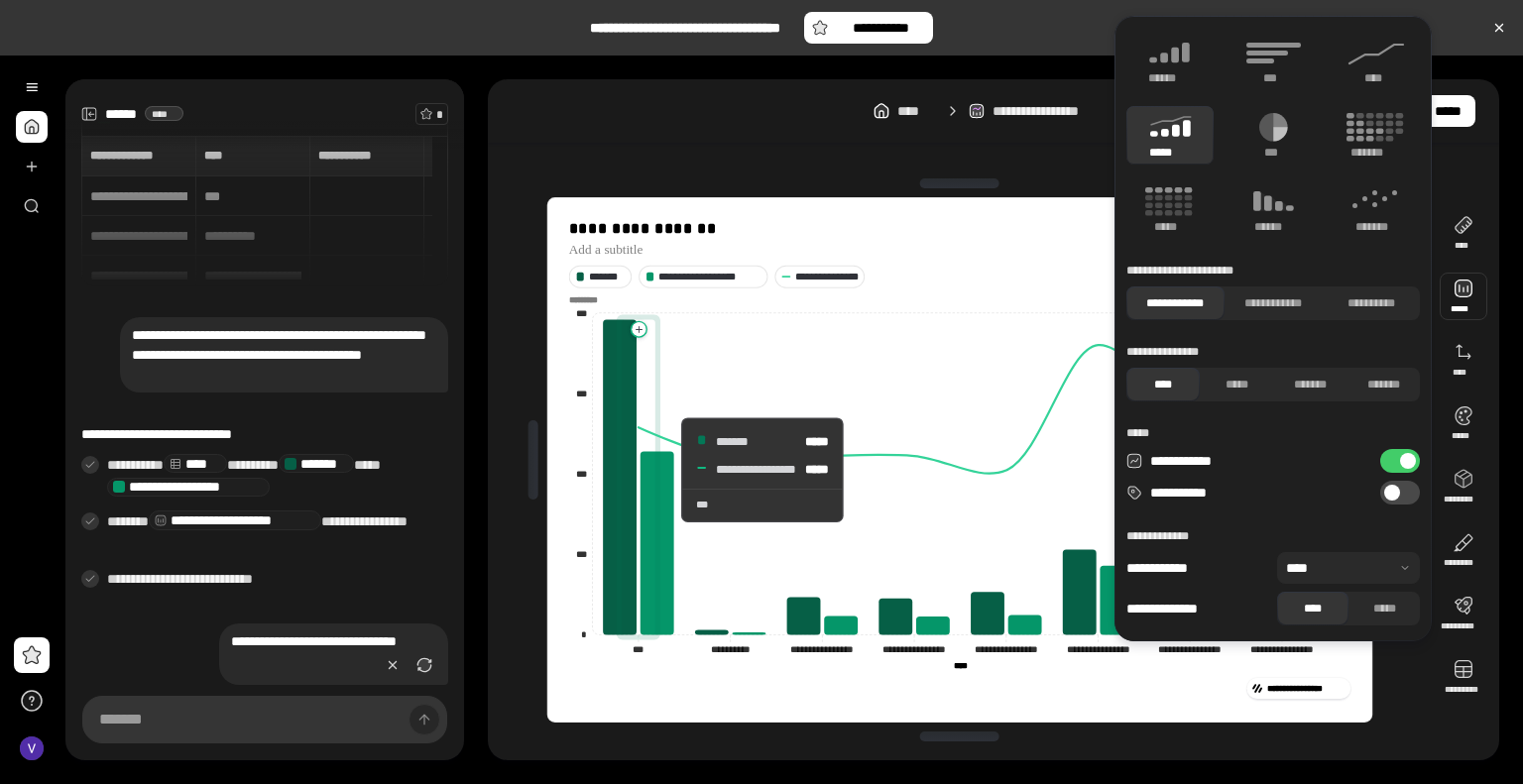 type on "**********" 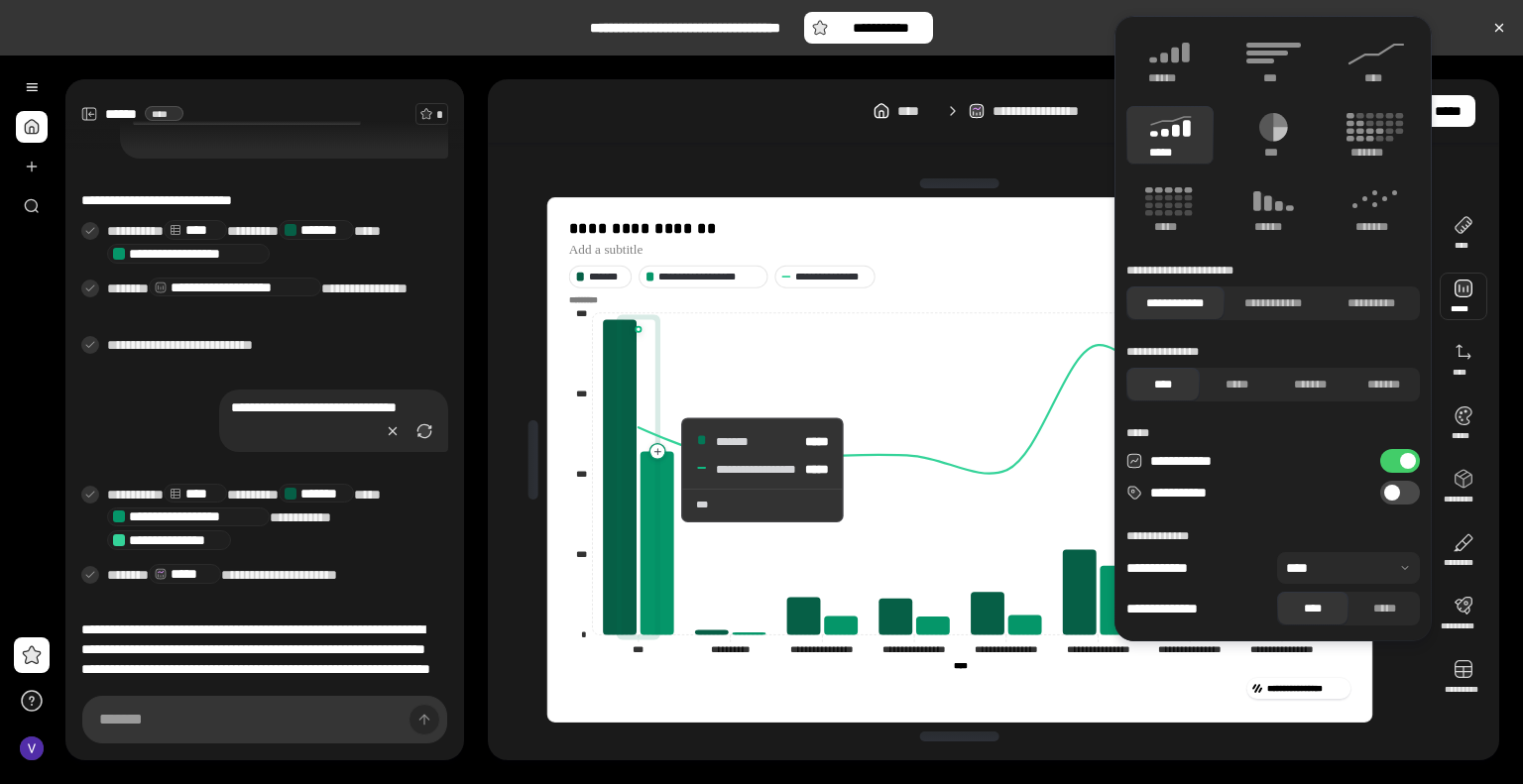 scroll, scrollTop: 252, scrollLeft: 0, axis: vertical 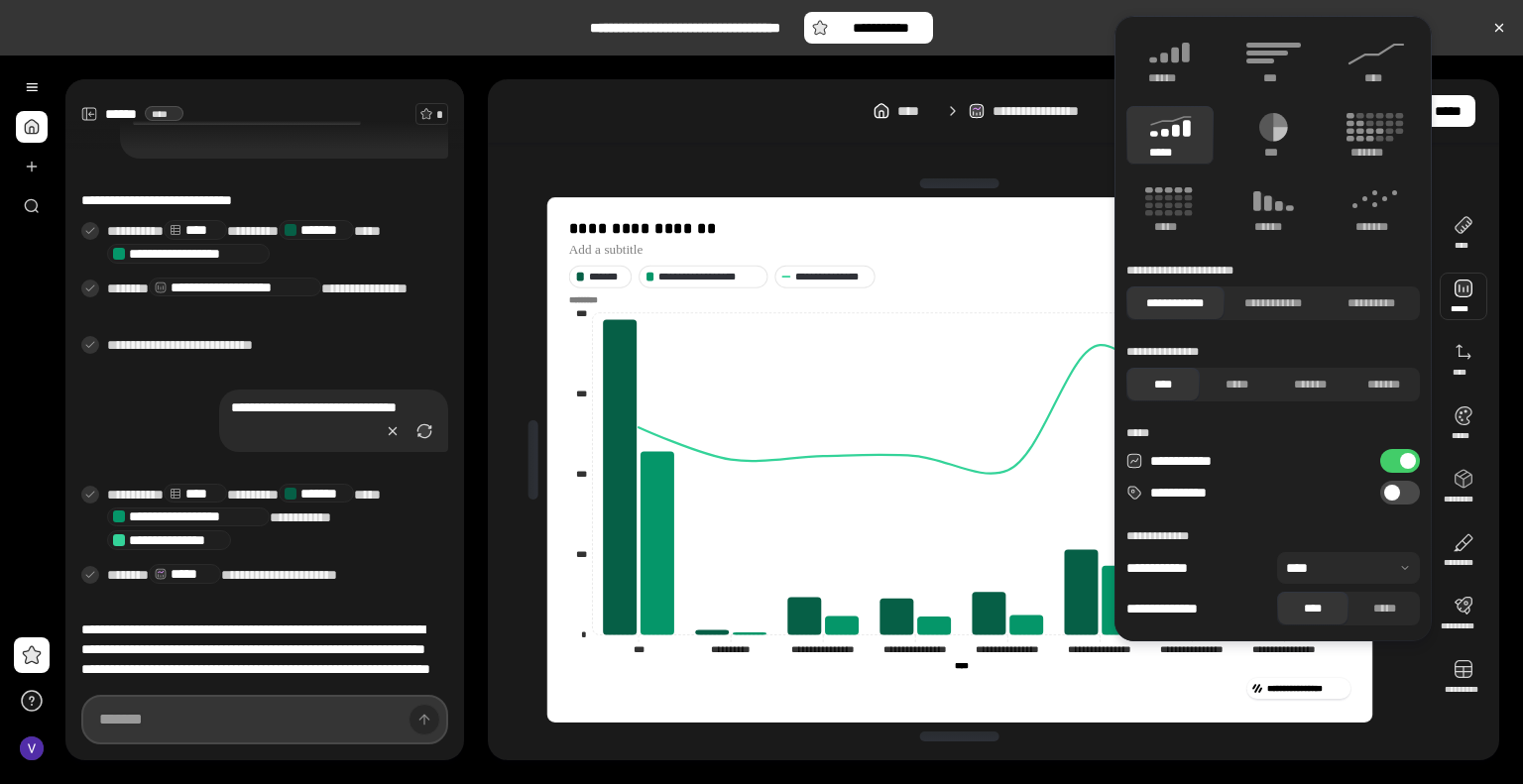 click at bounding box center [265, 720] 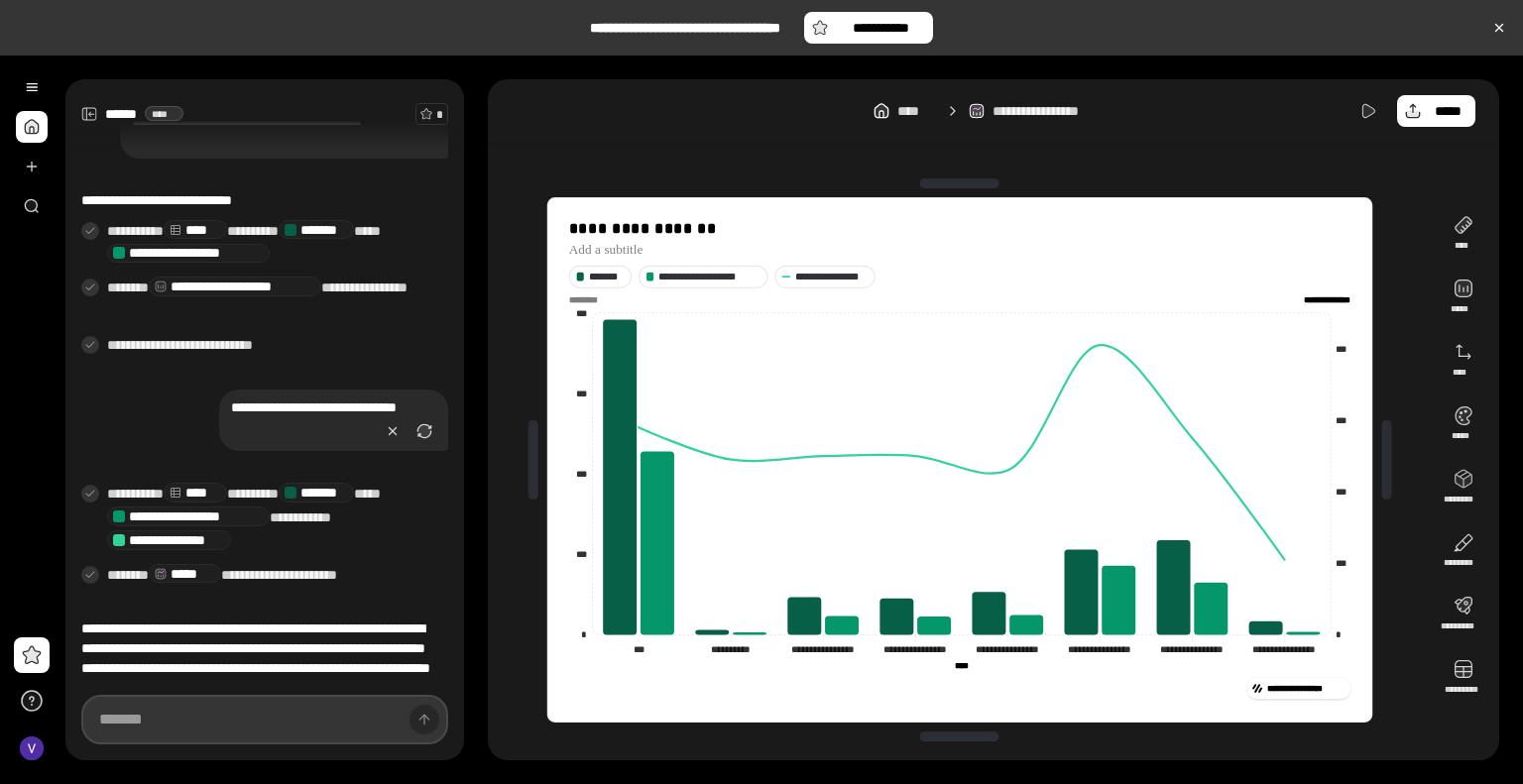 click at bounding box center [265, 720] 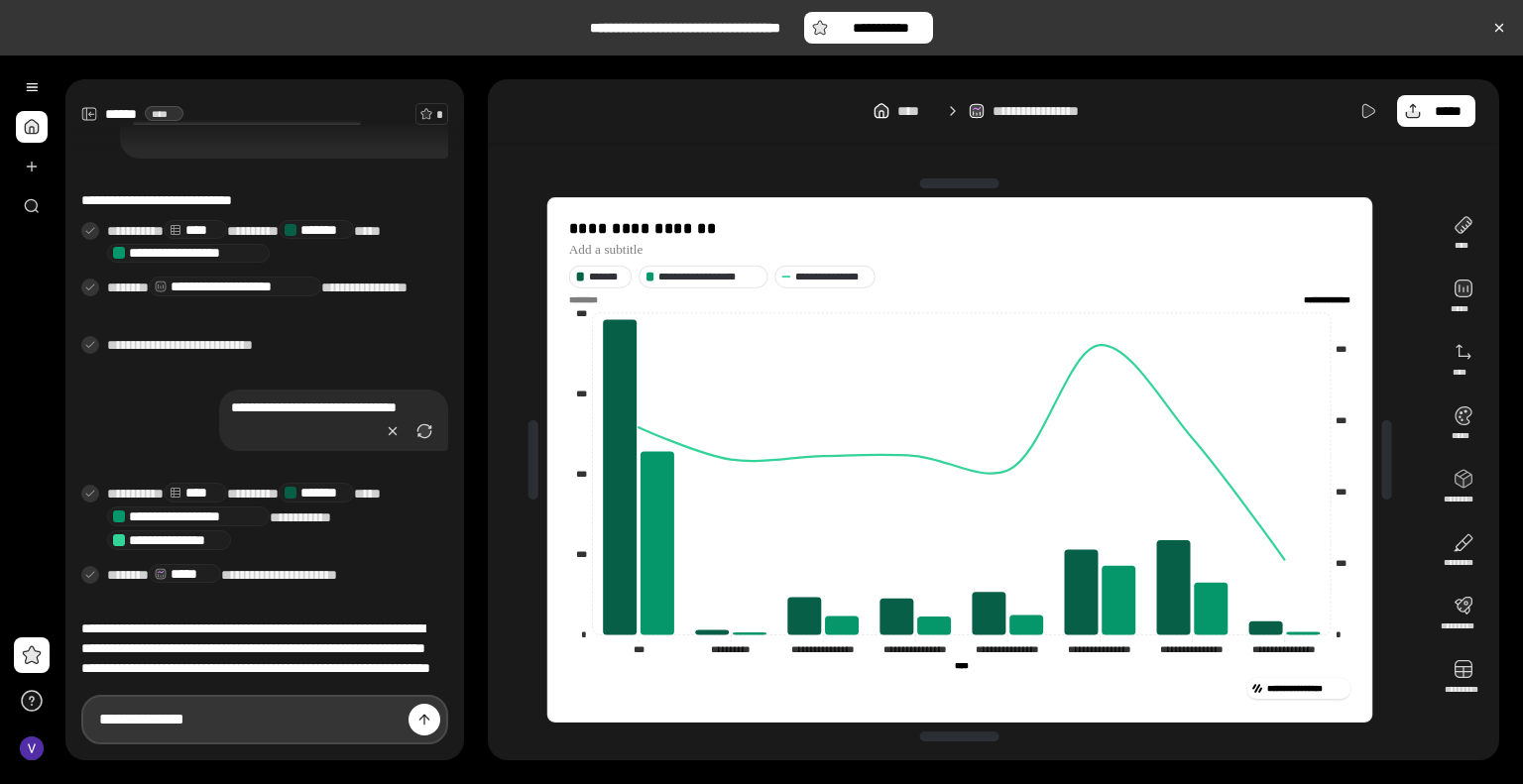 type on "**********" 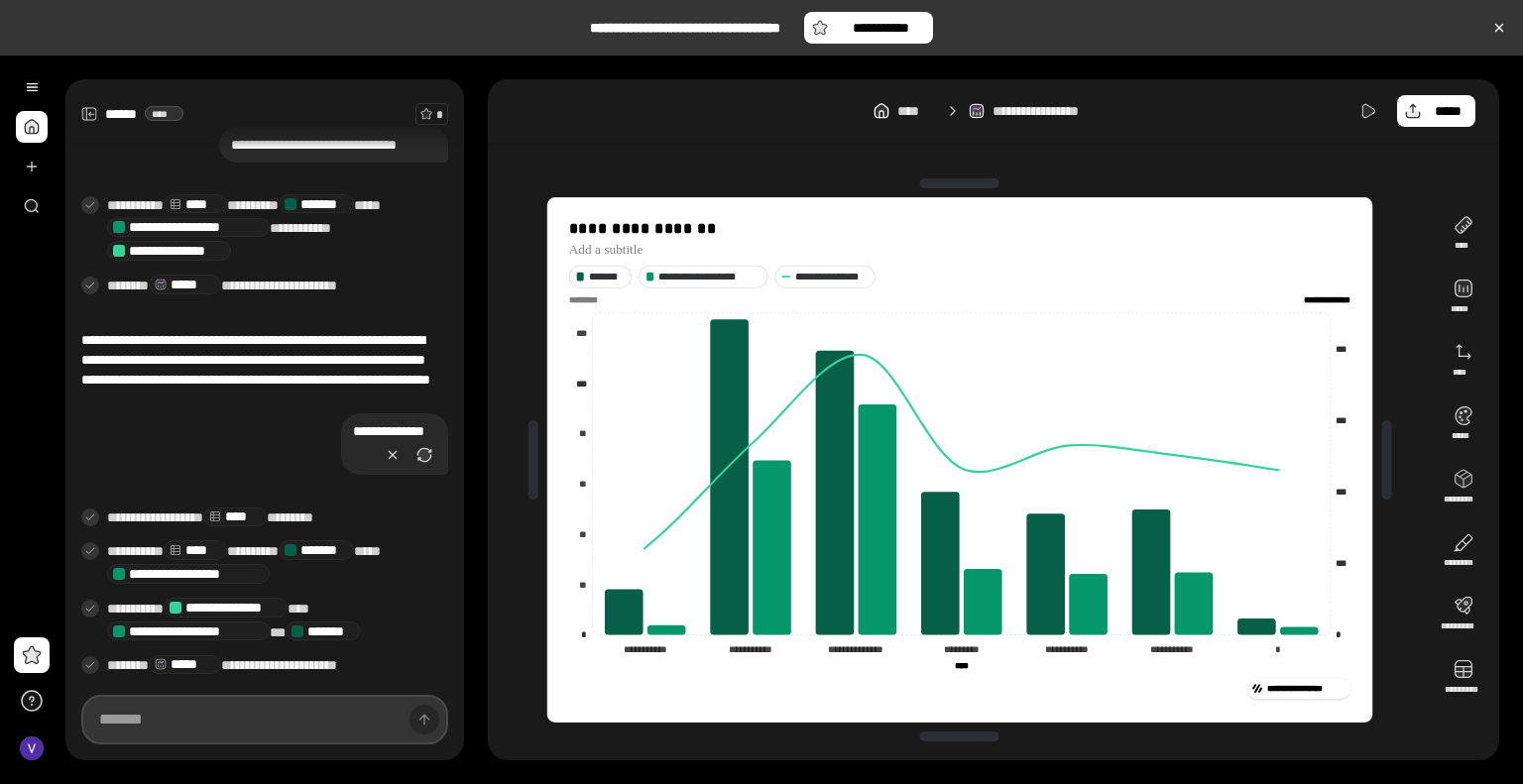 scroll, scrollTop: 514, scrollLeft: 0, axis: vertical 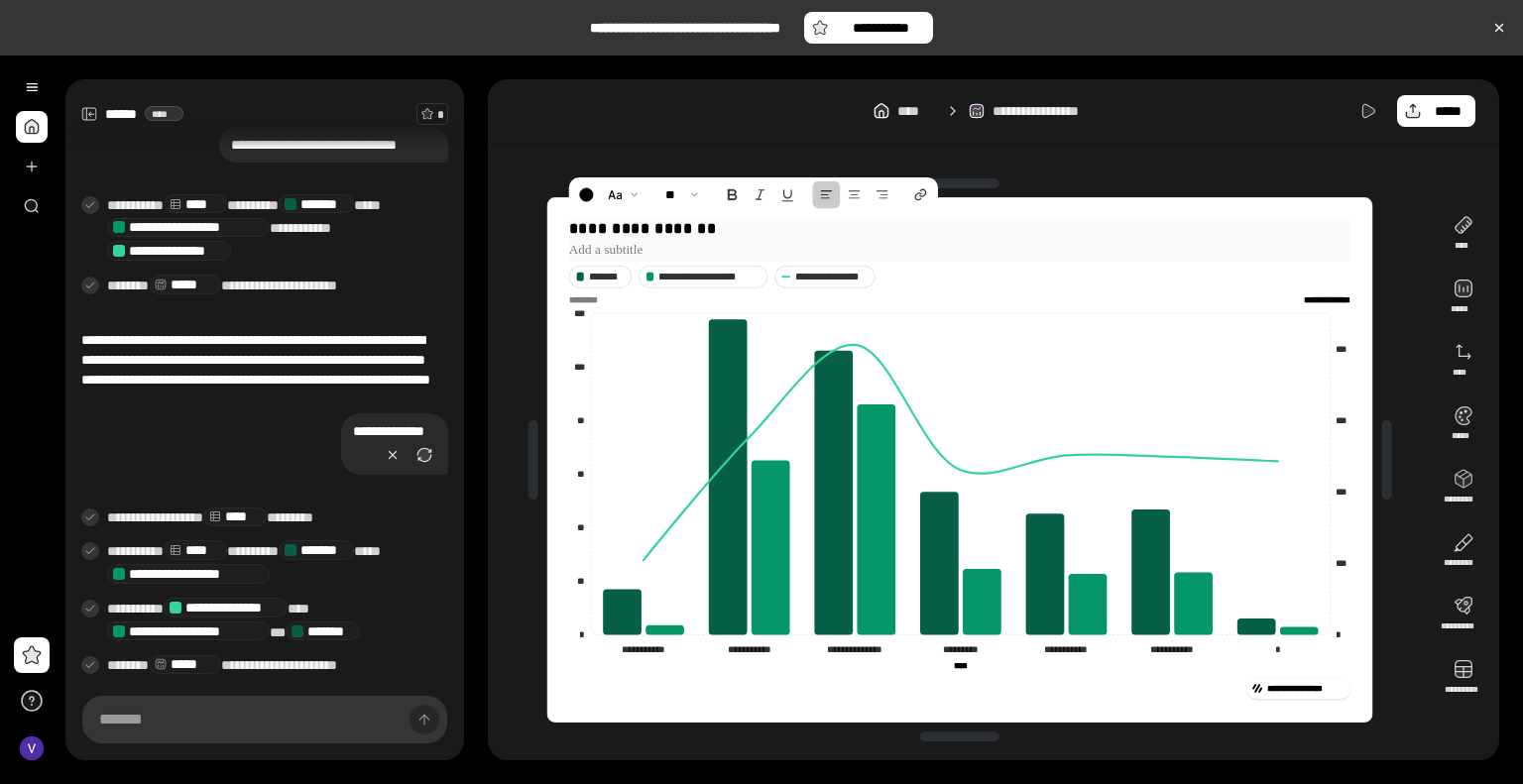 click on "**********" at bounding box center (960, 229) 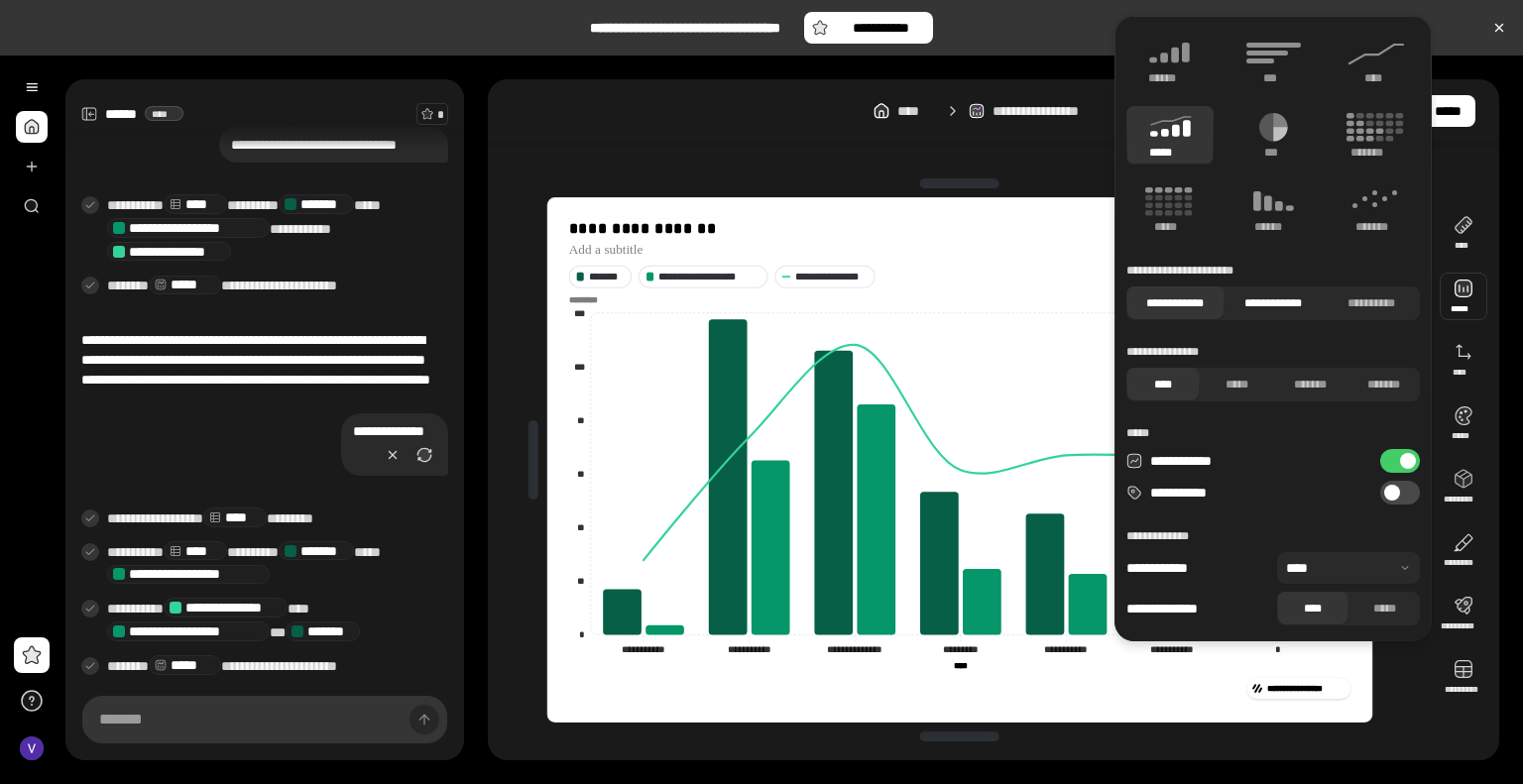 click on "**********" at bounding box center [1273, 303] 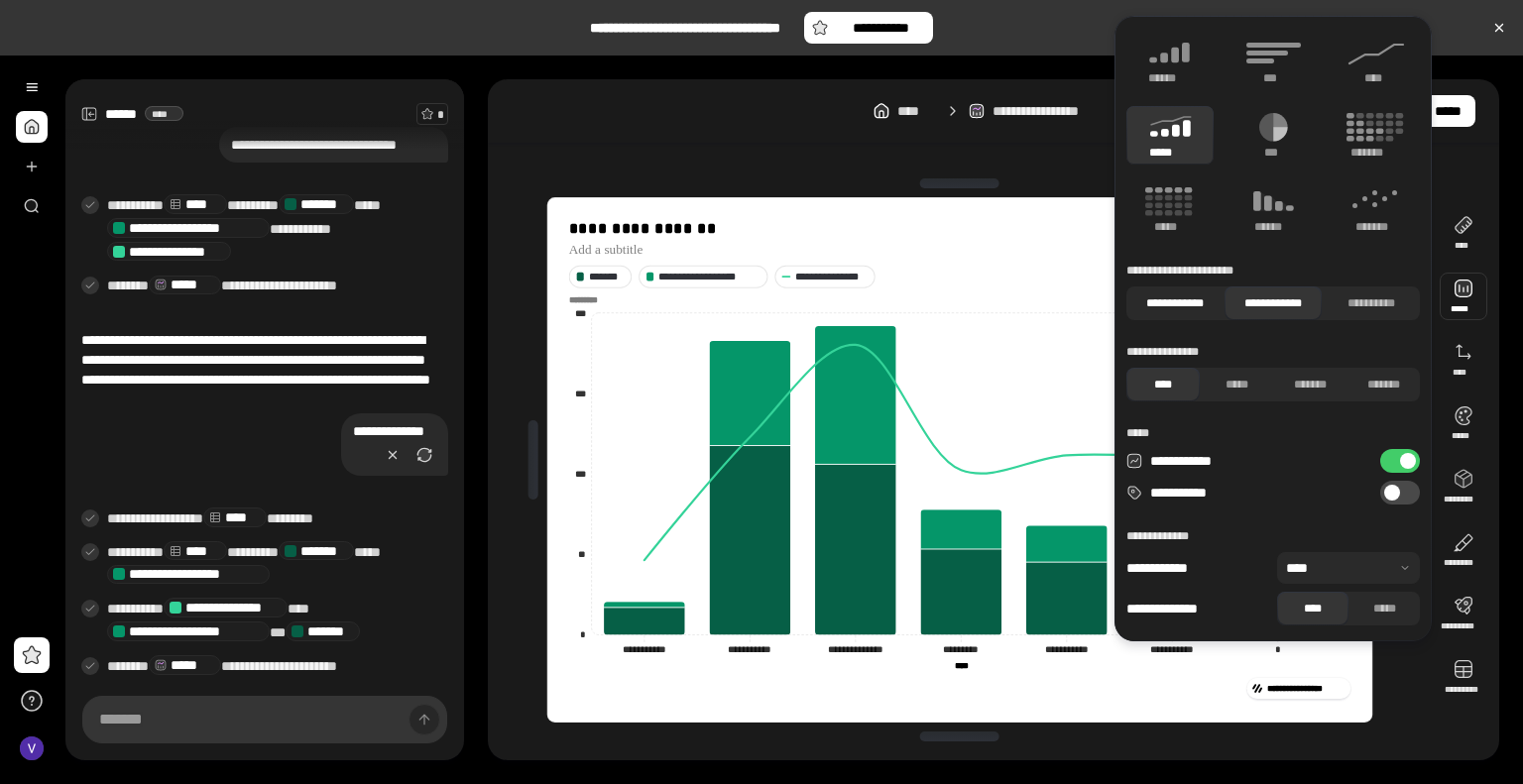 click on "**********" at bounding box center [1175, 303] 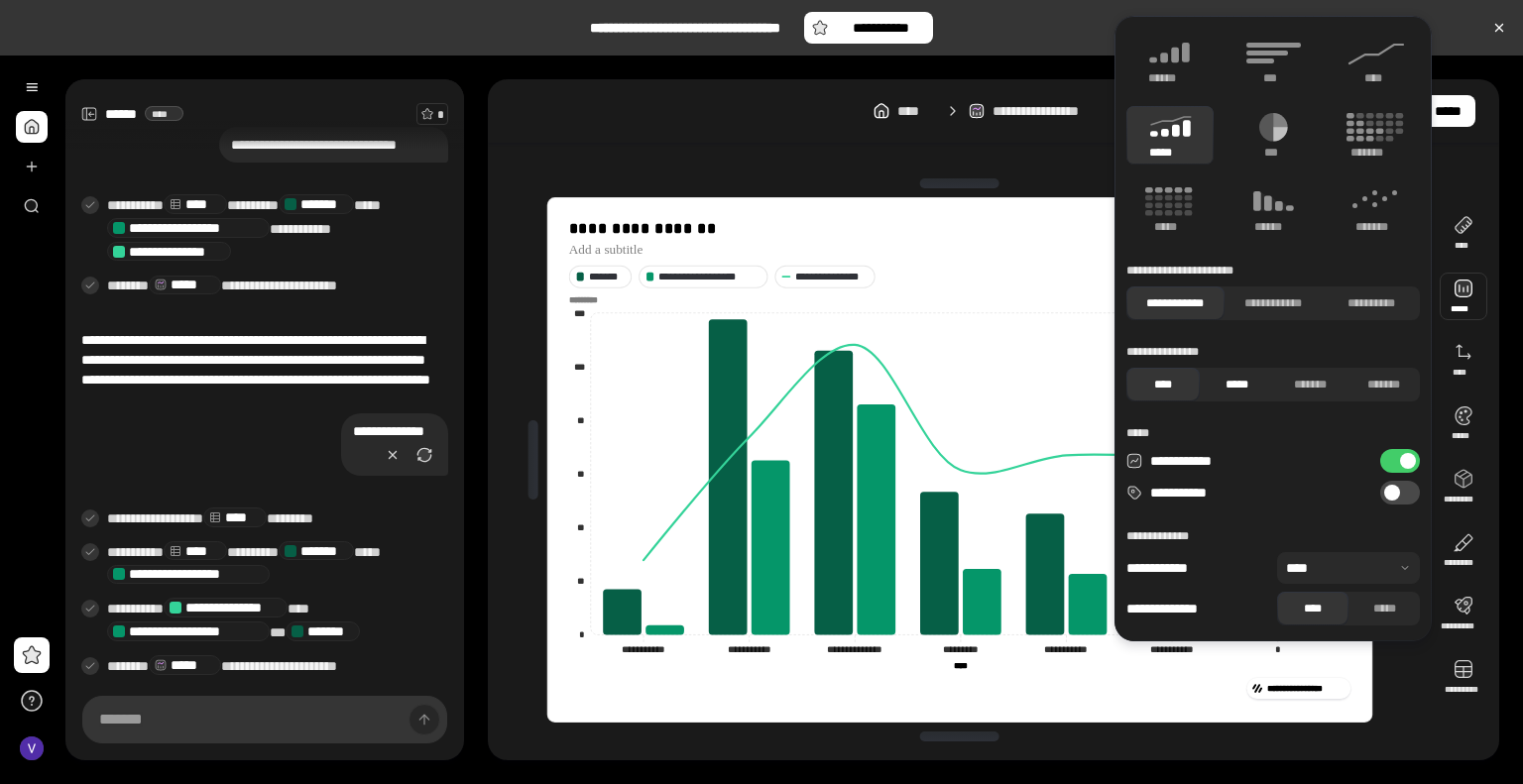 click on "*****" at bounding box center (1236, 385) 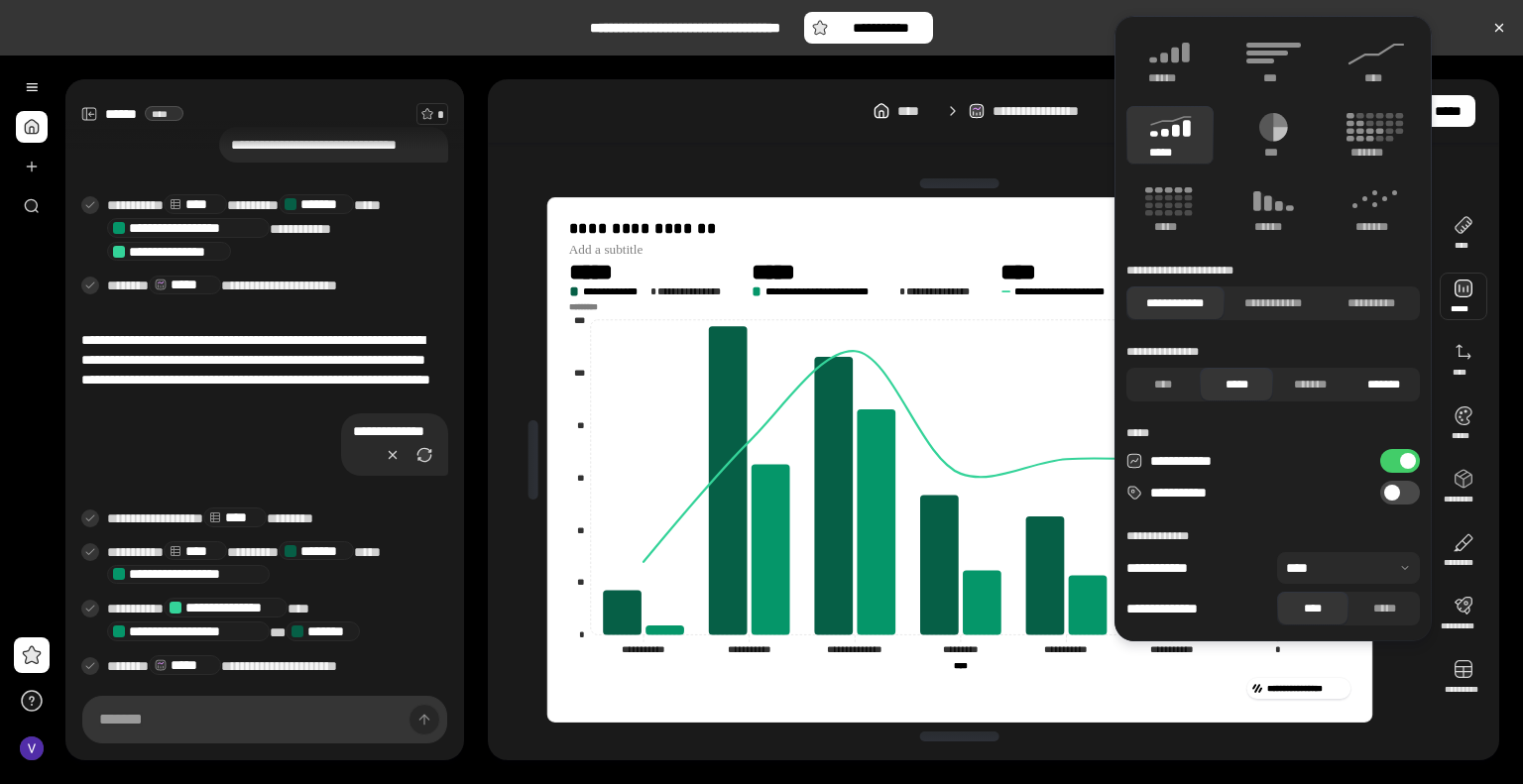 drag, startPoint x: 1303, startPoint y: 392, endPoint x: 1370, endPoint y: 380, distance: 68.066144 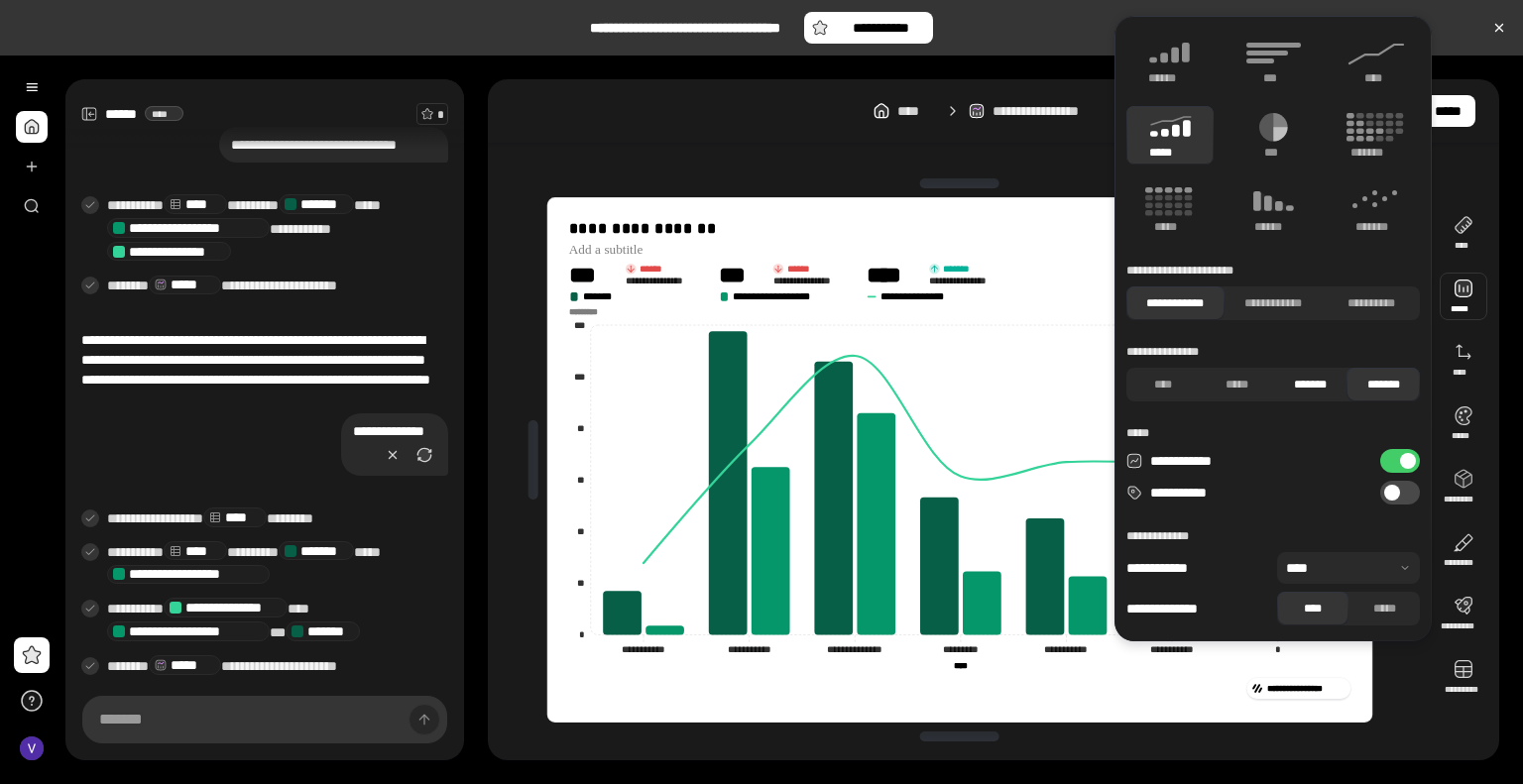 click on "*******" at bounding box center [1310, 385] 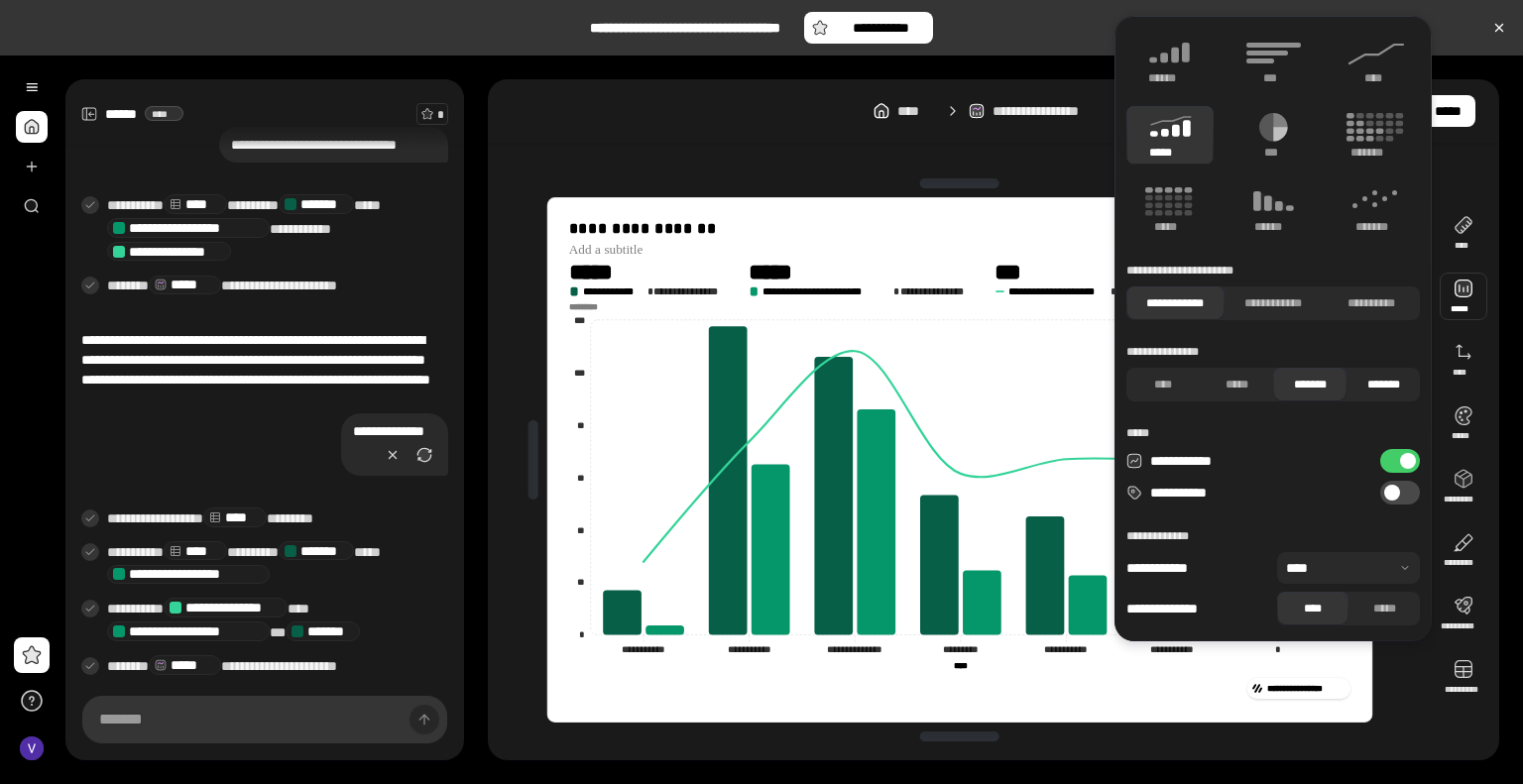 click on "*******" at bounding box center (1383, 385) 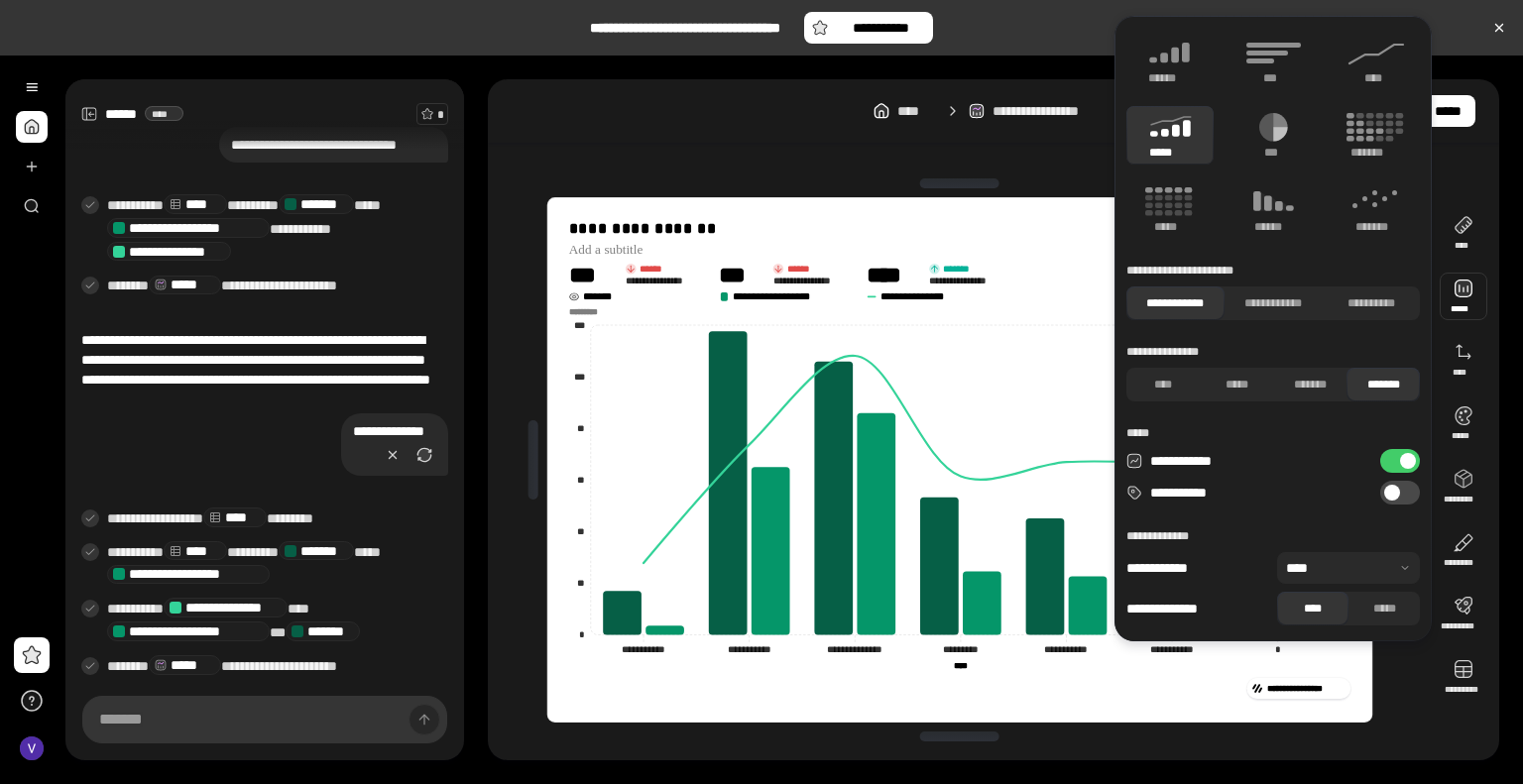 click 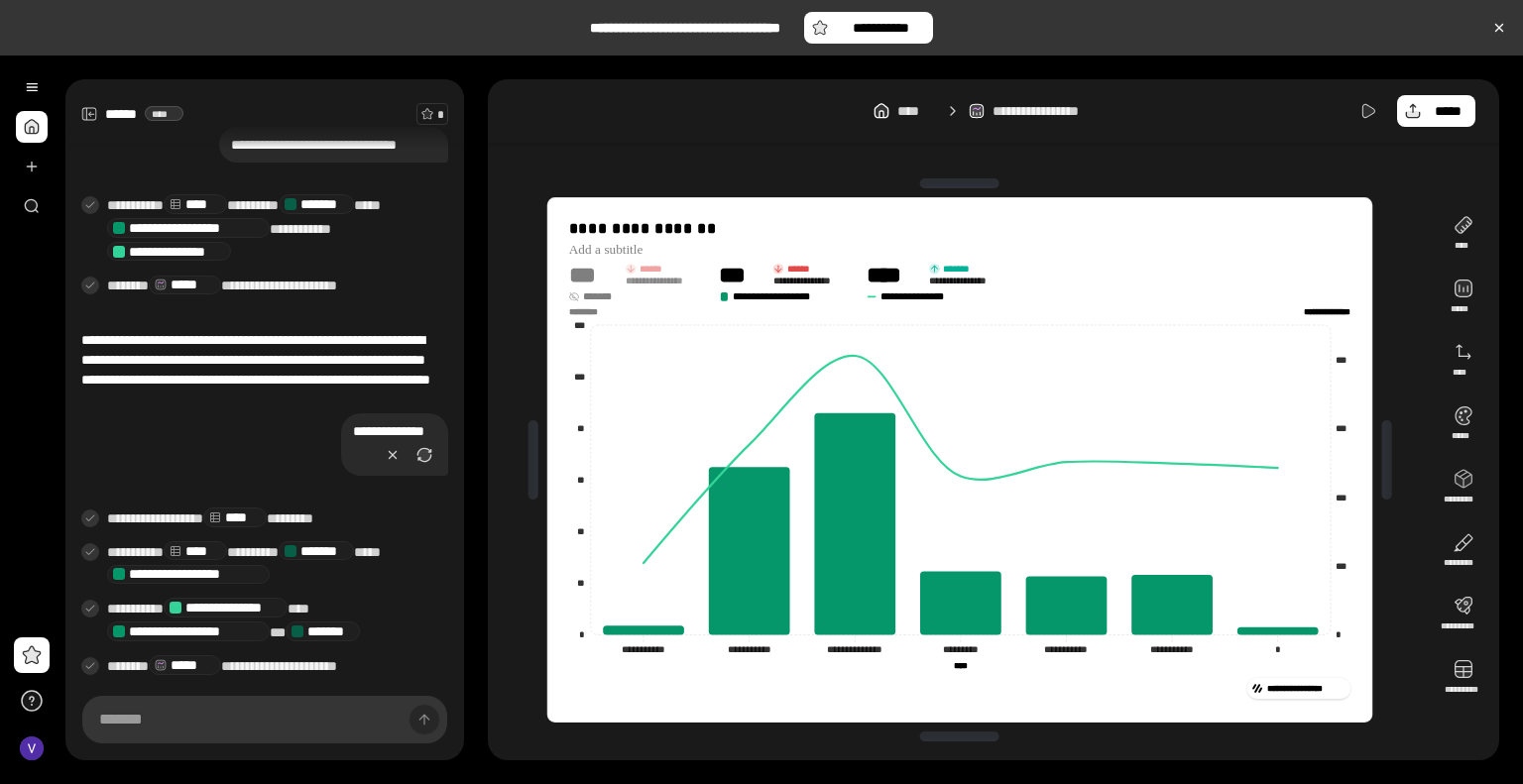click 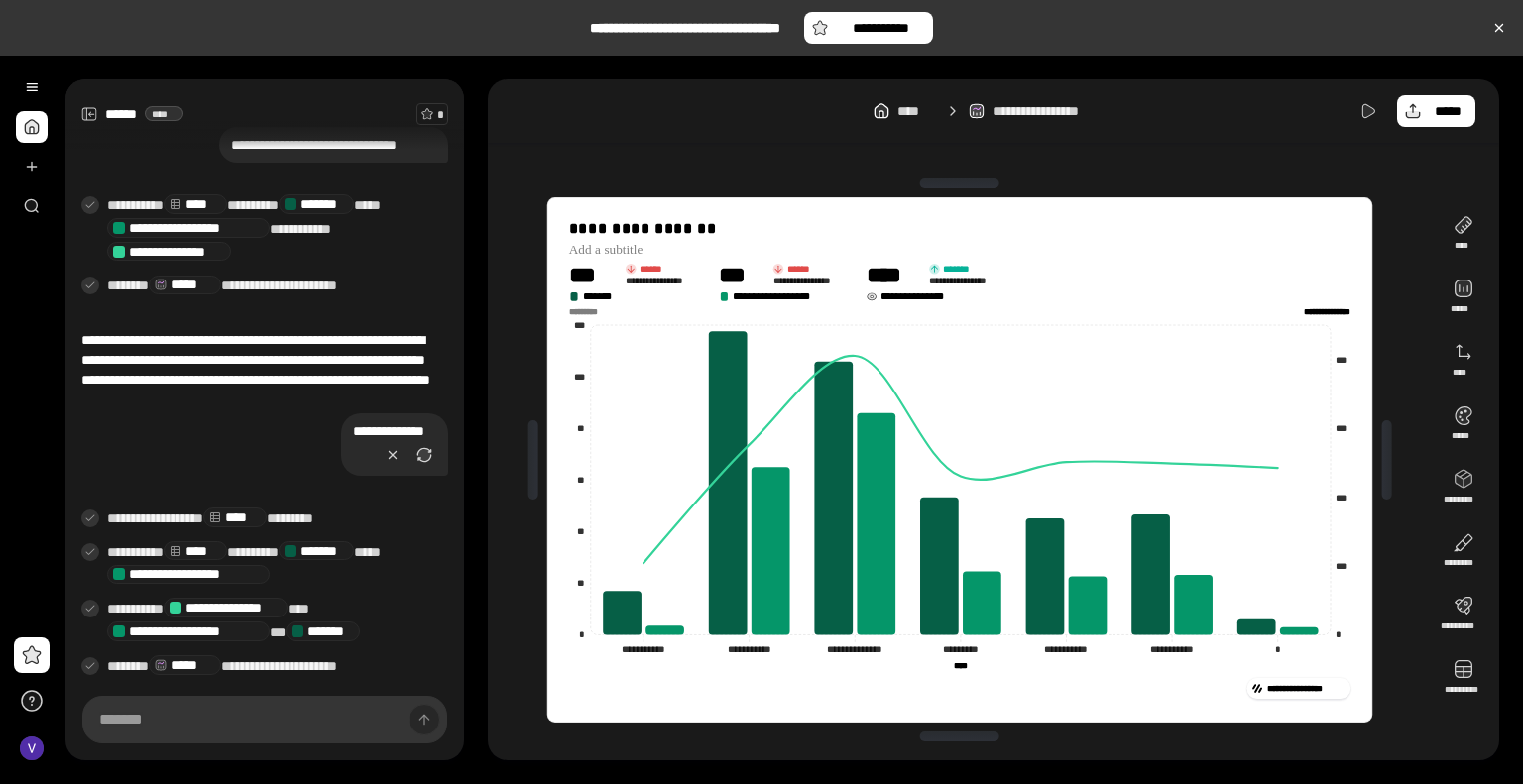 click on "**********" at bounding box center (917, 296) 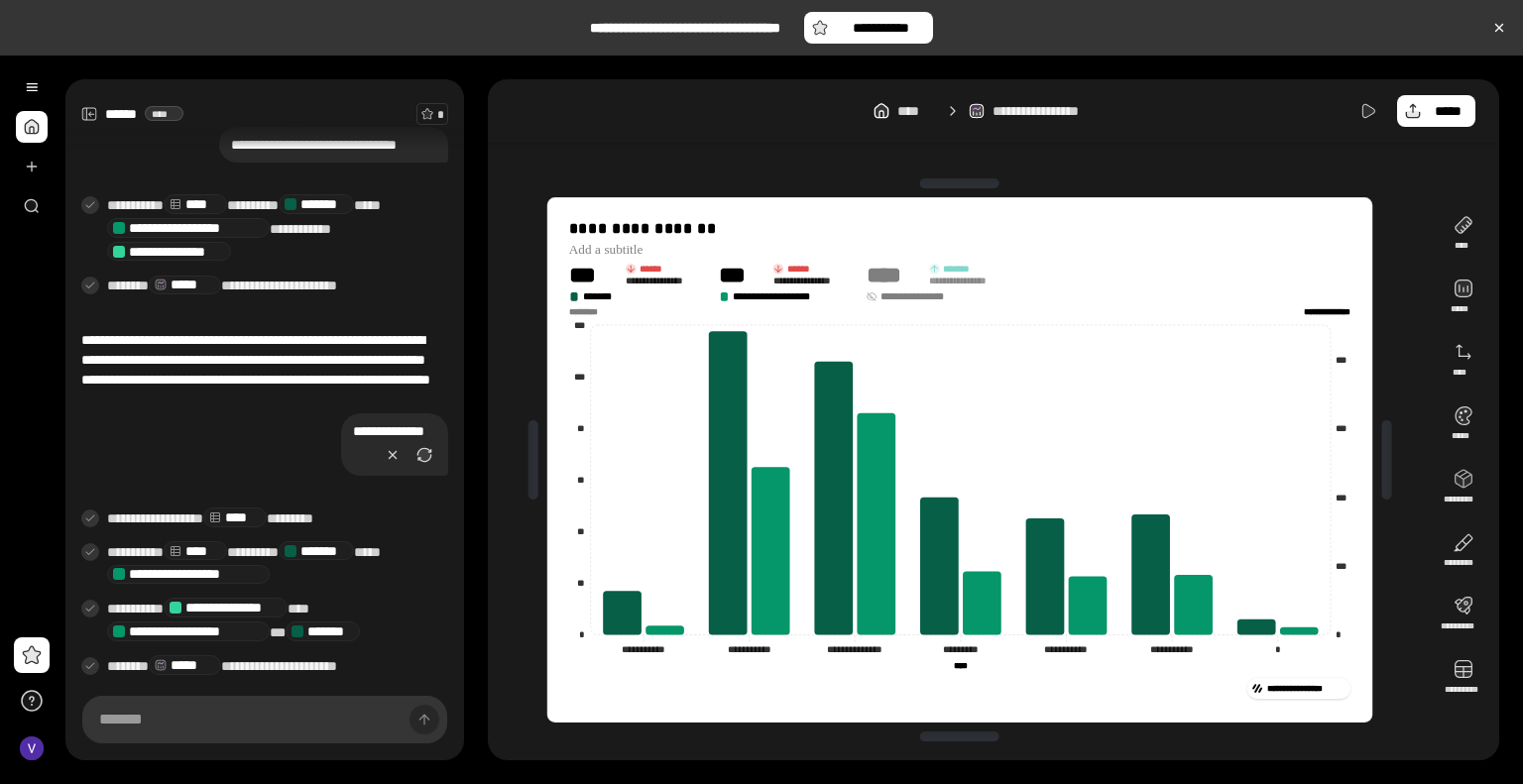 click on "**********" at bounding box center [917, 296] 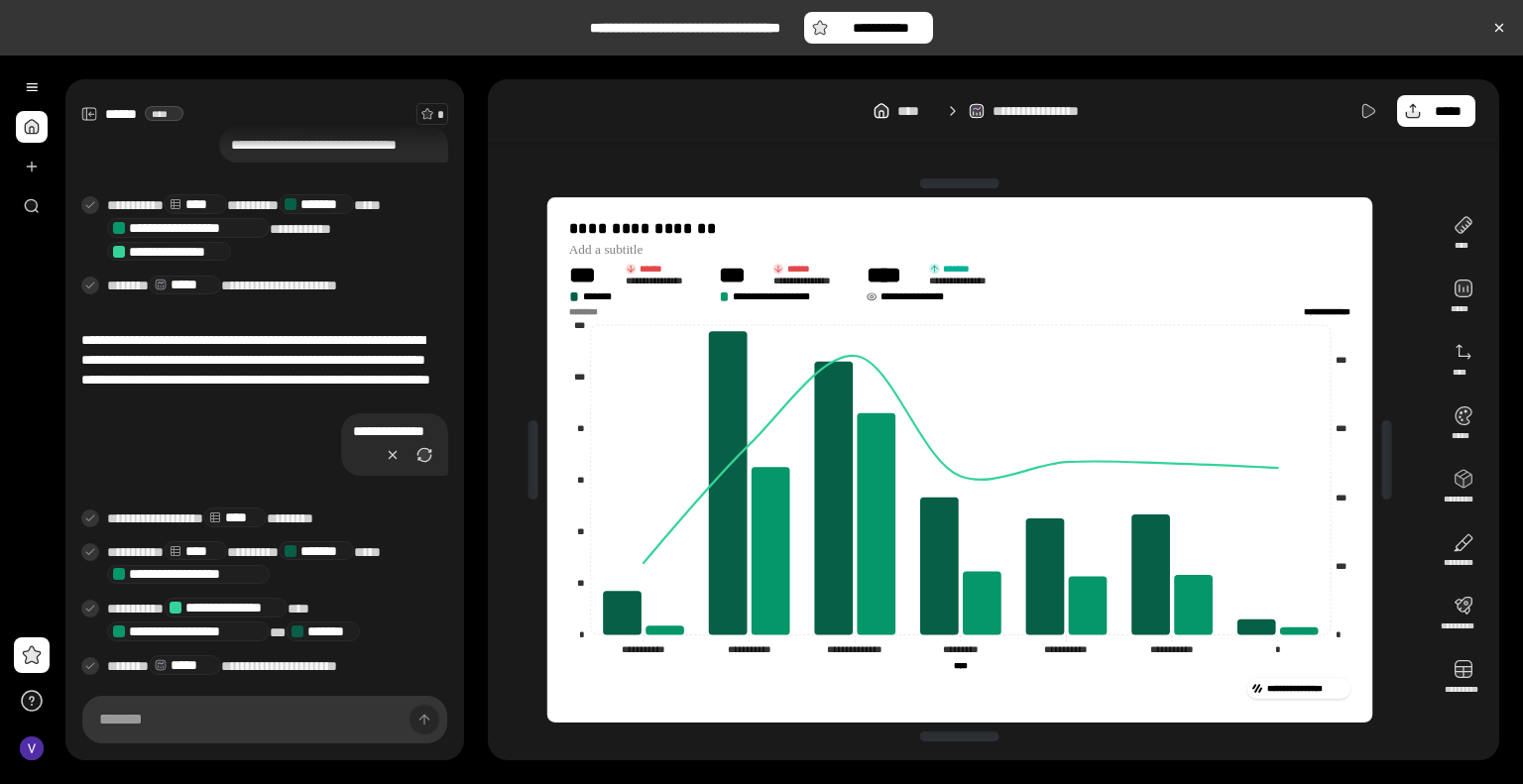 click on "*******" at bounding box center [956, 268] 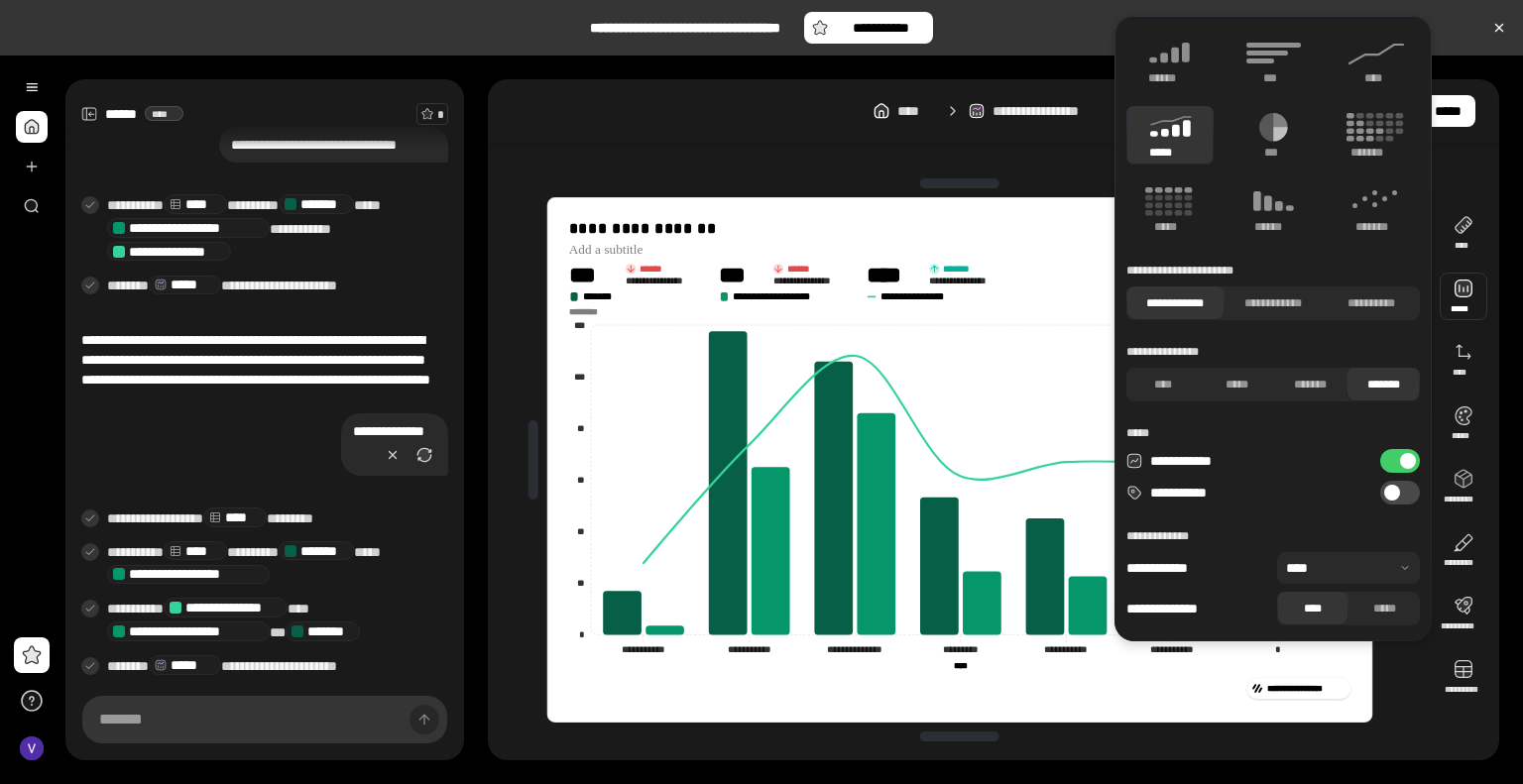 click on "**********" at bounding box center [1400, 493] 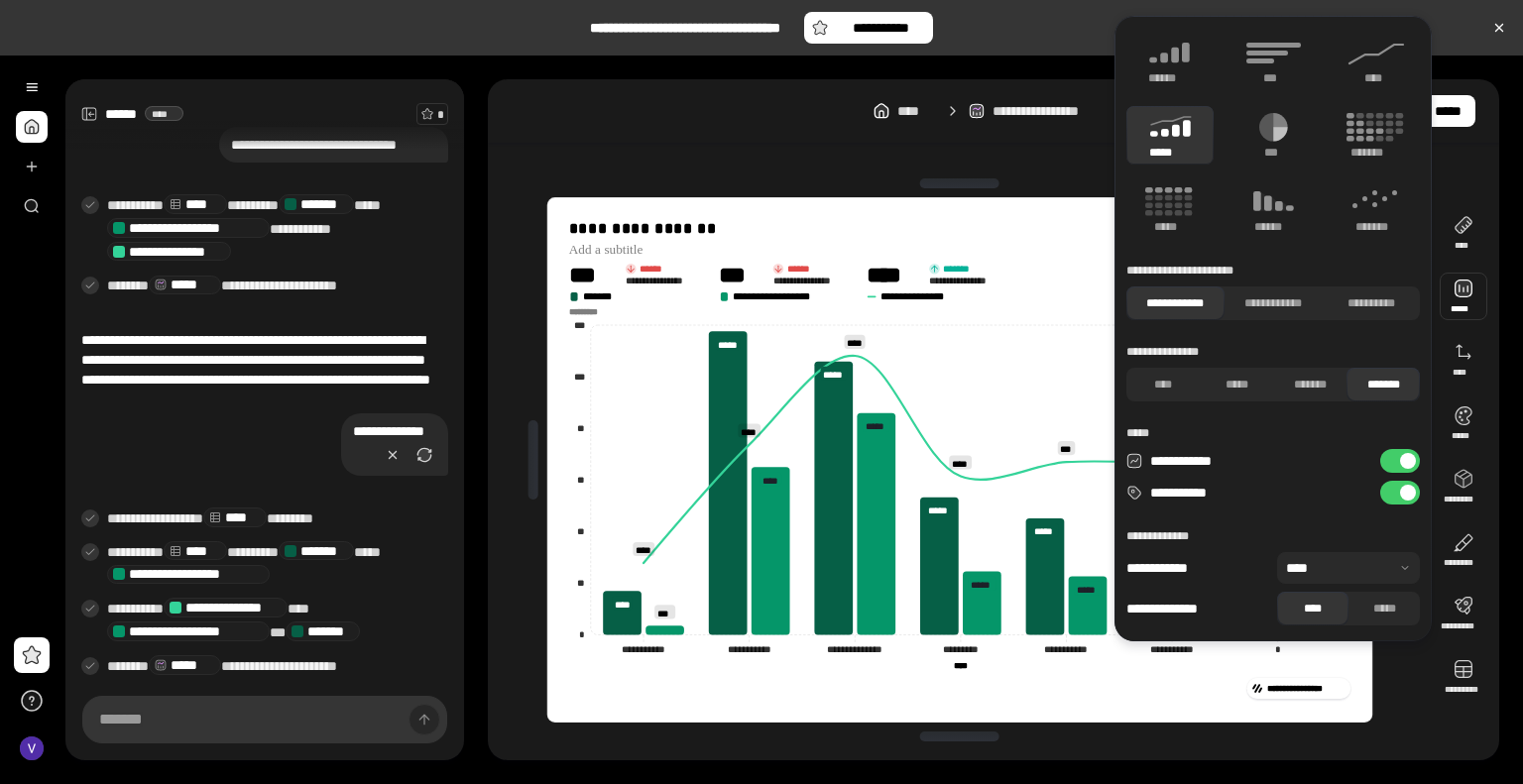 click on "**********" at bounding box center [1400, 461] 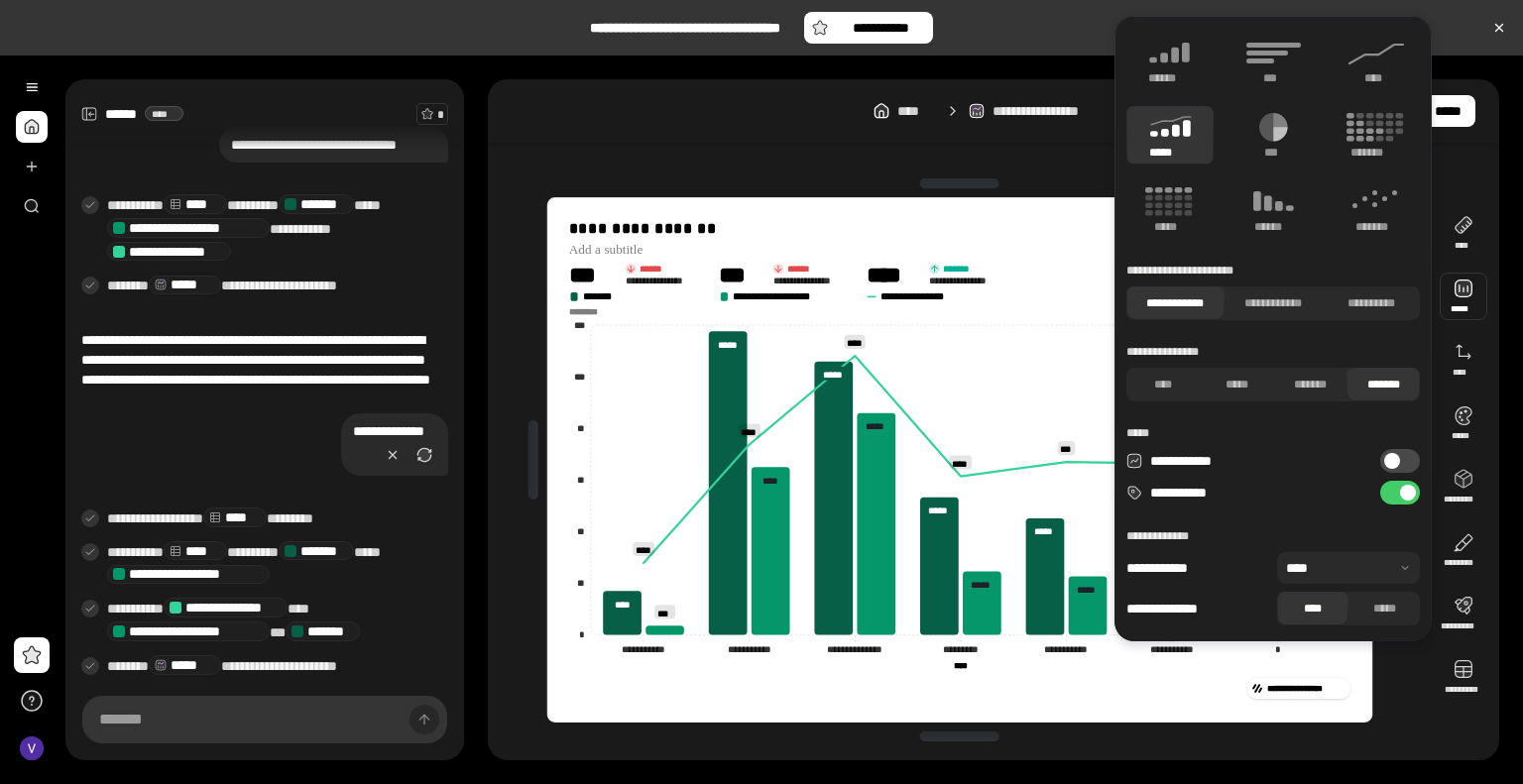 click at bounding box center [1392, 461] 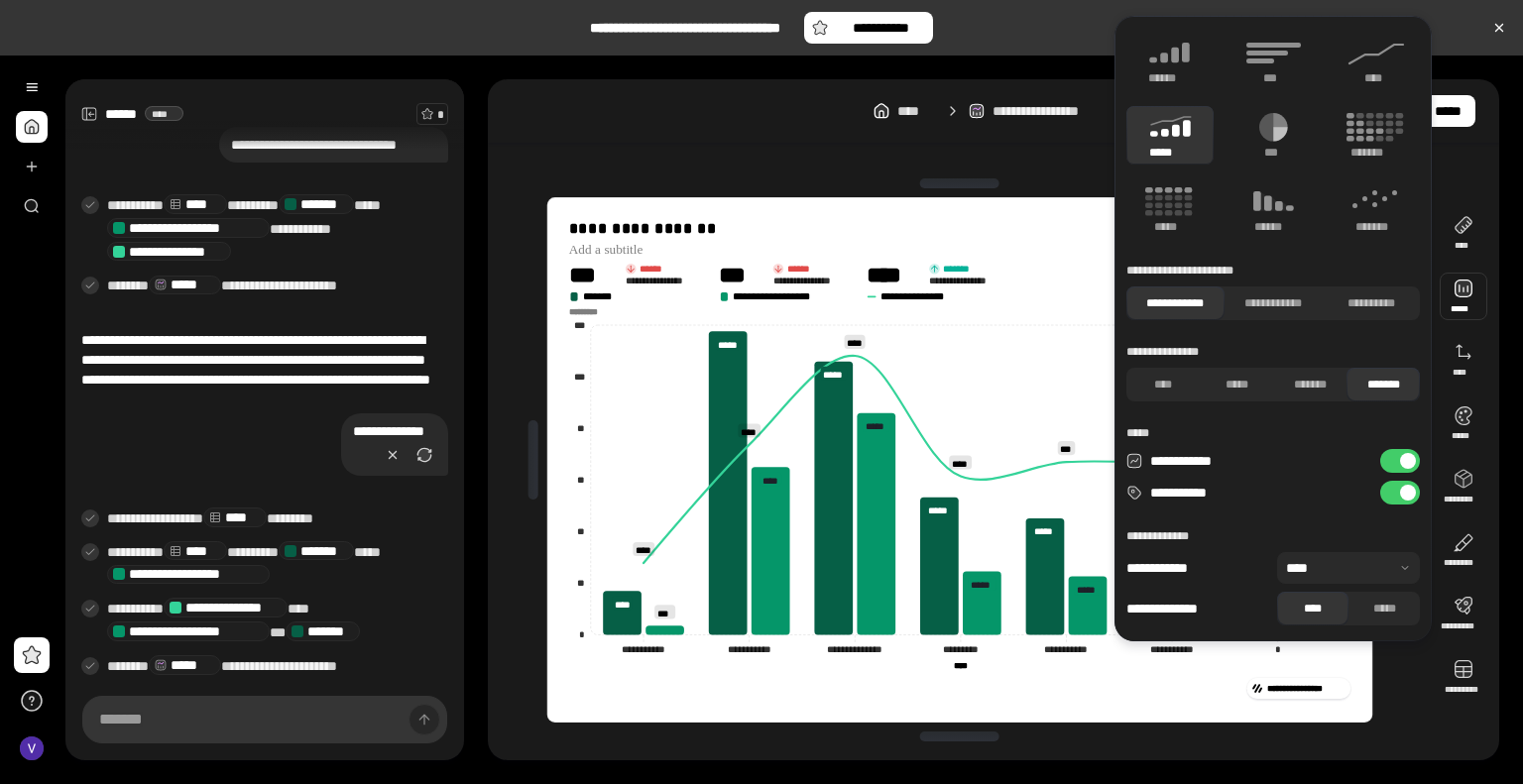 click on "**********" at bounding box center [1400, 461] 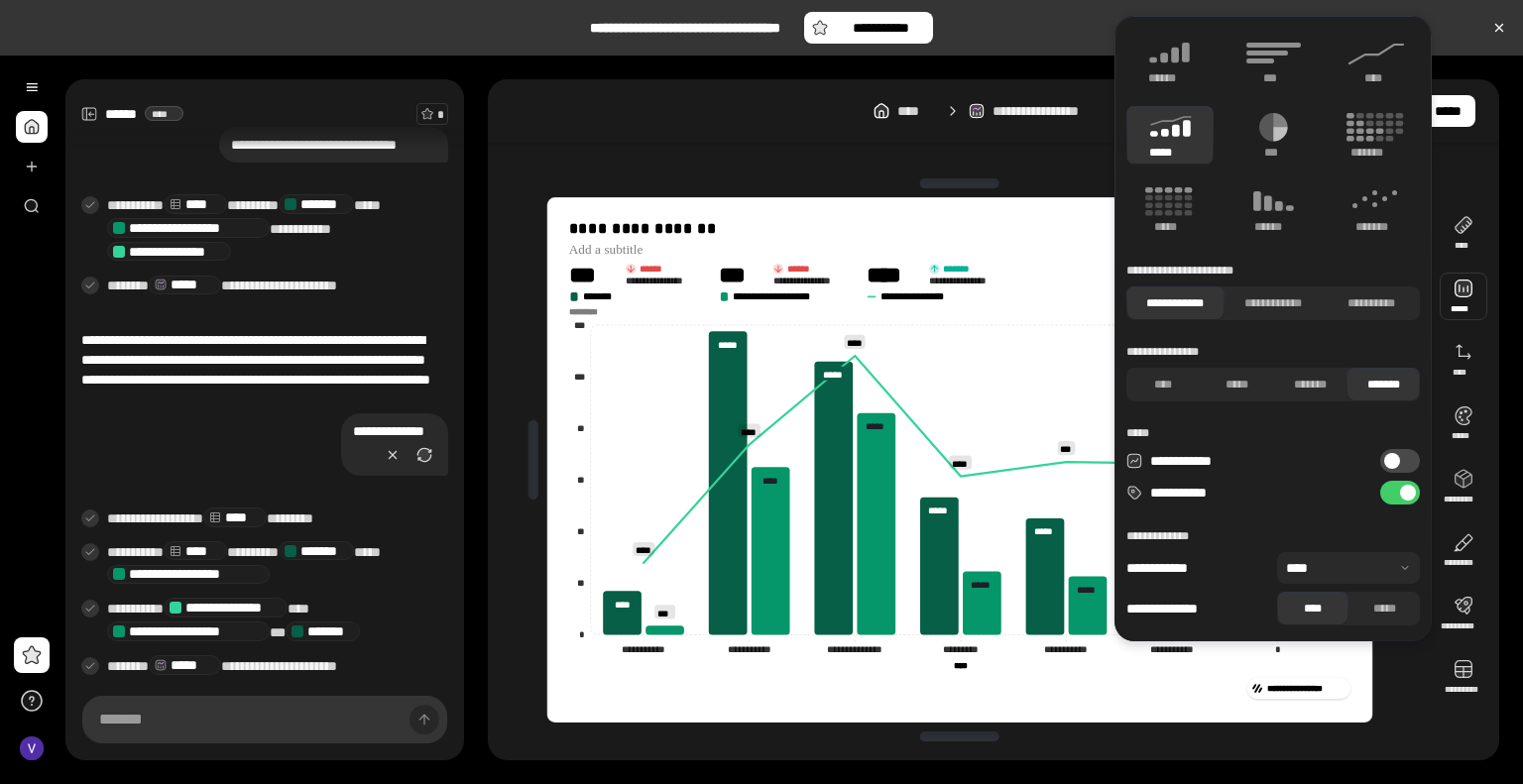 click at bounding box center (1348, 568) 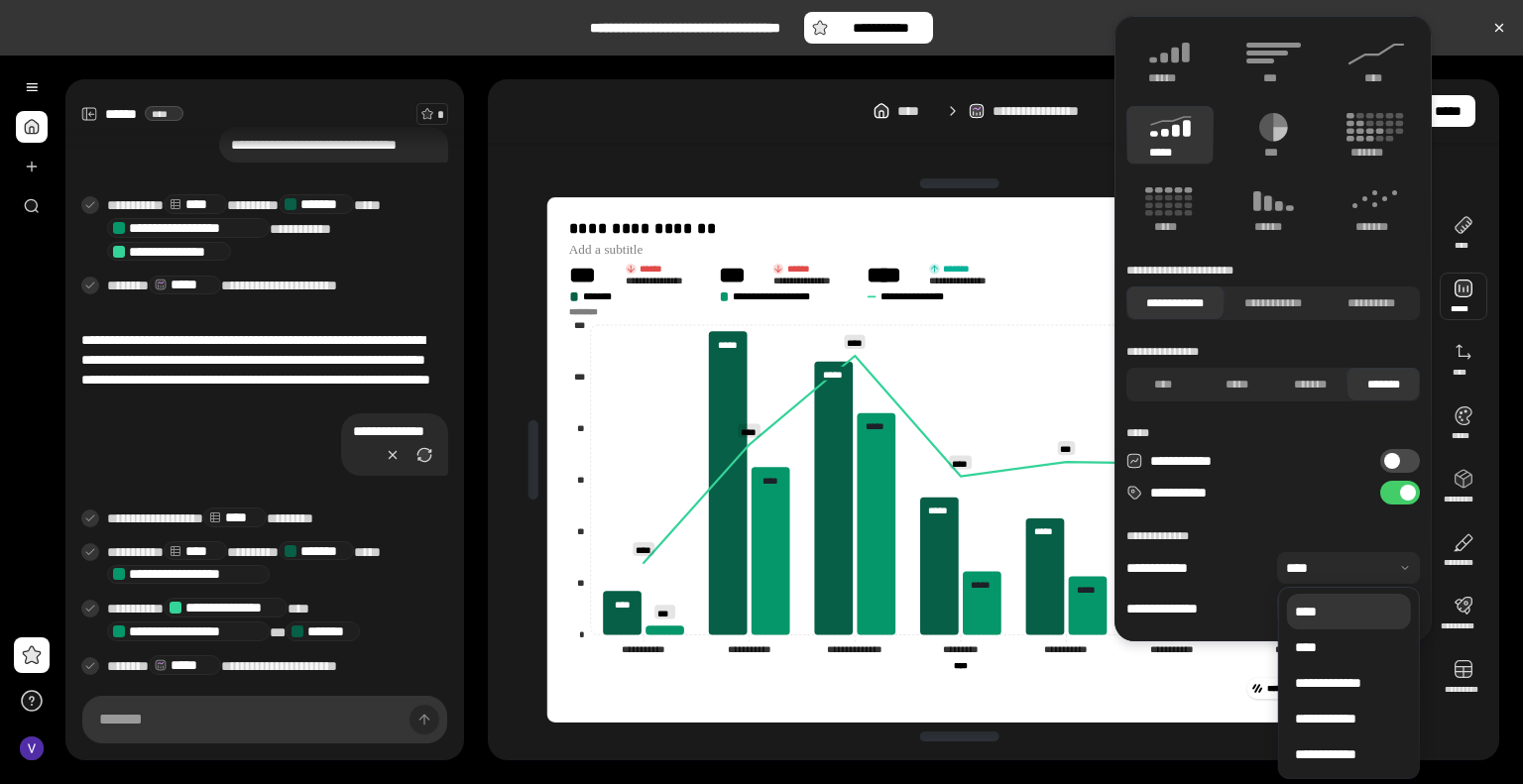 click on "**********" at bounding box center (1273, 328) 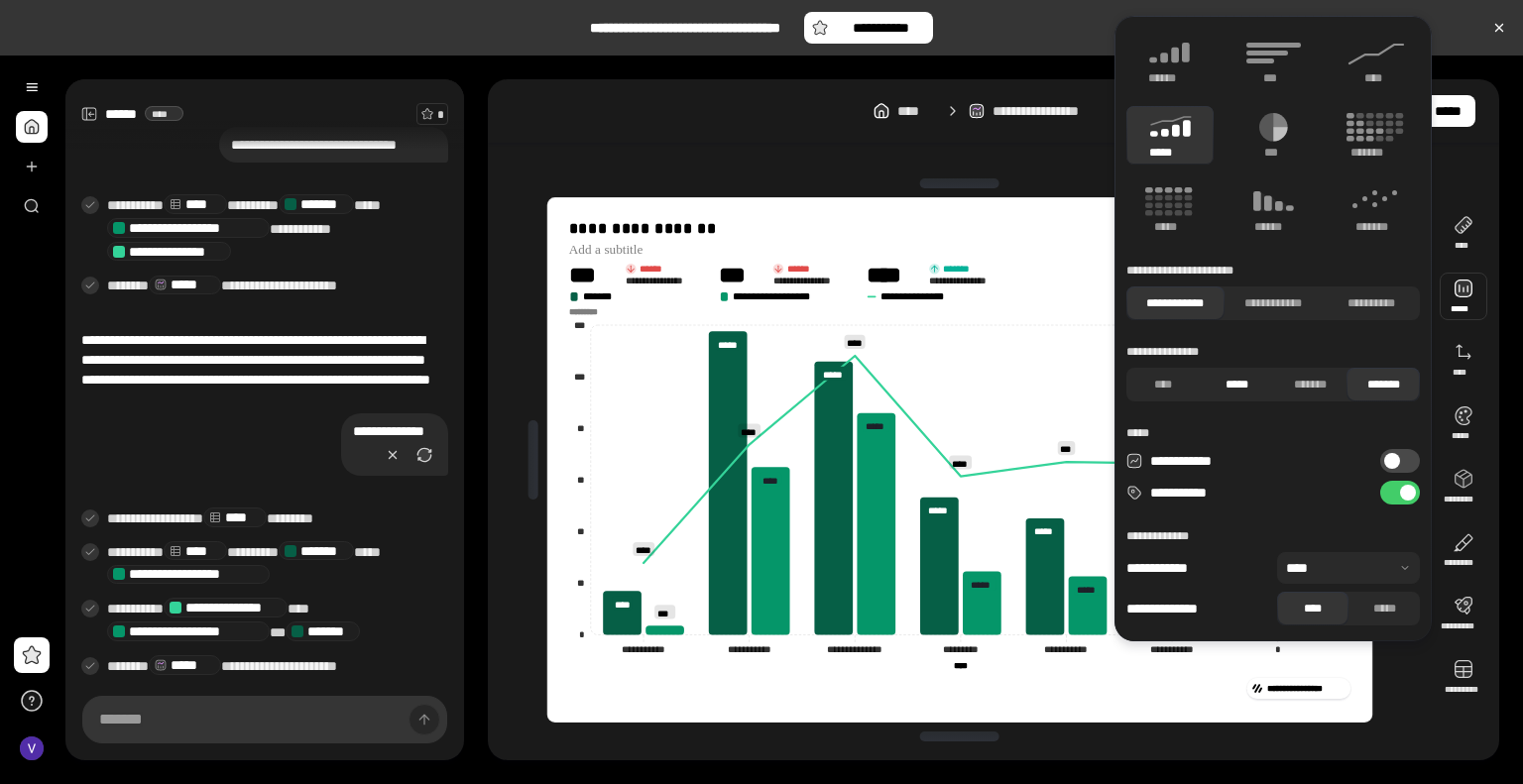 click on "*****" at bounding box center [1236, 385] 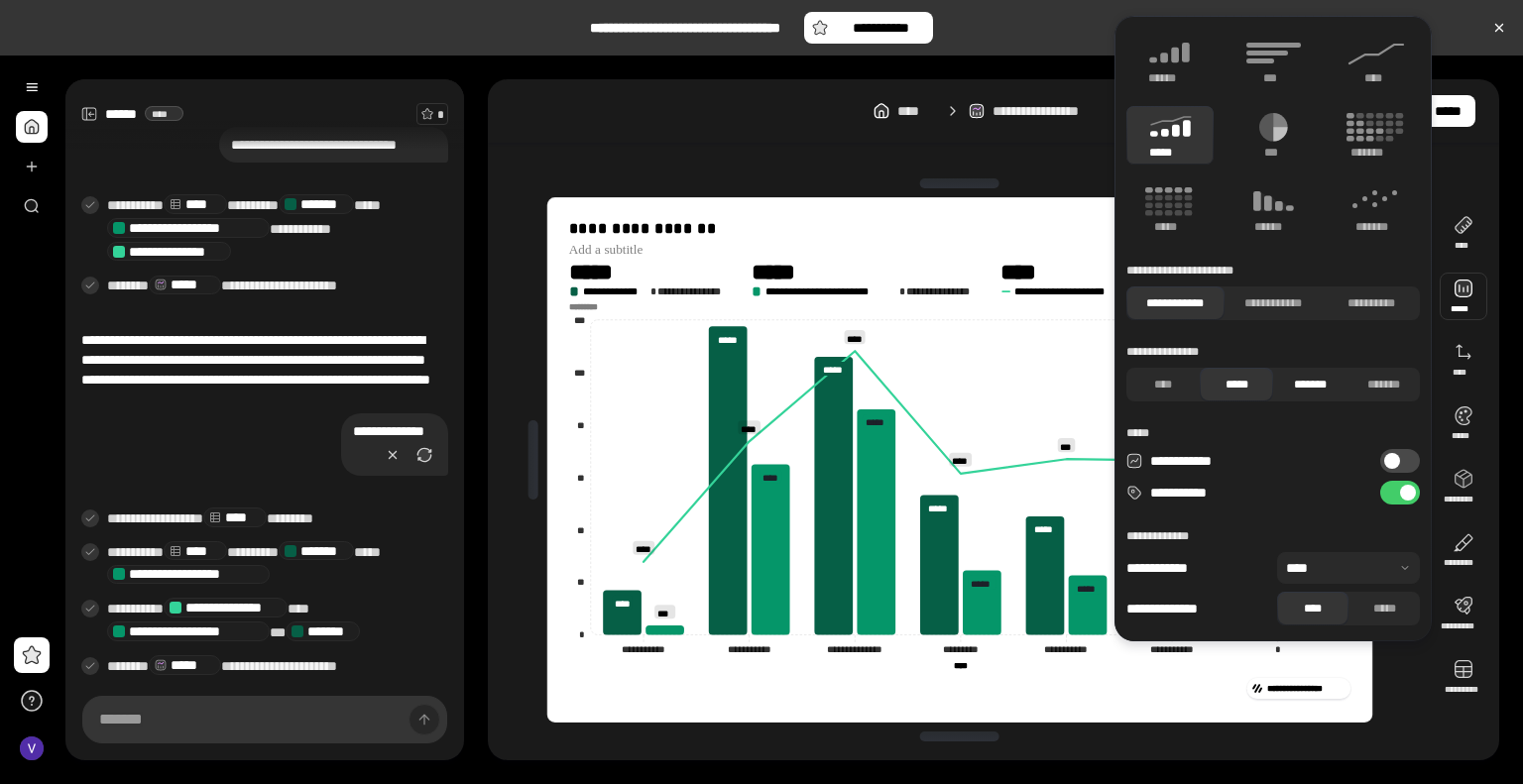 click on "*******" at bounding box center [1310, 385] 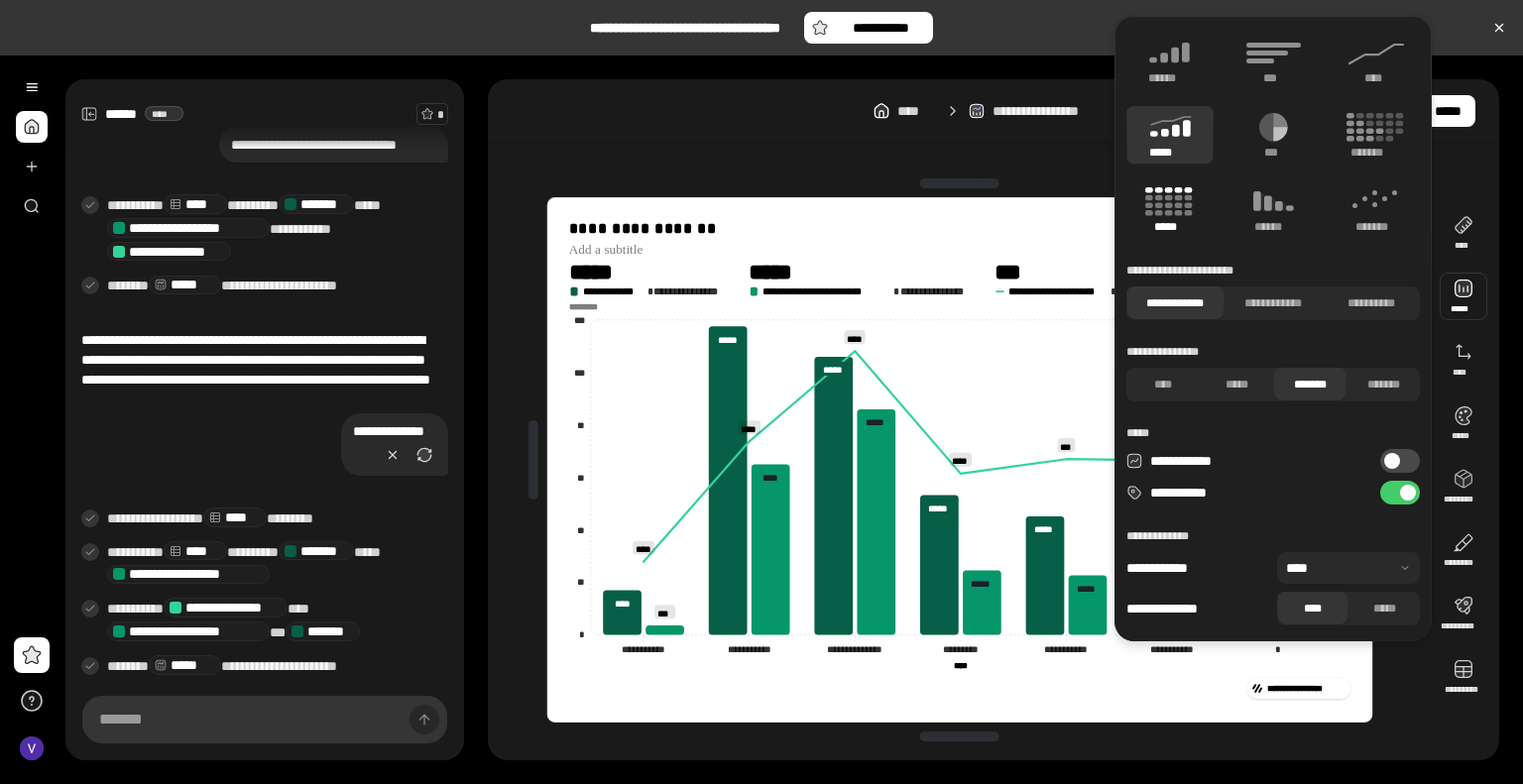 click 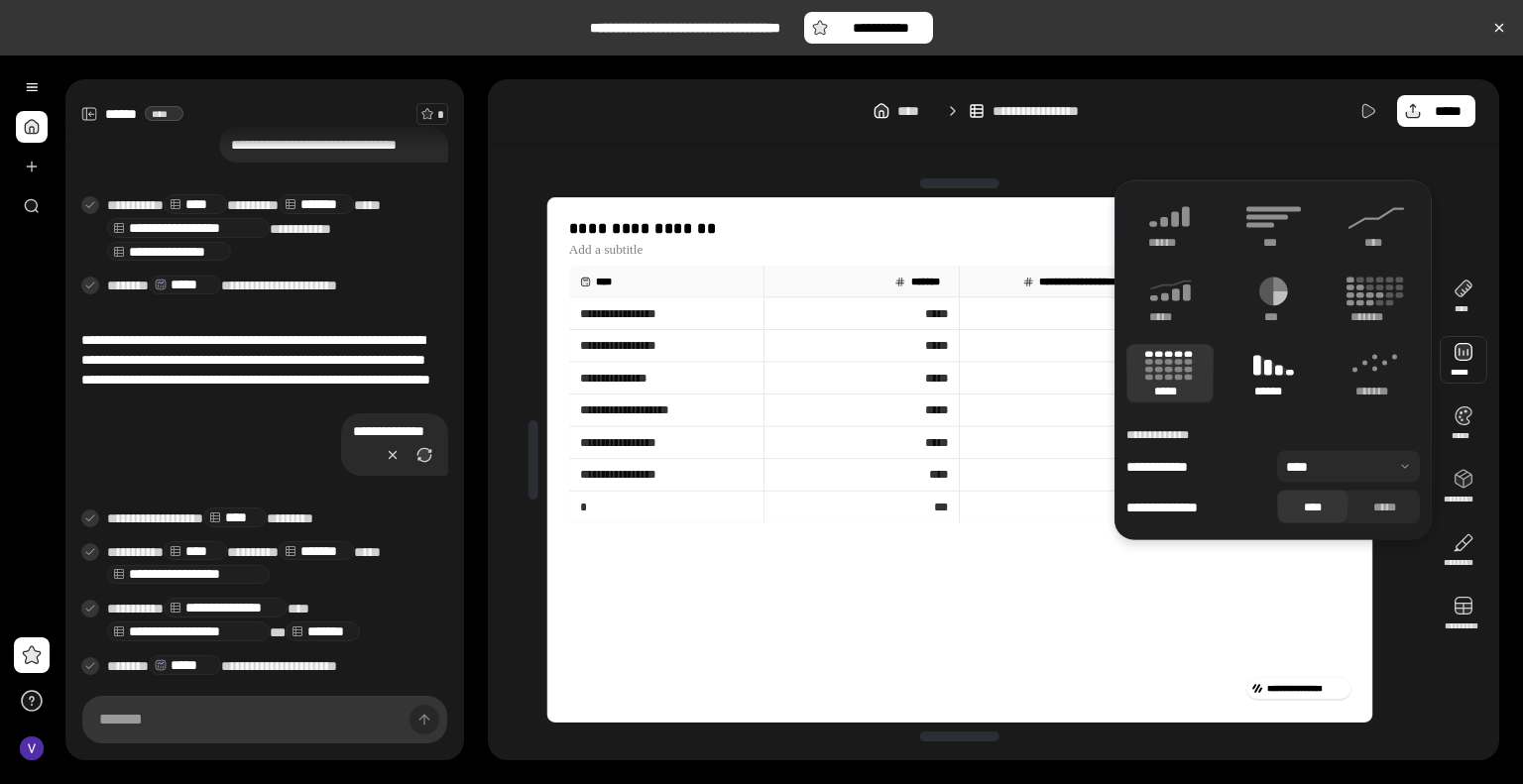 click 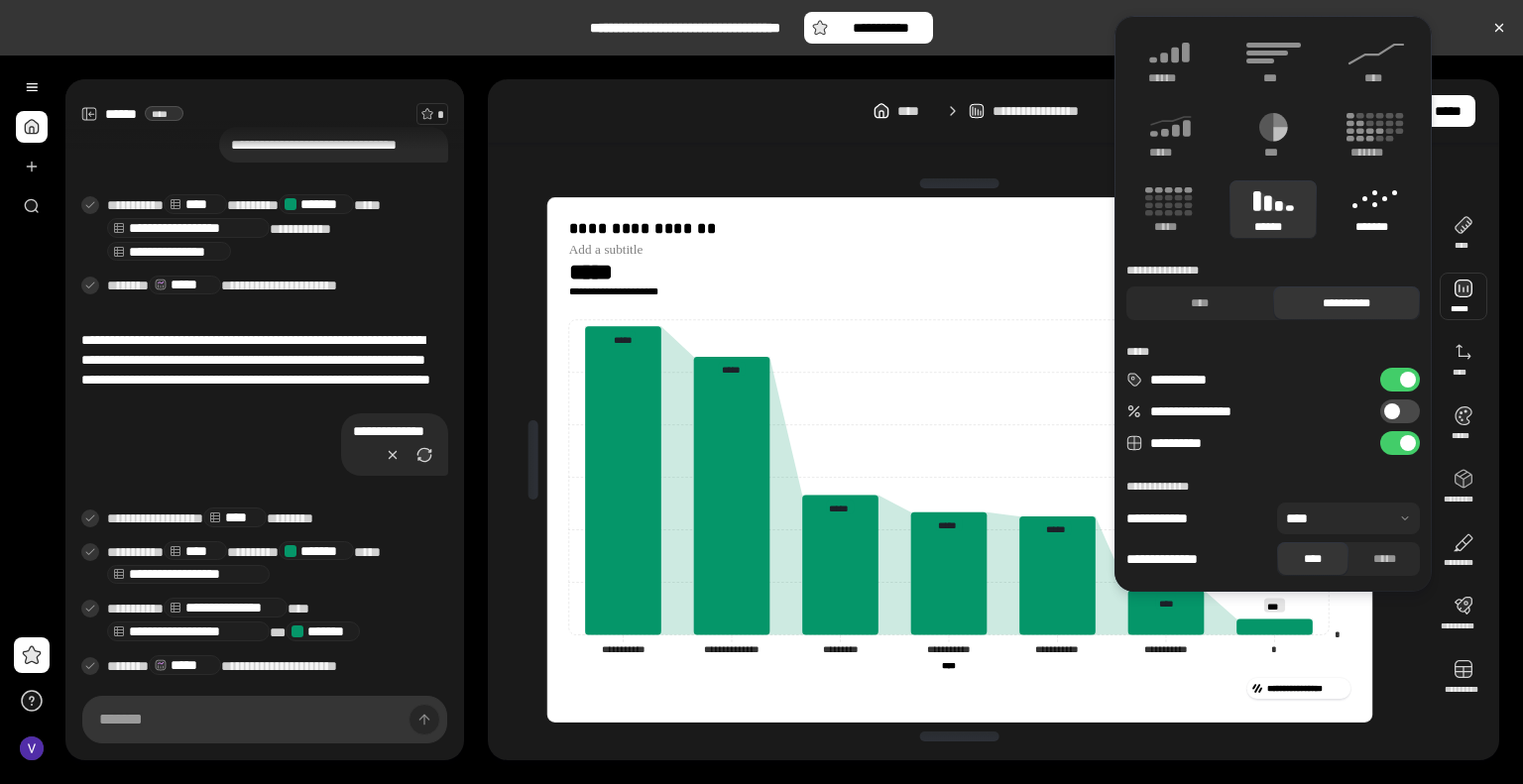 click on "*******" at bounding box center [1376, 227] 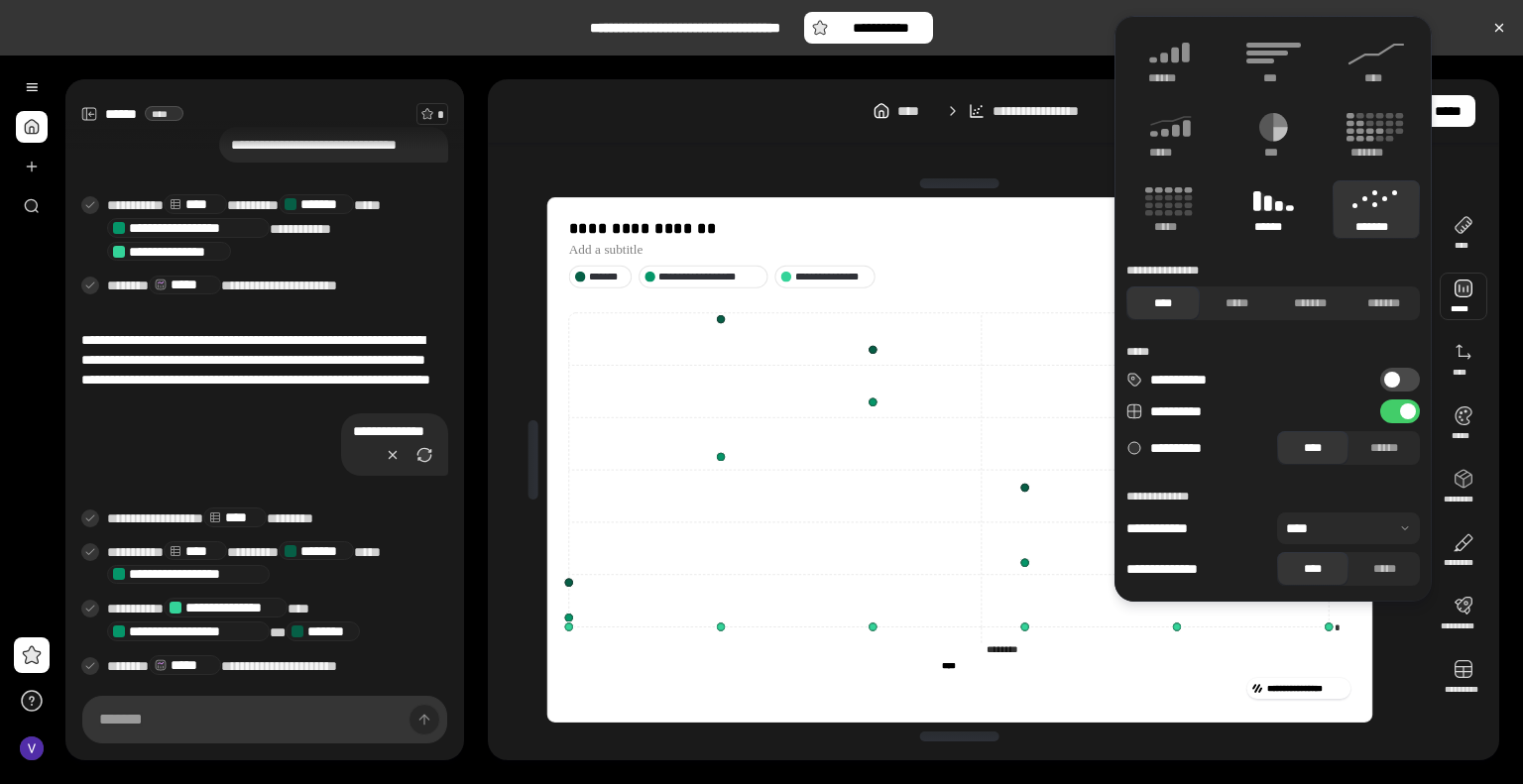 click 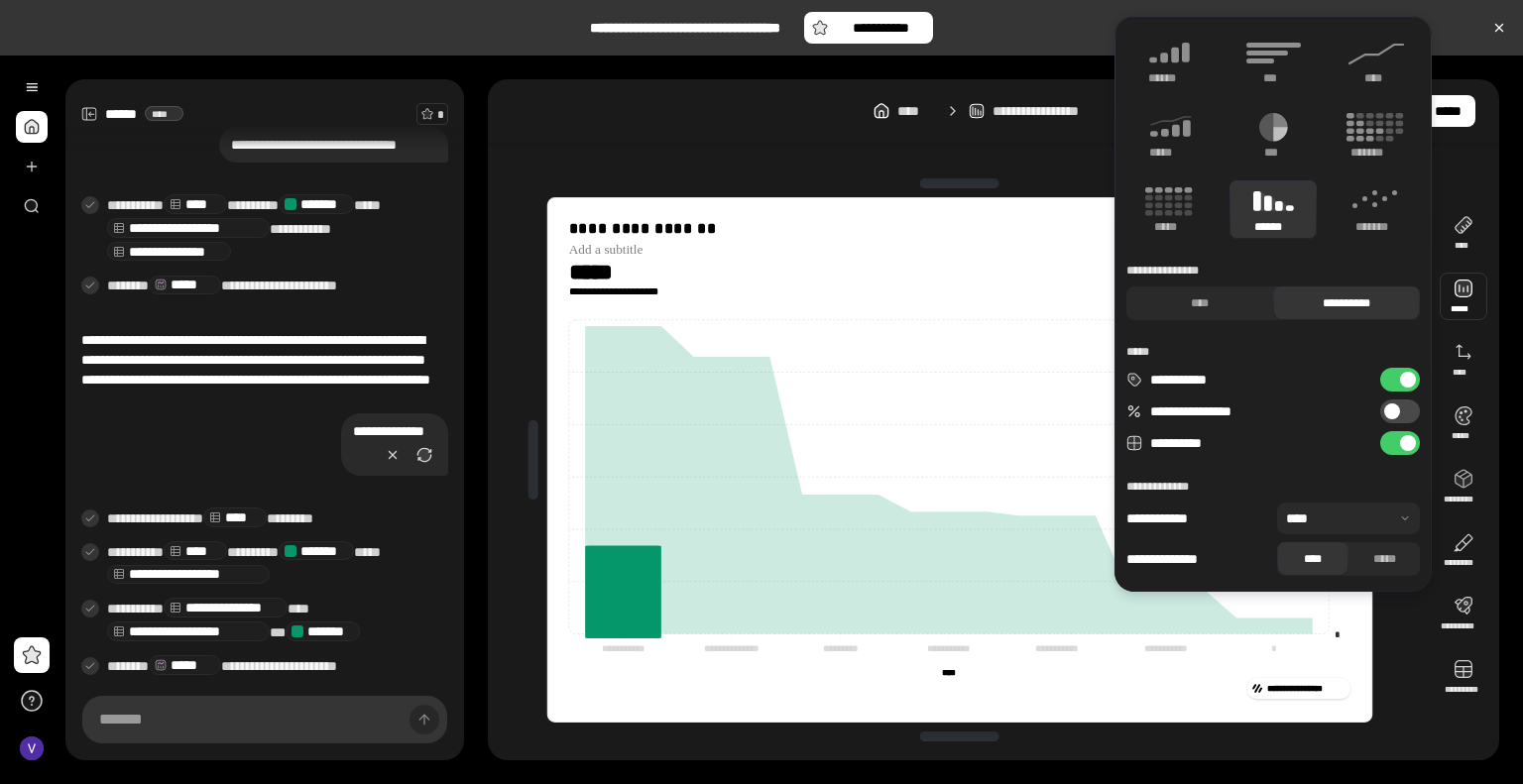 type on "*******" 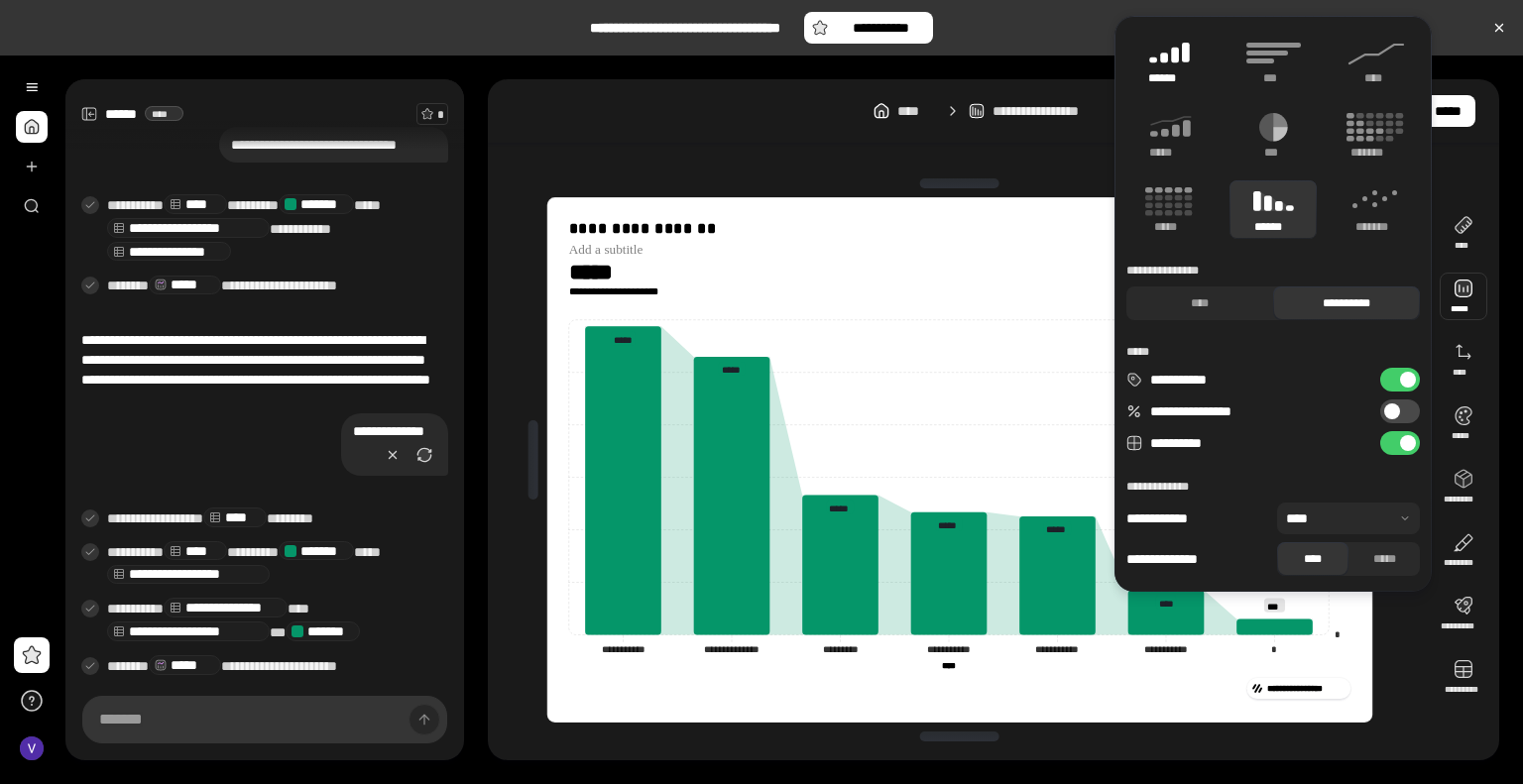 click 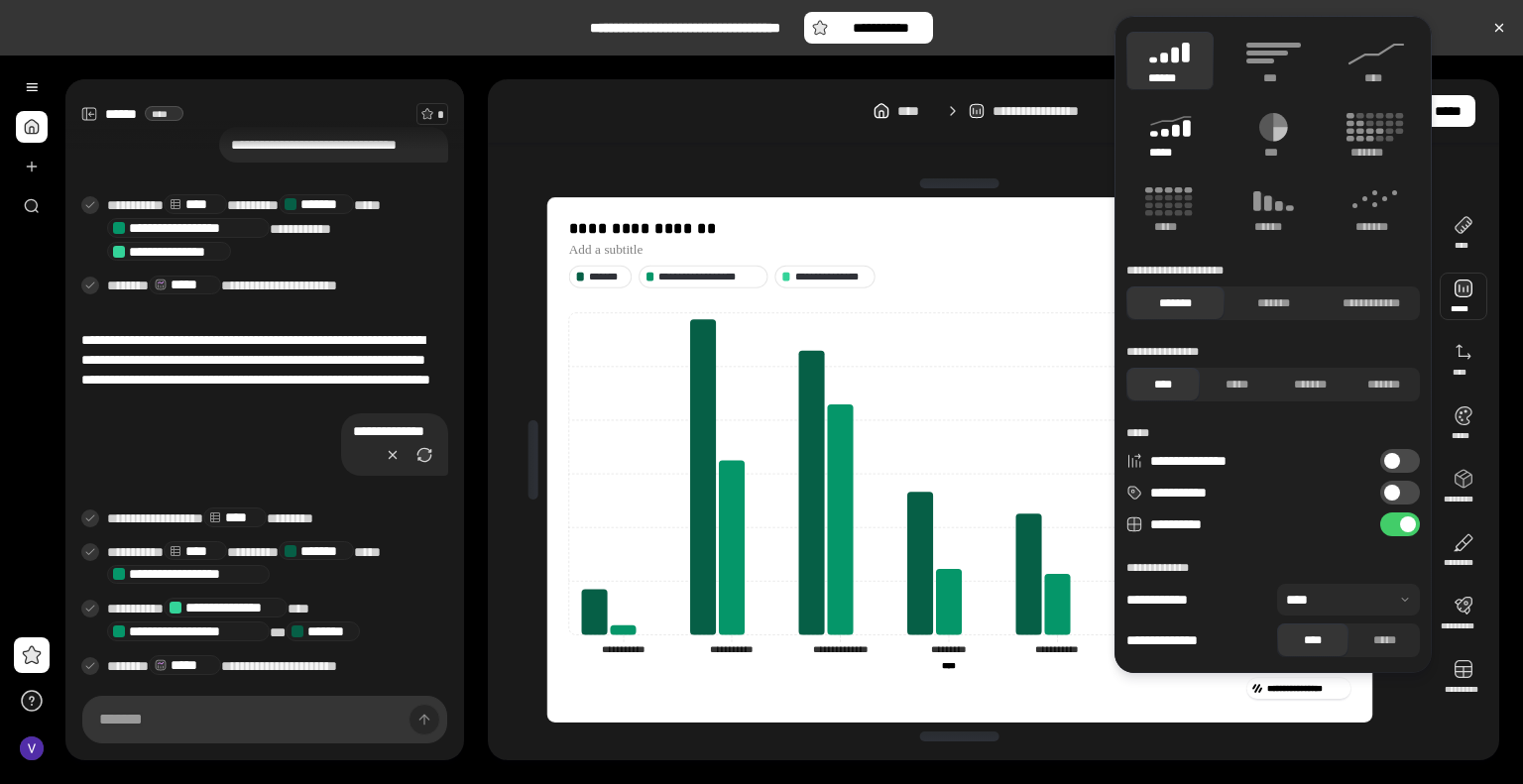 click on "*****" at bounding box center (1169, 153) 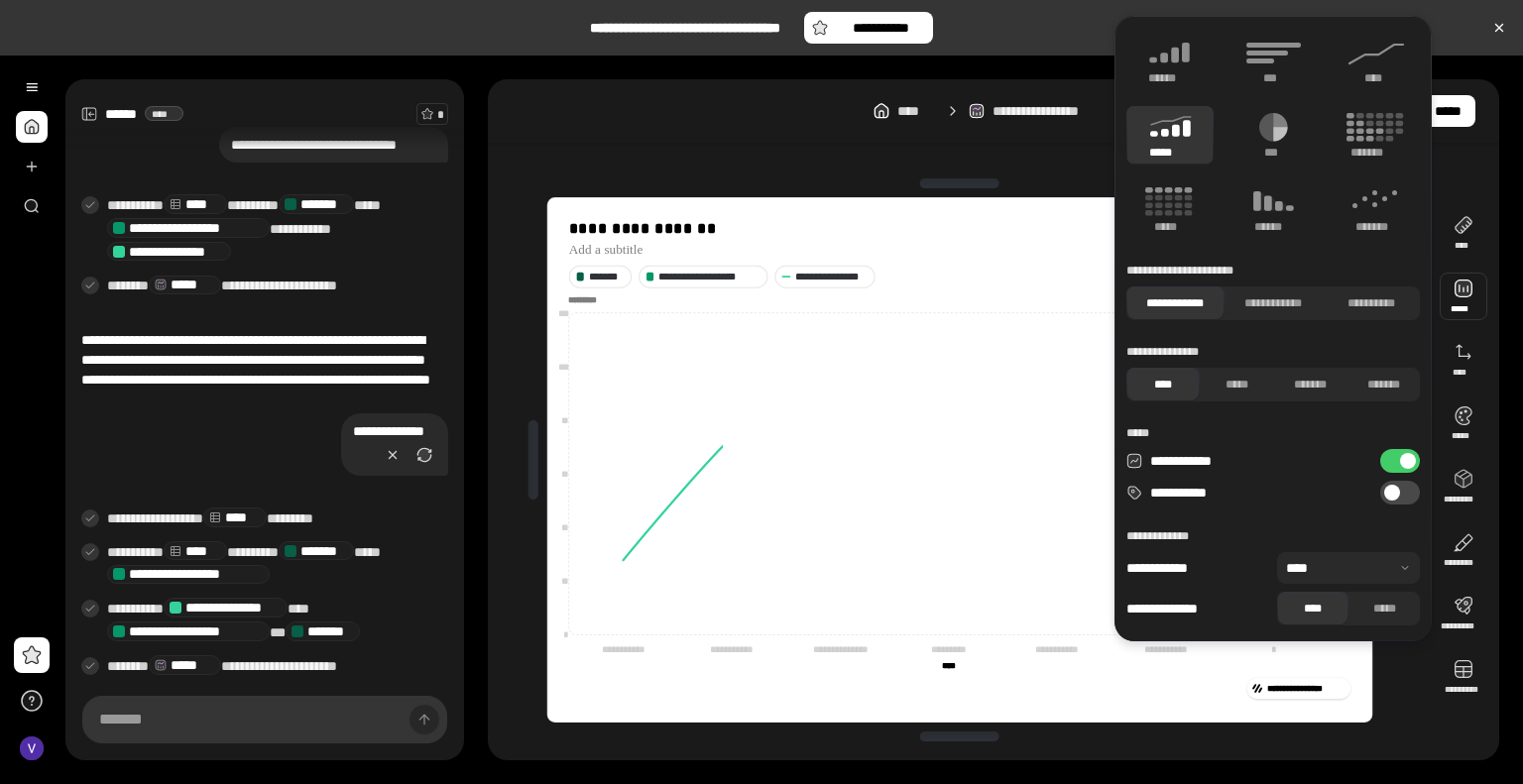 type on "**********" 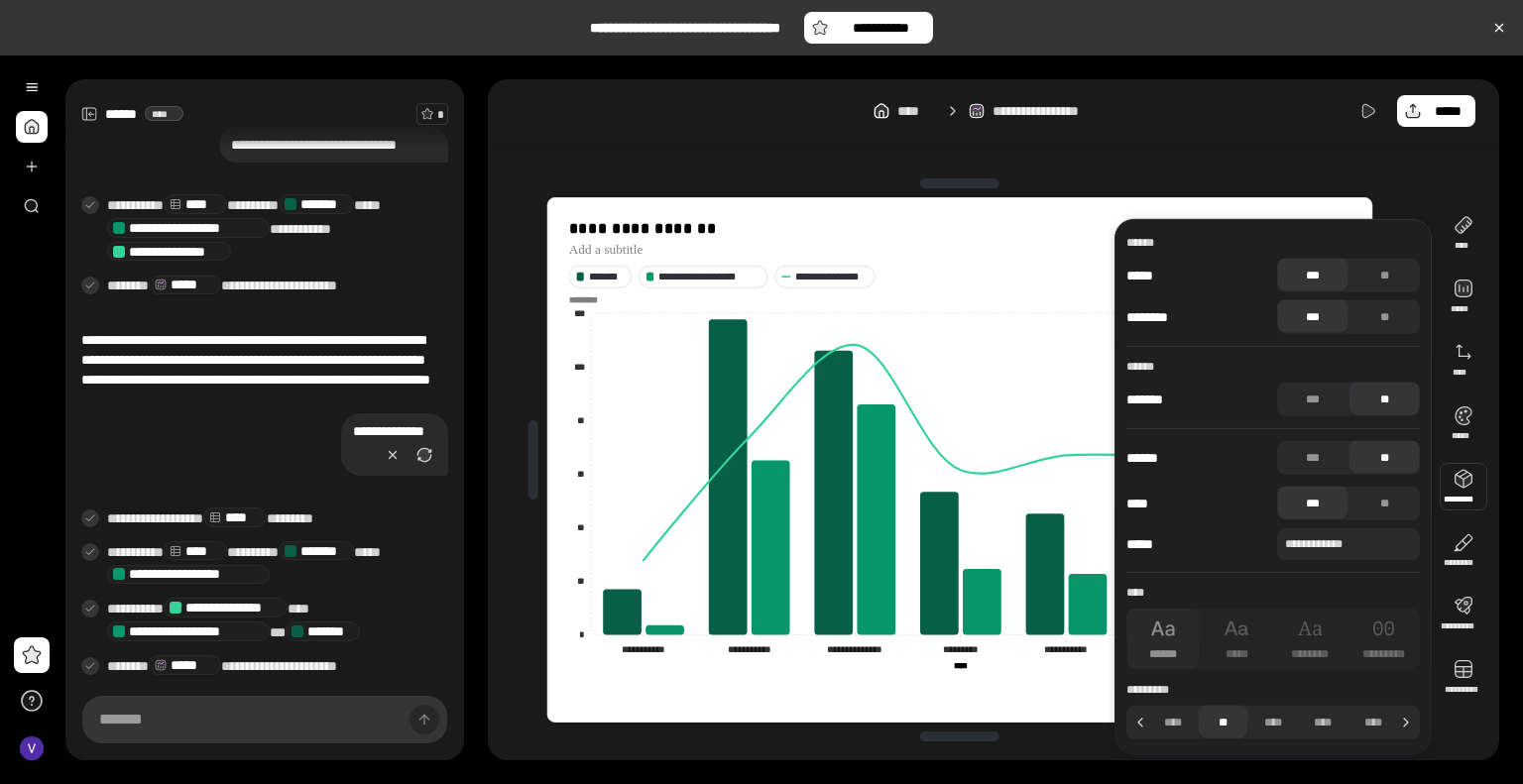 click on "**********" at bounding box center (960, 459) 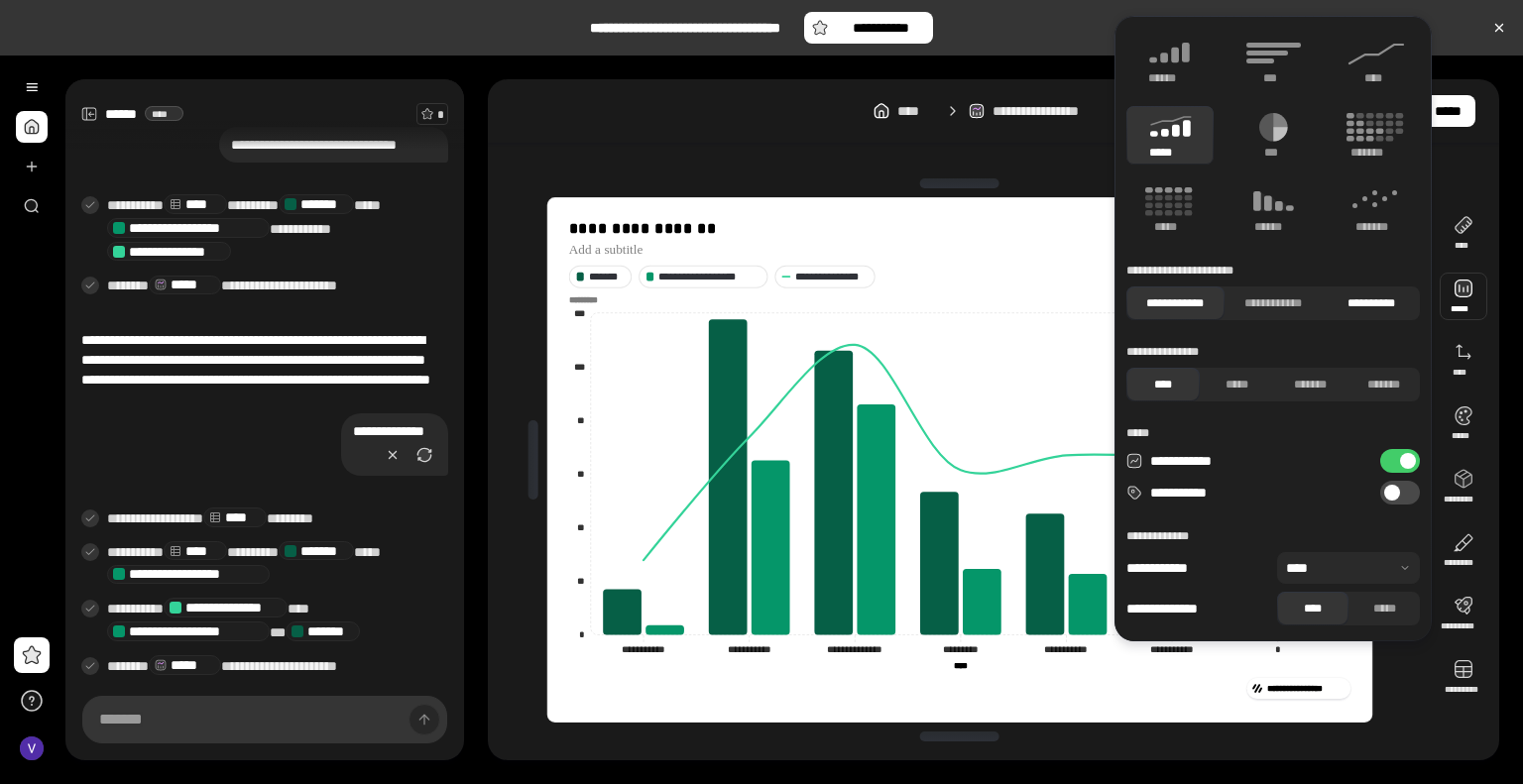 click on "**********" at bounding box center (1370, 303) 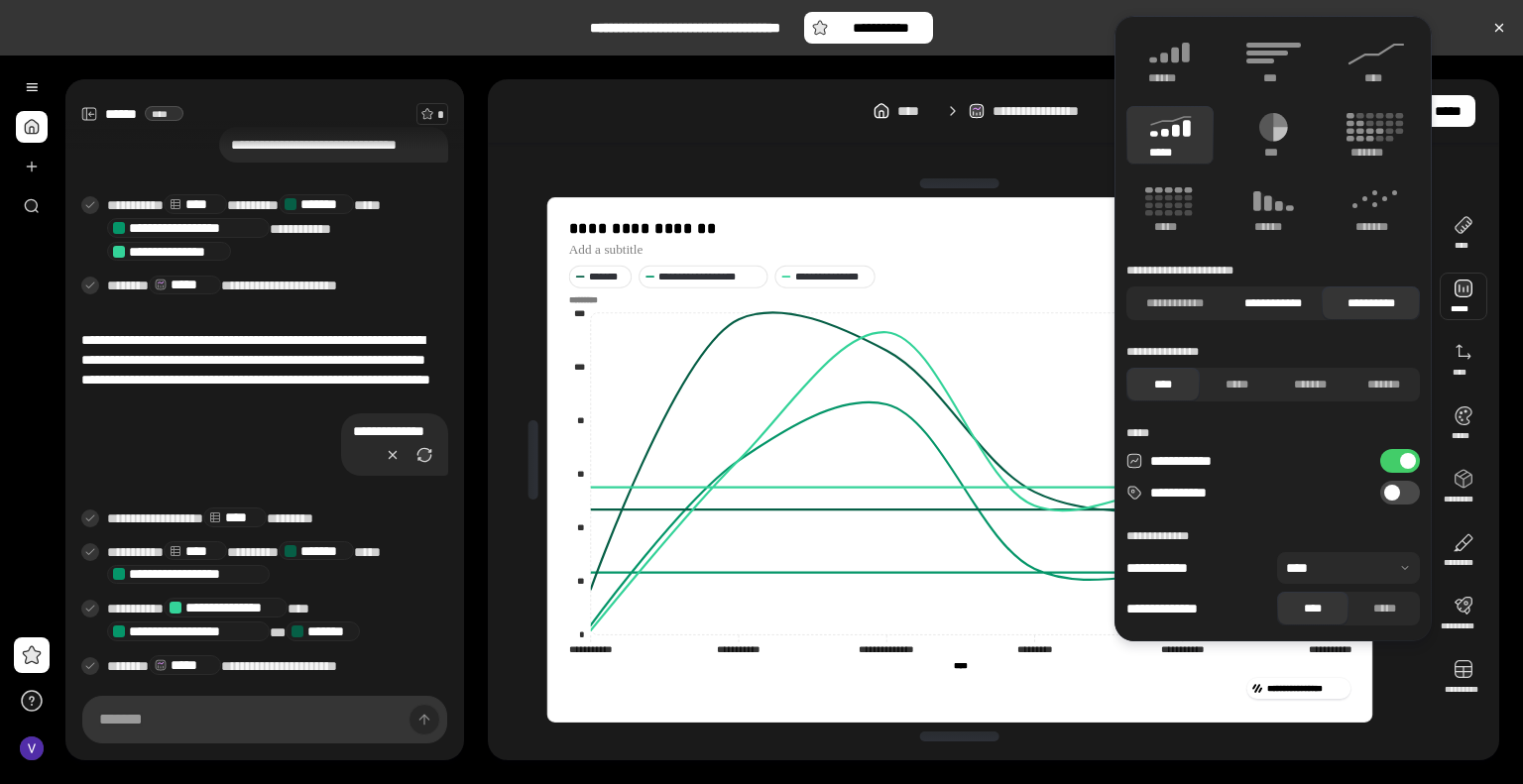 click on "**********" at bounding box center [1273, 303] 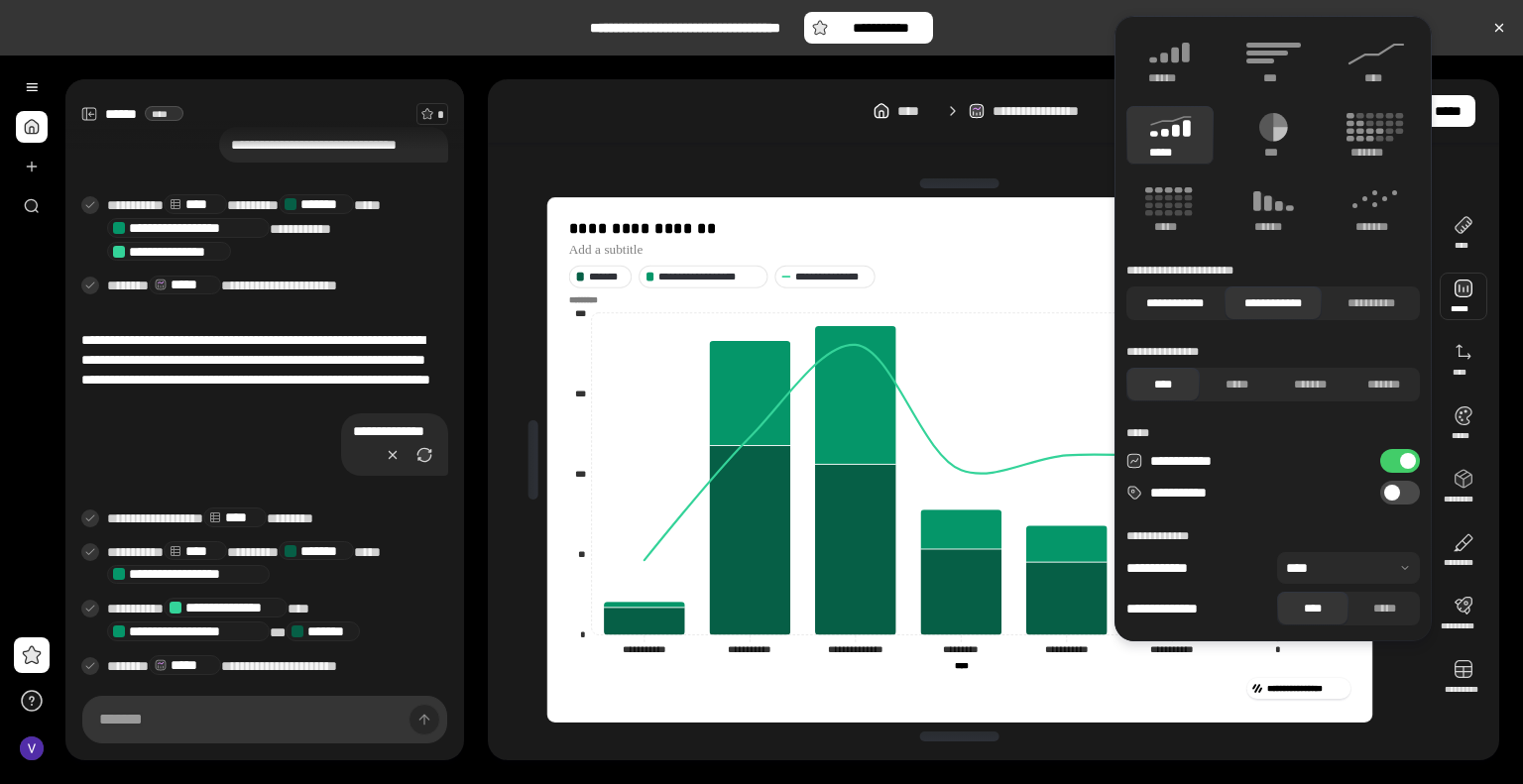 click on "**********" at bounding box center [1175, 303] 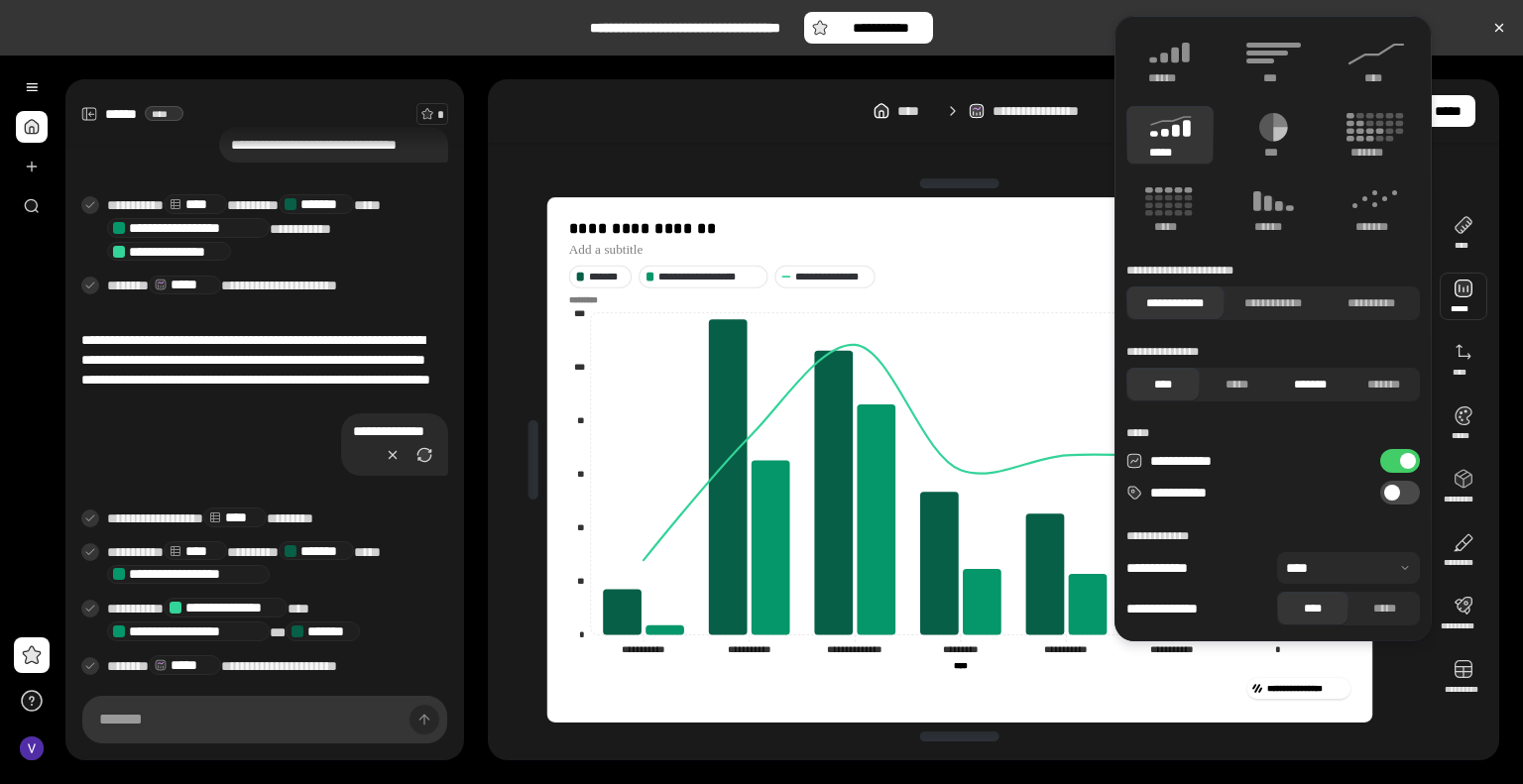 click on "*******" at bounding box center [1310, 385] 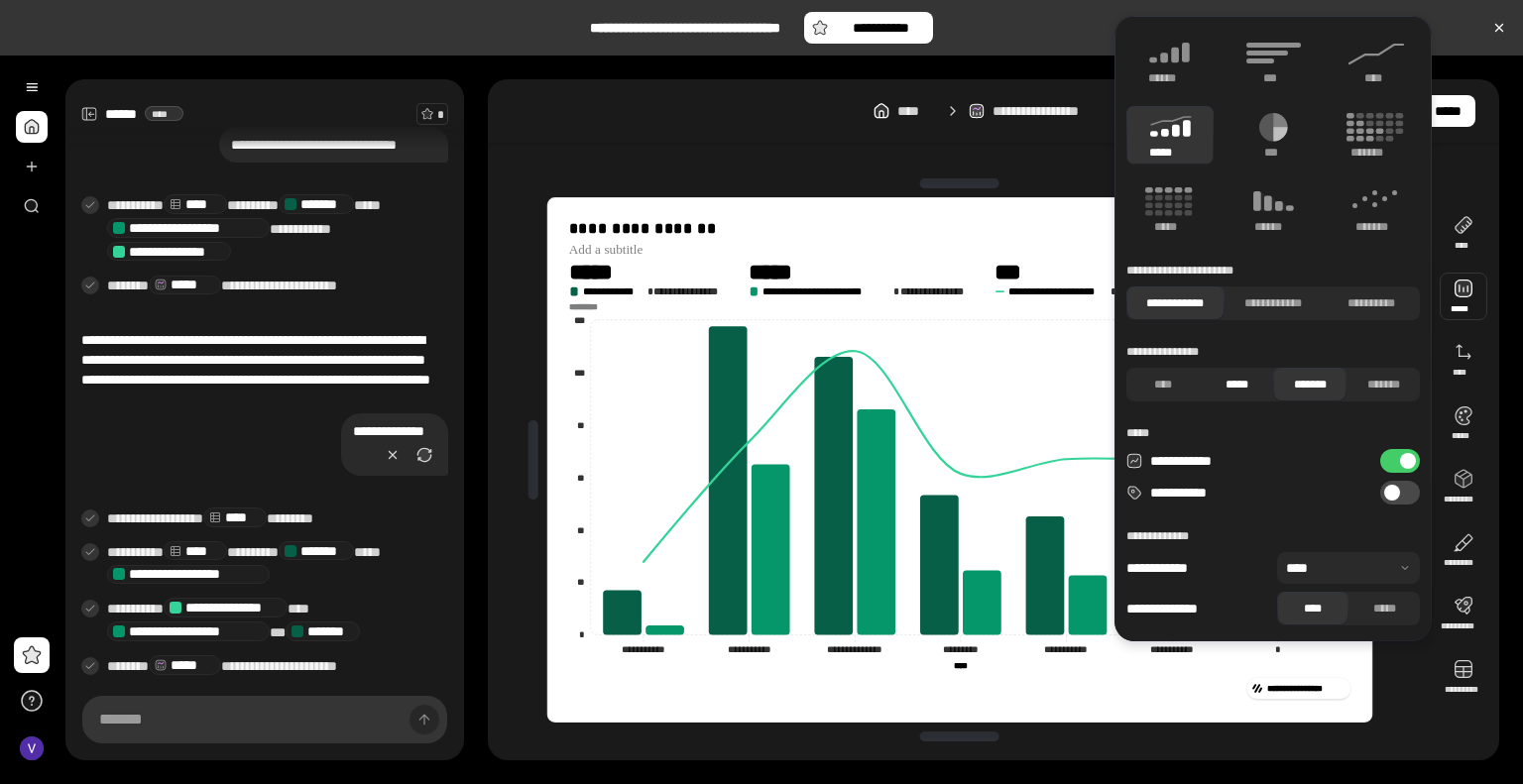 click on "*****" at bounding box center [1236, 385] 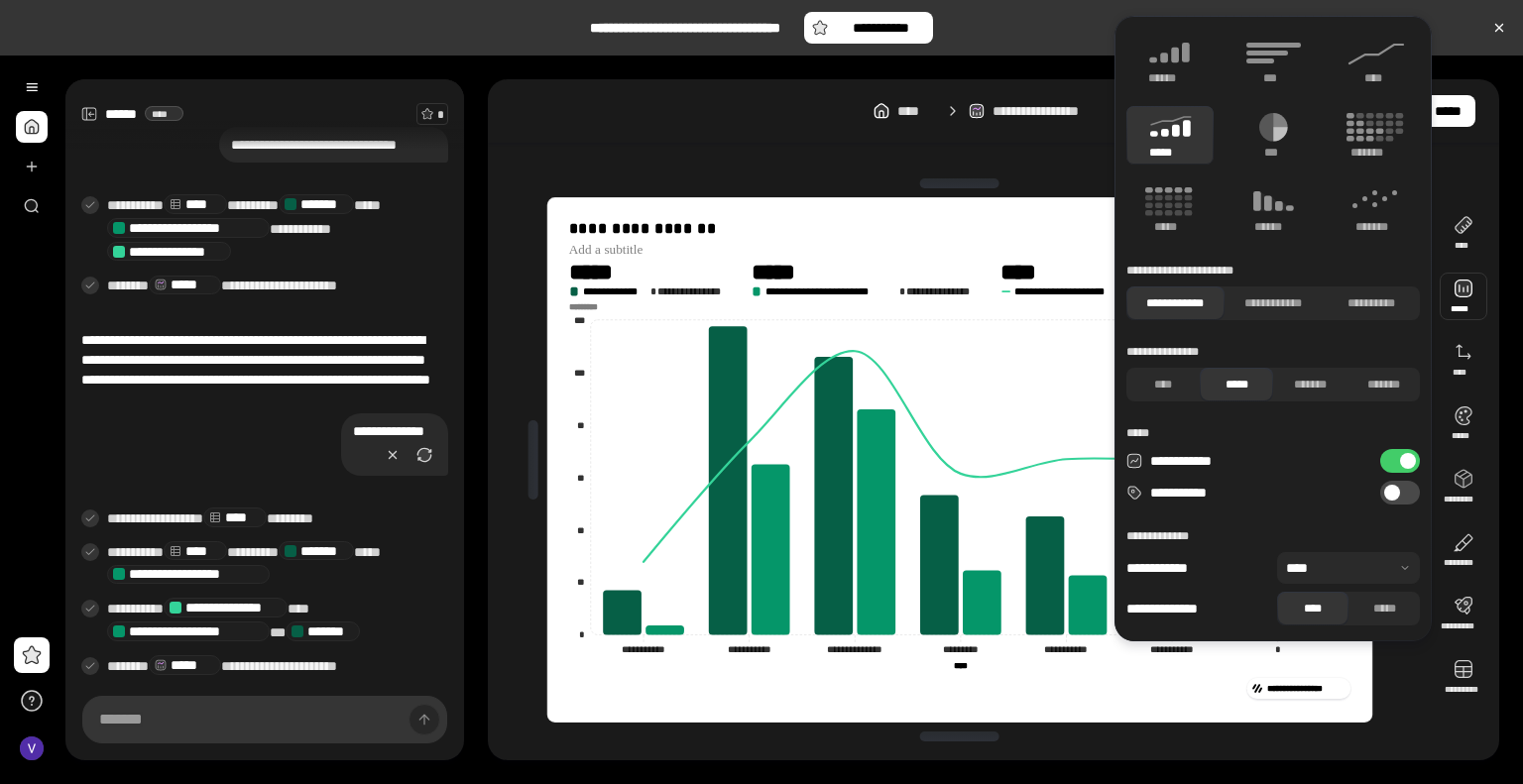 click on "**********" at bounding box center (1400, 493) 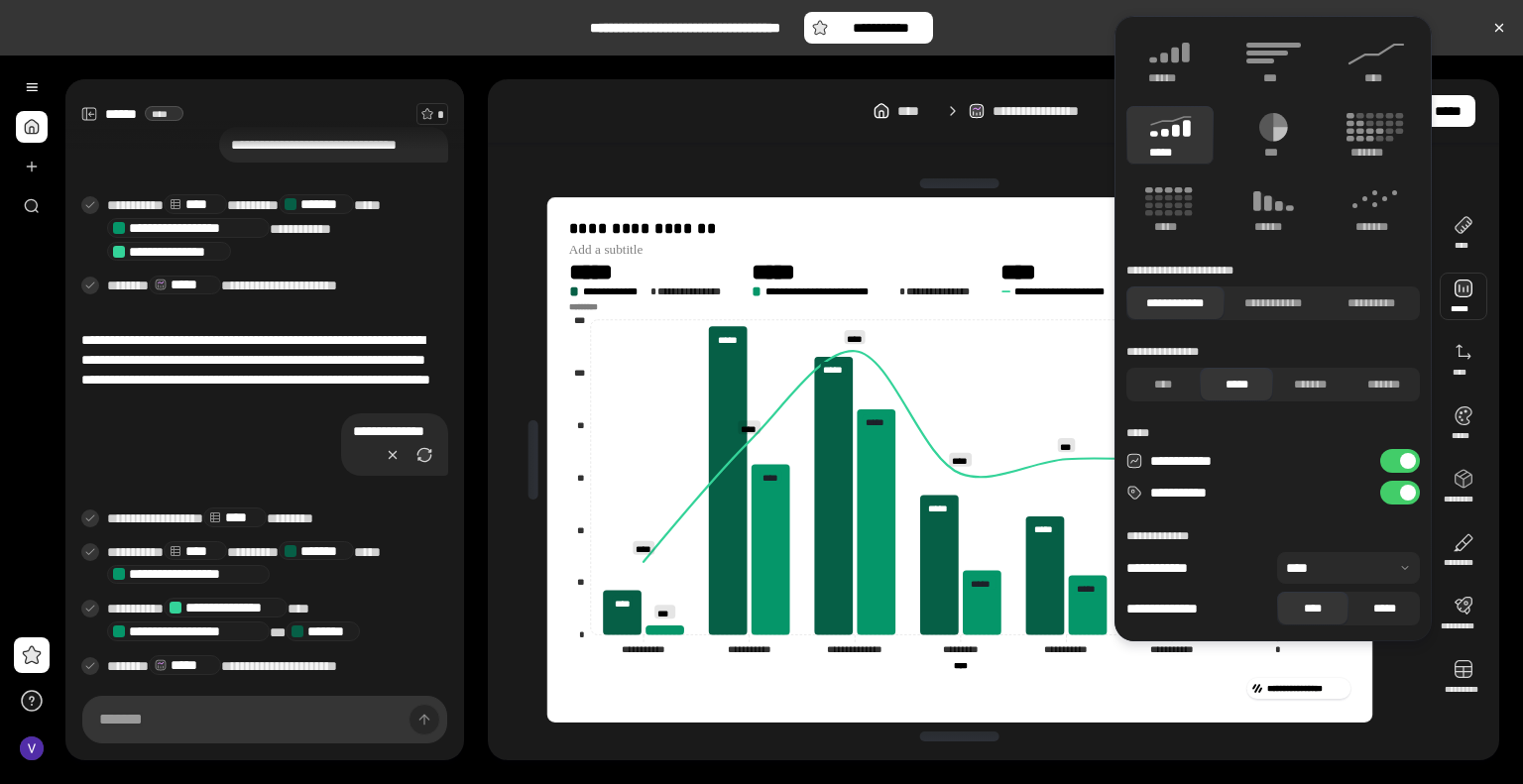 drag, startPoint x: 1384, startPoint y: 604, endPoint x: 1388, endPoint y: 614, distance: 10.77033 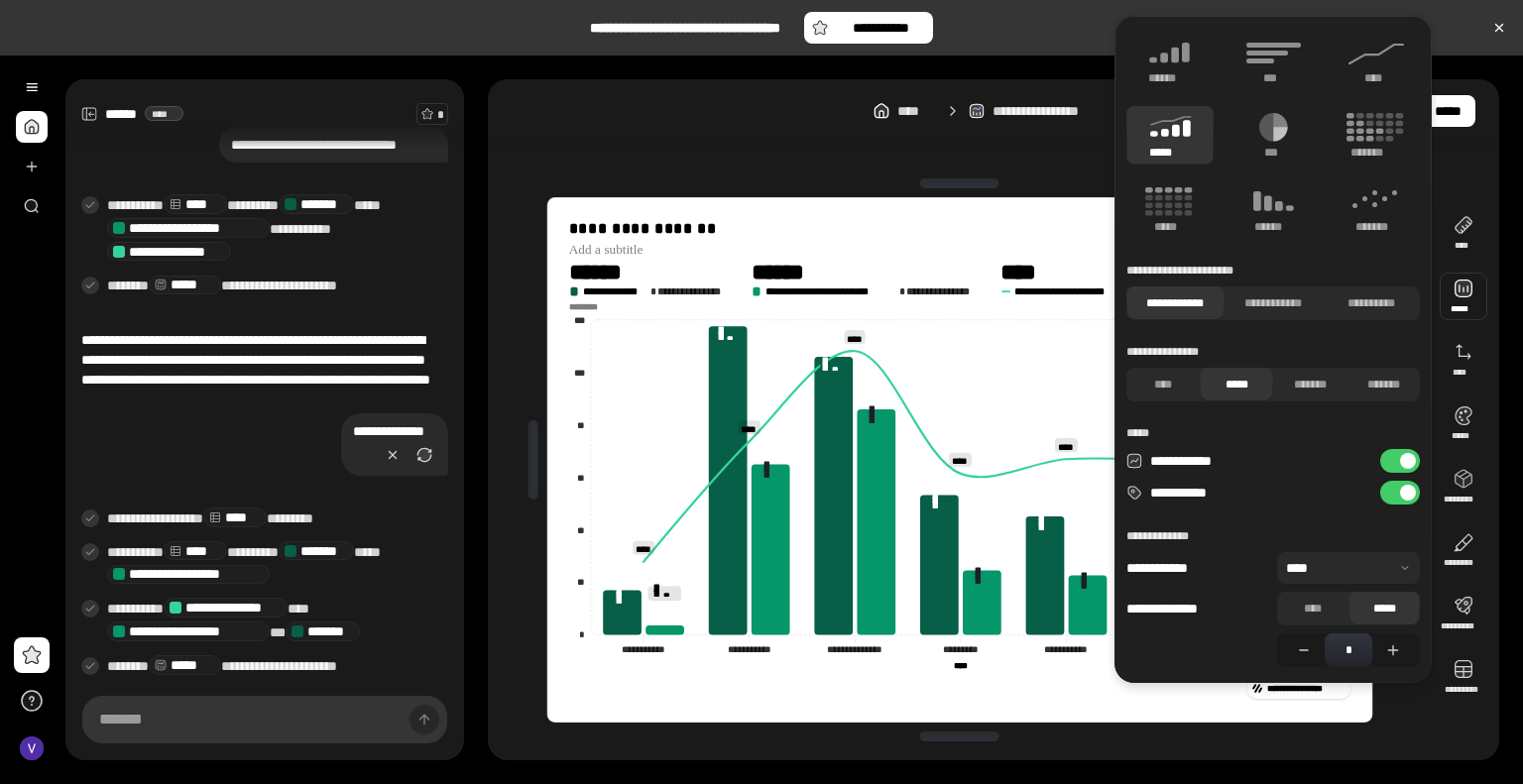 click on "*****" at bounding box center (1384, 609) 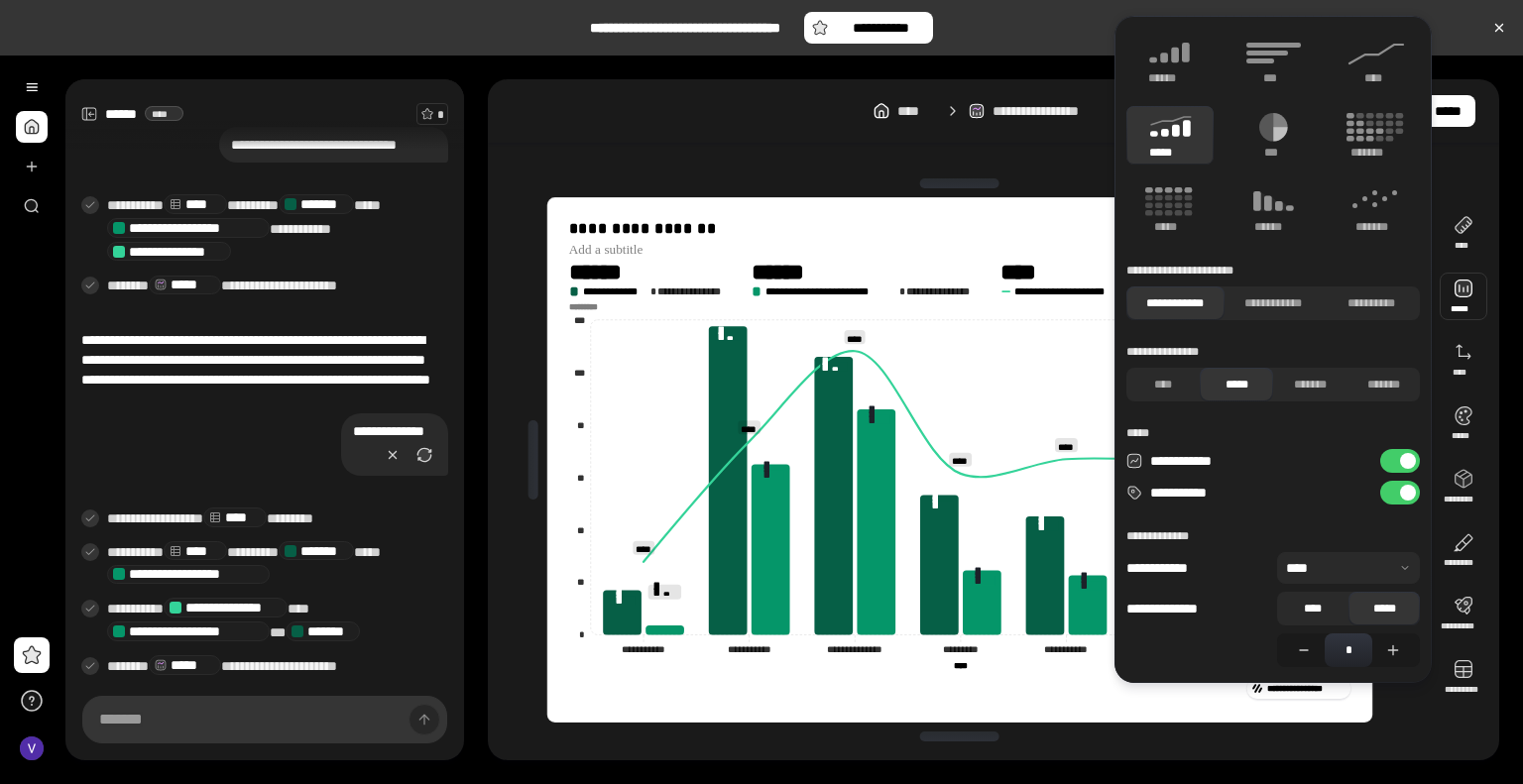 click on "****" at bounding box center [1313, 609] 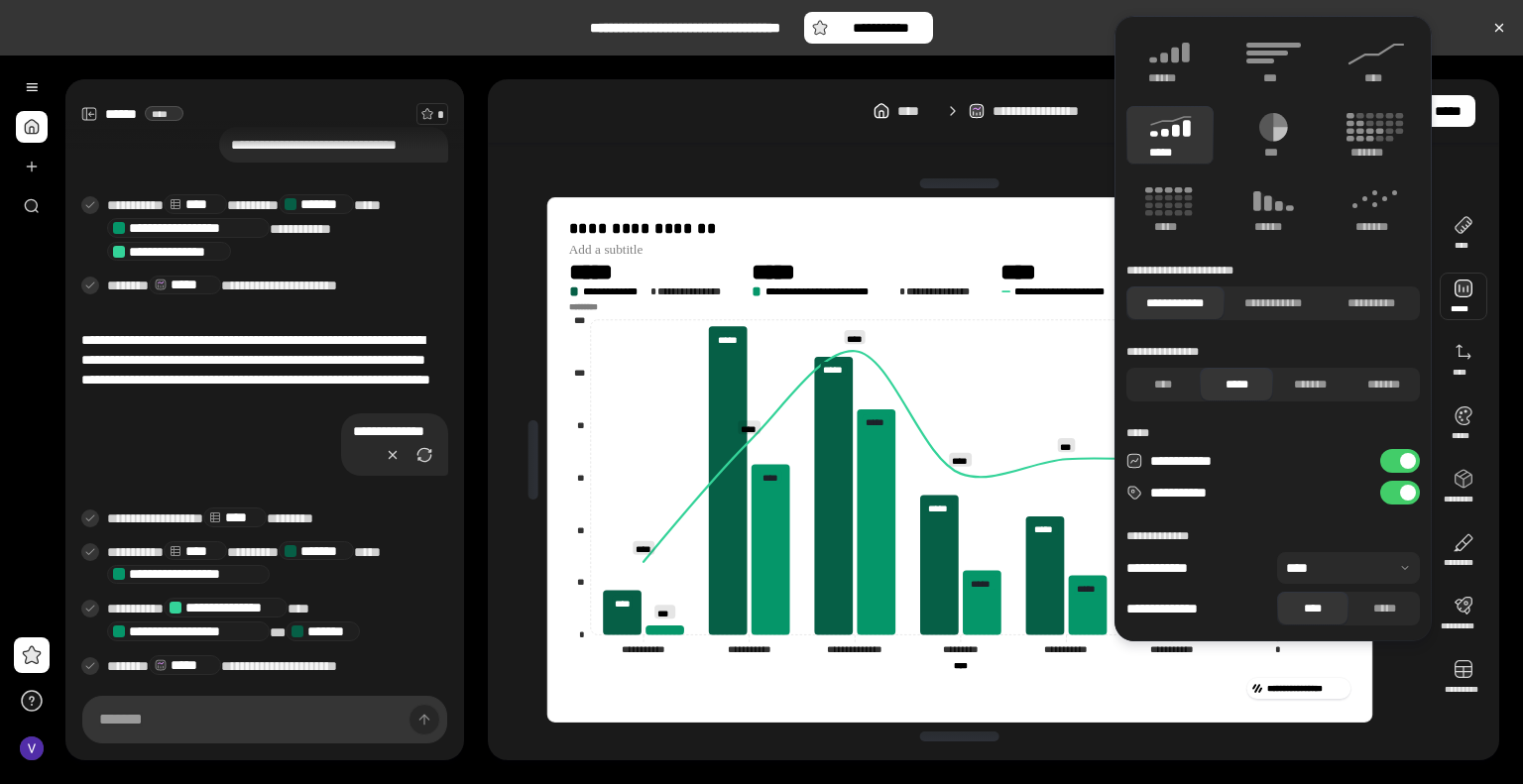 click on "**********" at bounding box center [1400, 461] 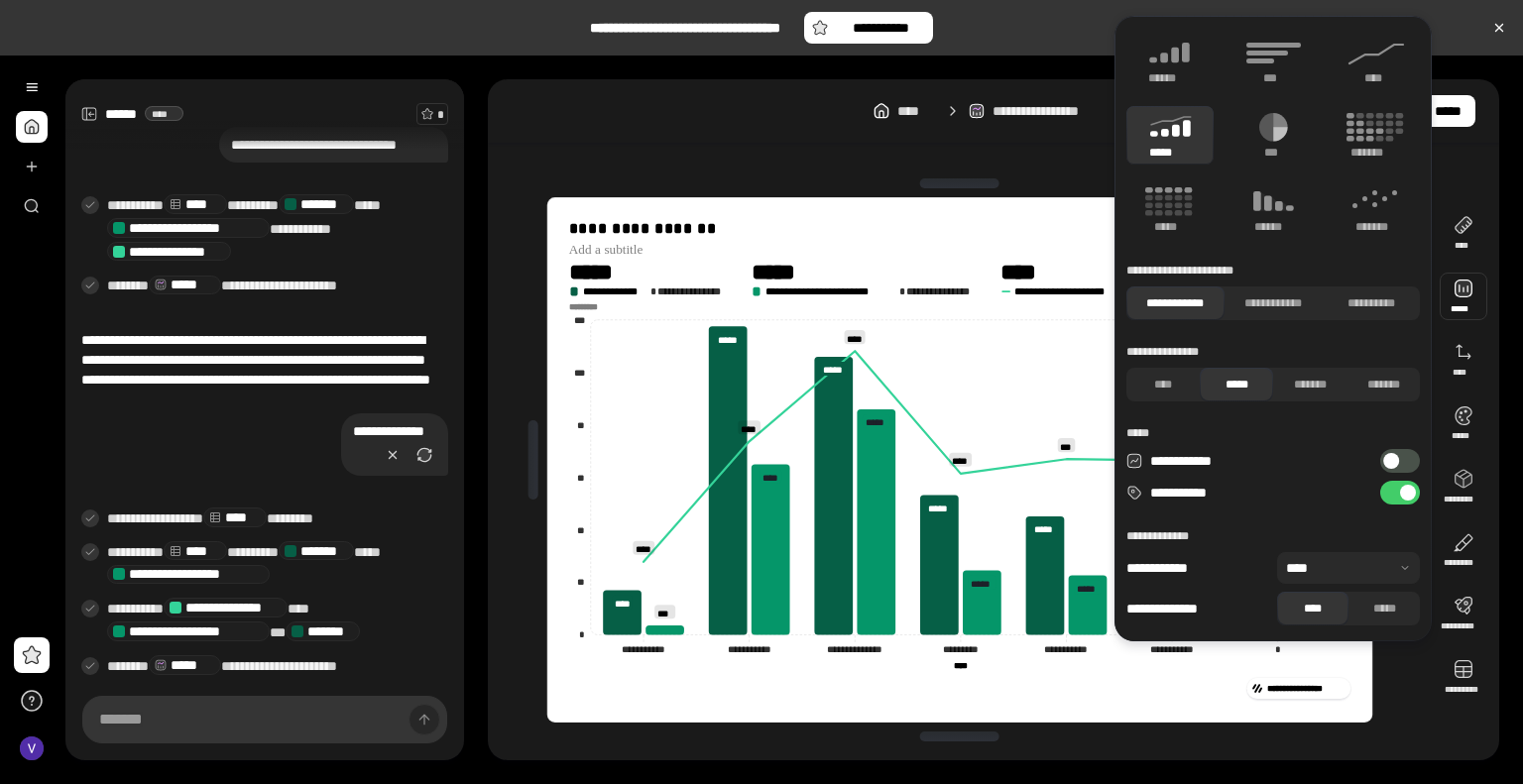 click at bounding box center (1391, 461) 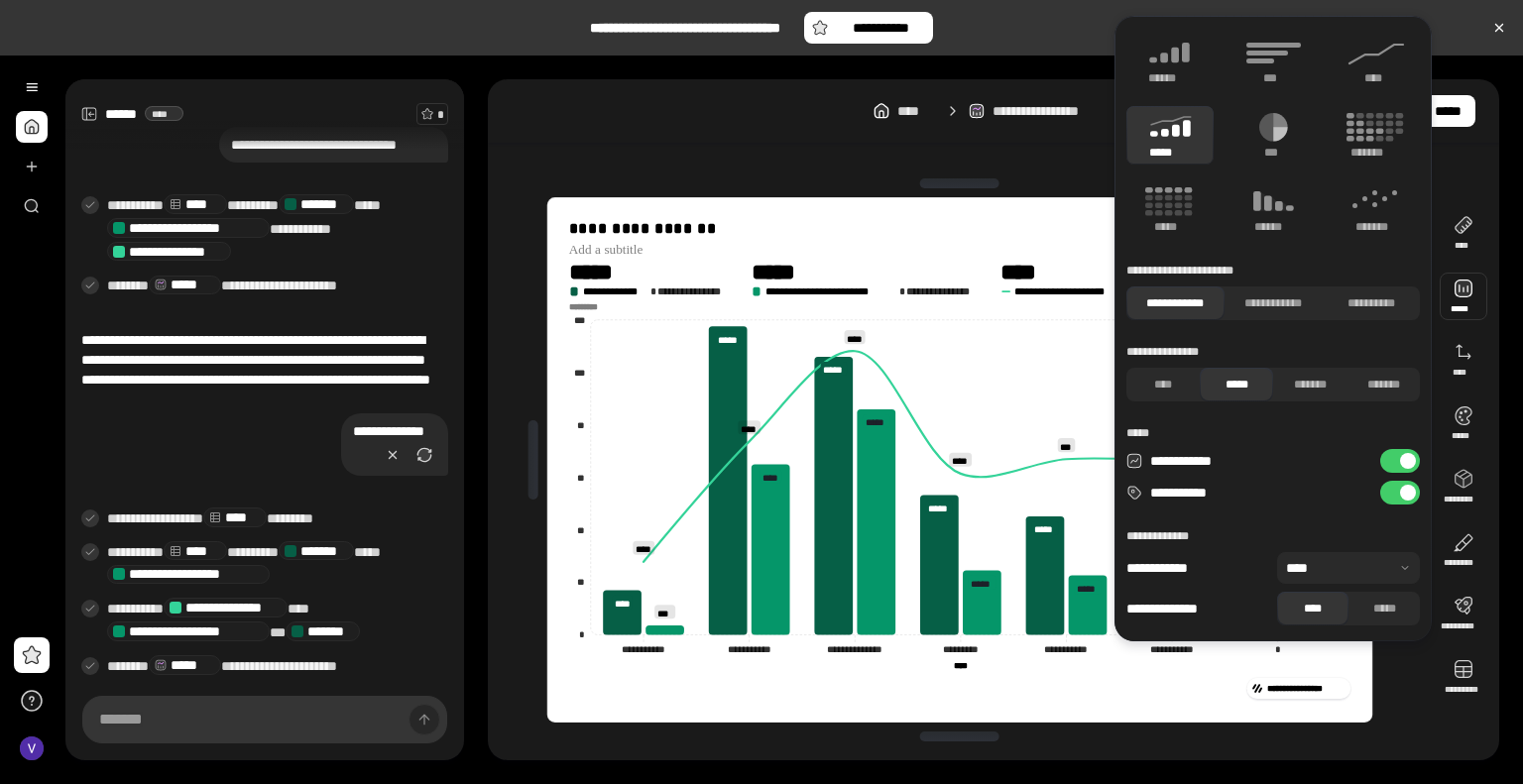 click on "**********" at bounding box center (1400, 461) 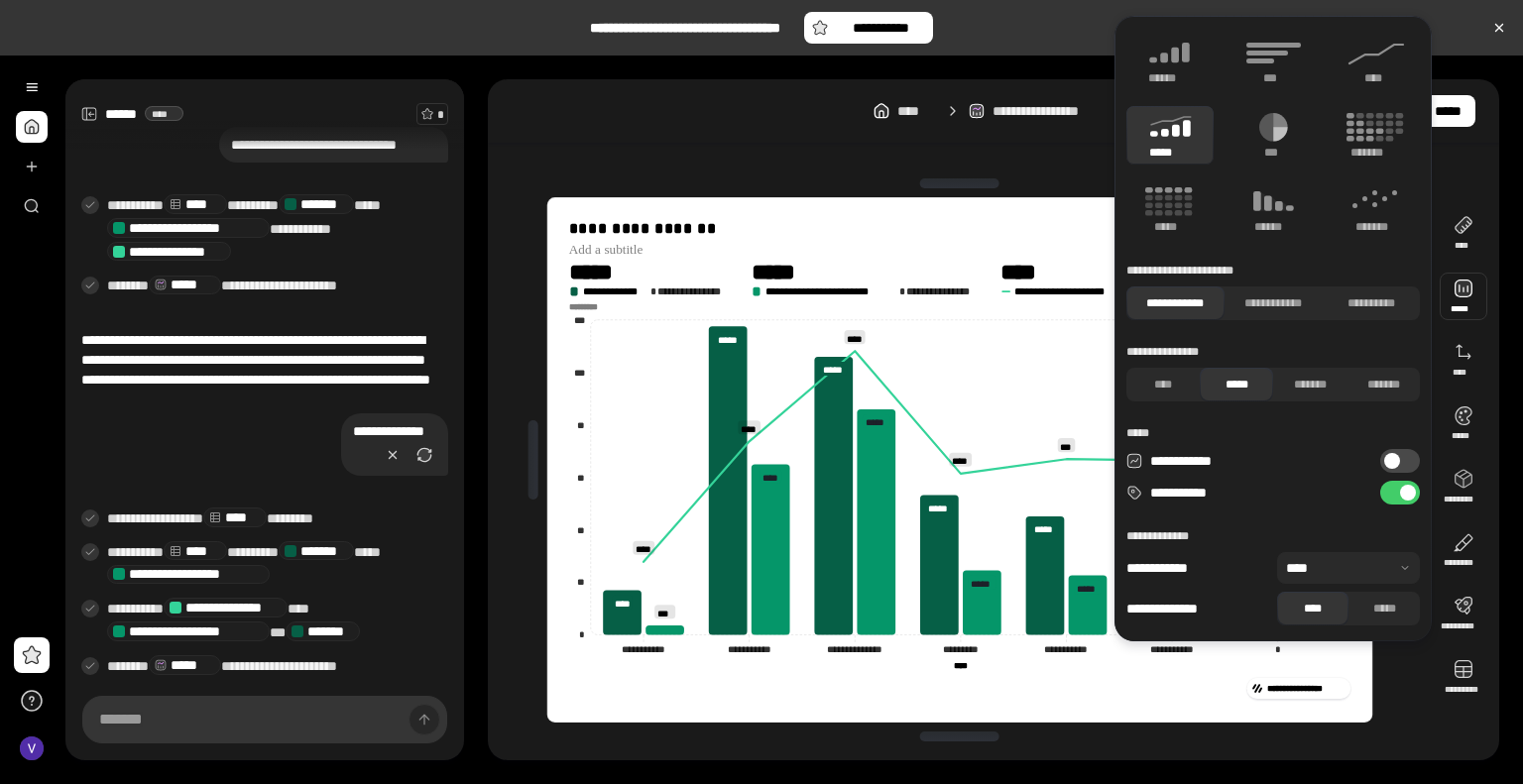 click on "**********" at bounding box center (1400, 493) 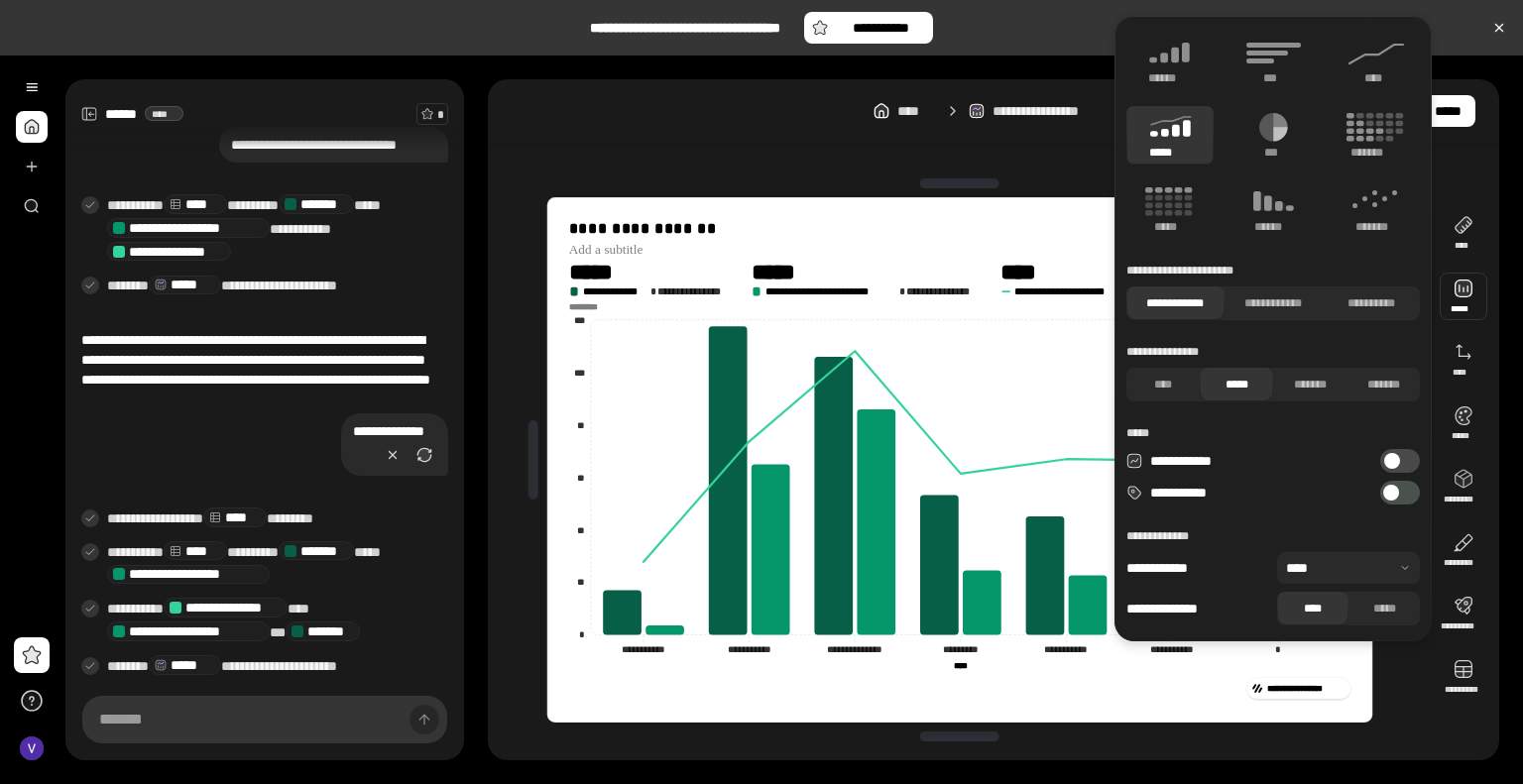 click at bounding box center [1391, 493] 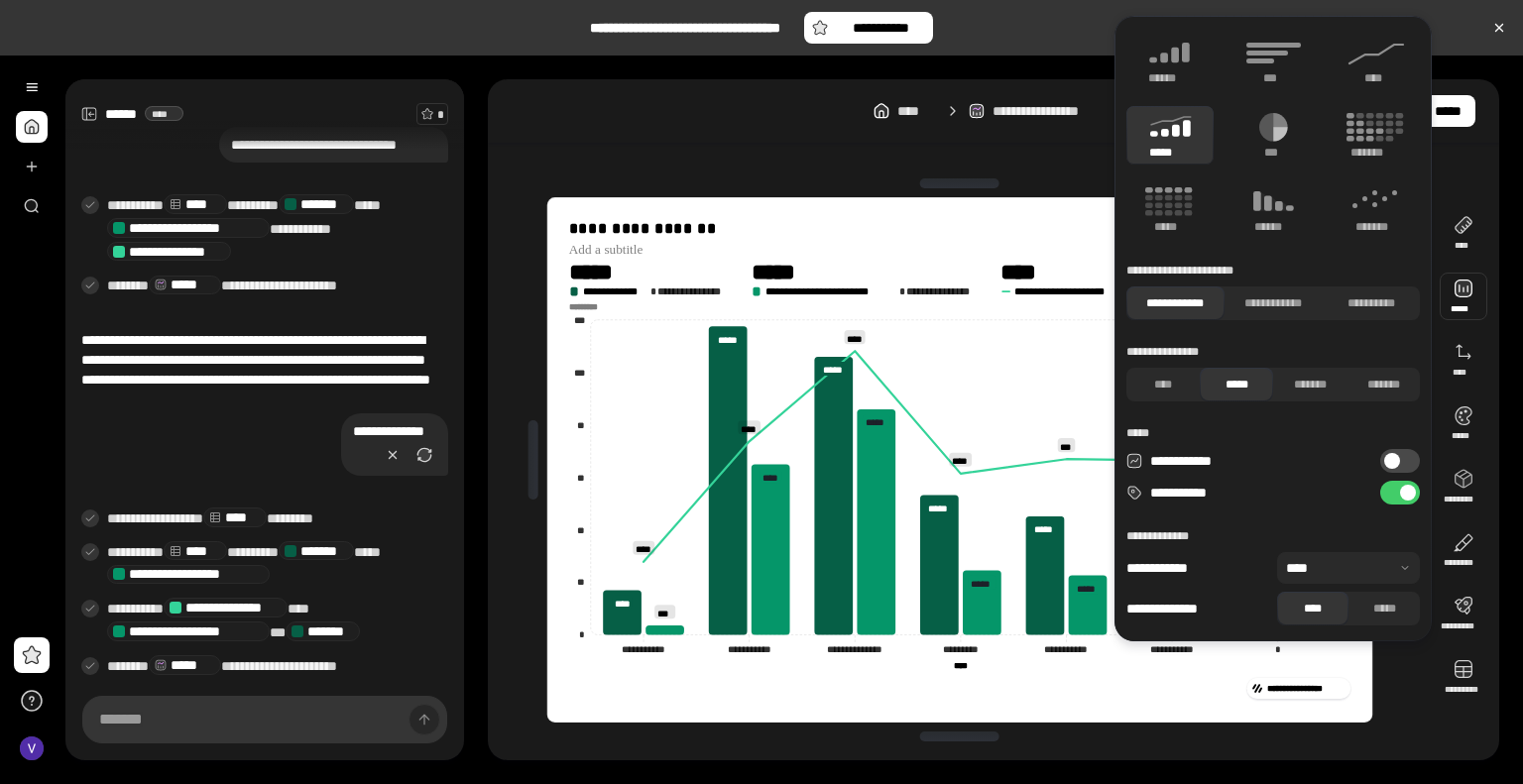 click on "**********" at bounding box center [1400, 461] 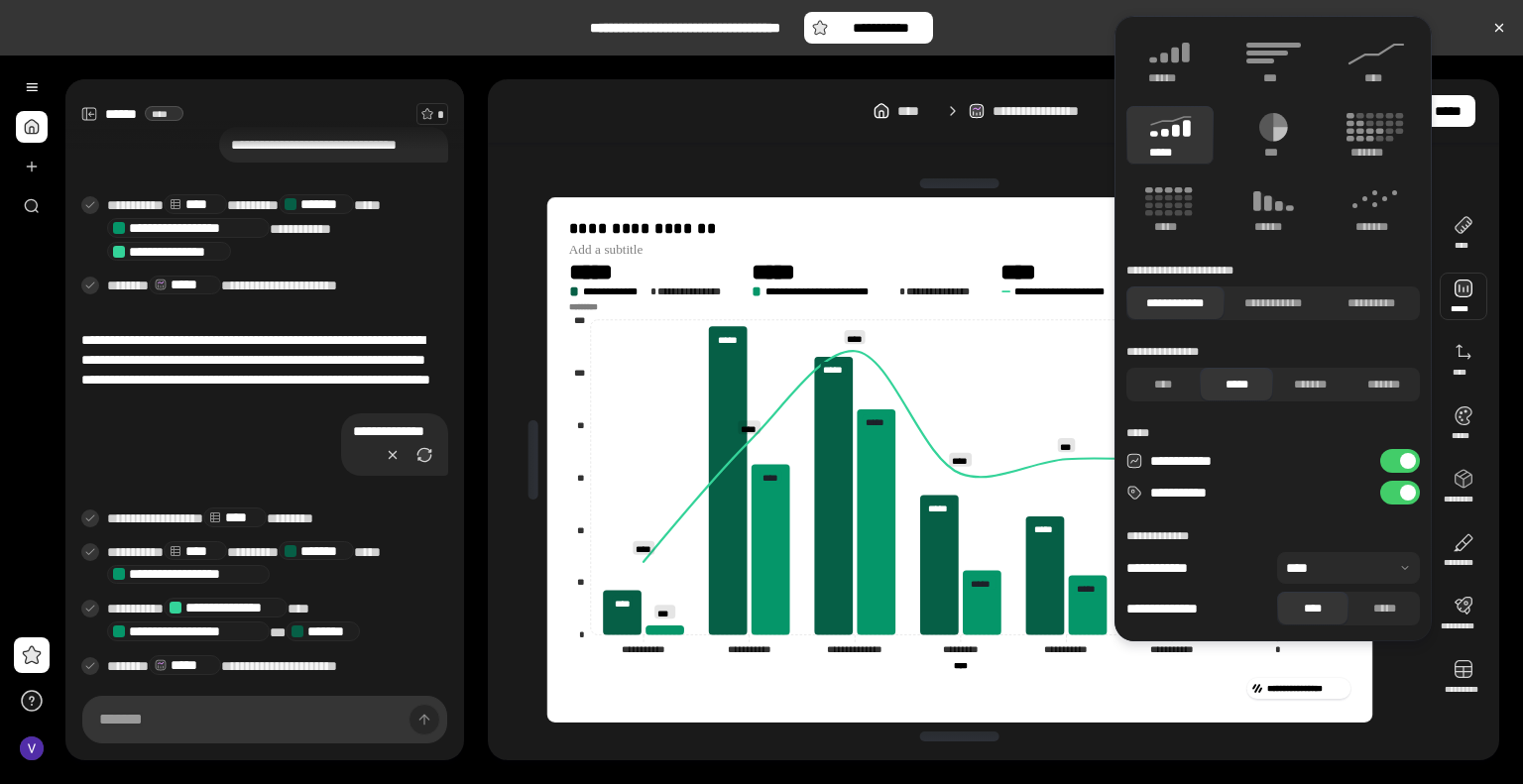 click at bounding box center [1408, 461] 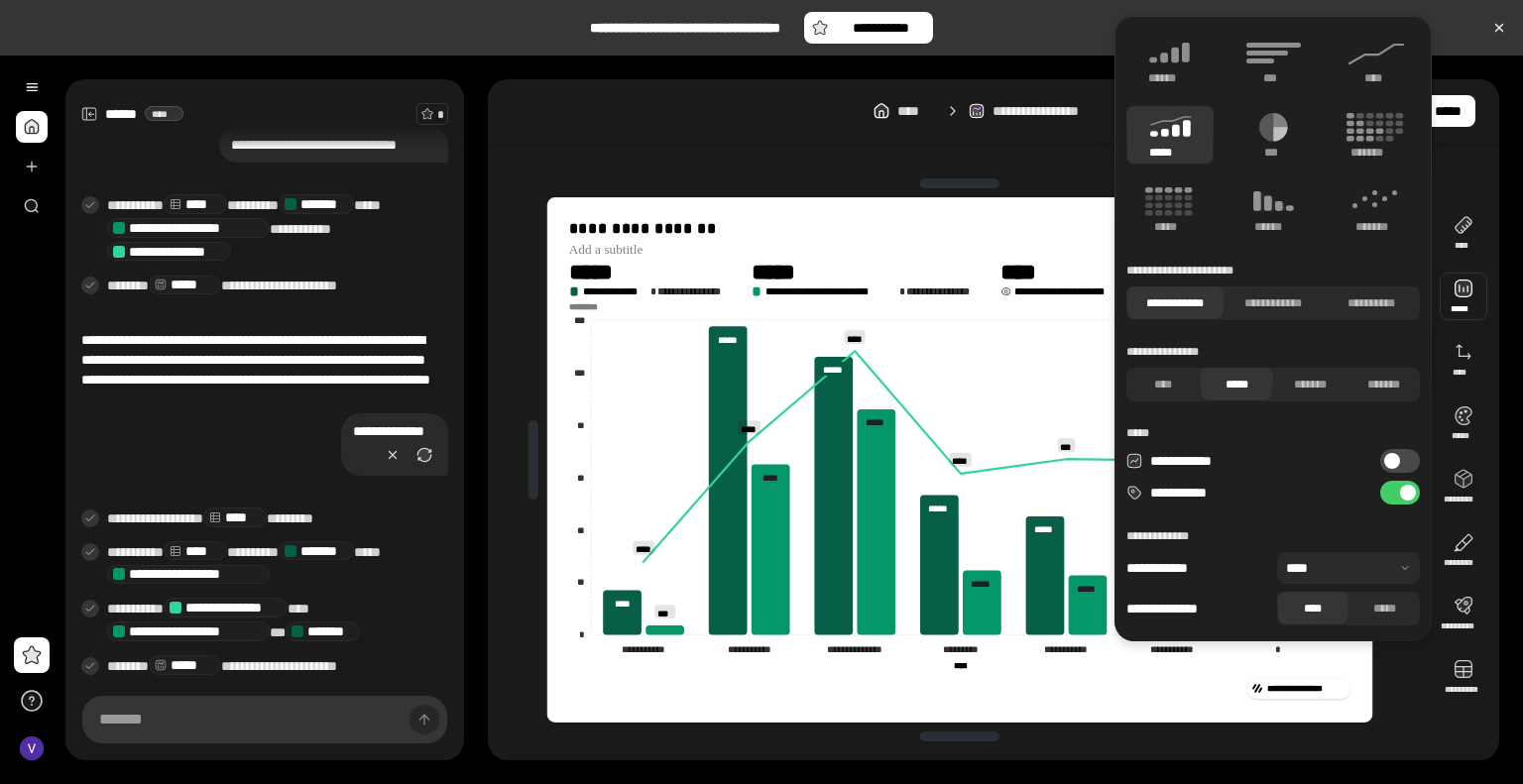 click on "****" at bounding box center (1026, 272) 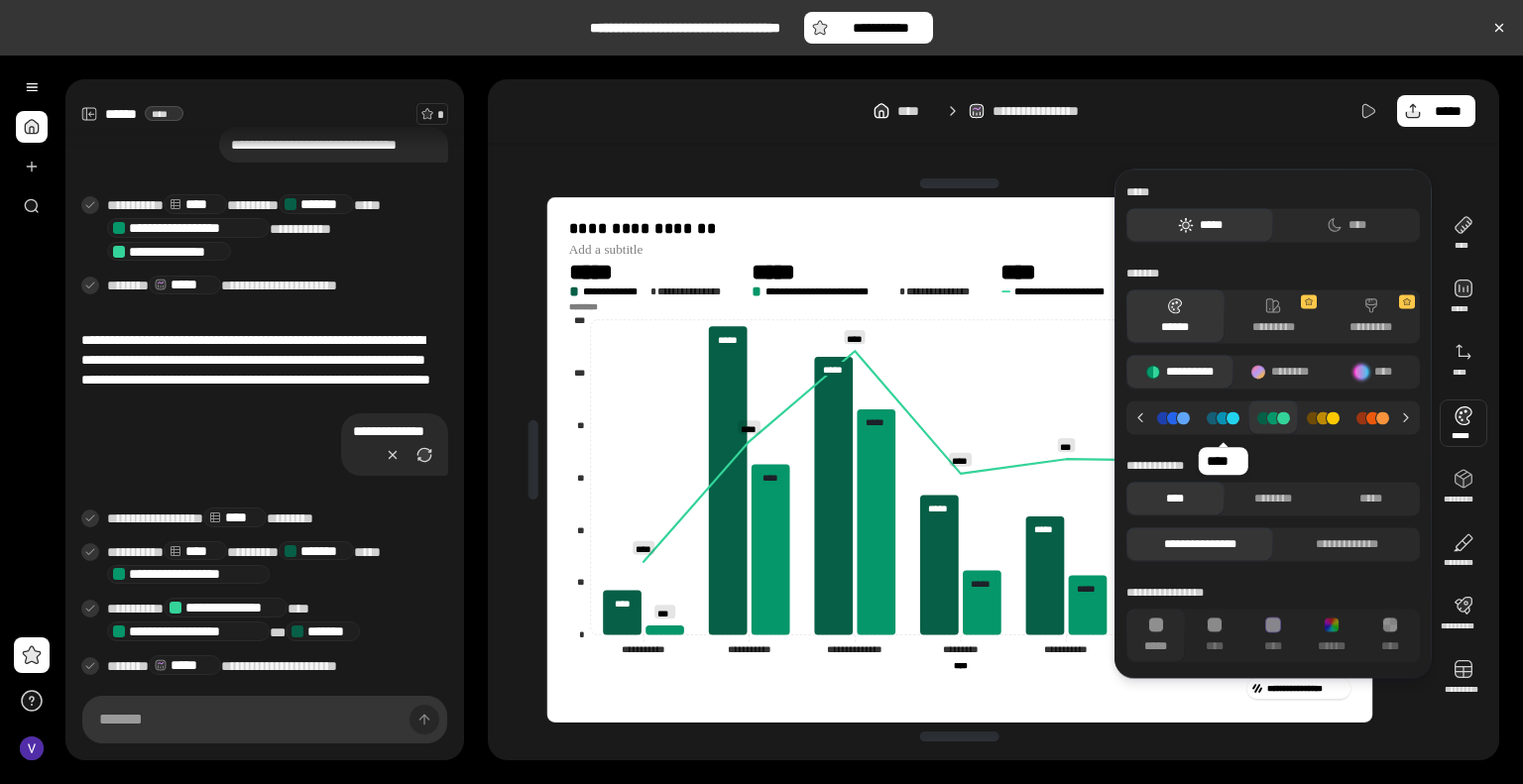 click 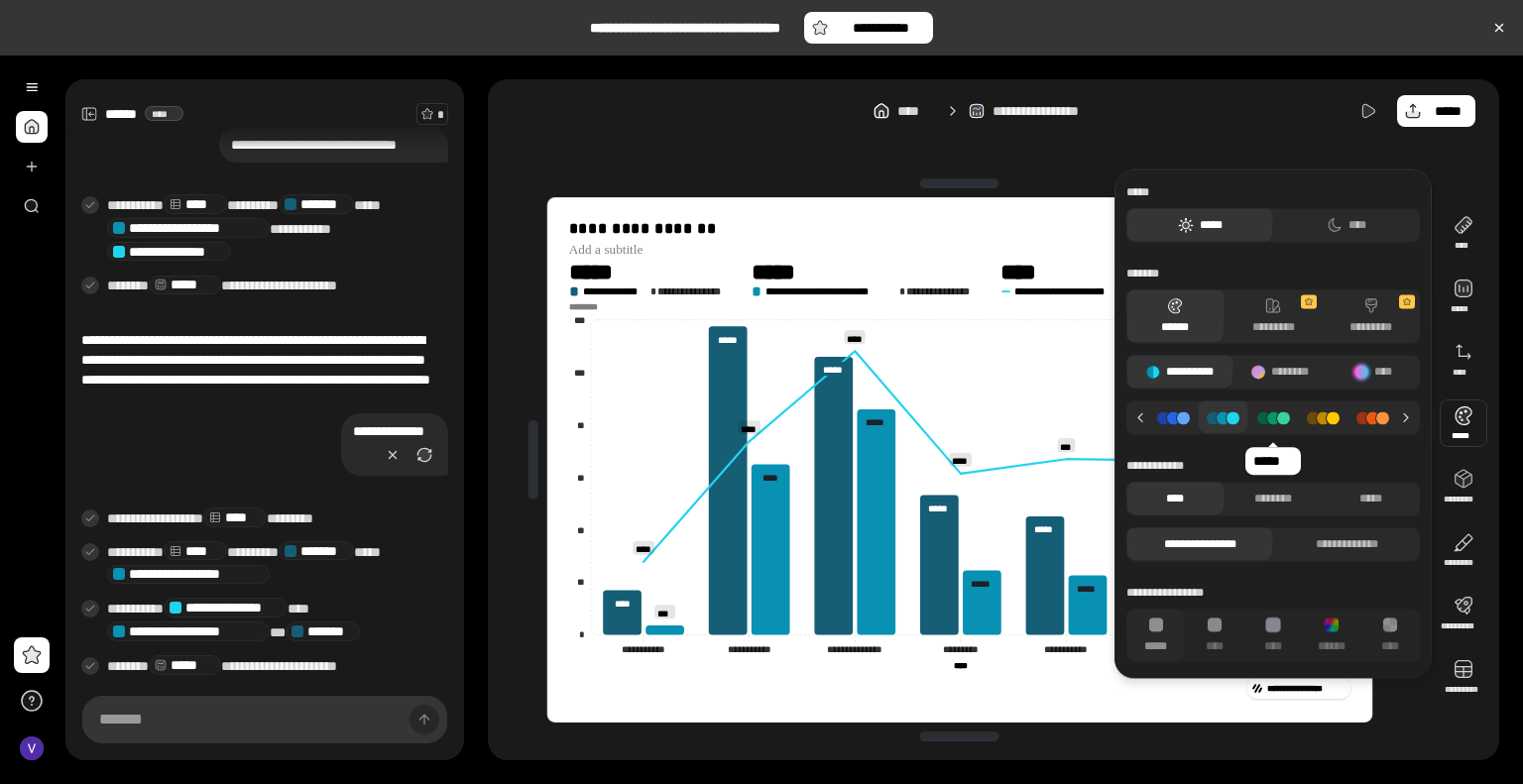 click 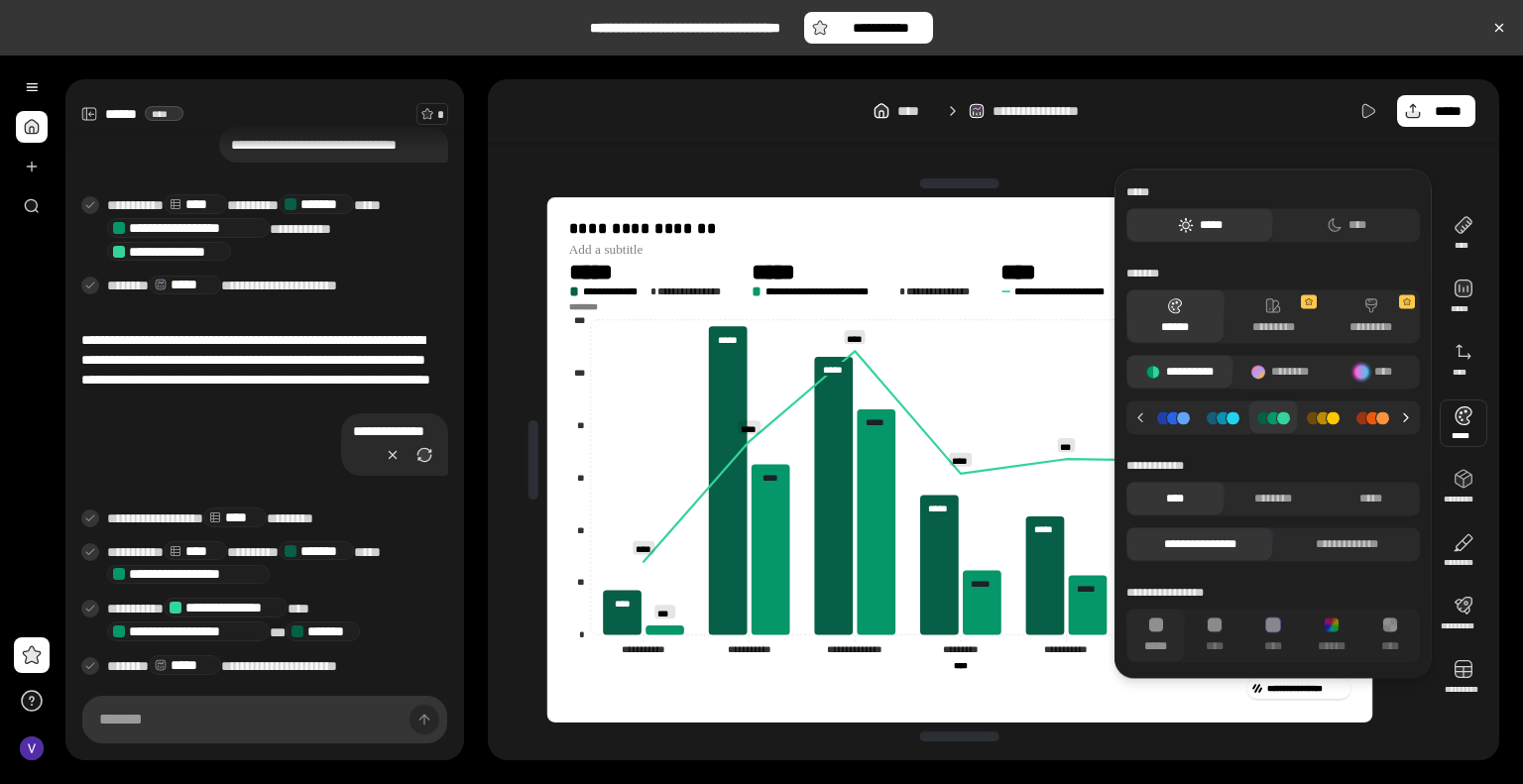 click 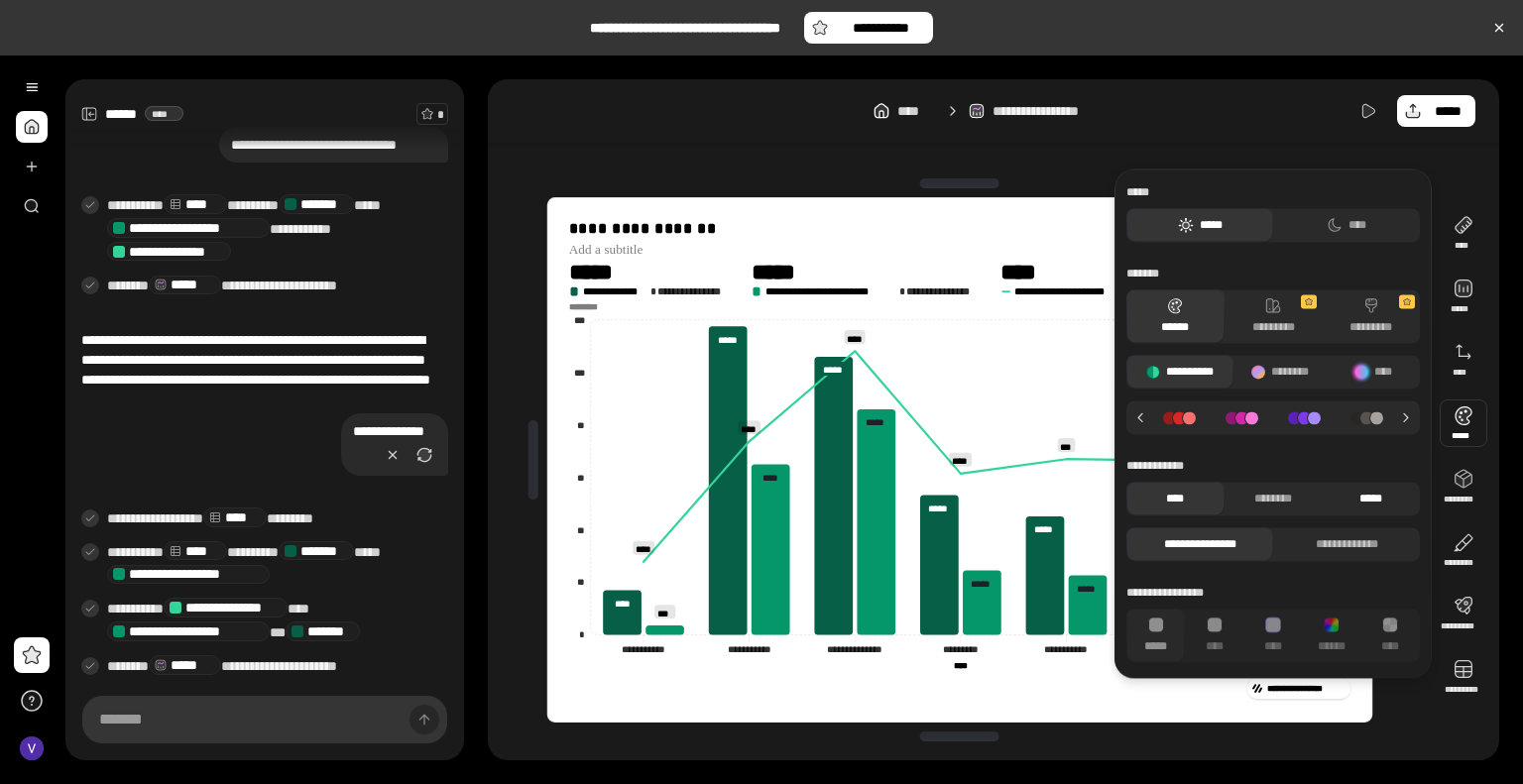 click on "*****" at bounding box center (1370, 499) 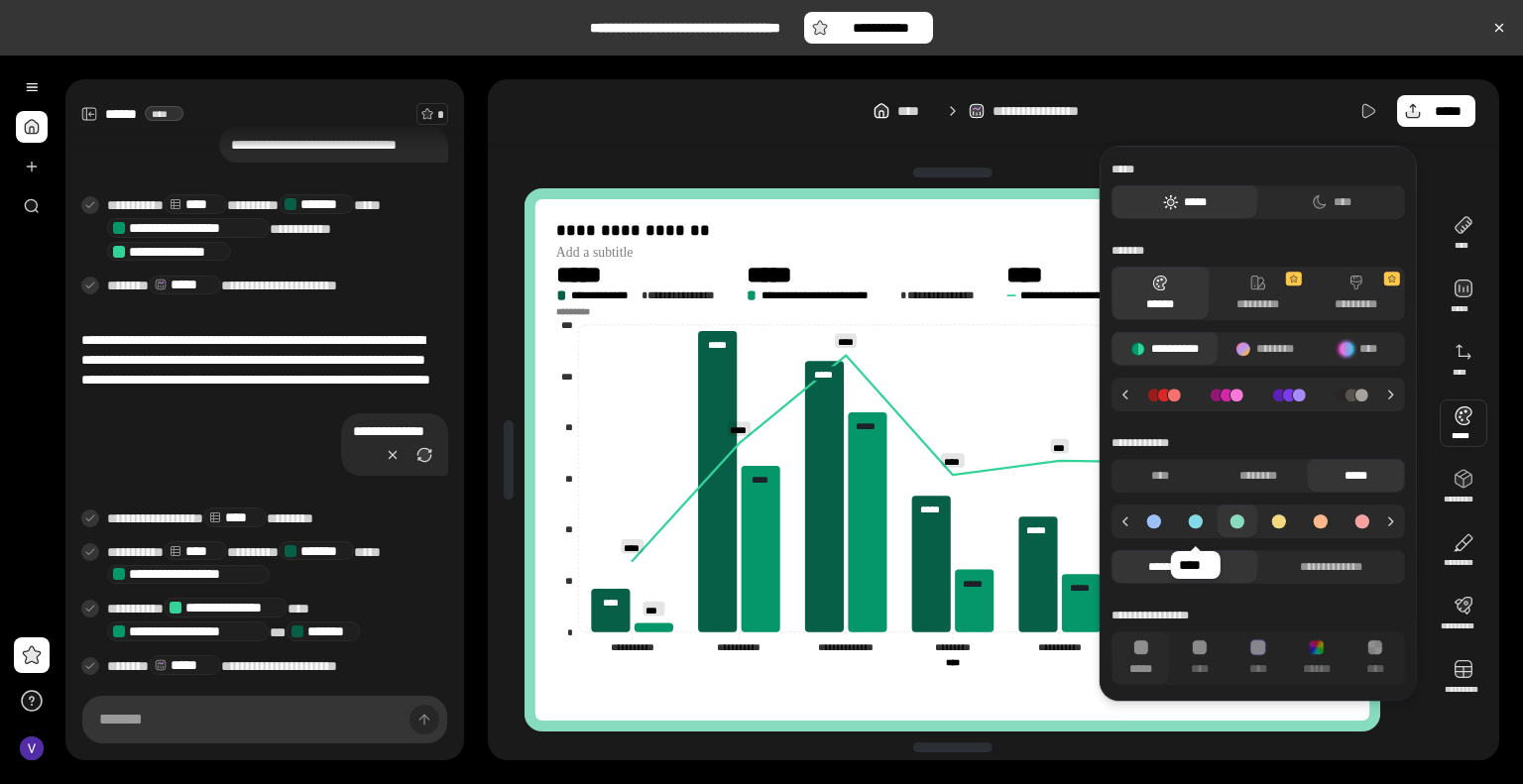 click at bounding box center (1196, 521) 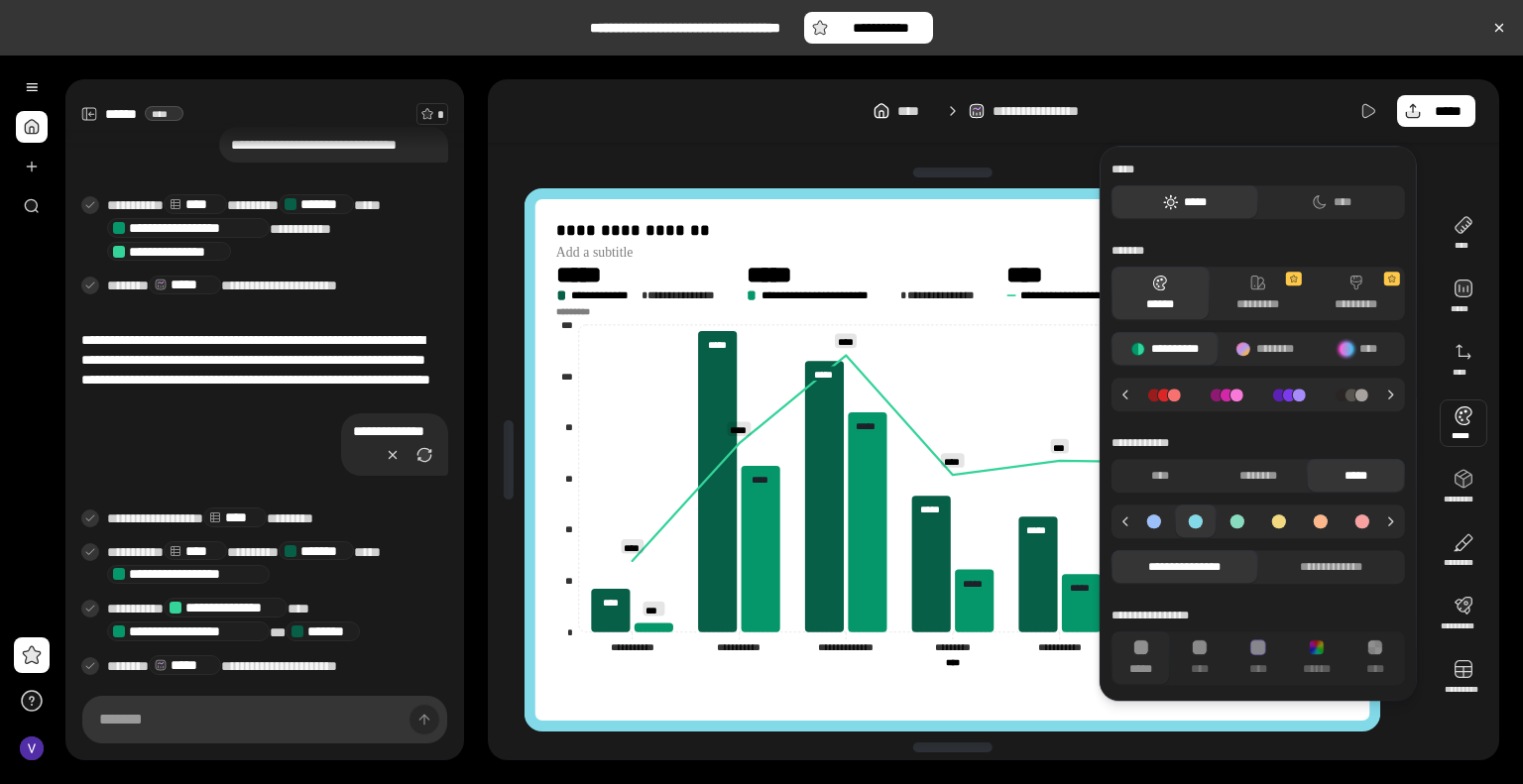 click at bounding box center [1237, 521] 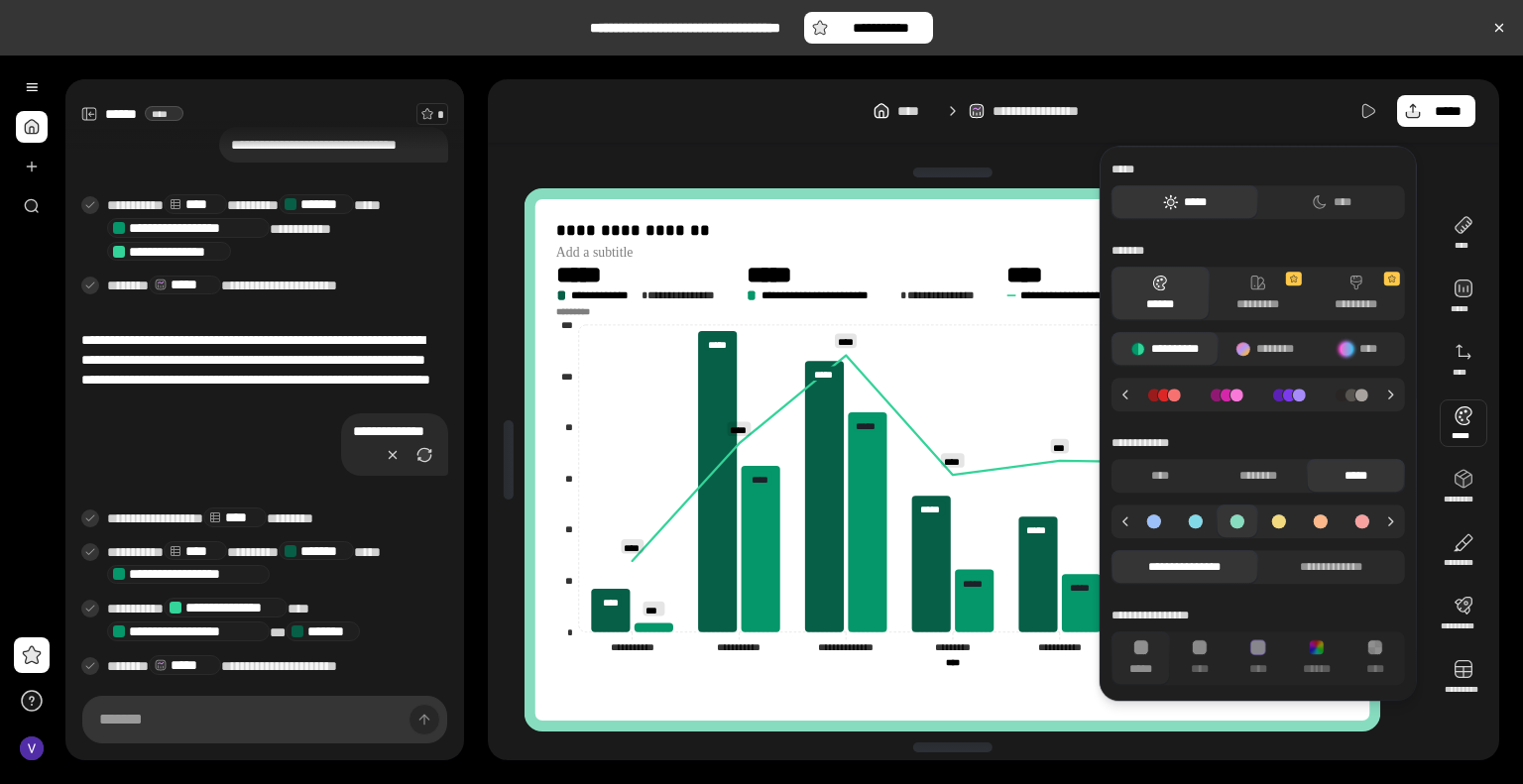click at bounding box center [1279, 521] 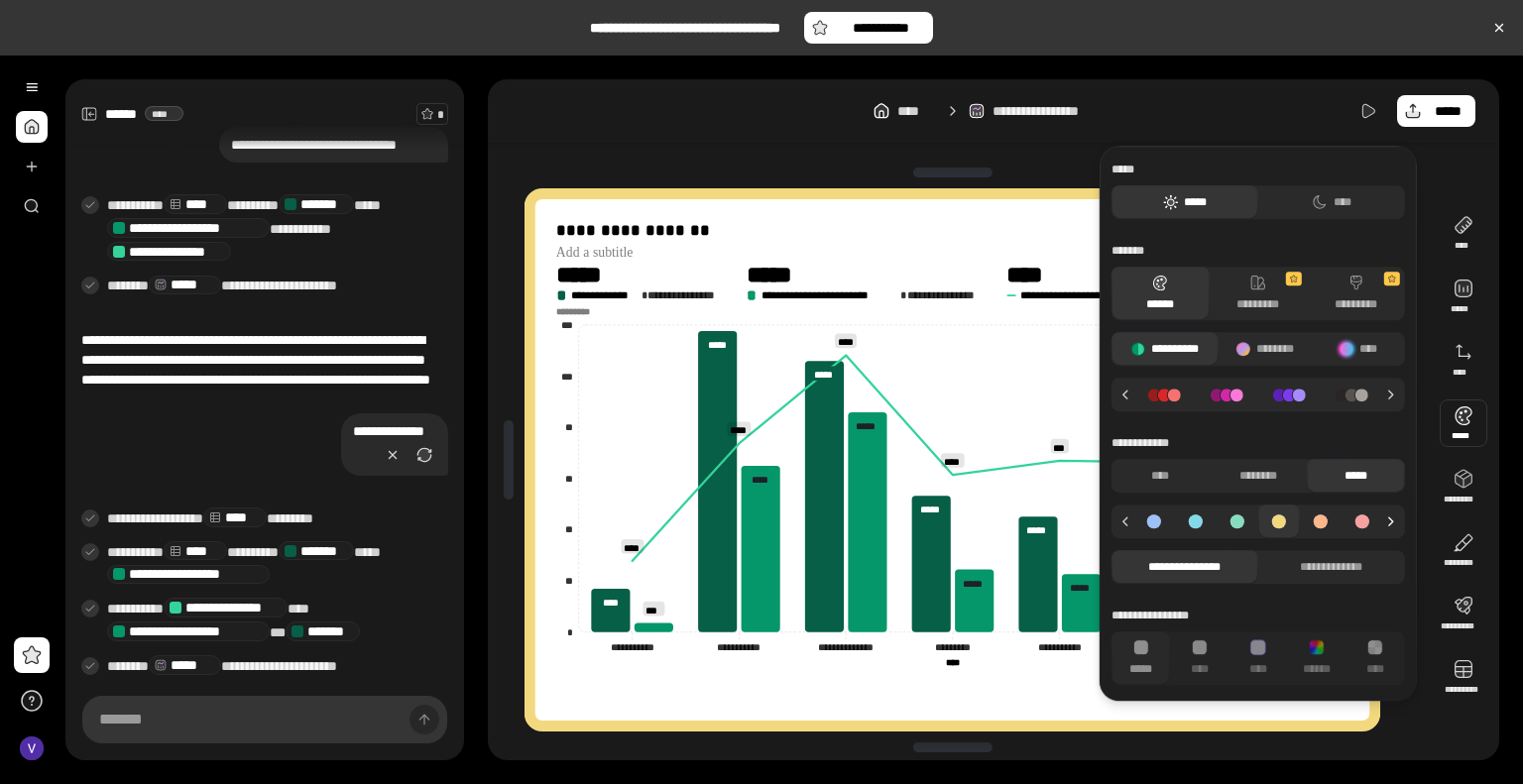 click 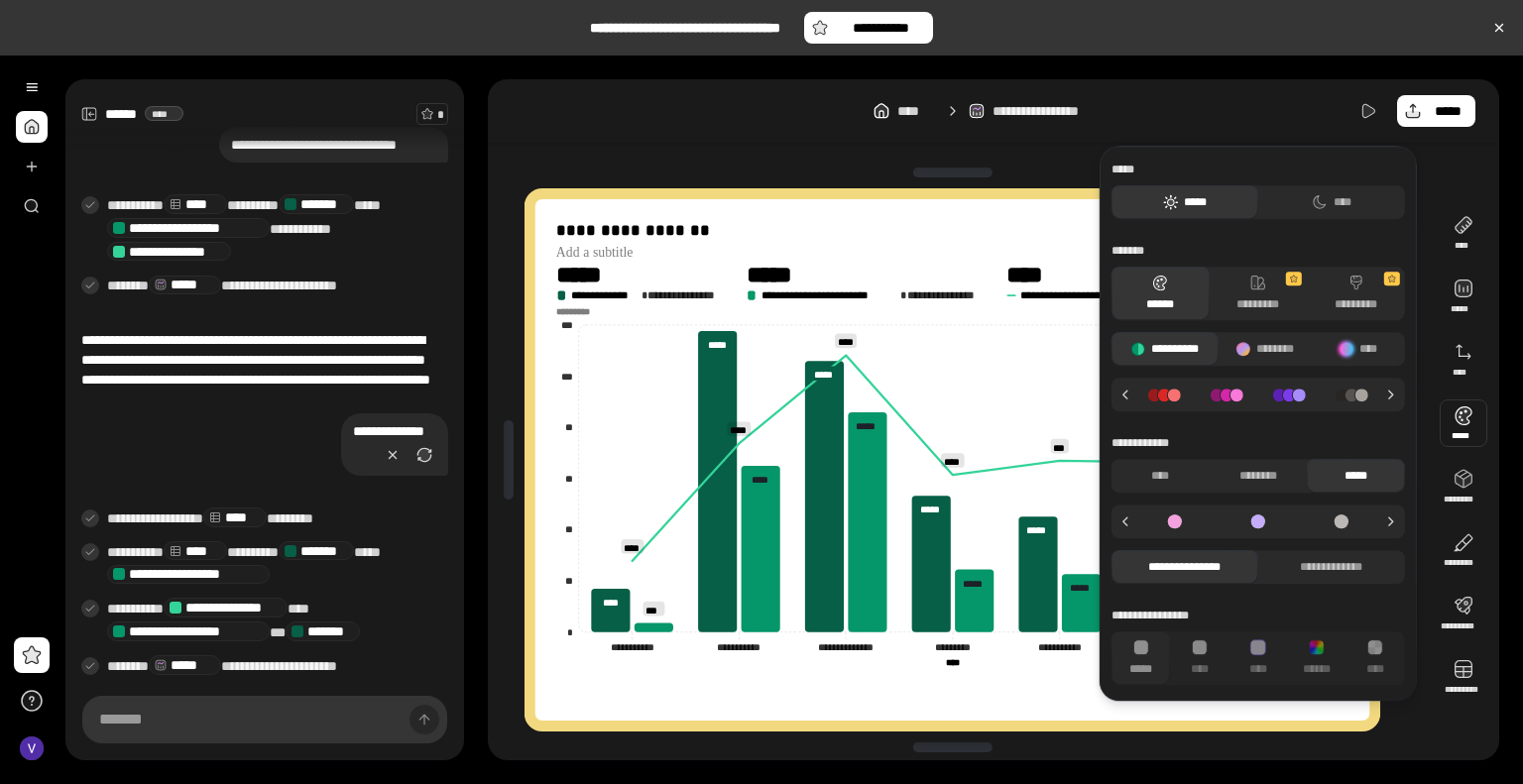 click at bounding box center (1342, 521) 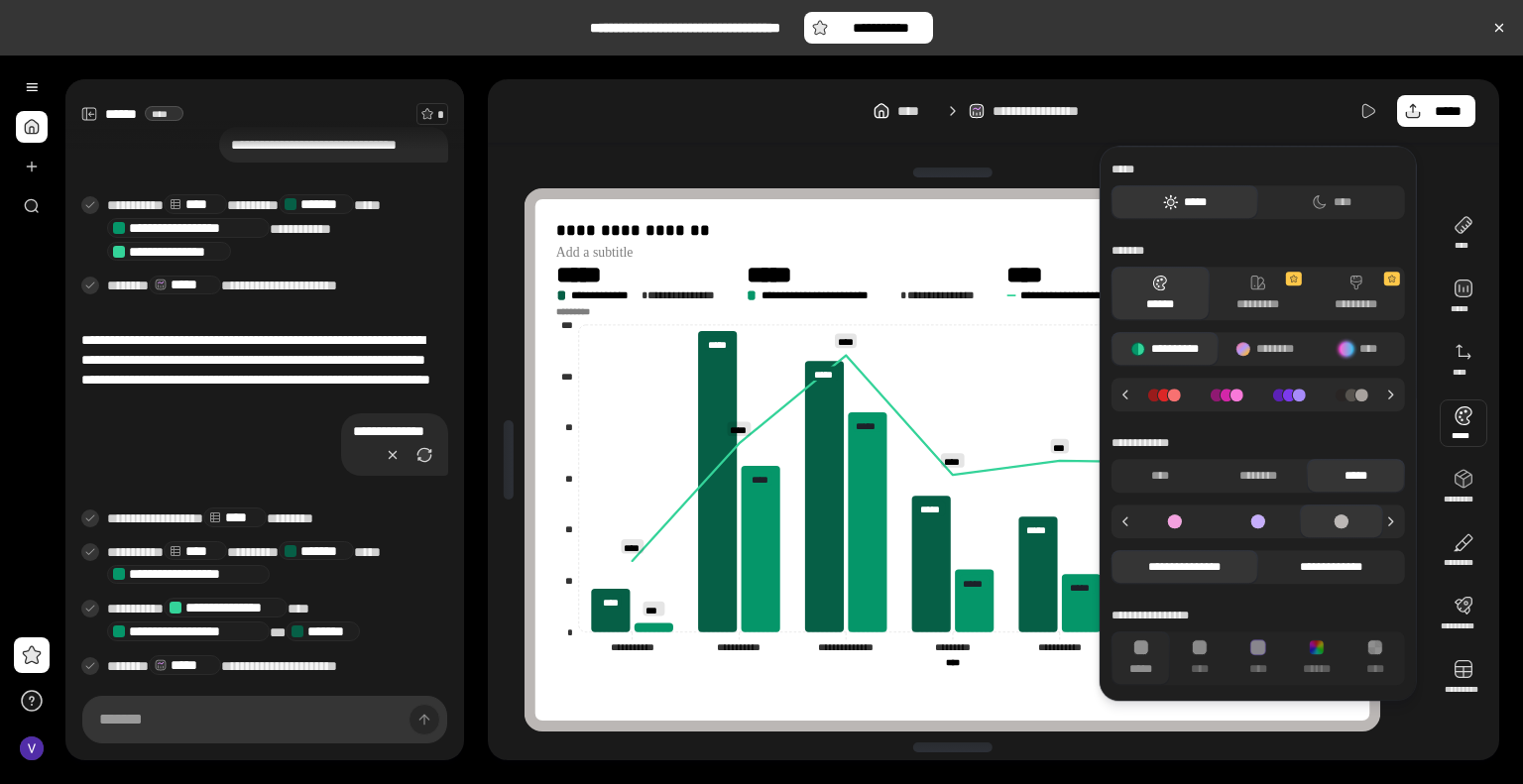 click on "**********" at bounding box center [1332, 567] 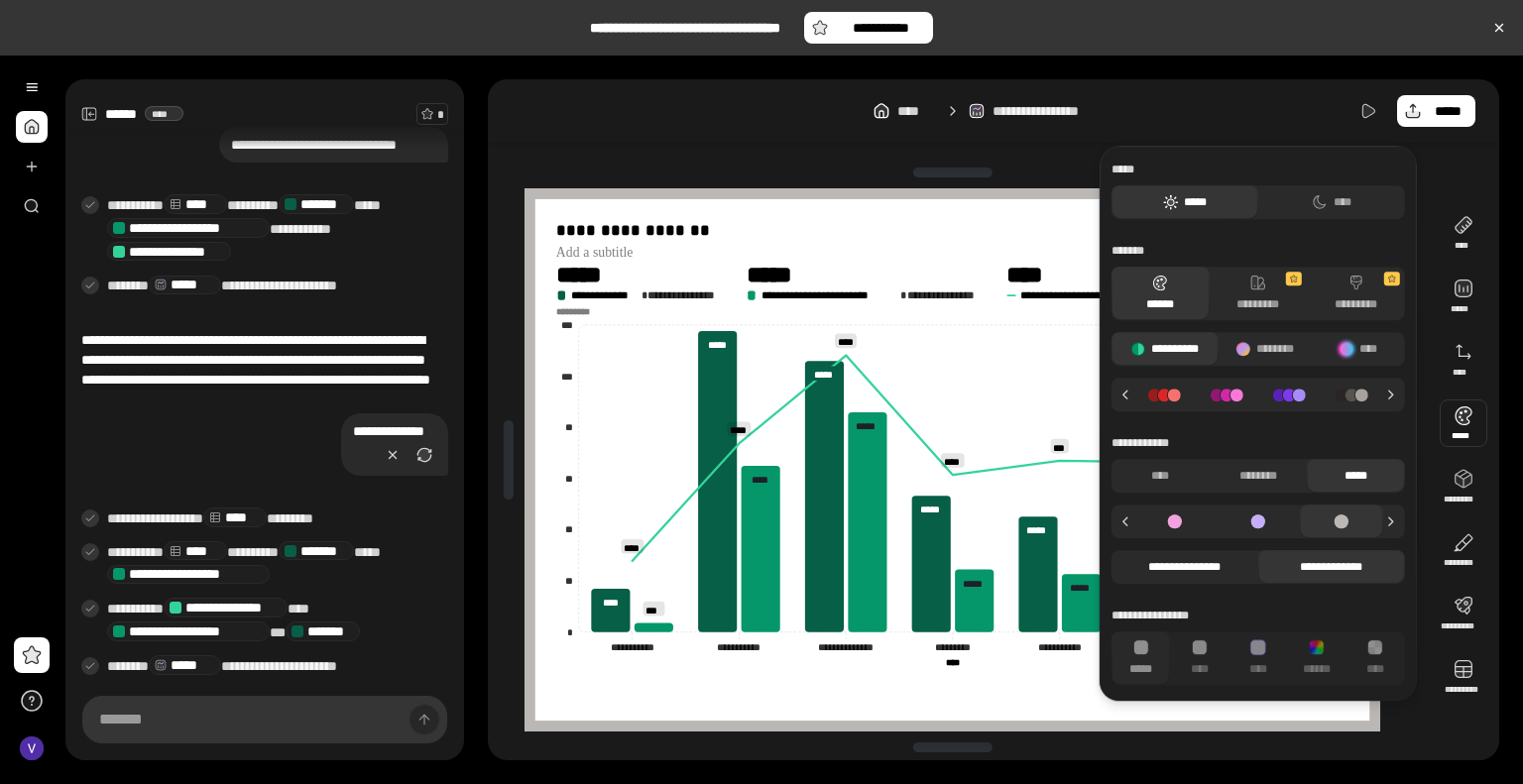 click on "**********" at bounding box center [1185, 567] 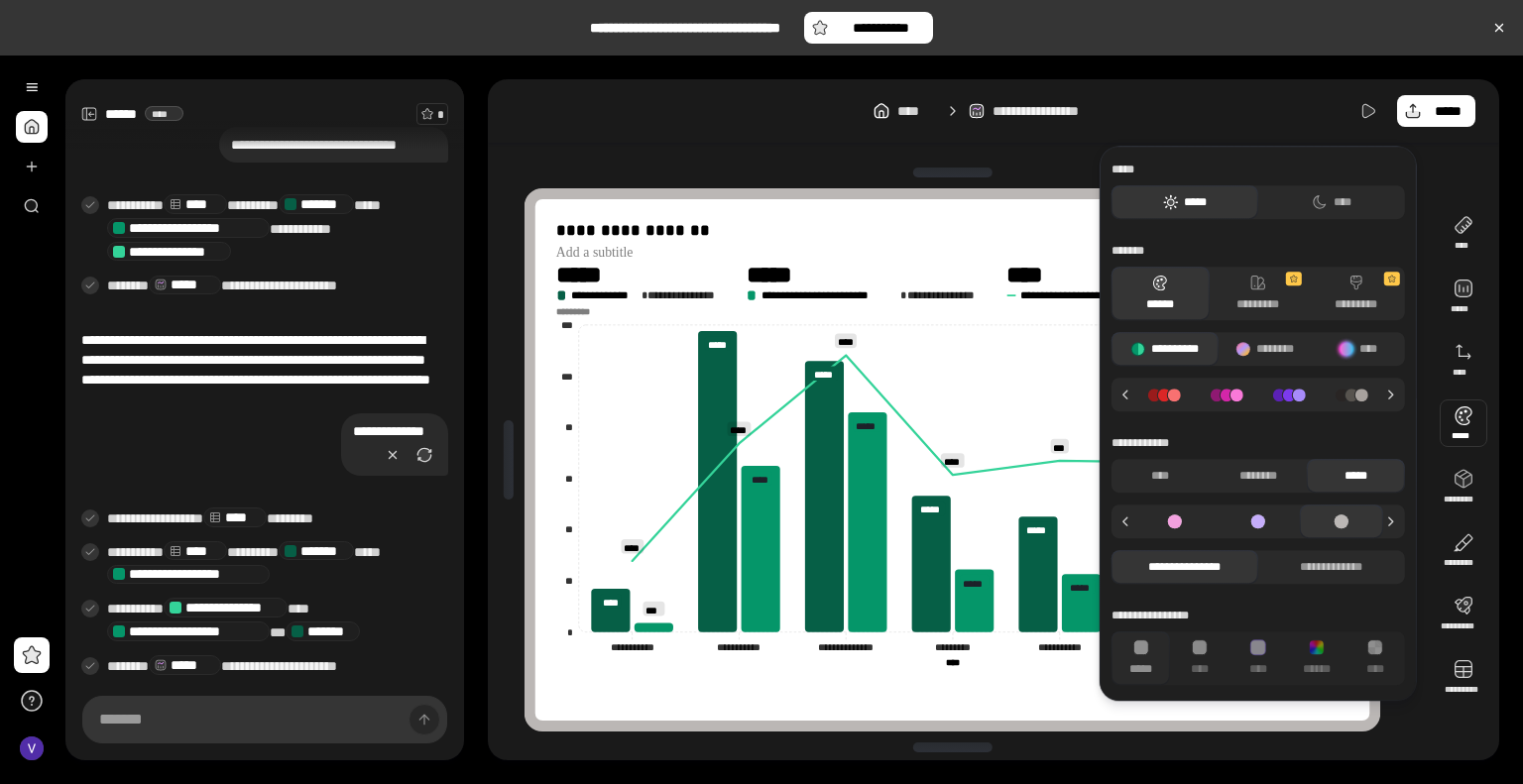 click on "*******" at bounding box center (1258, 251) 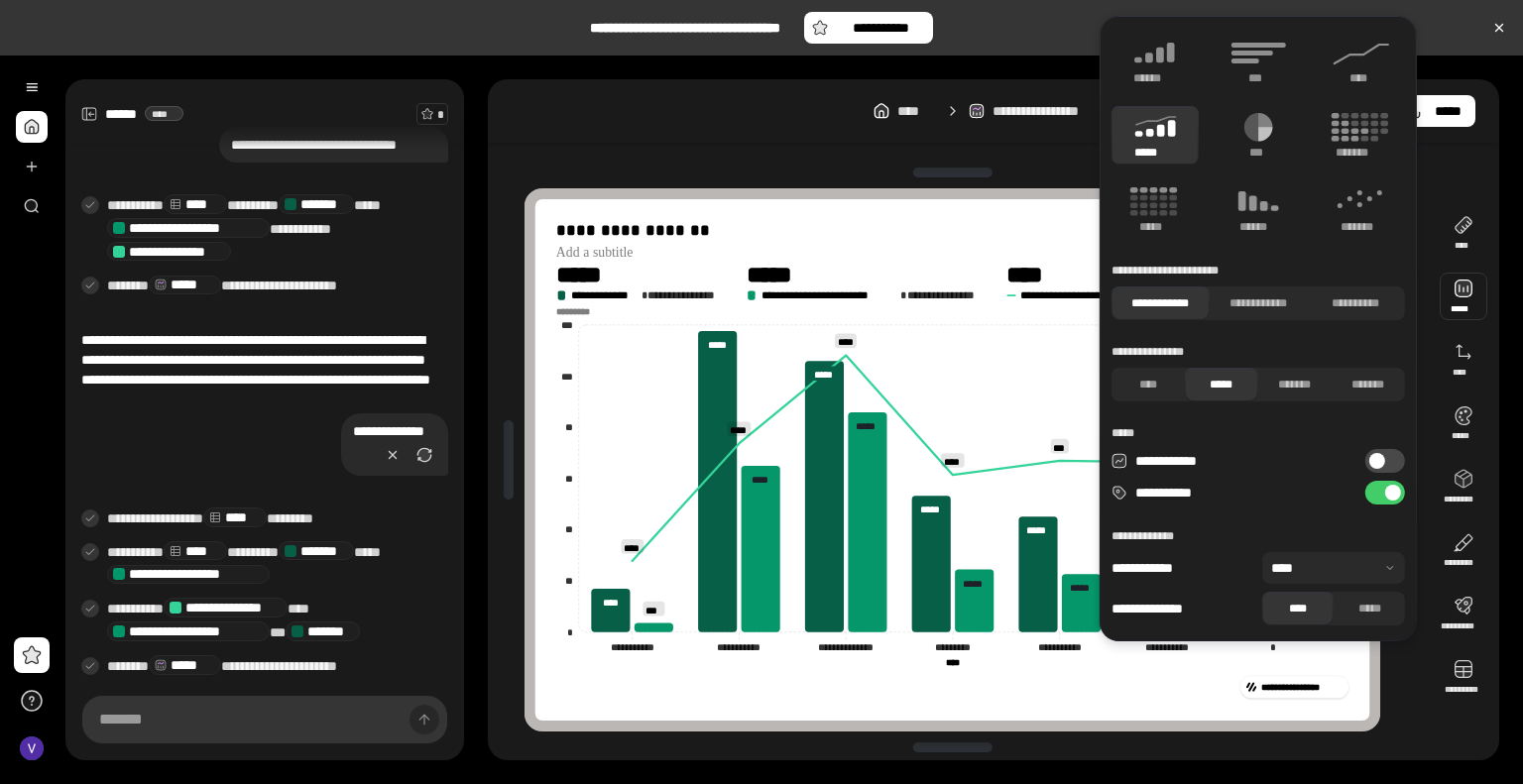 click at bounding box center [1464, 296] 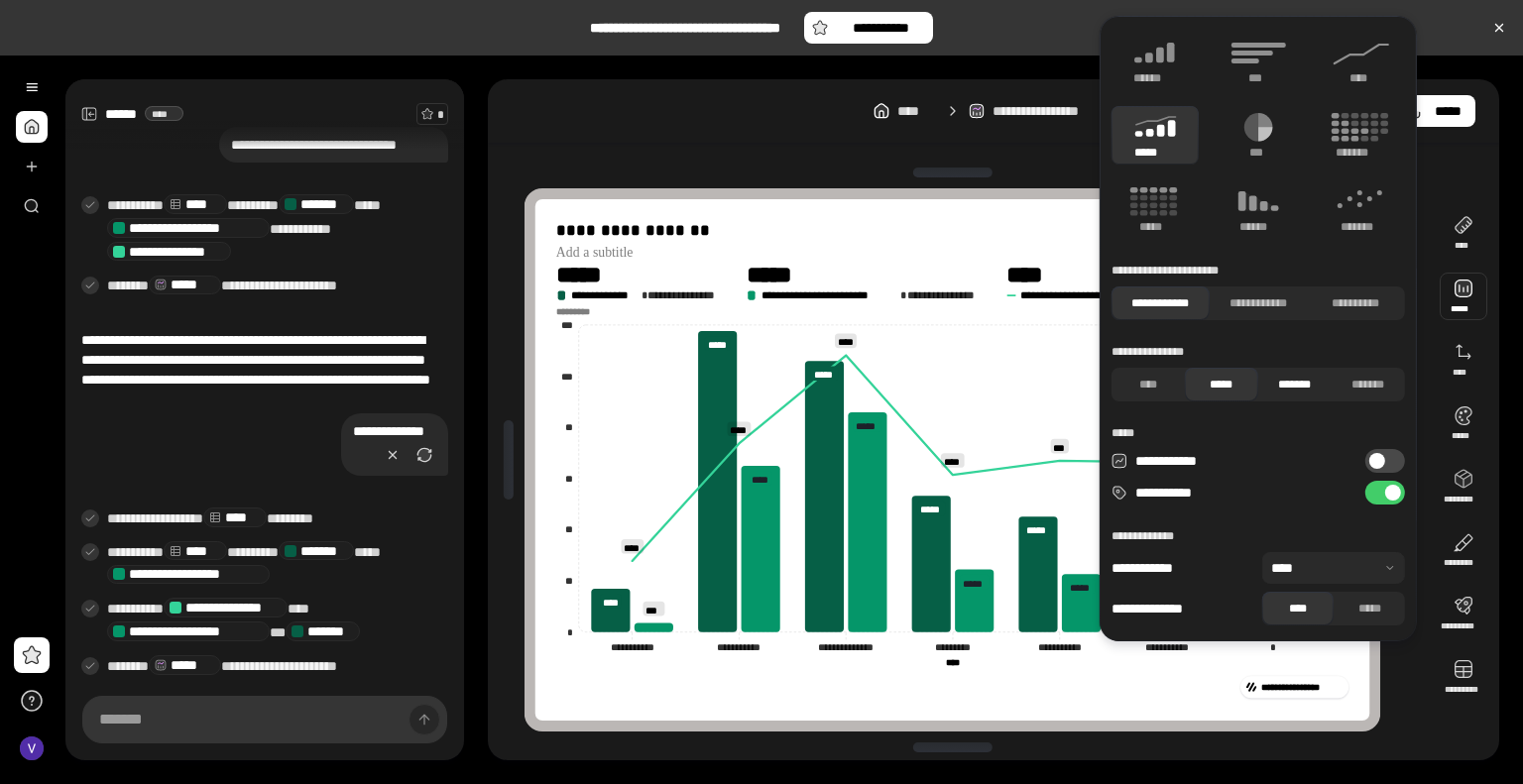 click on "*******" at bounding box center [1295, 385] 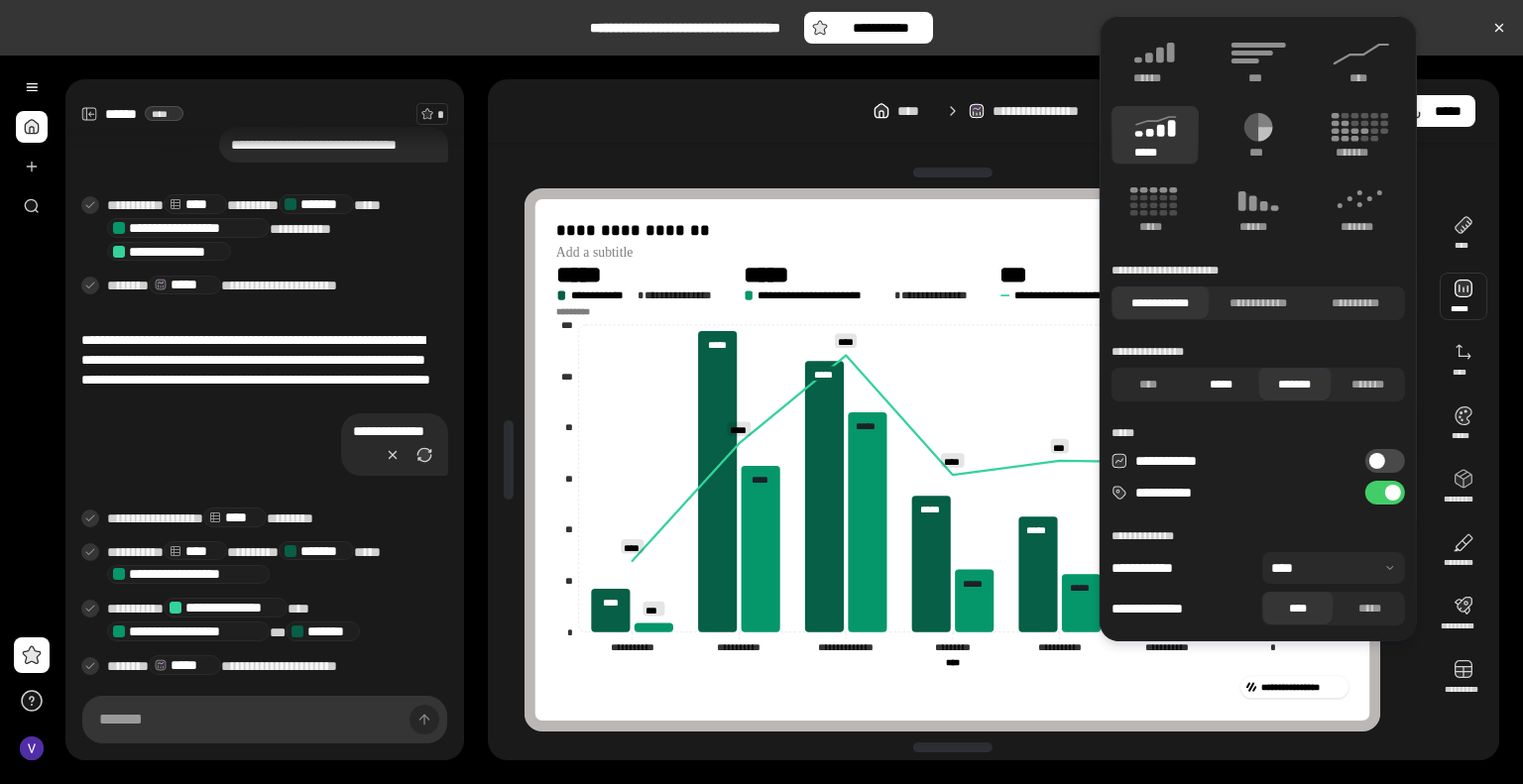 click on "*****" at bounding box center [1222, 385] 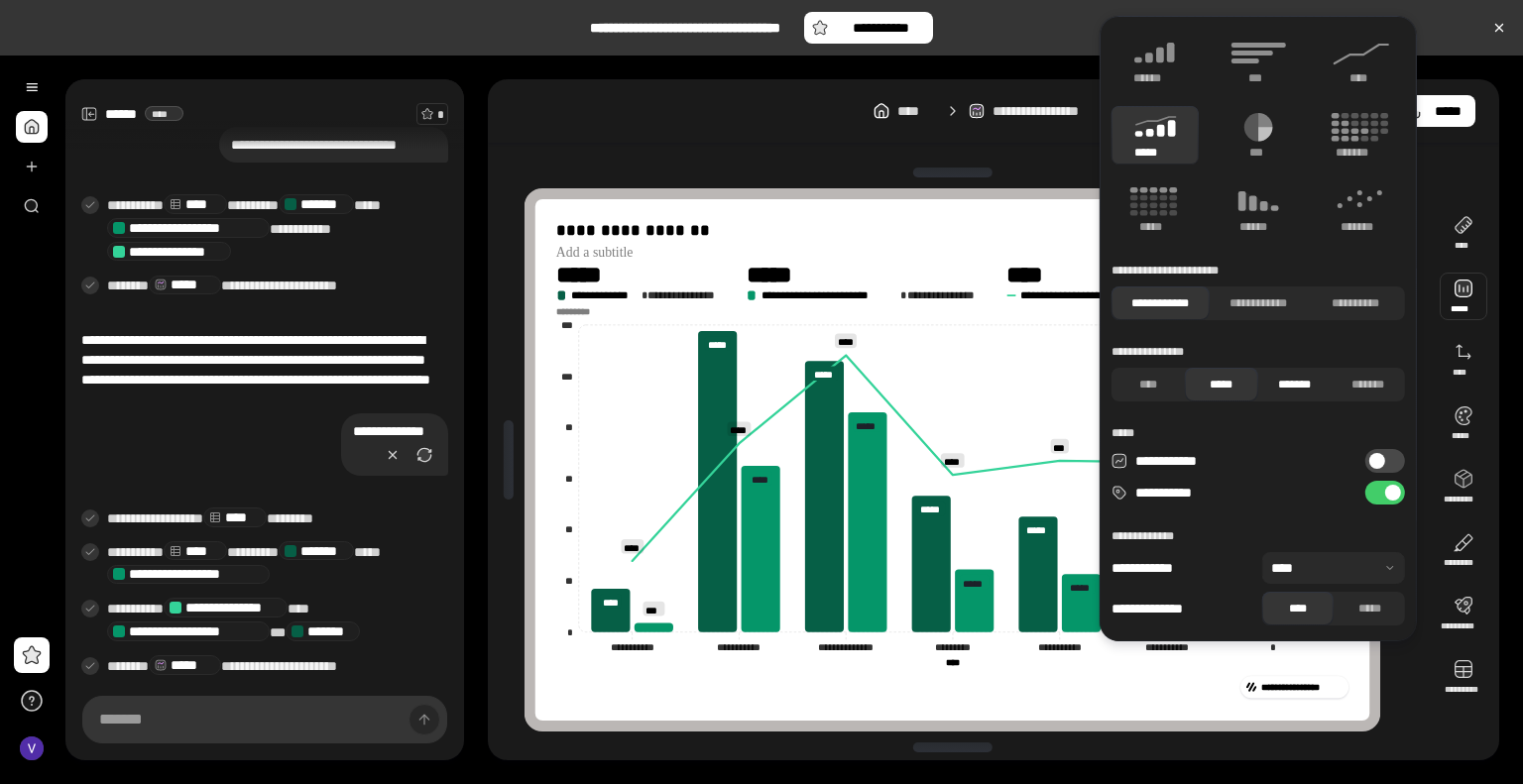 click on "*******" at bounding box center (1295, 385) 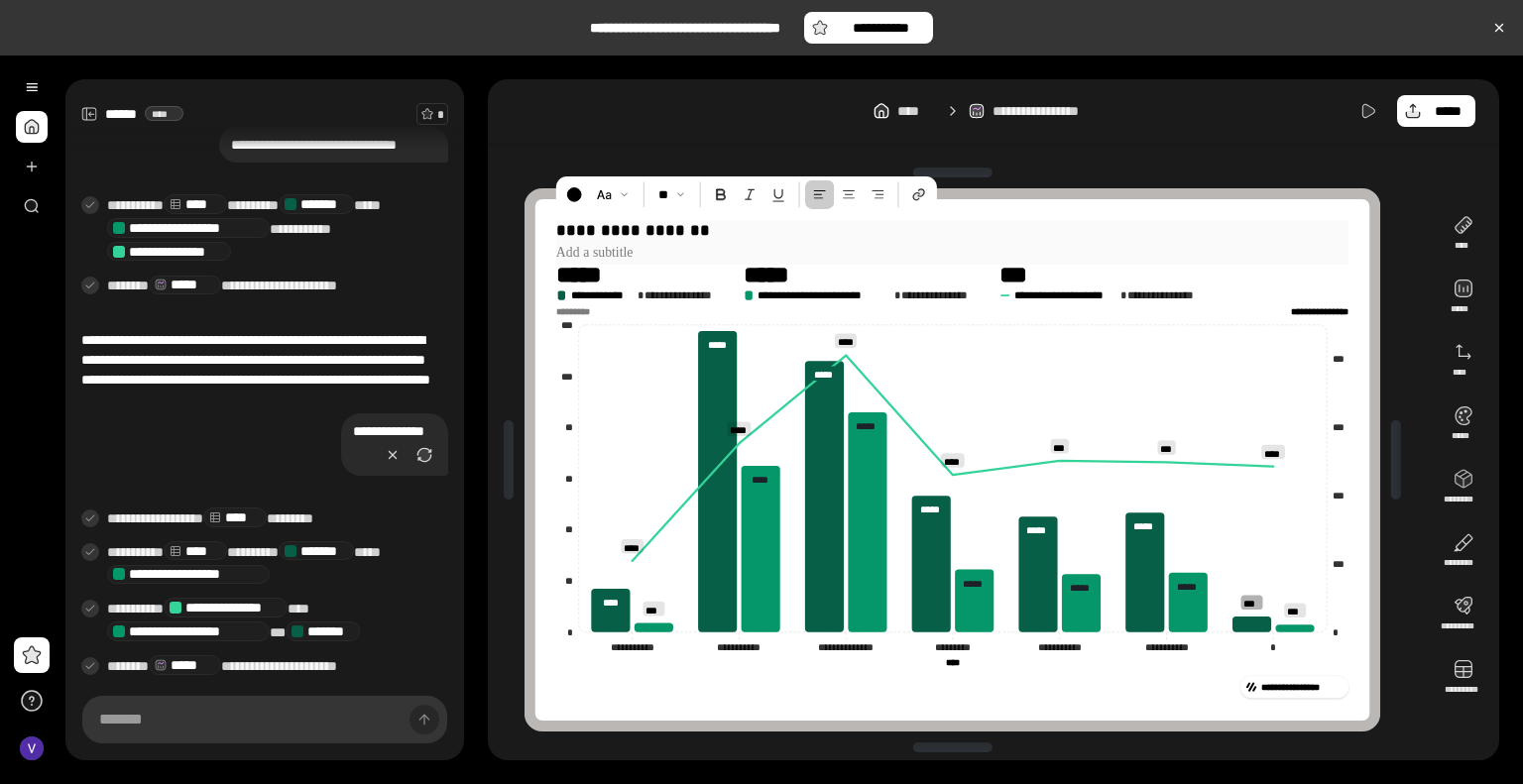 click on "**********" at bounding box center [952, 230] 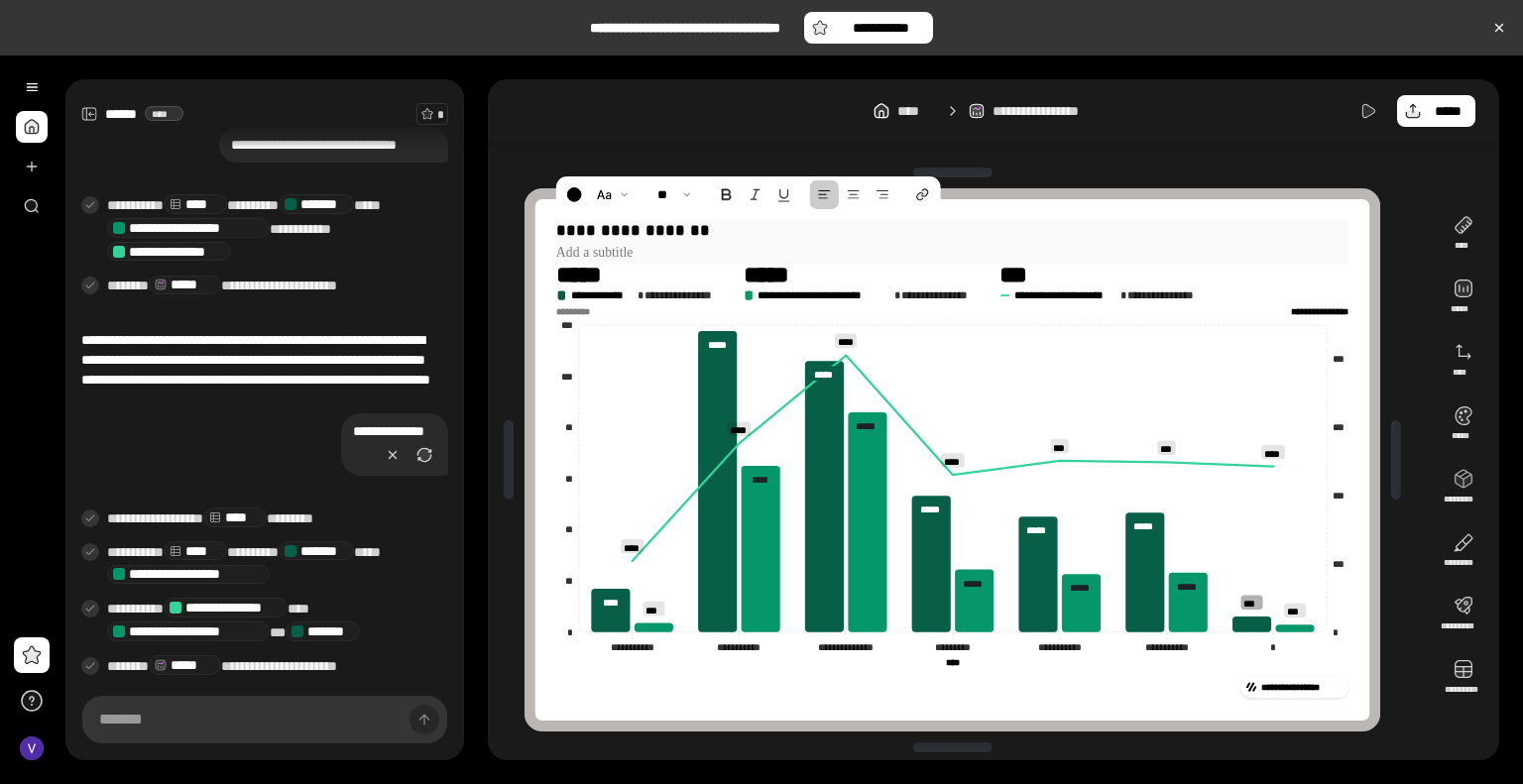 click on "**********" at bounding box center (952, 230) 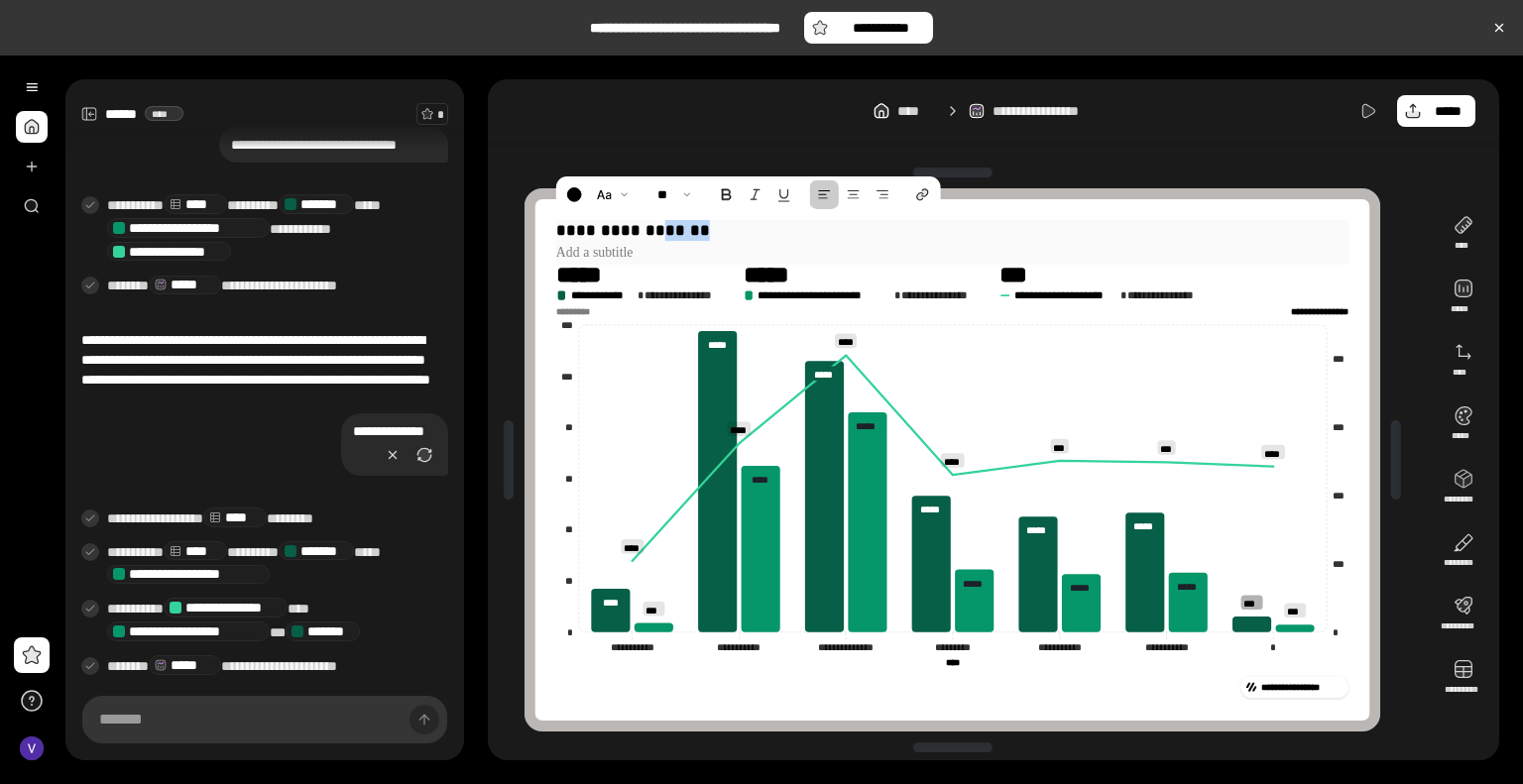 click on "**********" at bounding box center (952, 230) 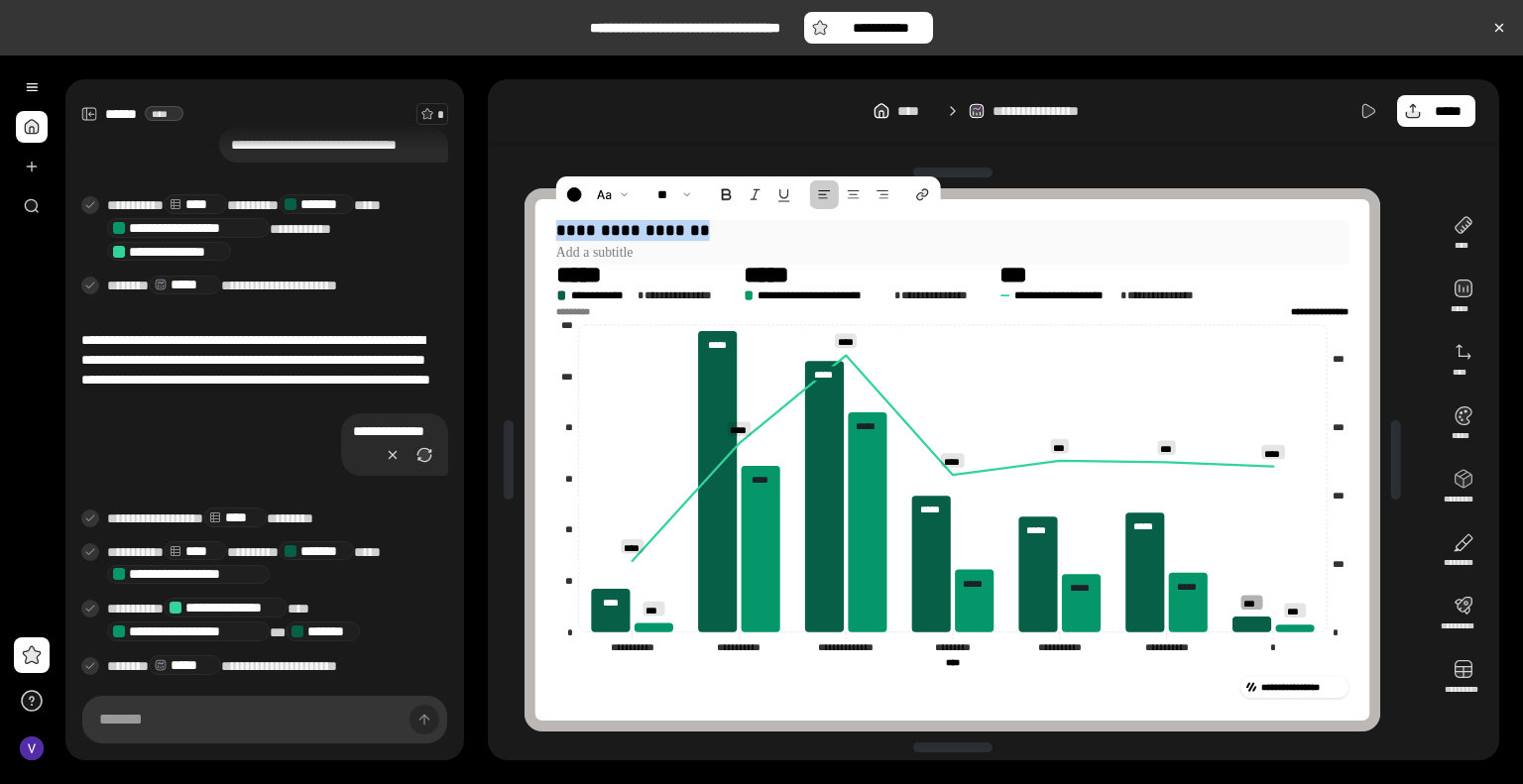 click on "**********" at bounding box center (952, 230) 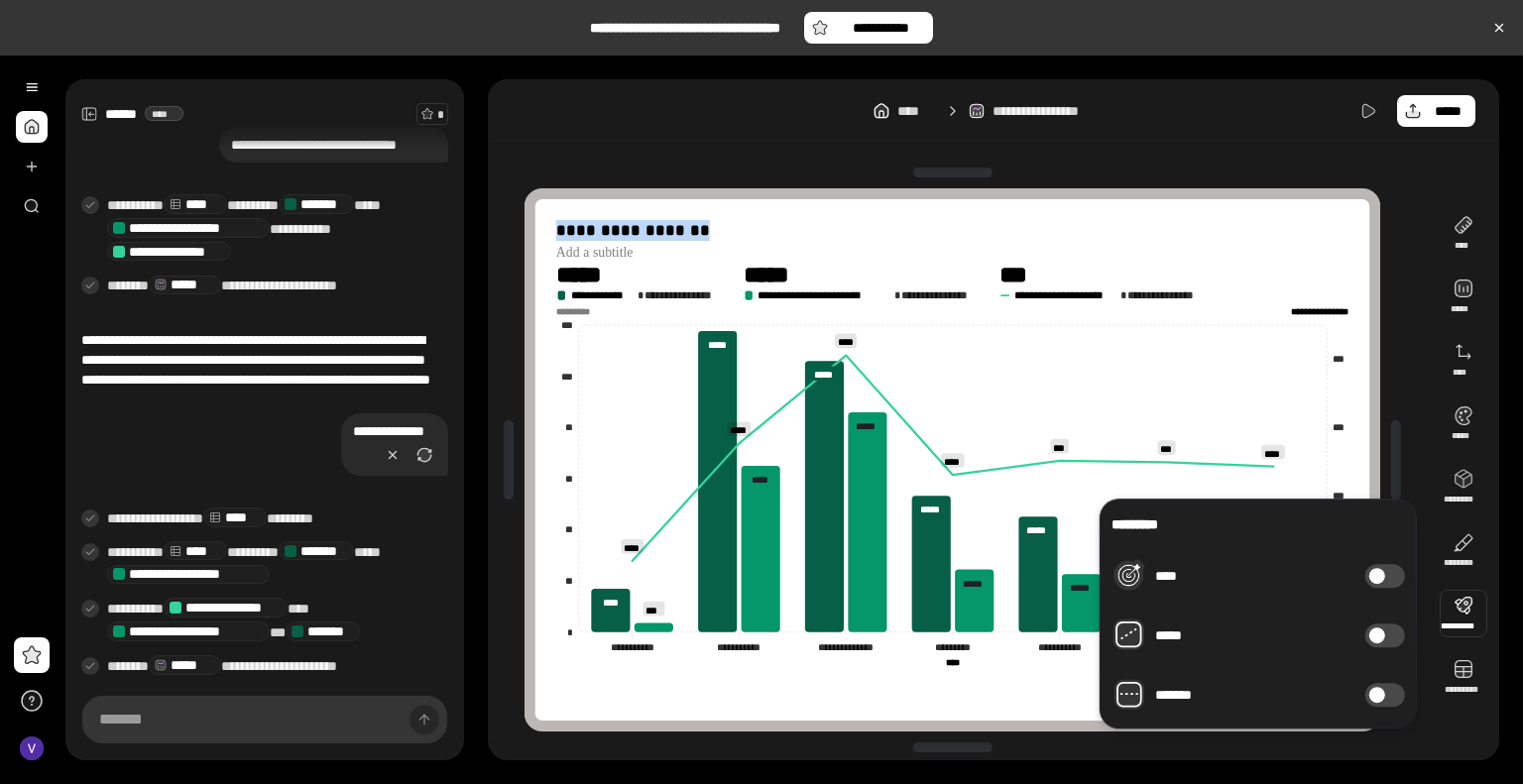 click at bounding box center (1377, 576) 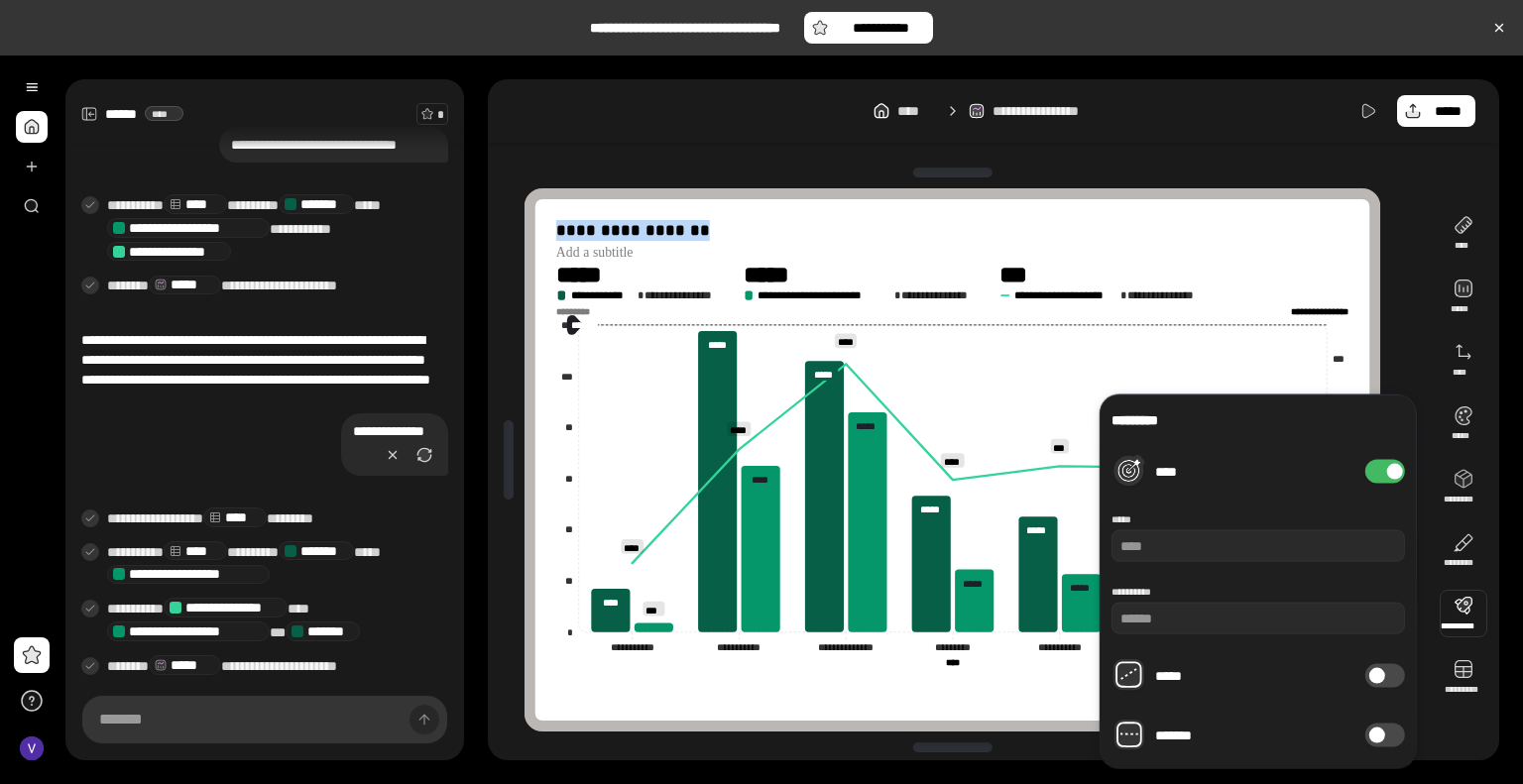 type on "*" 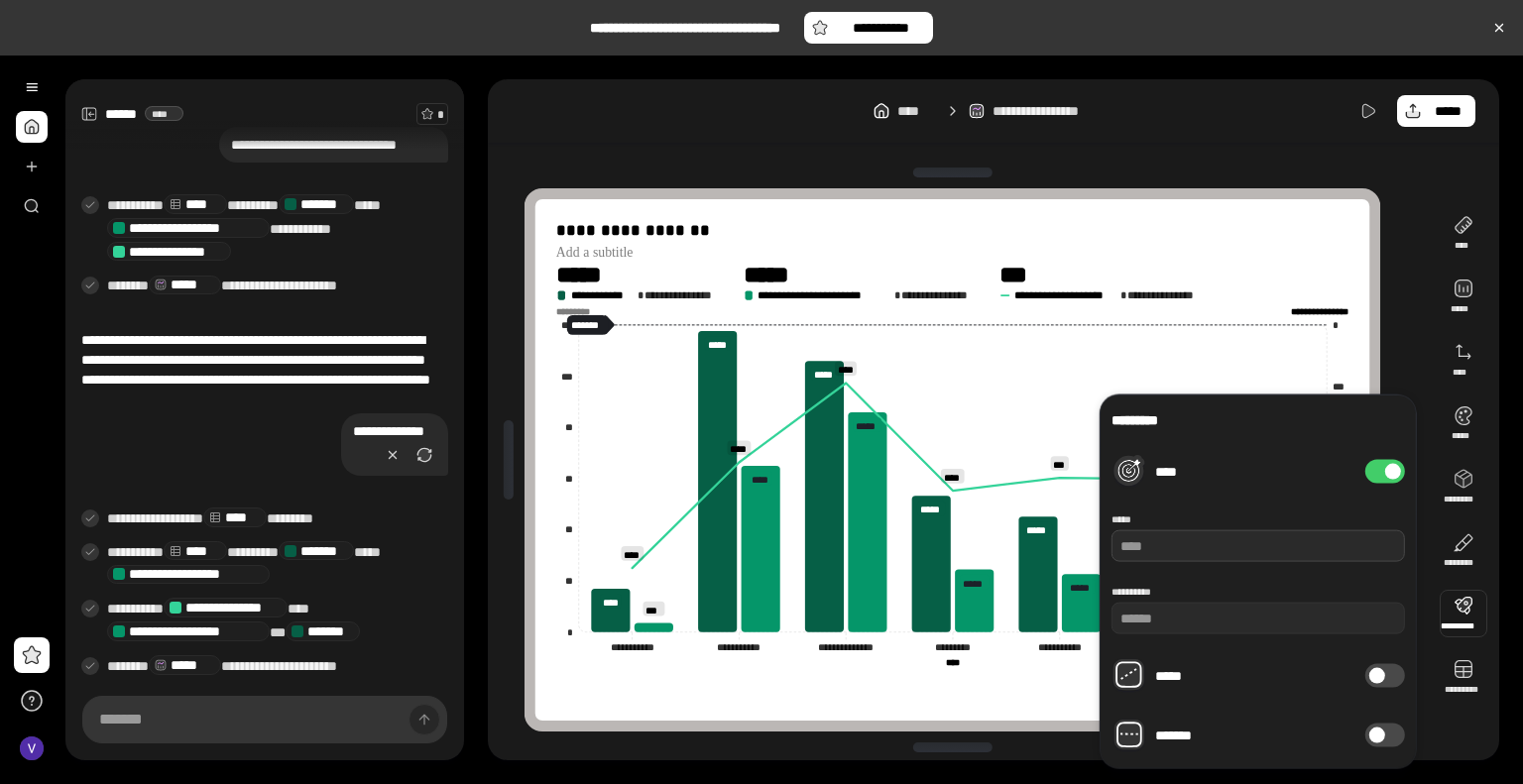 click at bounding box center [1258, 546] 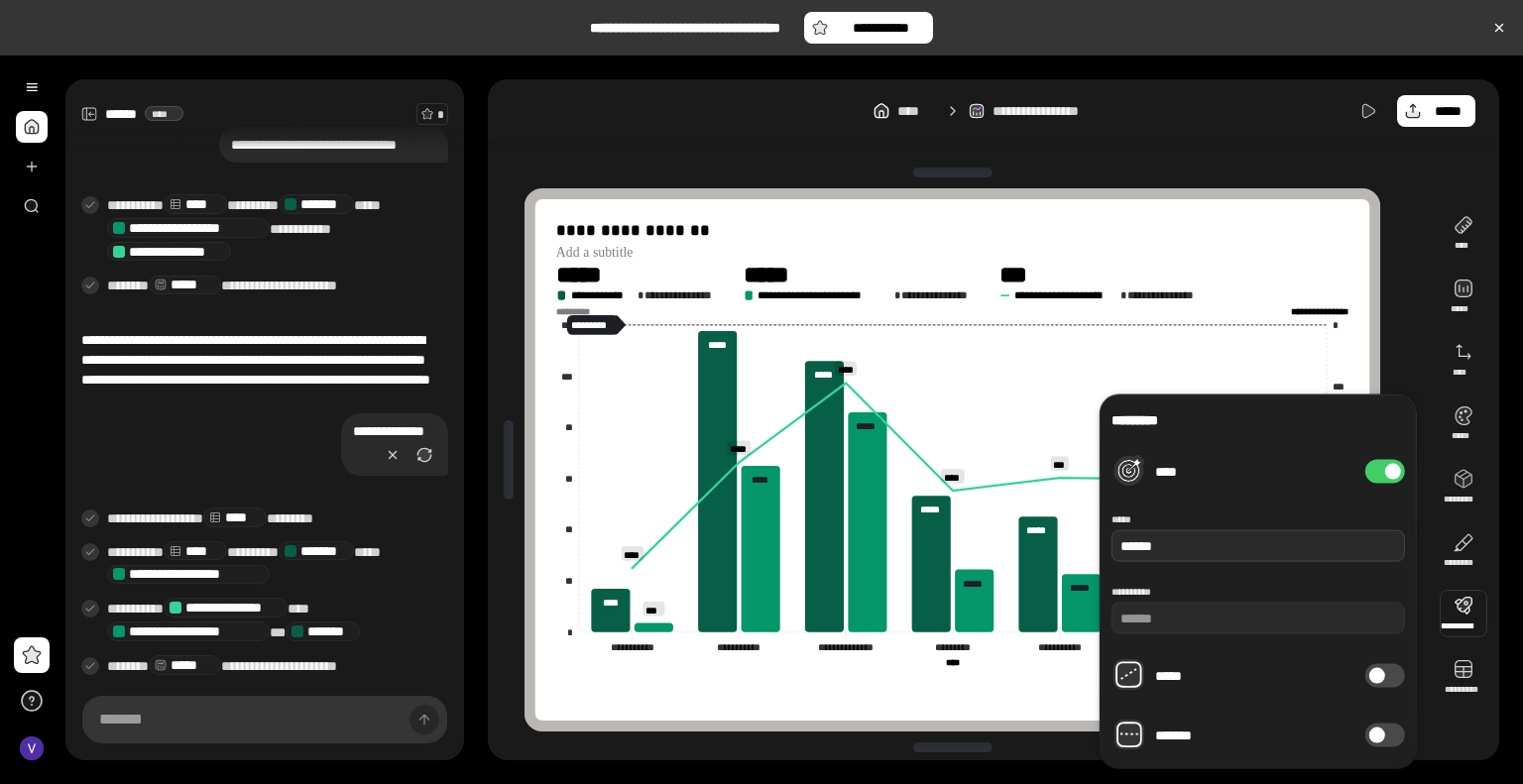type on "******" 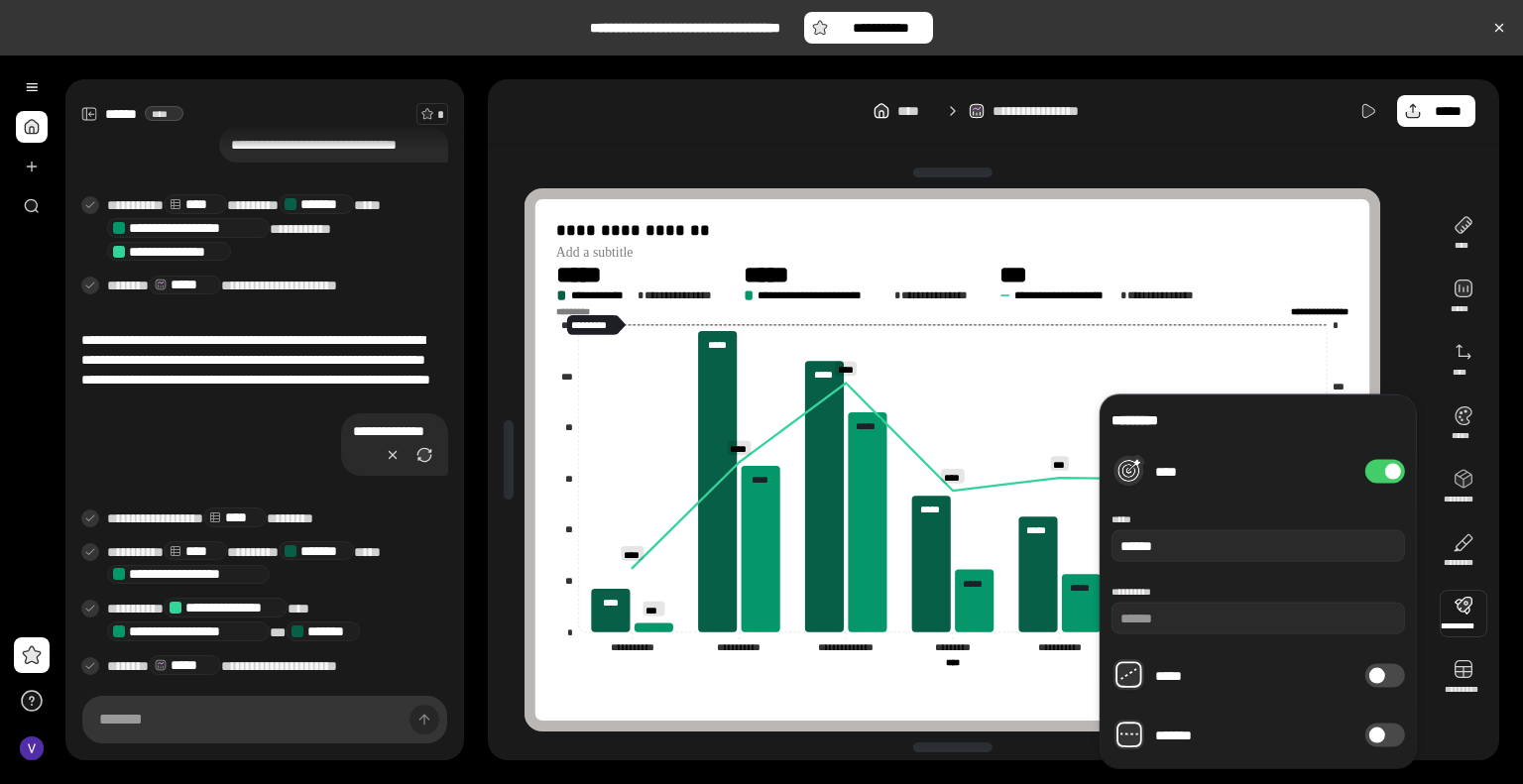 click on "**********" at bounding box center (1258, 582) 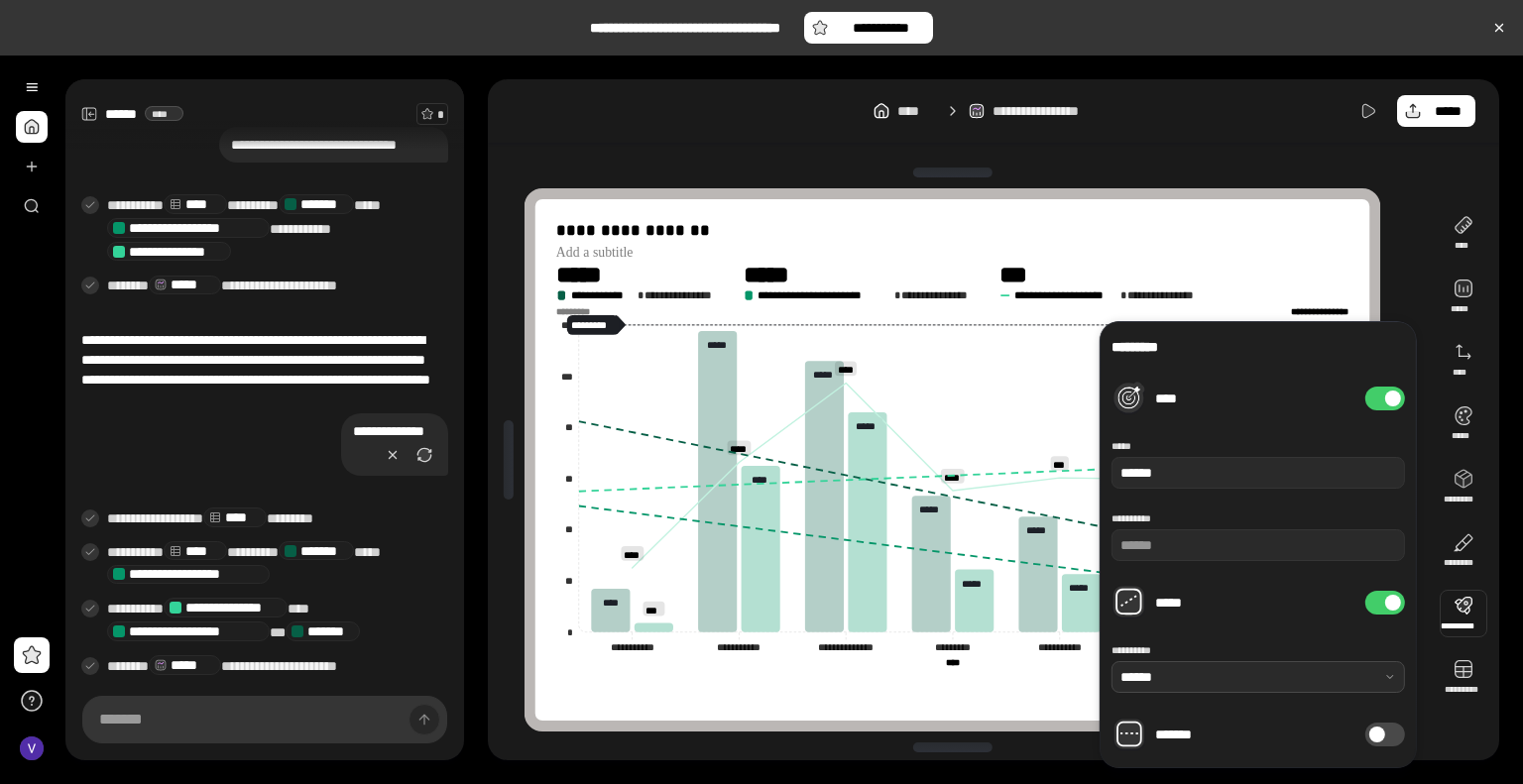 click at bounding box center (1258, 677) 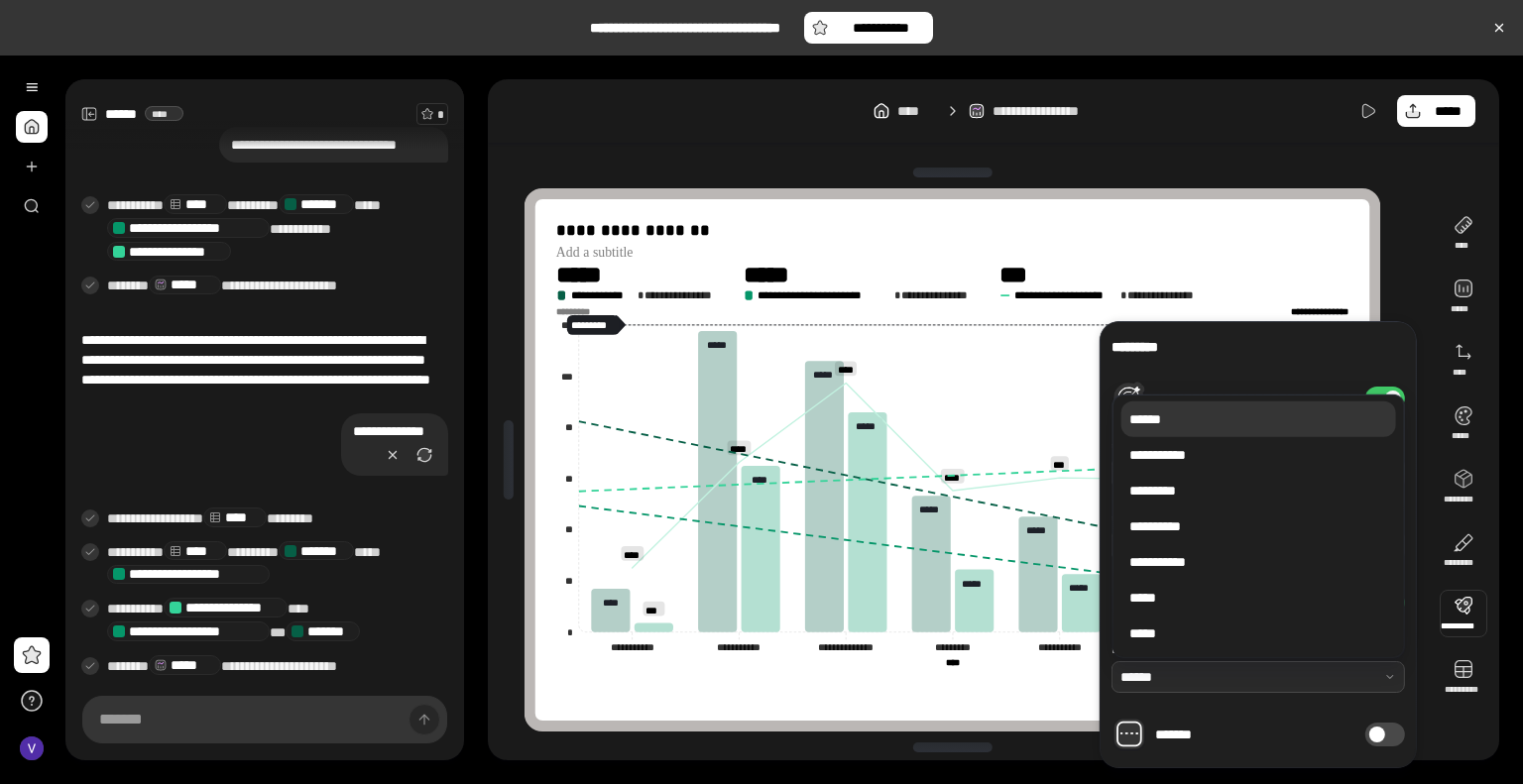 click at bounding box center (1258, 677) 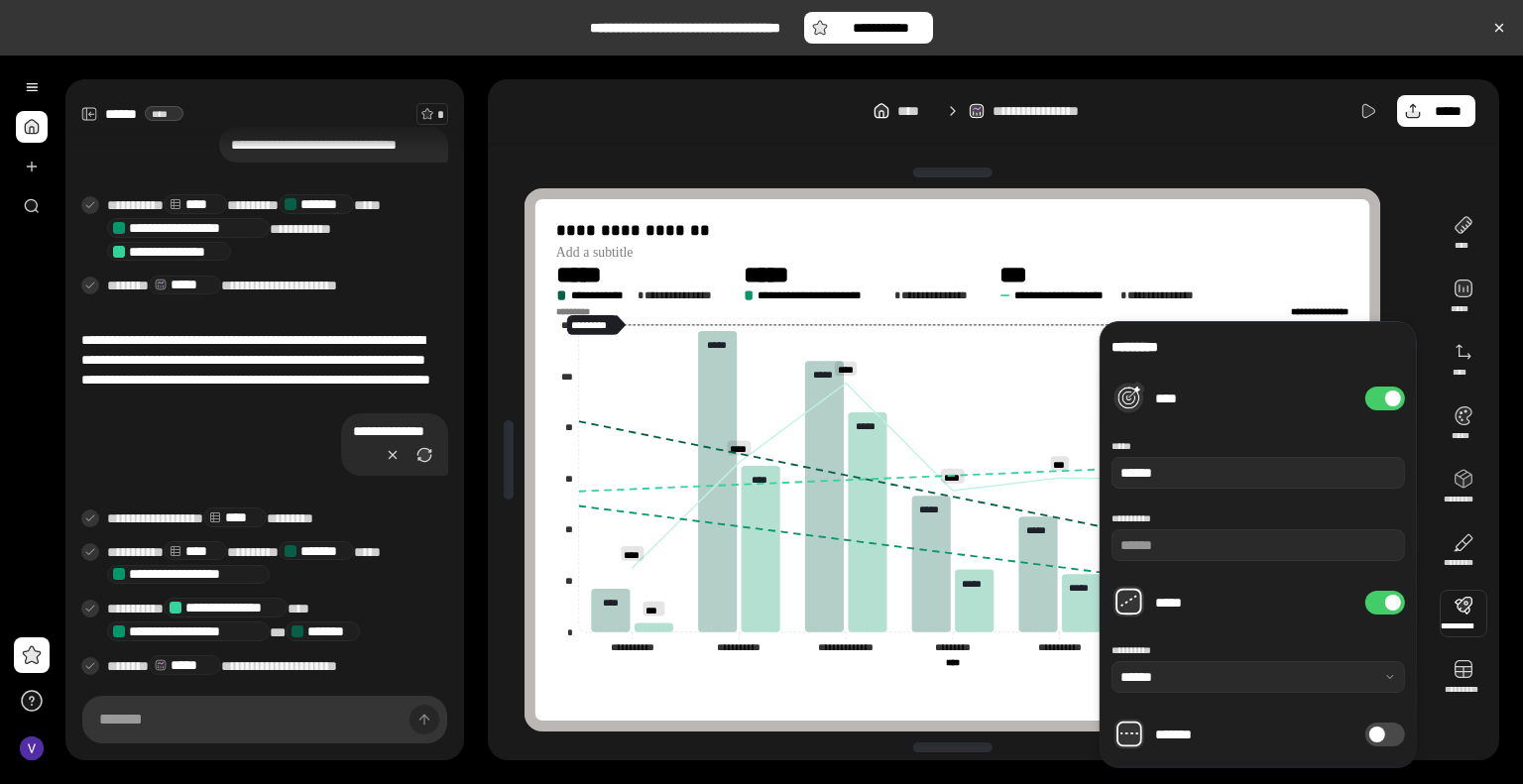 click on "*****" at bounding box center [1385, 603] 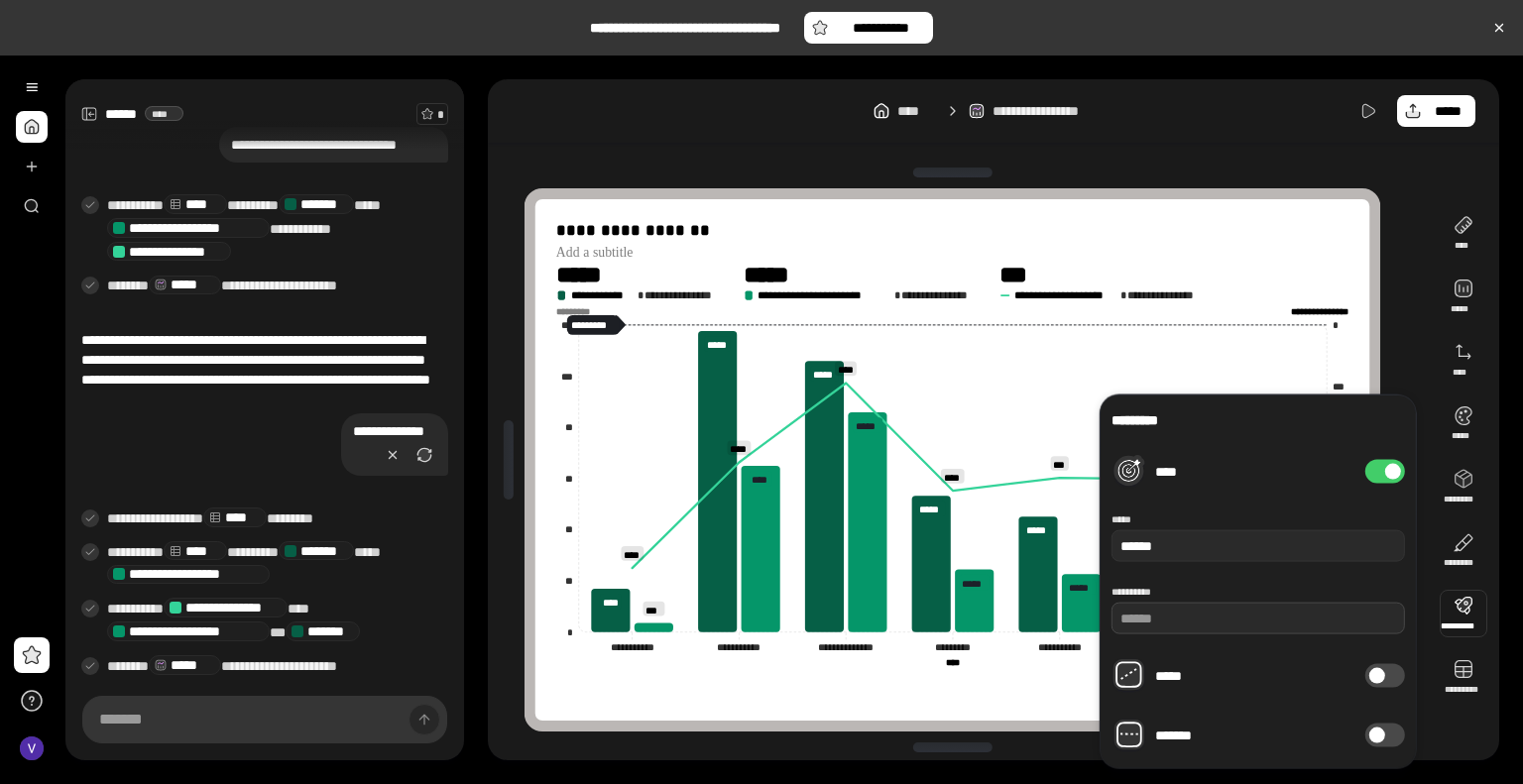 click on "*" at bounding box center [1258, 618] 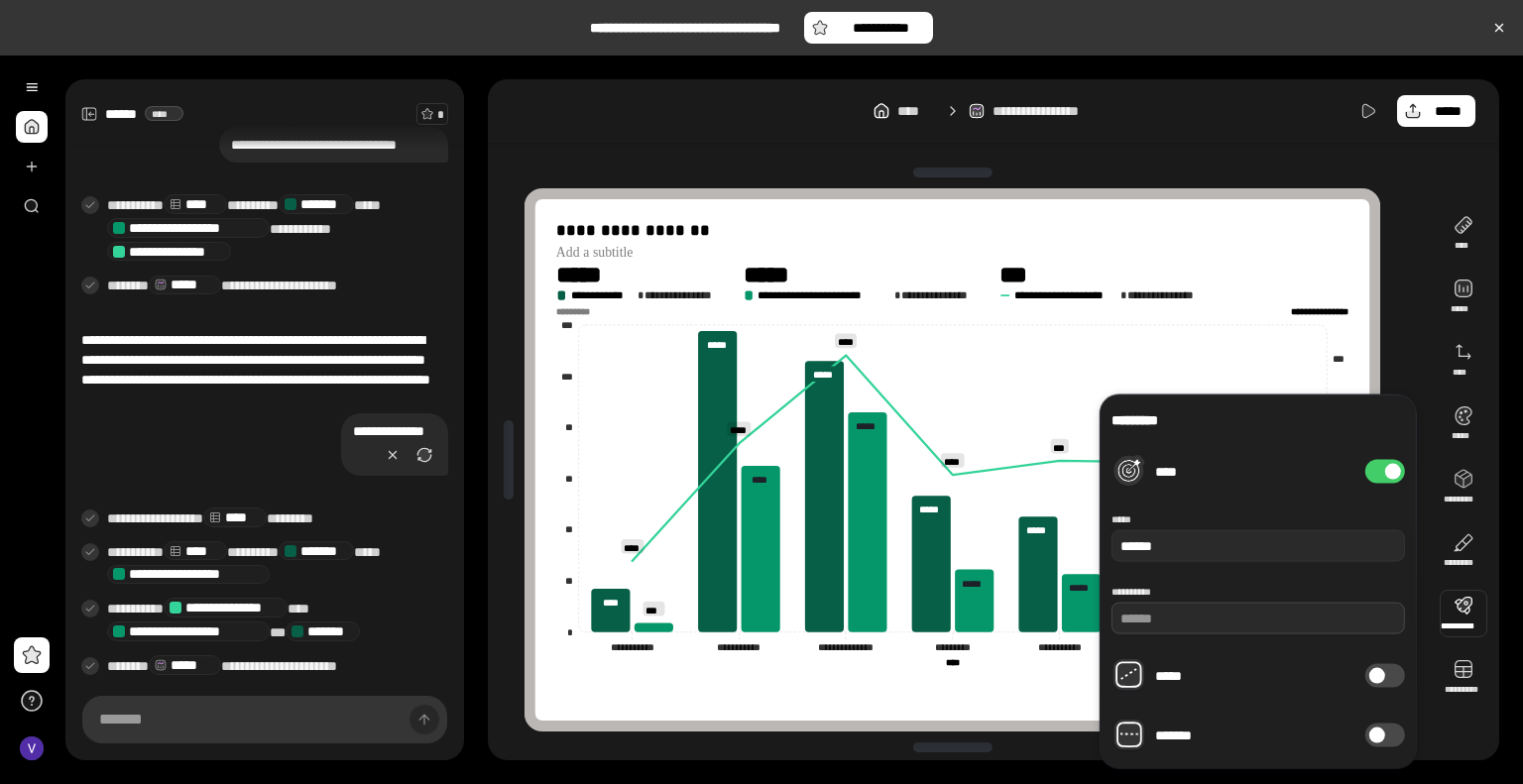 click at bounding box center [1258, 618] 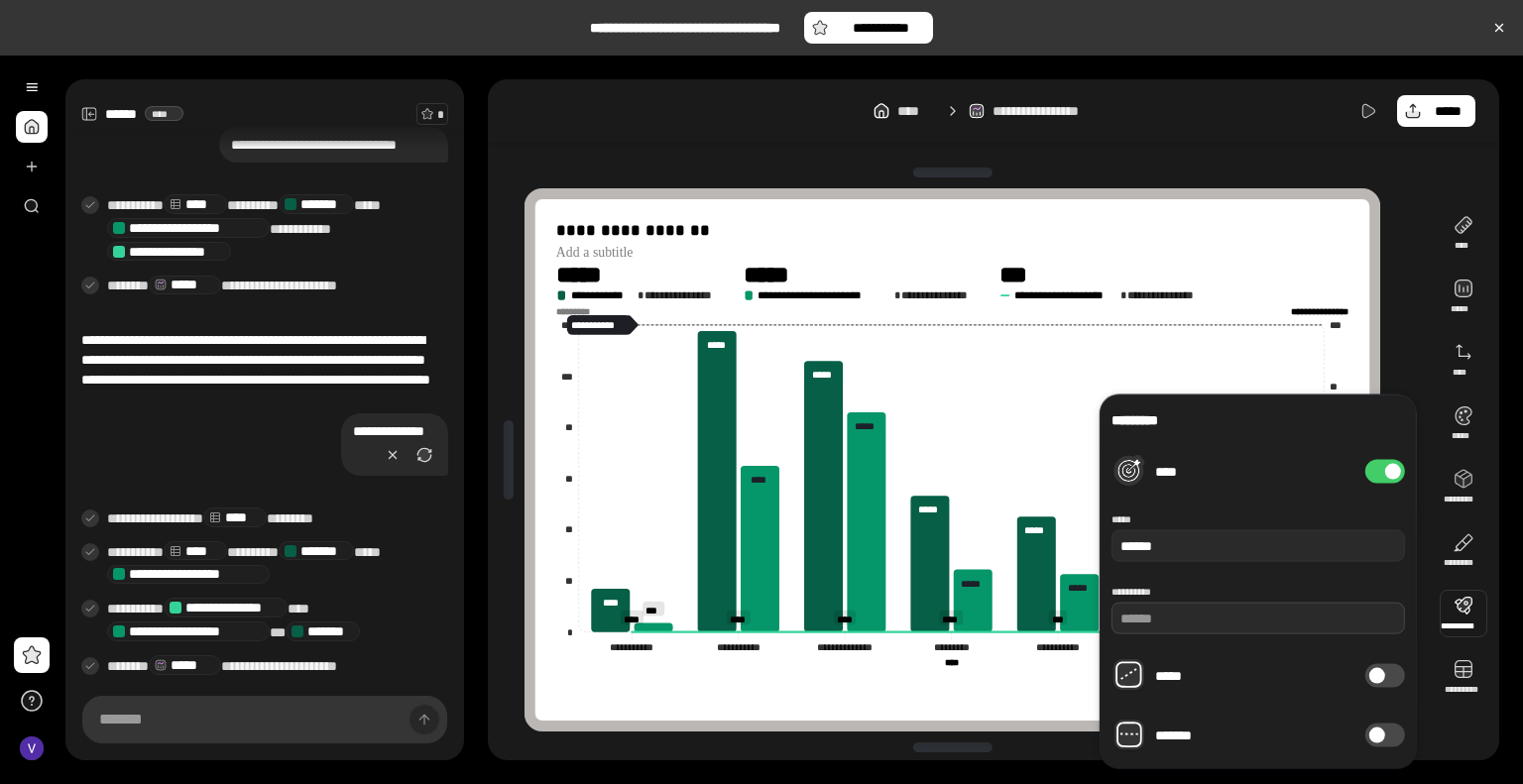 type on "*****" 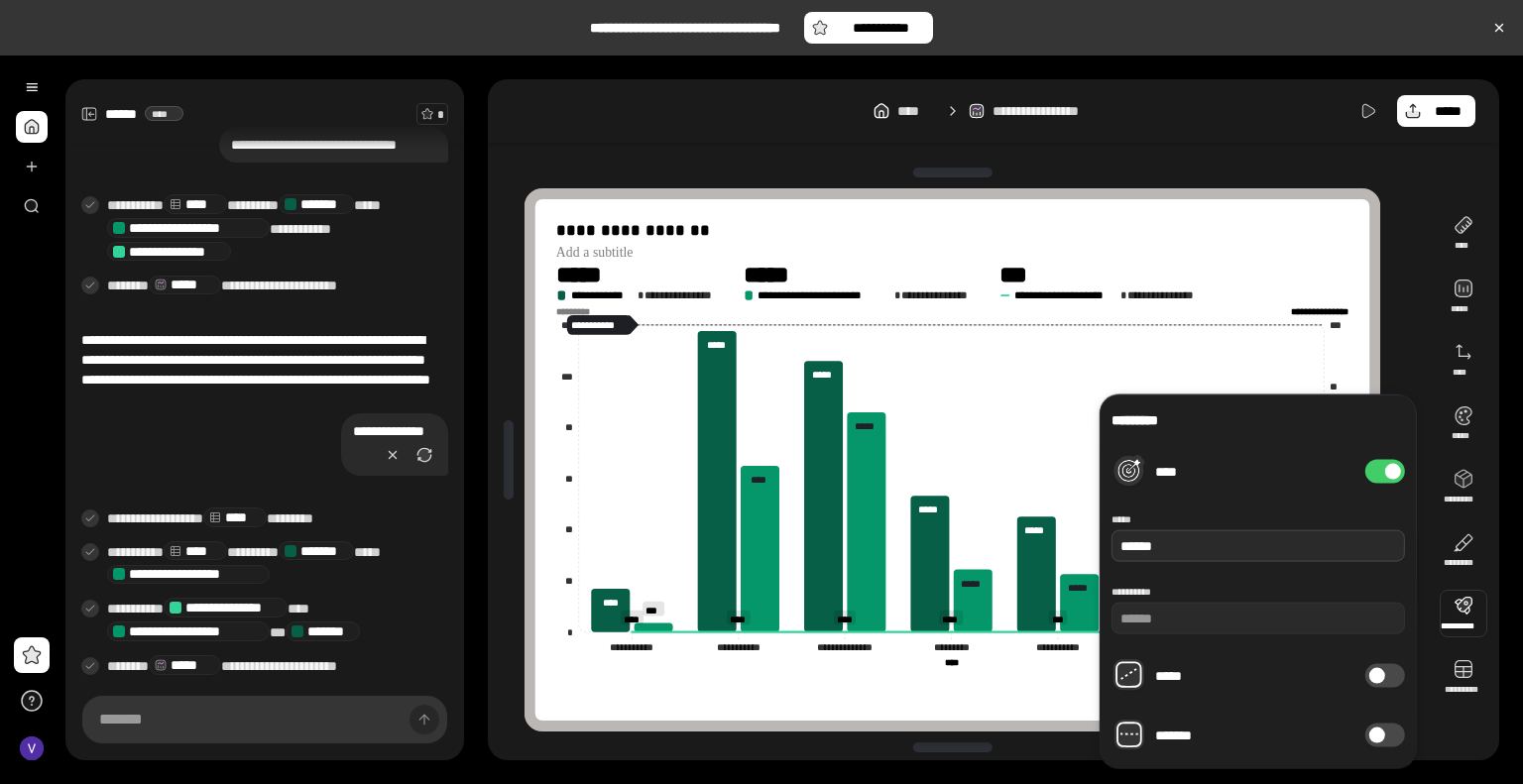 click on "******" at bounding box center [1258, 546] 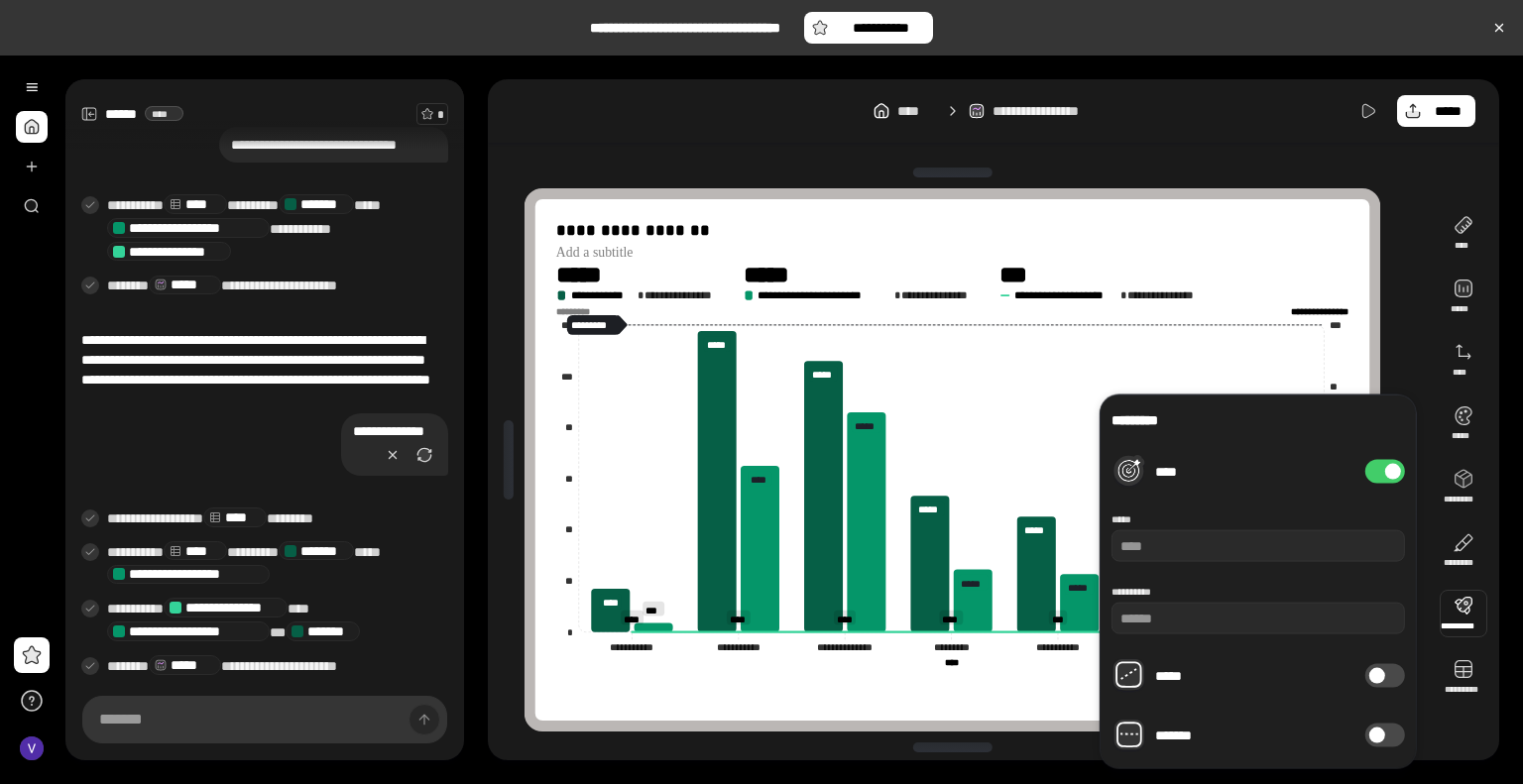 click on "****" at bounding box center [1385, 472] 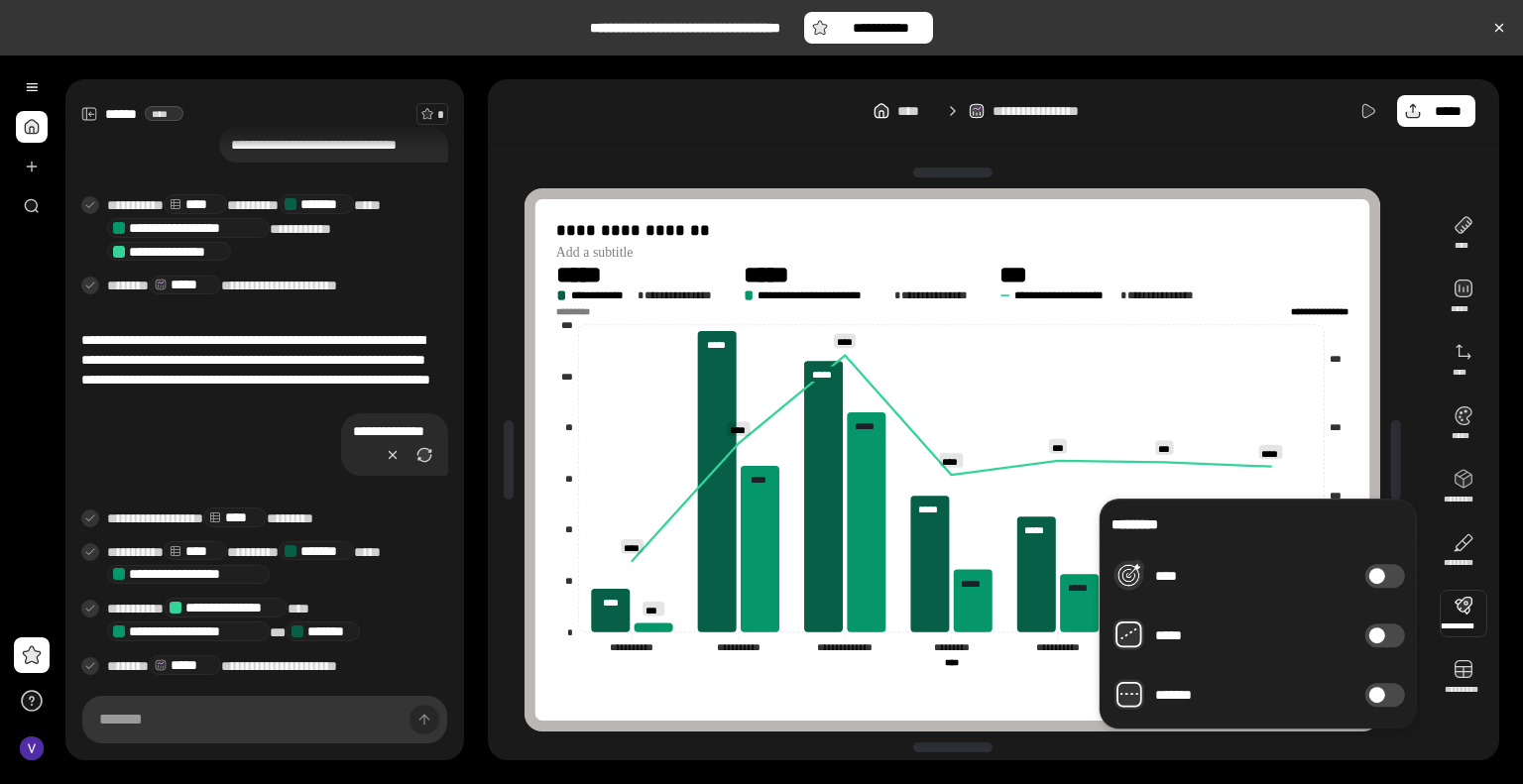 click on "****" at bounding box center (1385, 576) 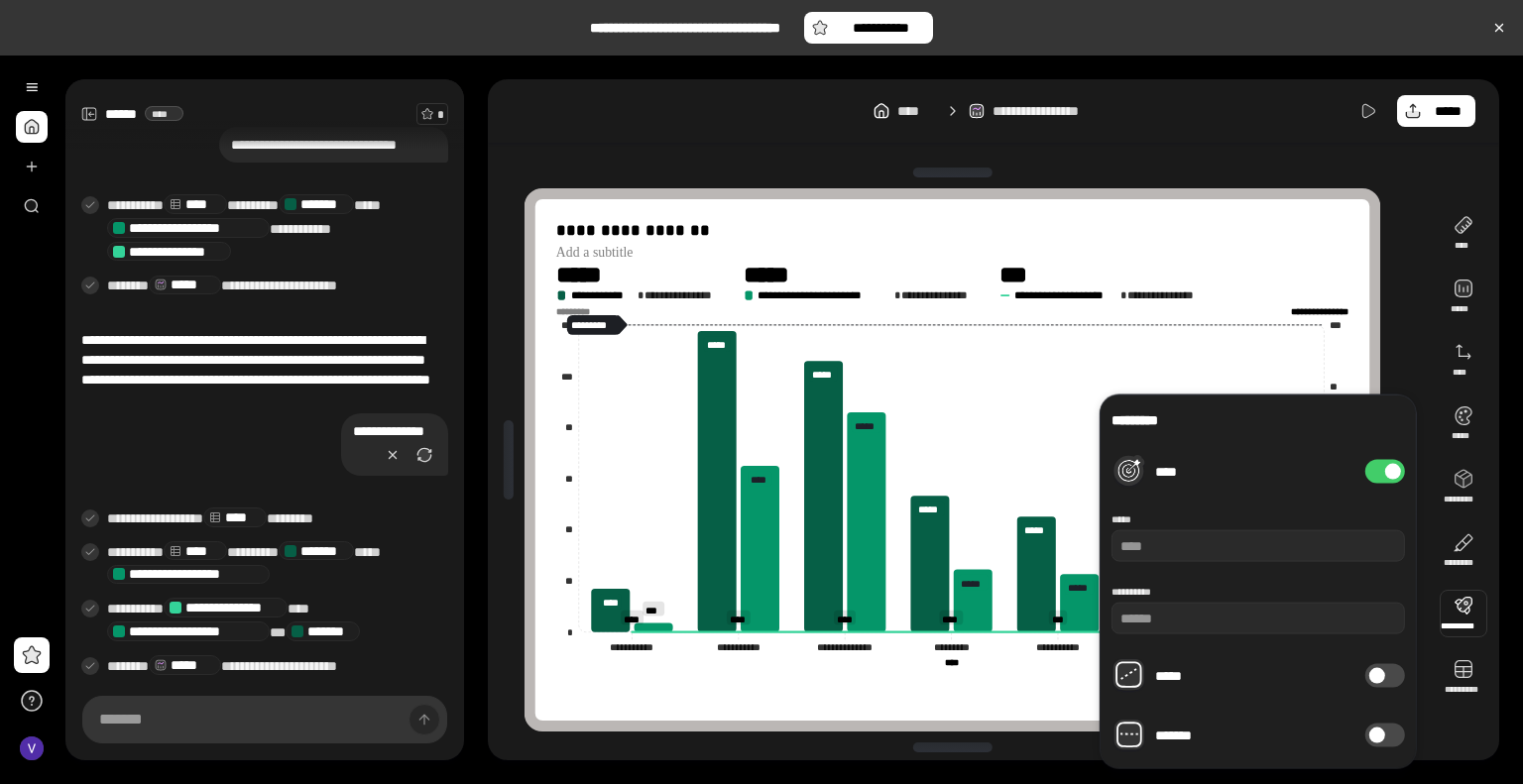 click 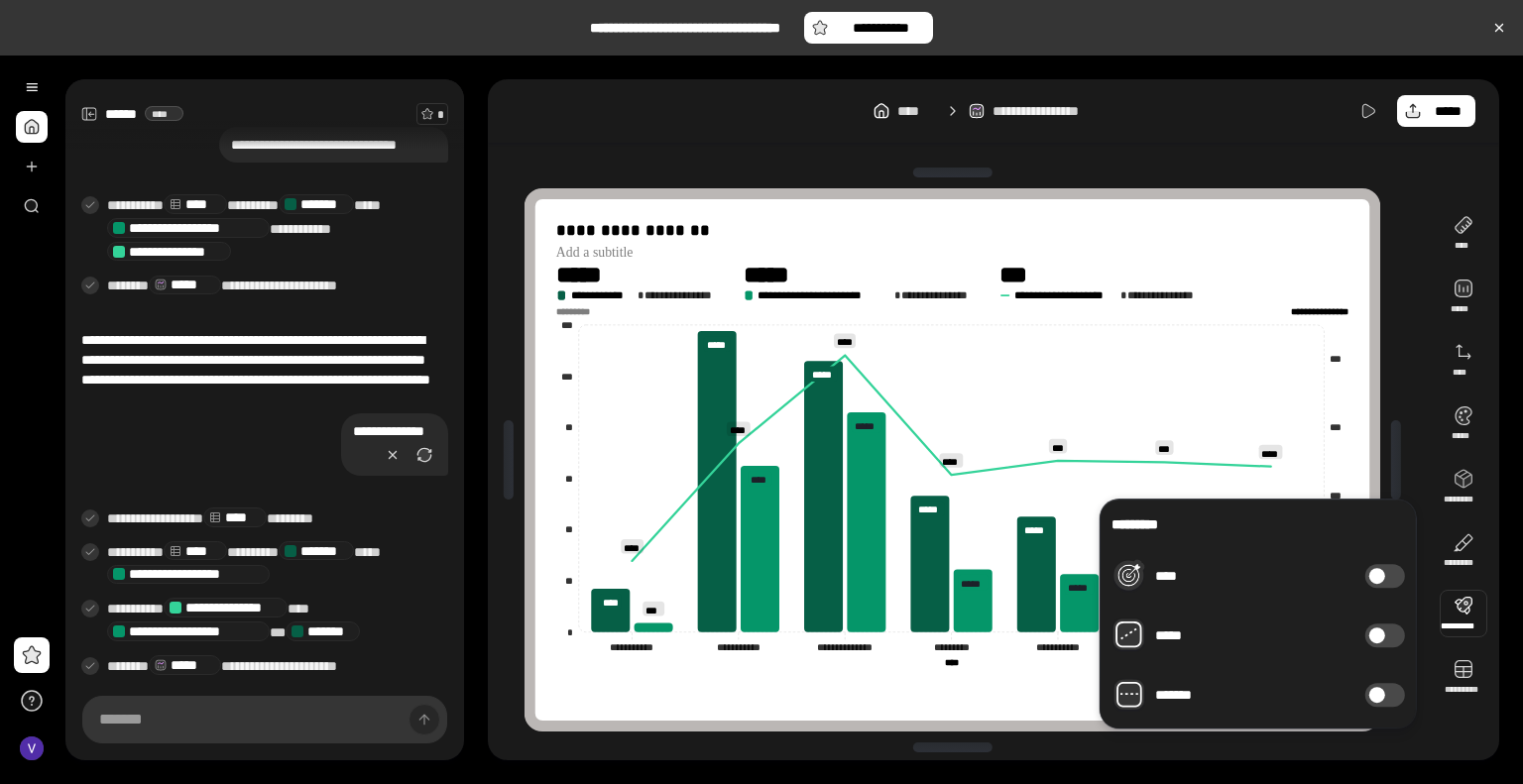 click 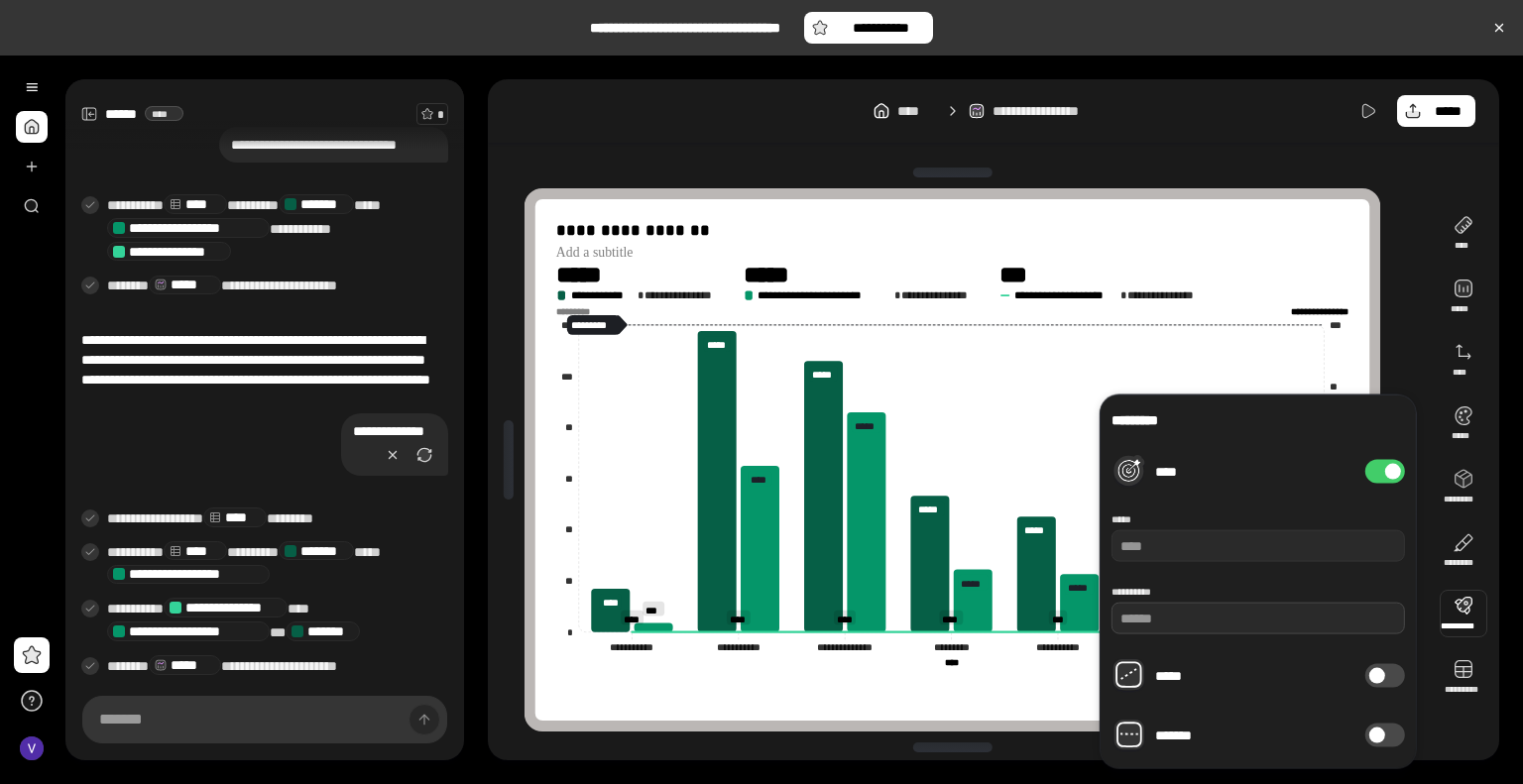 click on "*****" at bounding box center (1258, 618) 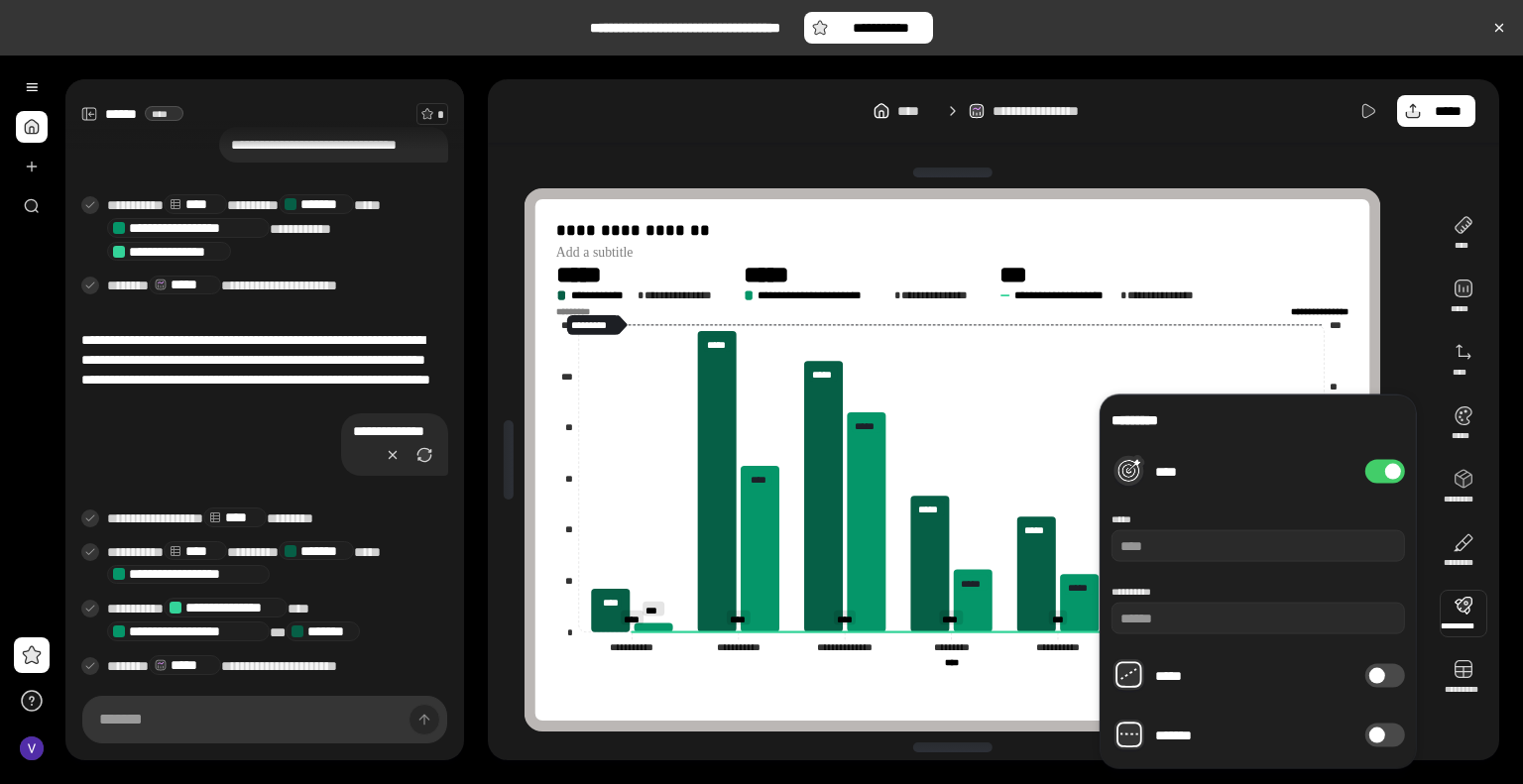 click on "*******" at bounding box center [1385, 735] 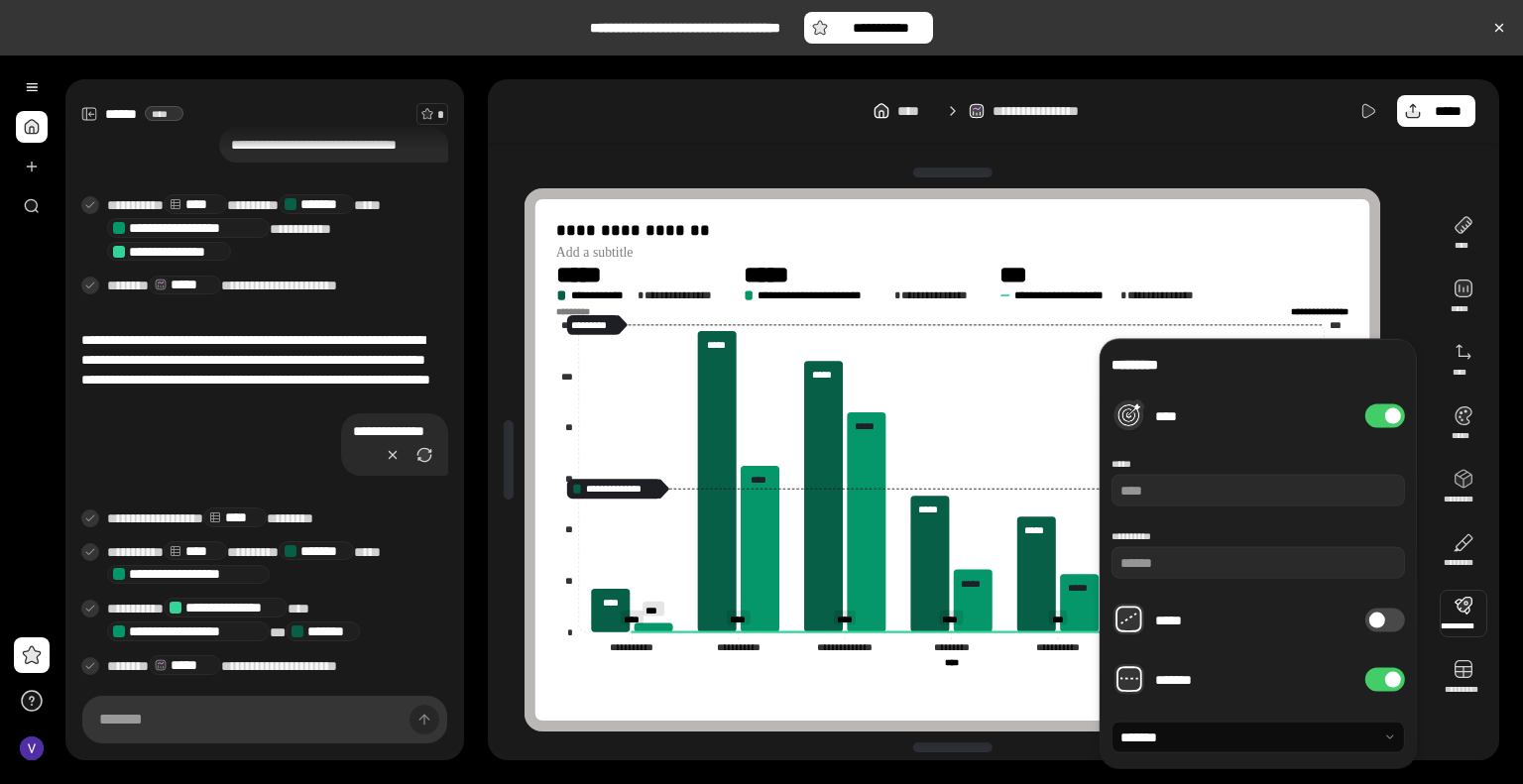 click at bounding box center (1258, 737) 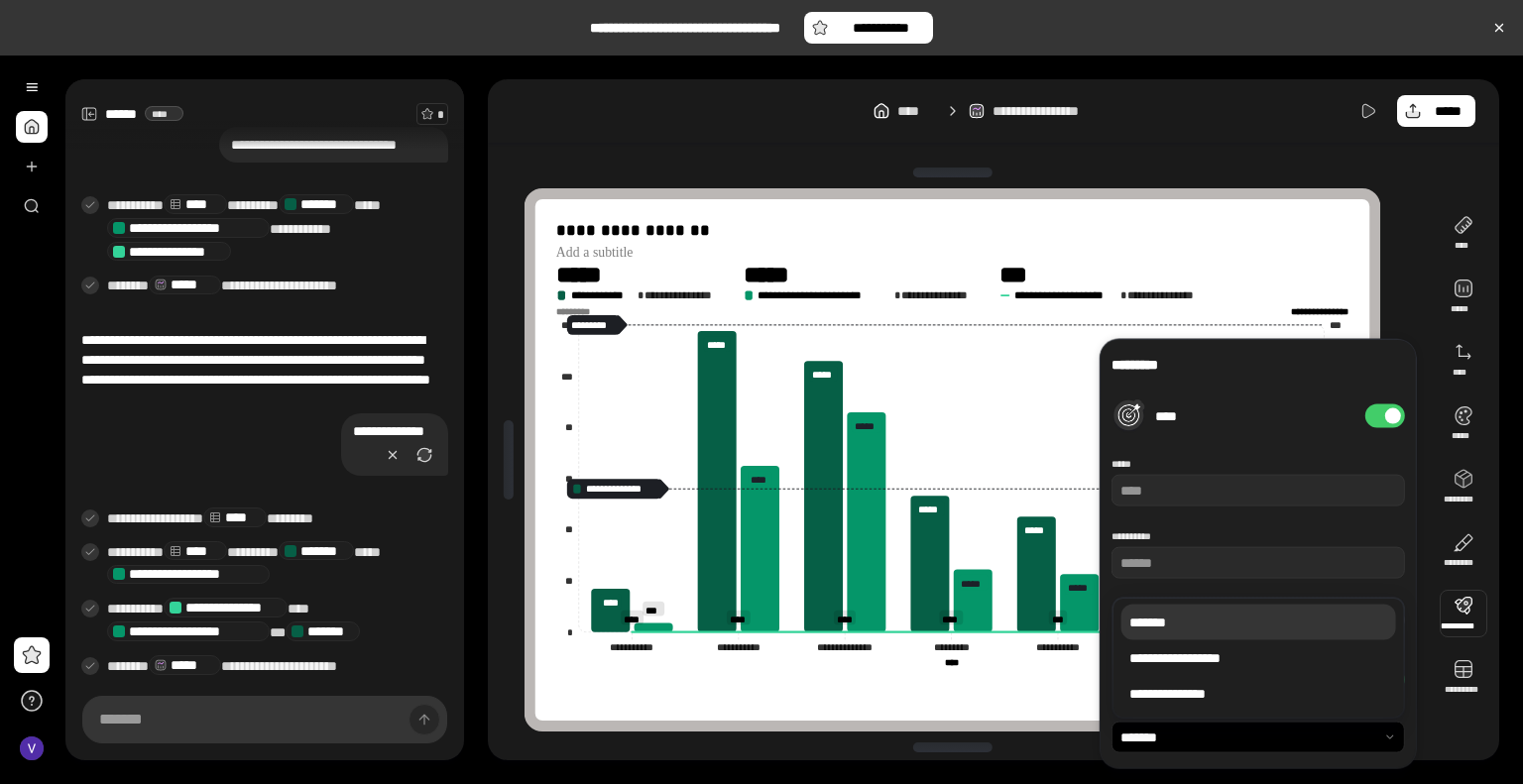 click on "*******" at bounding box center (1258, 622) 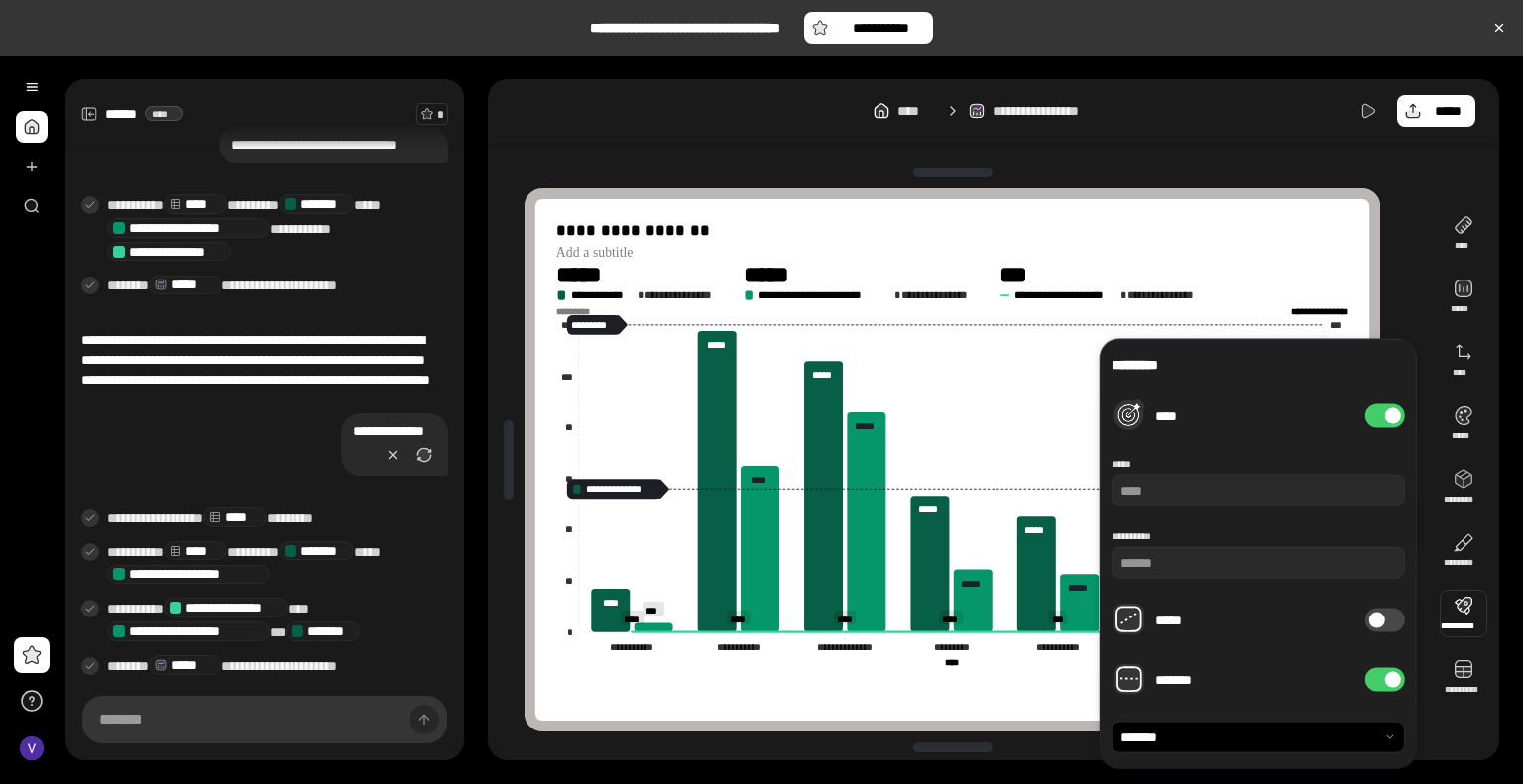 click on "*****" at bounding box center (1385, 620) 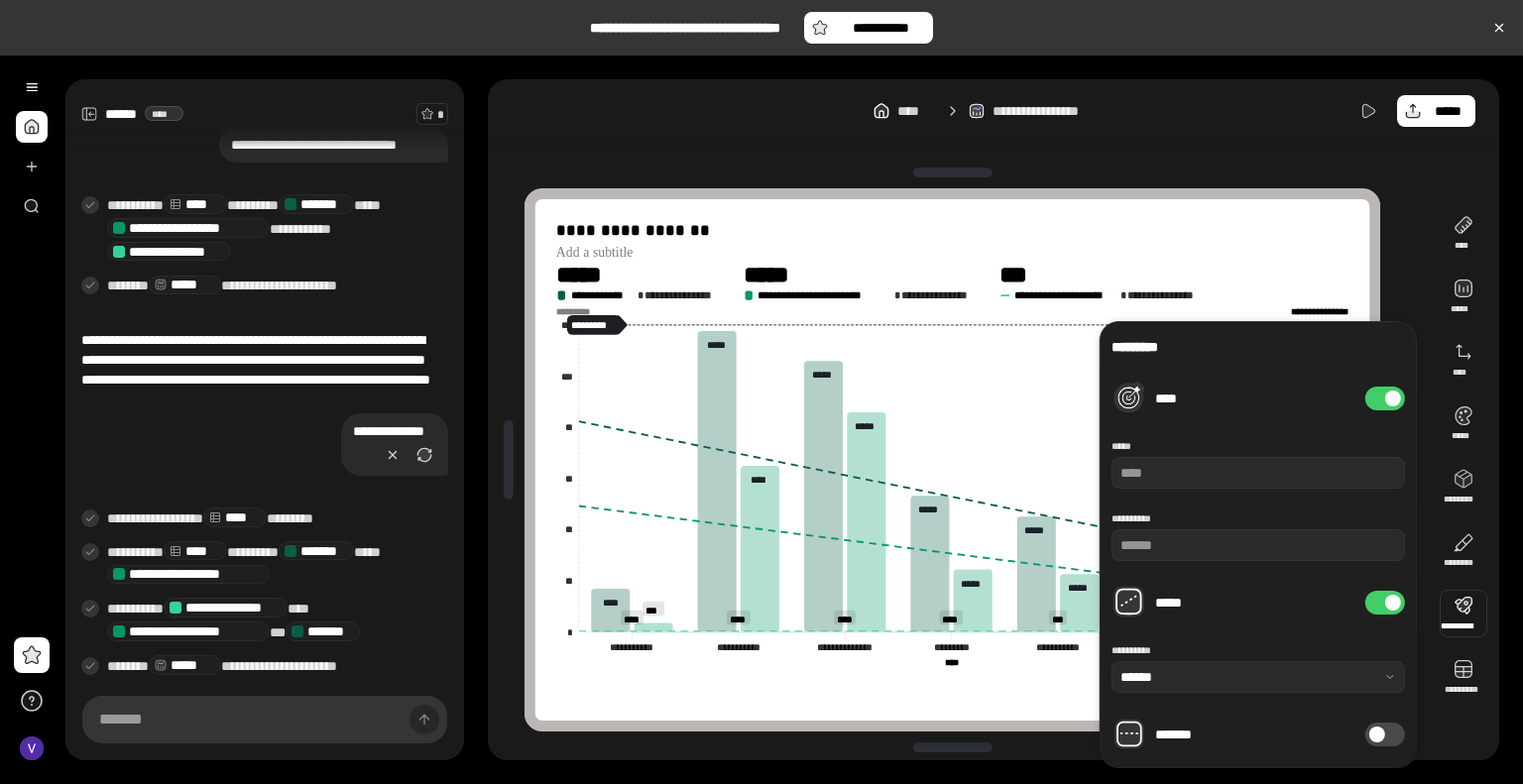 click on "*****" at bounding box center (1385, 603) 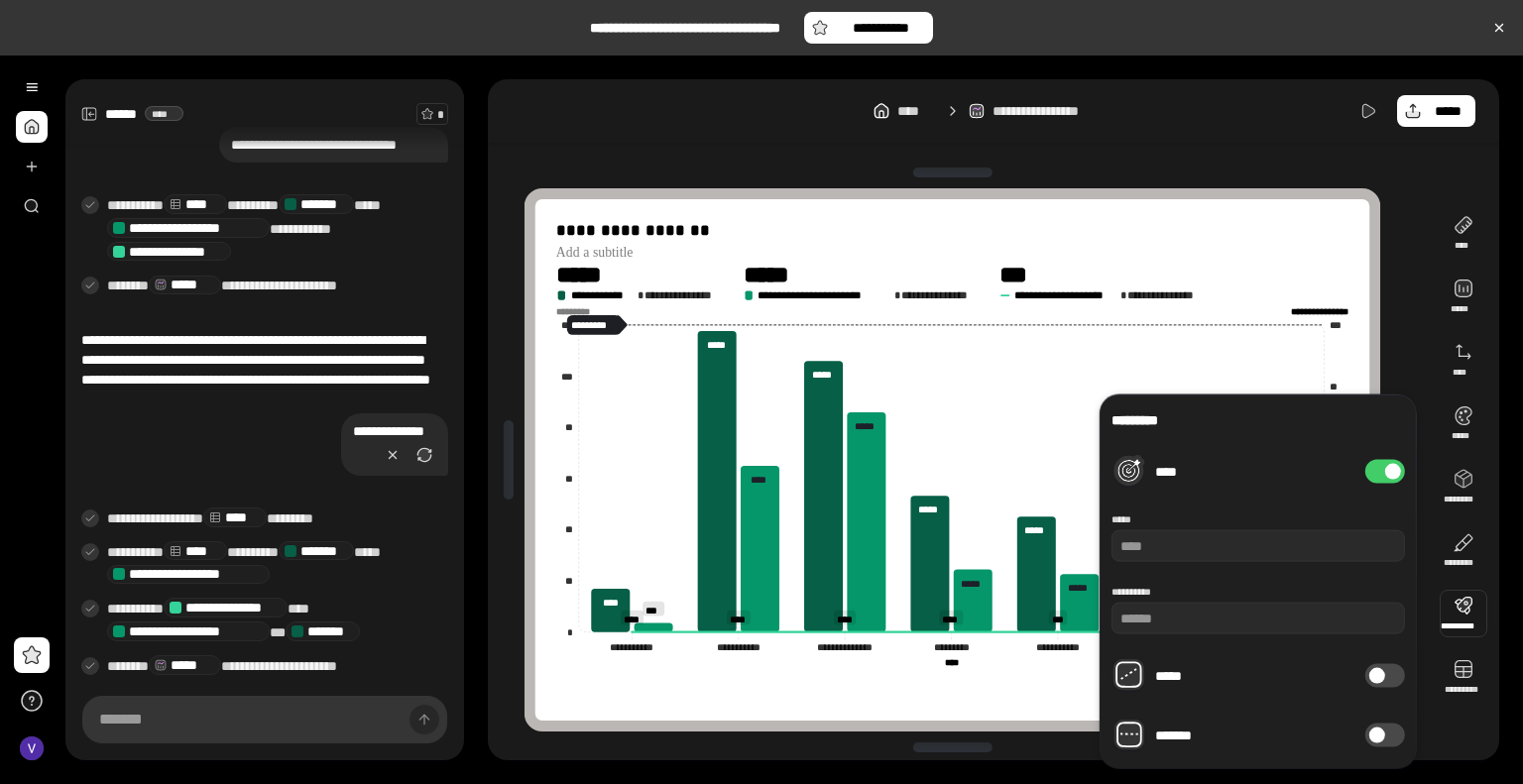 click at bounding box center (1377, 735) 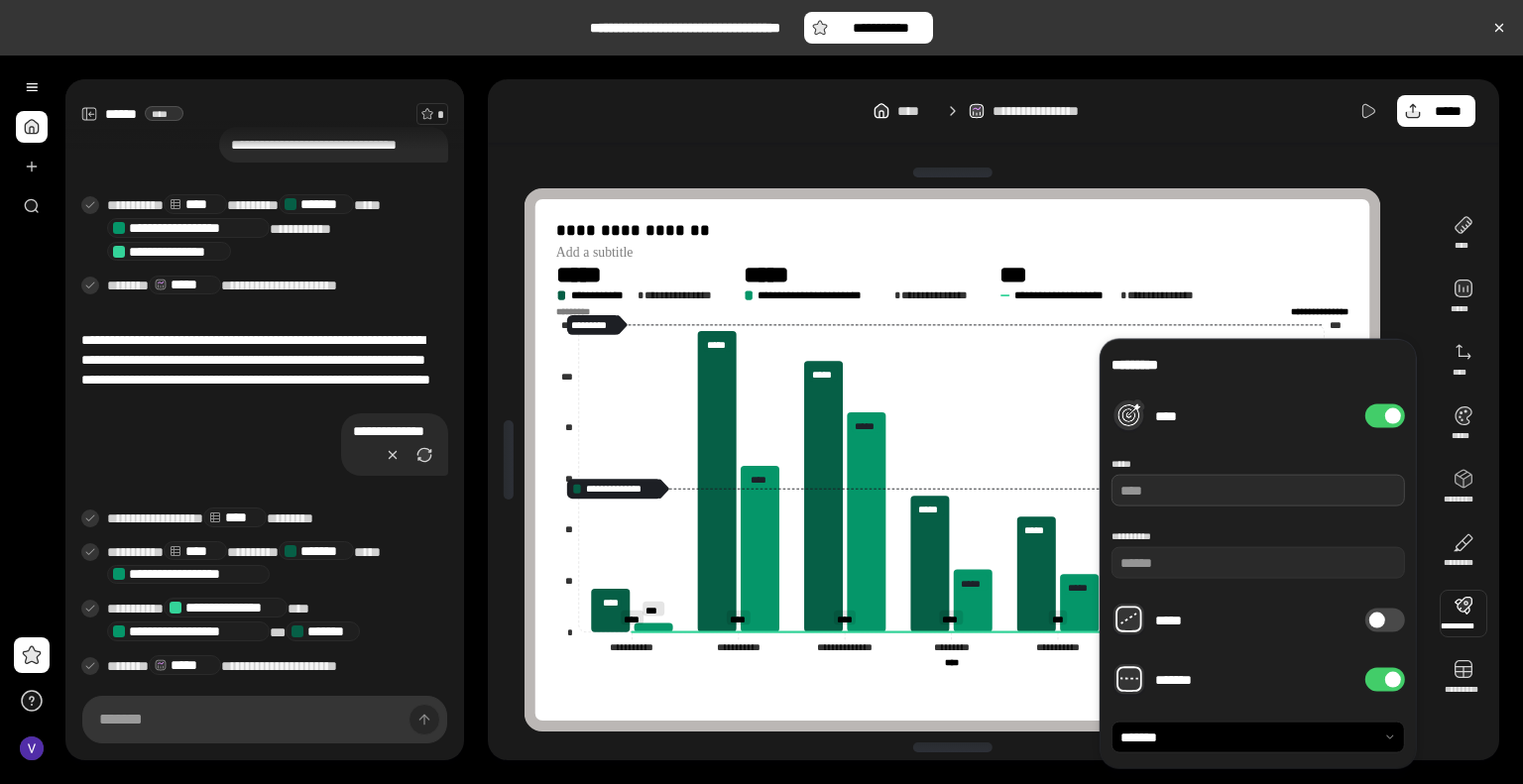 click at bounding box center (1258, 491) 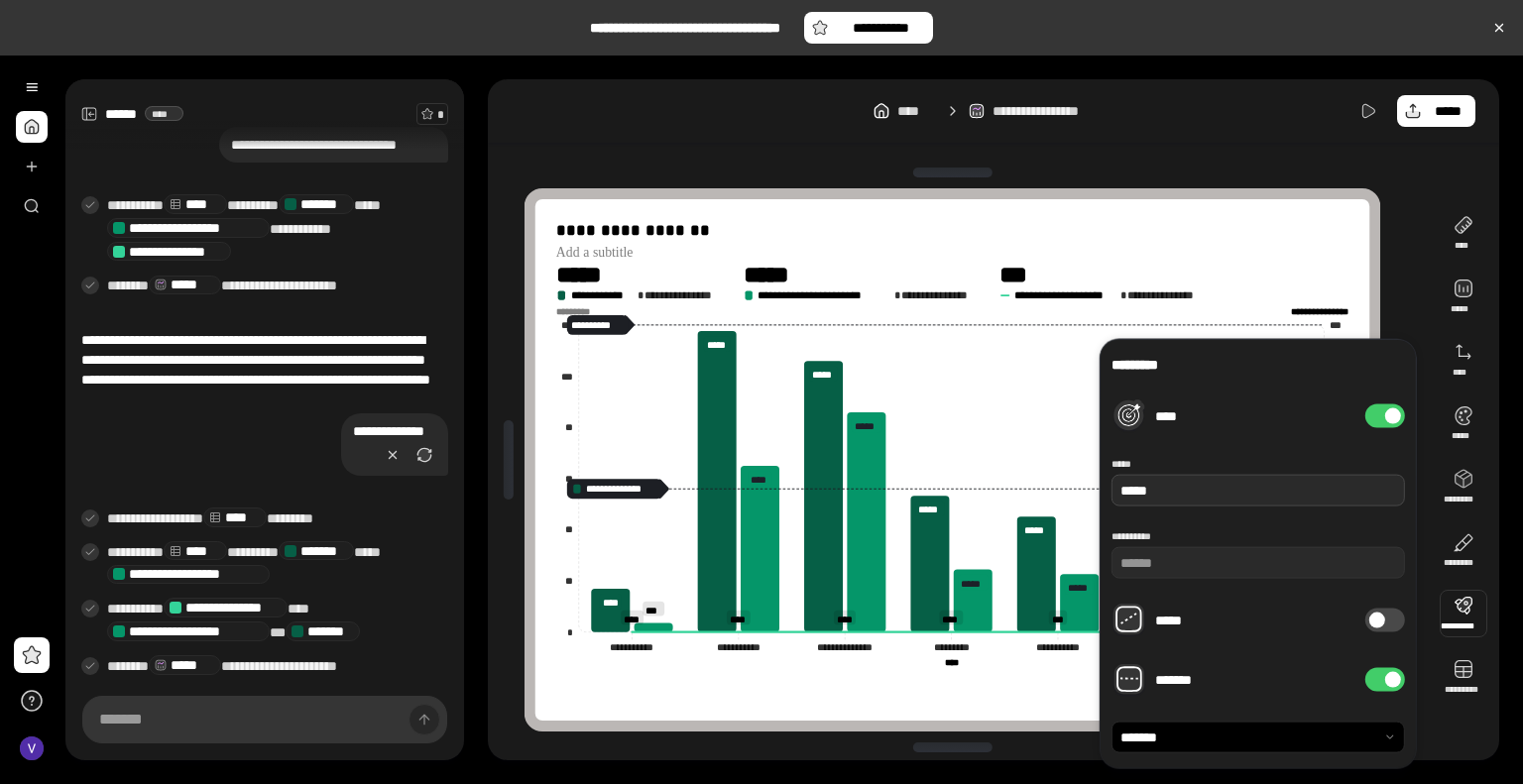 type on "*****" 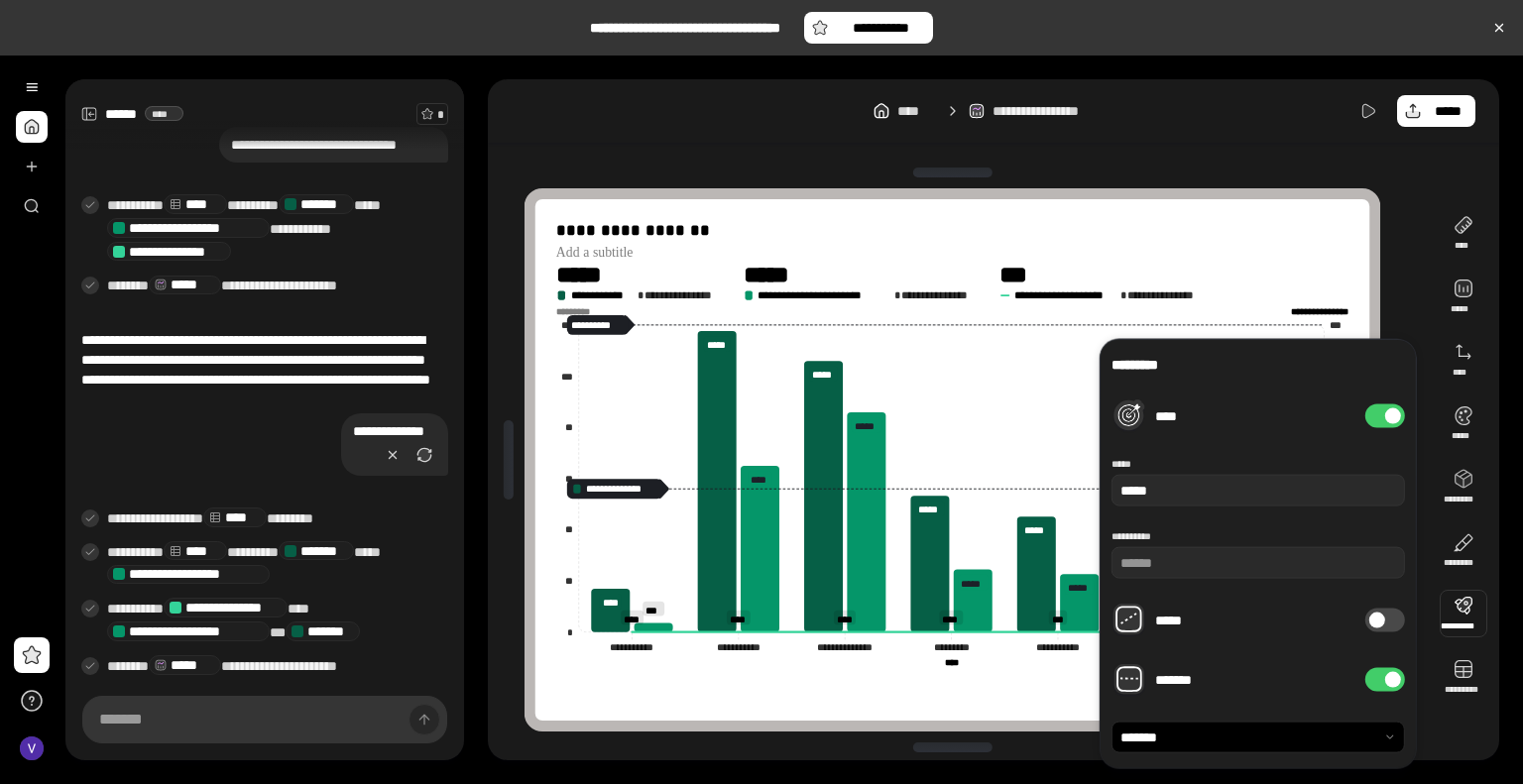click on "**********" at bounding box center [1258, 554] 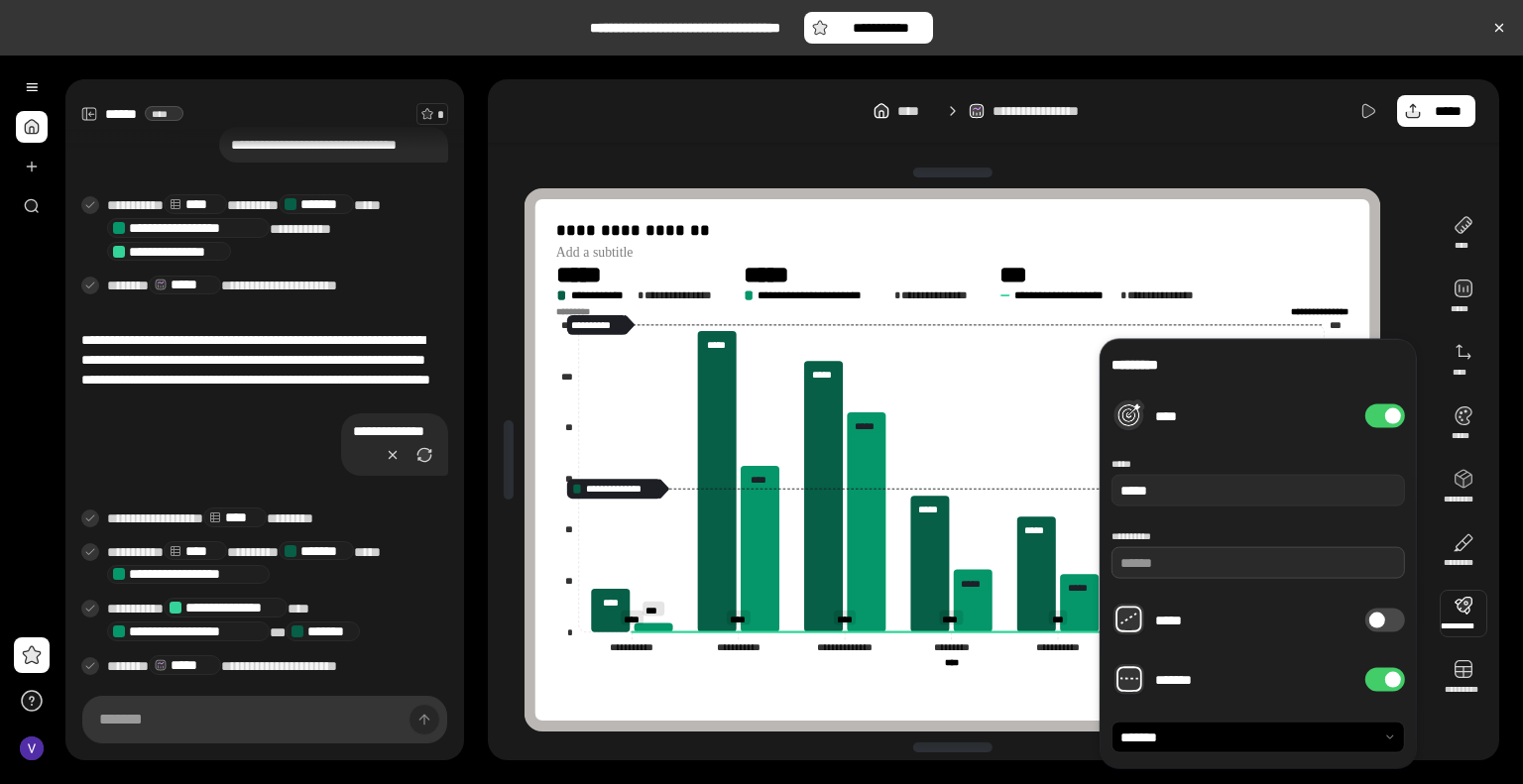 click on "*****" at bounding box center [1258, 563] 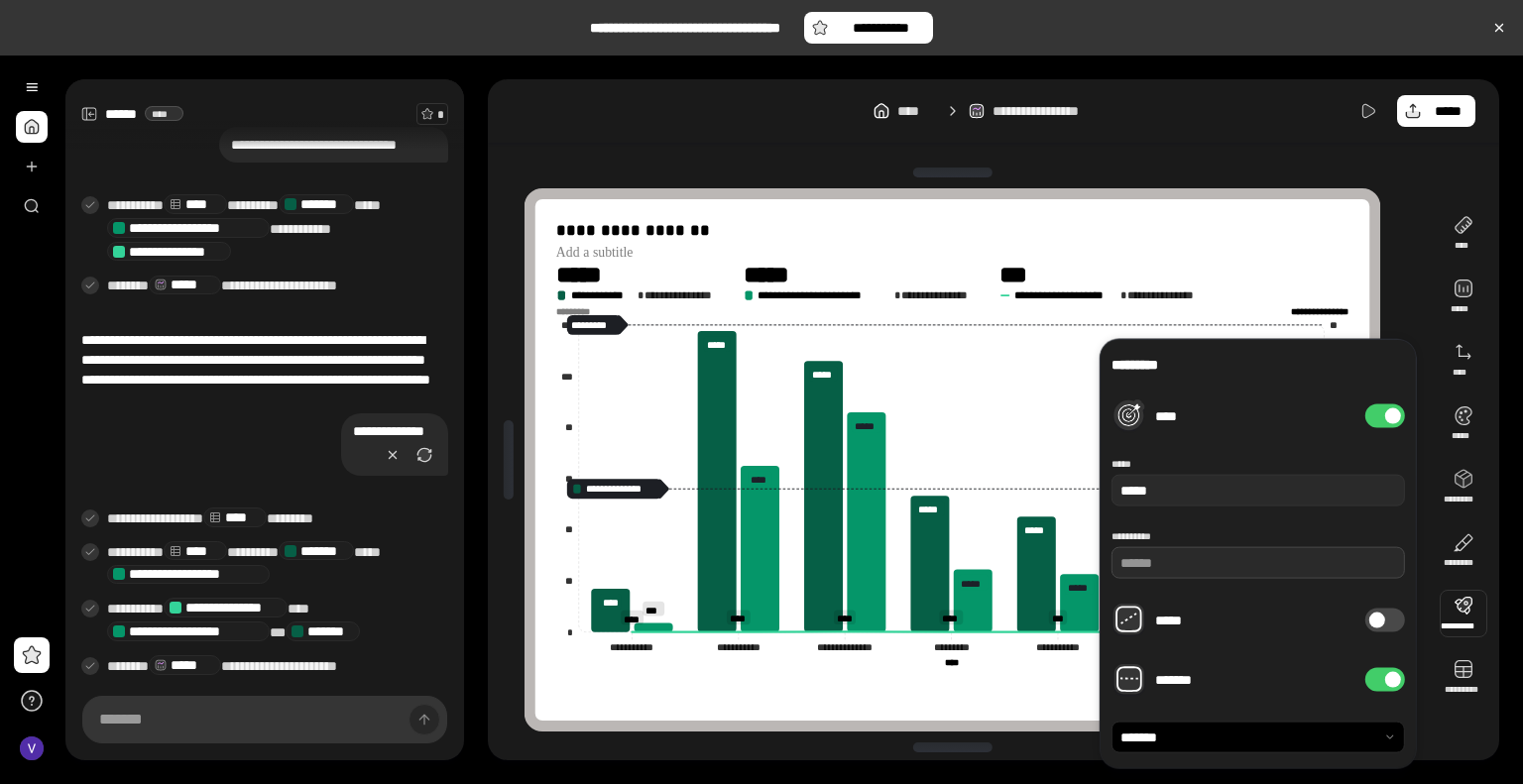 type on "*****" 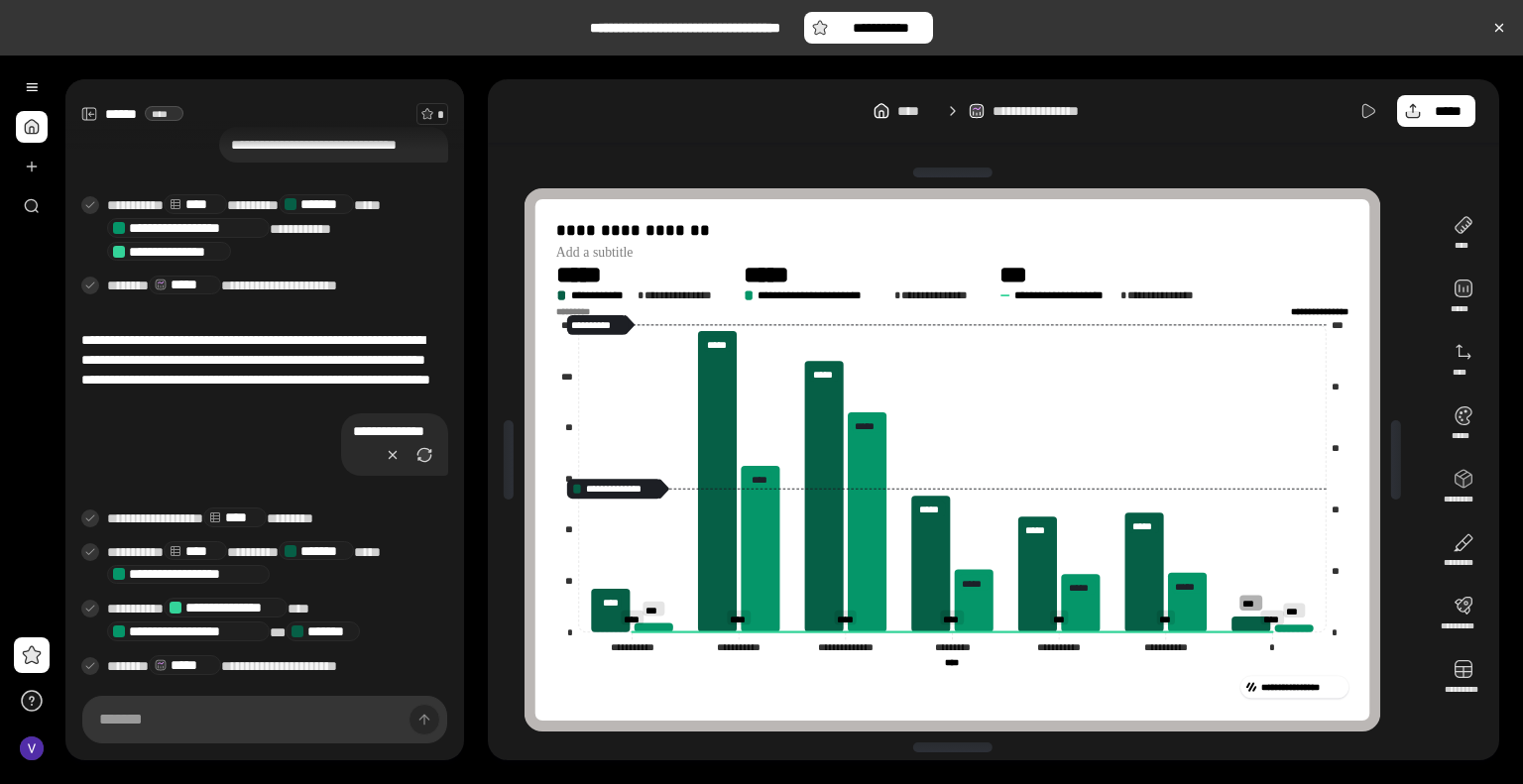 click on "**********" at bounding box center (960, 459) 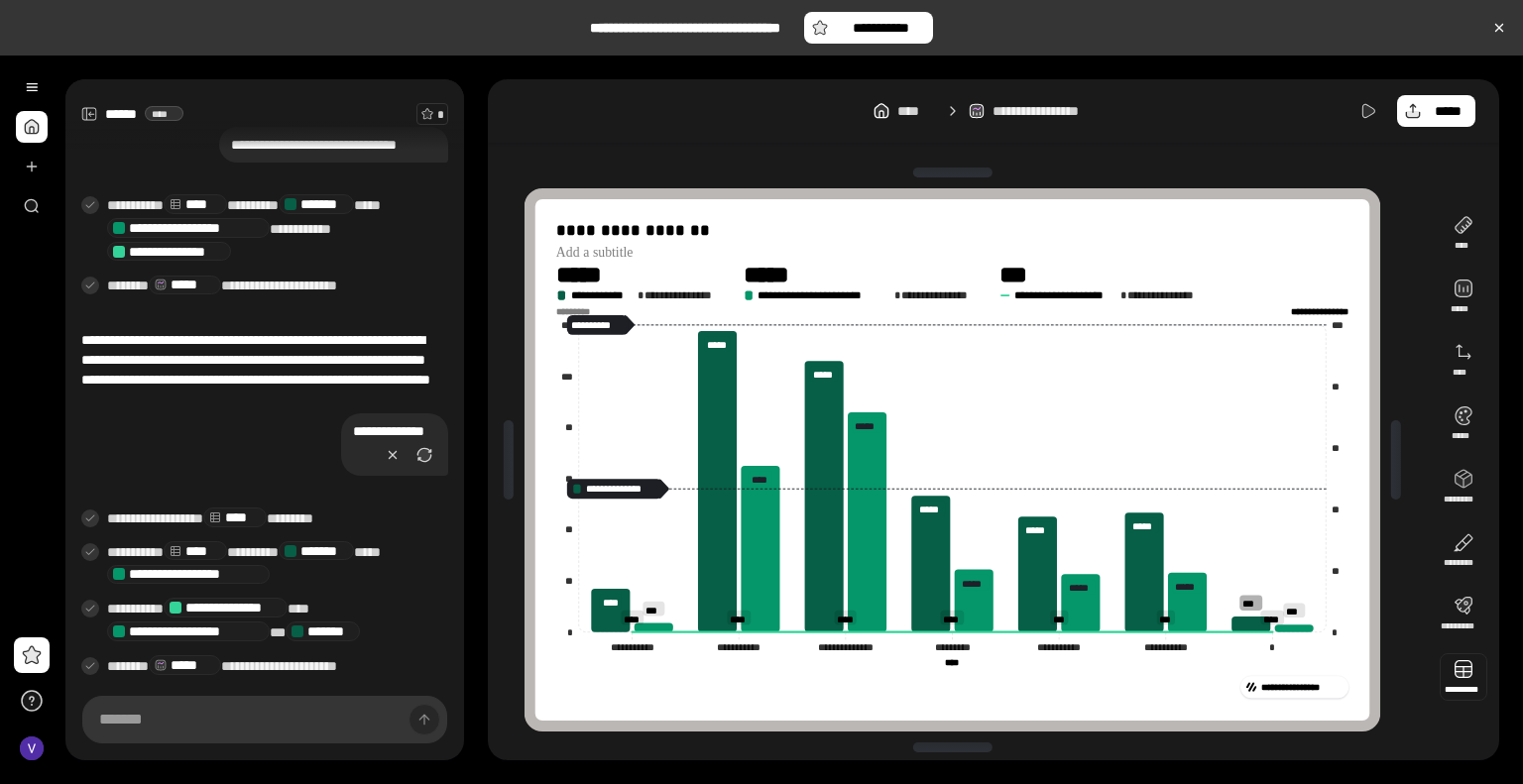 click at bounding box center (1464, 677) 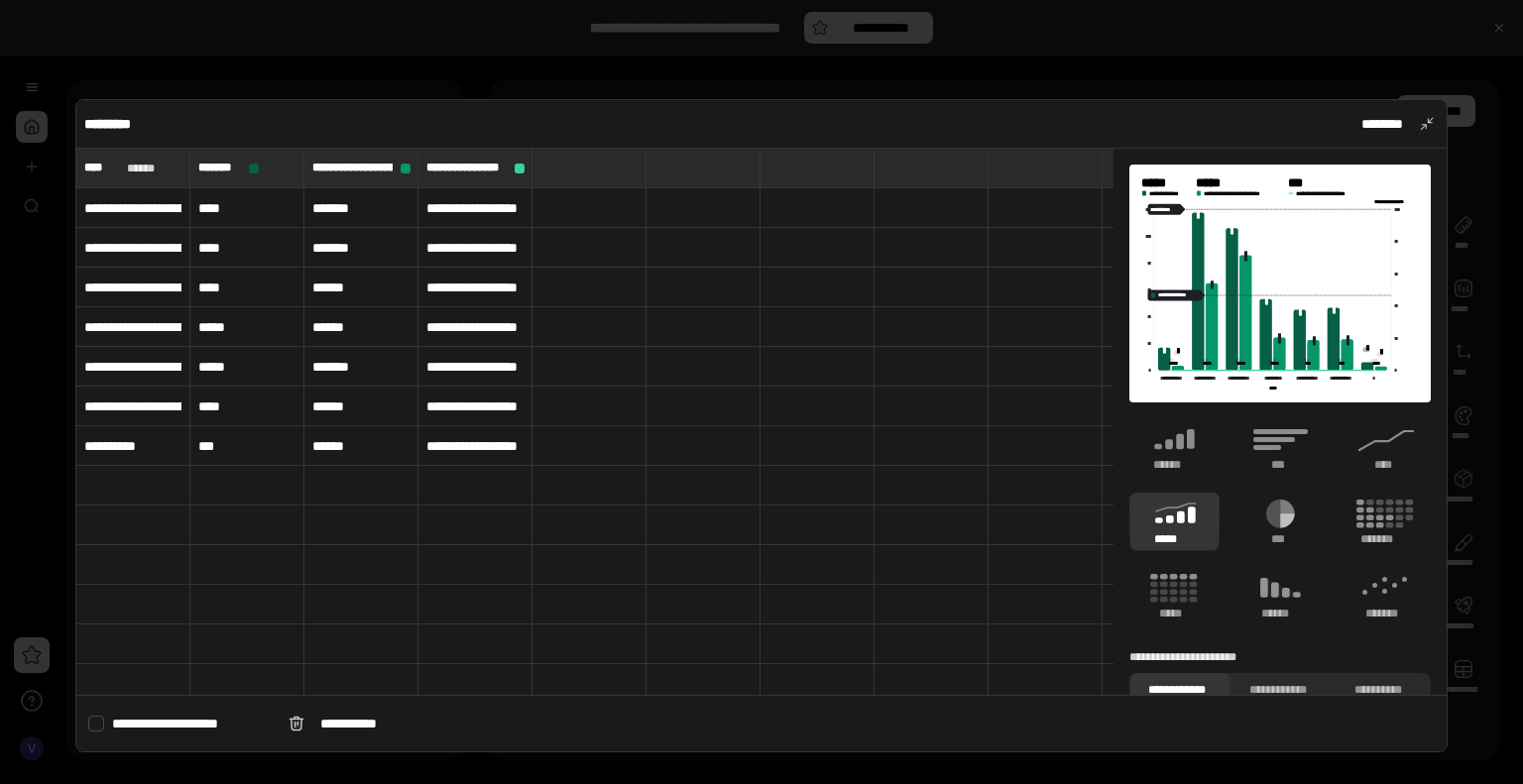 click at bounding box center (96, 724) 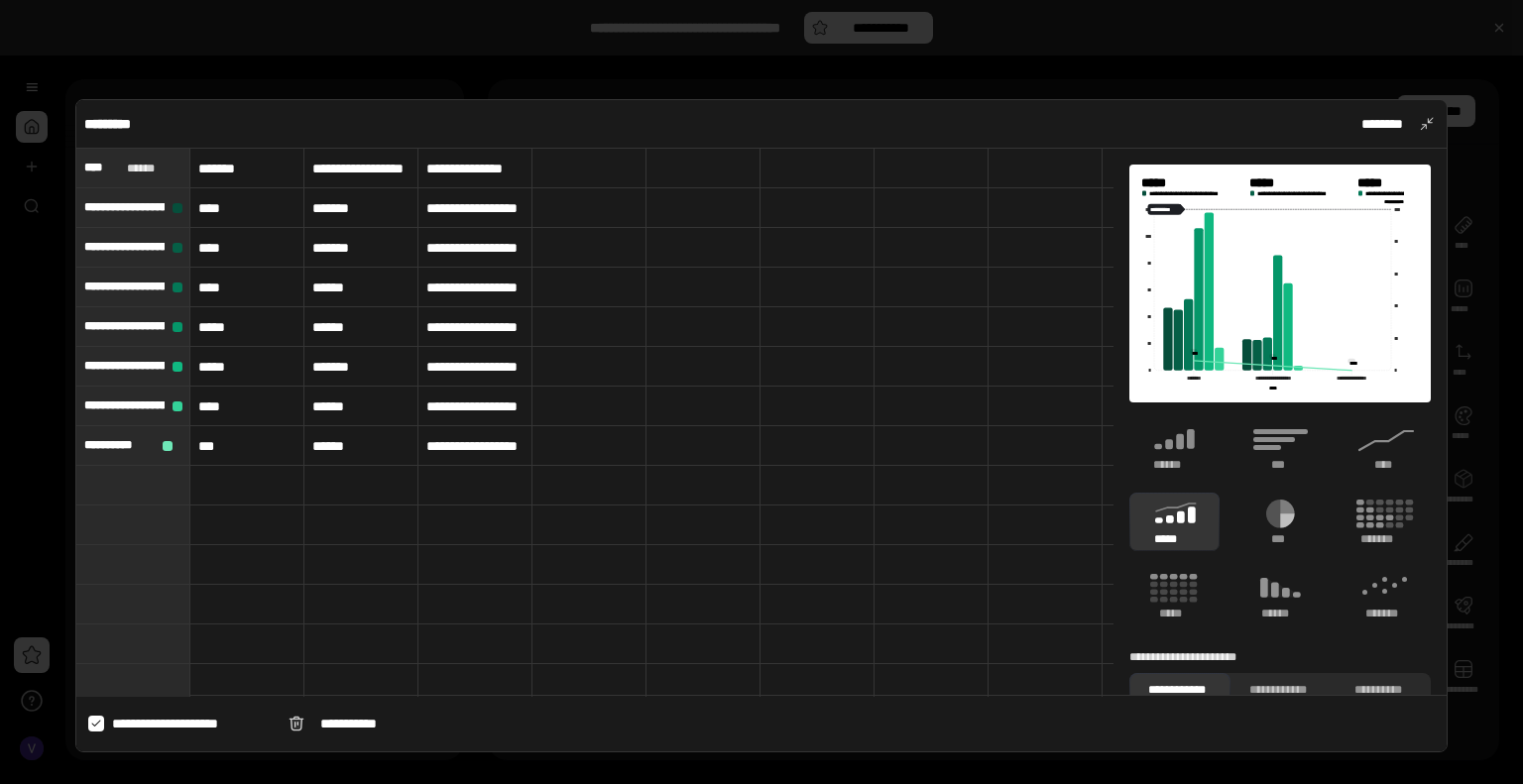 click 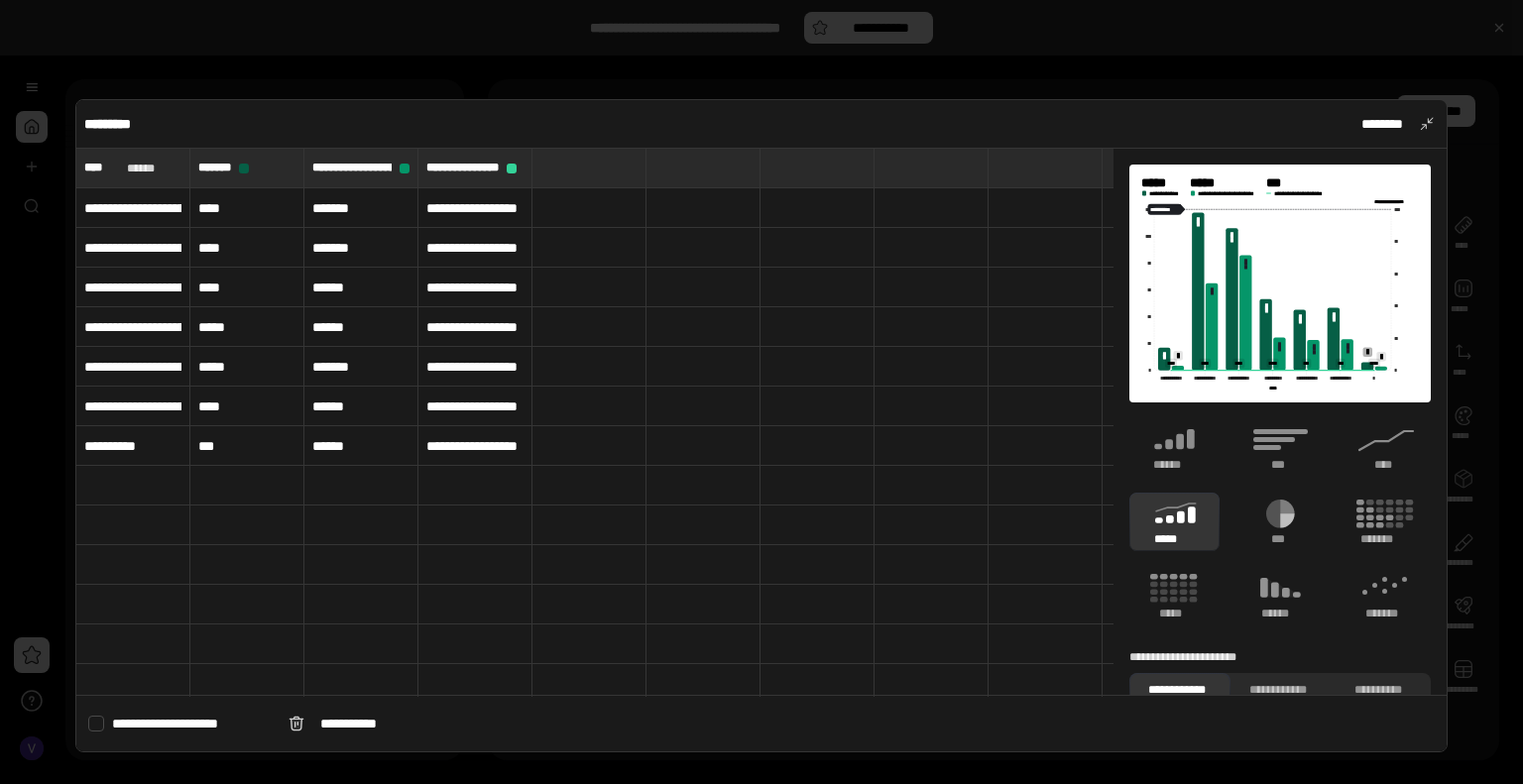 type on "**********" 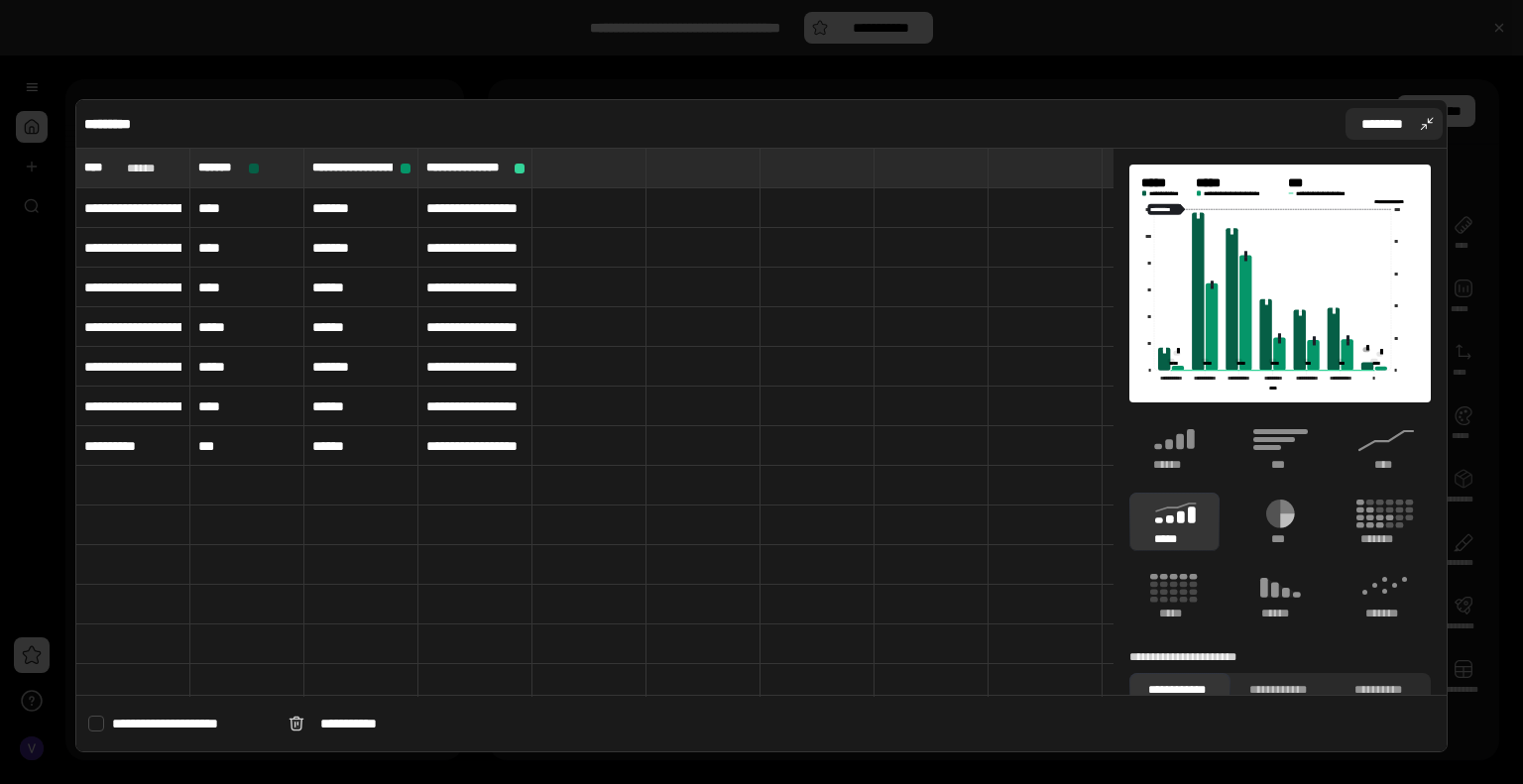 click on "********" at bounding box center (1394, 124) 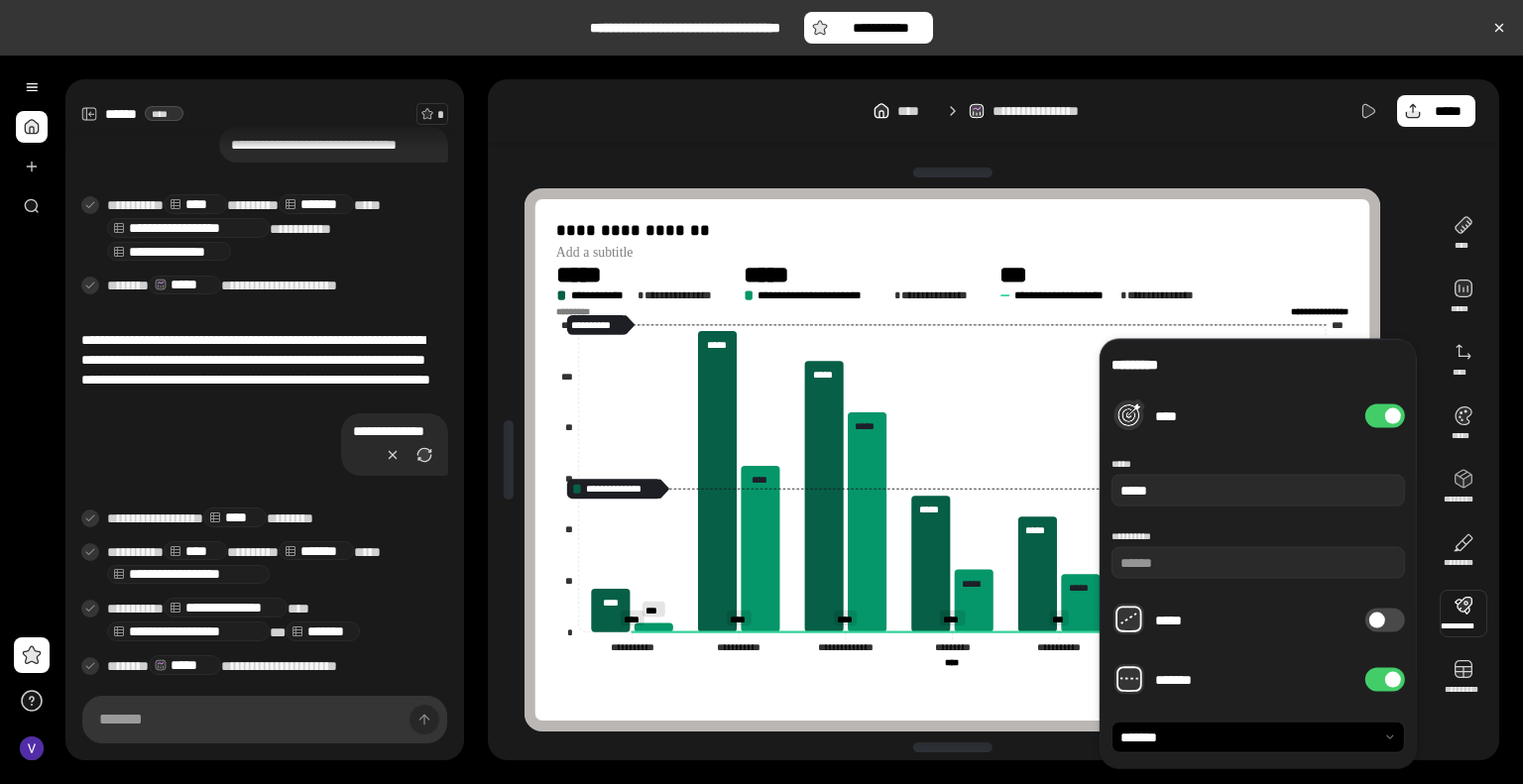 click on "****" at bounding box center (1385, 416) 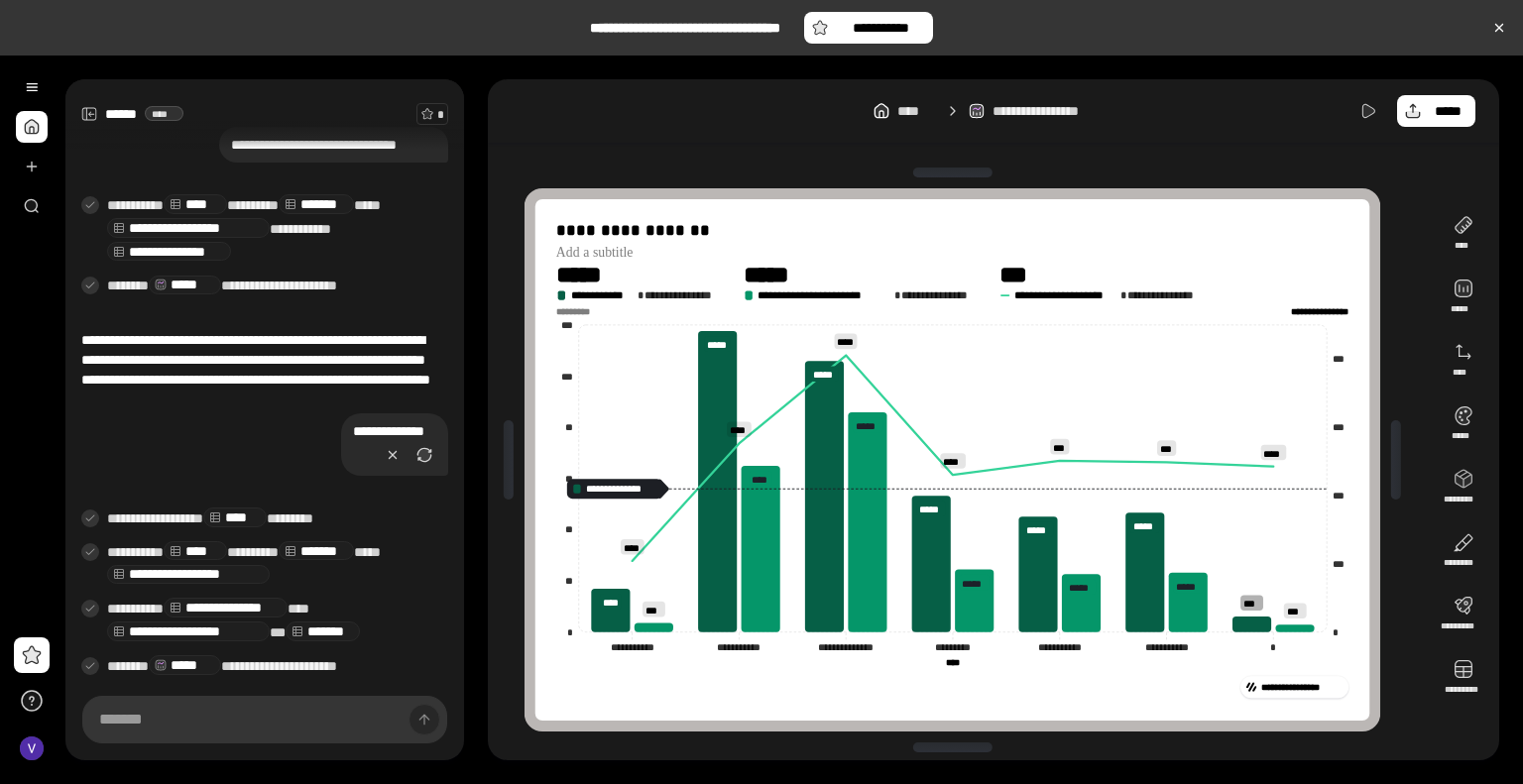 click on "**********" at bounding box center (994, 111) 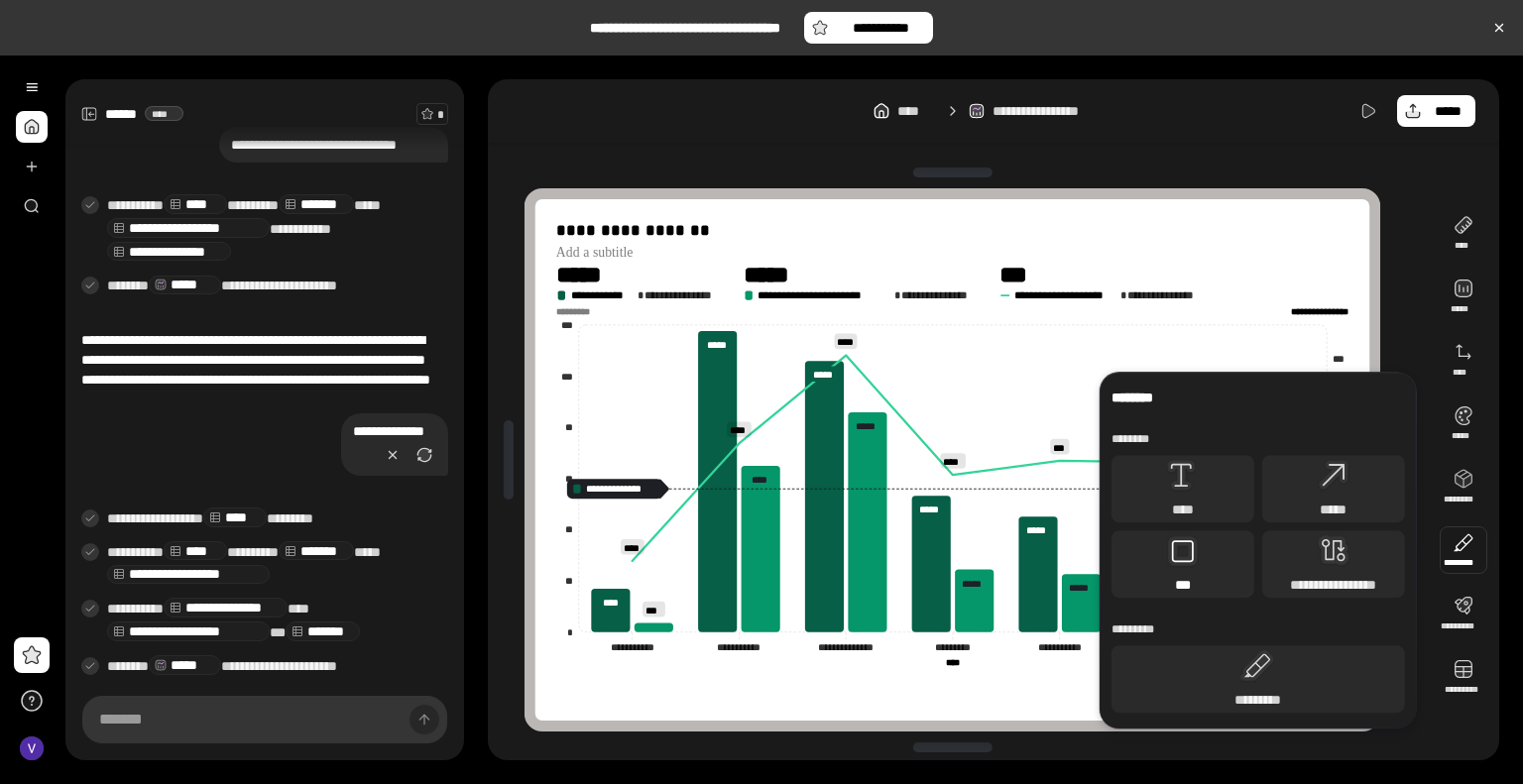 click on "***" at bounding box center [1183, 564] 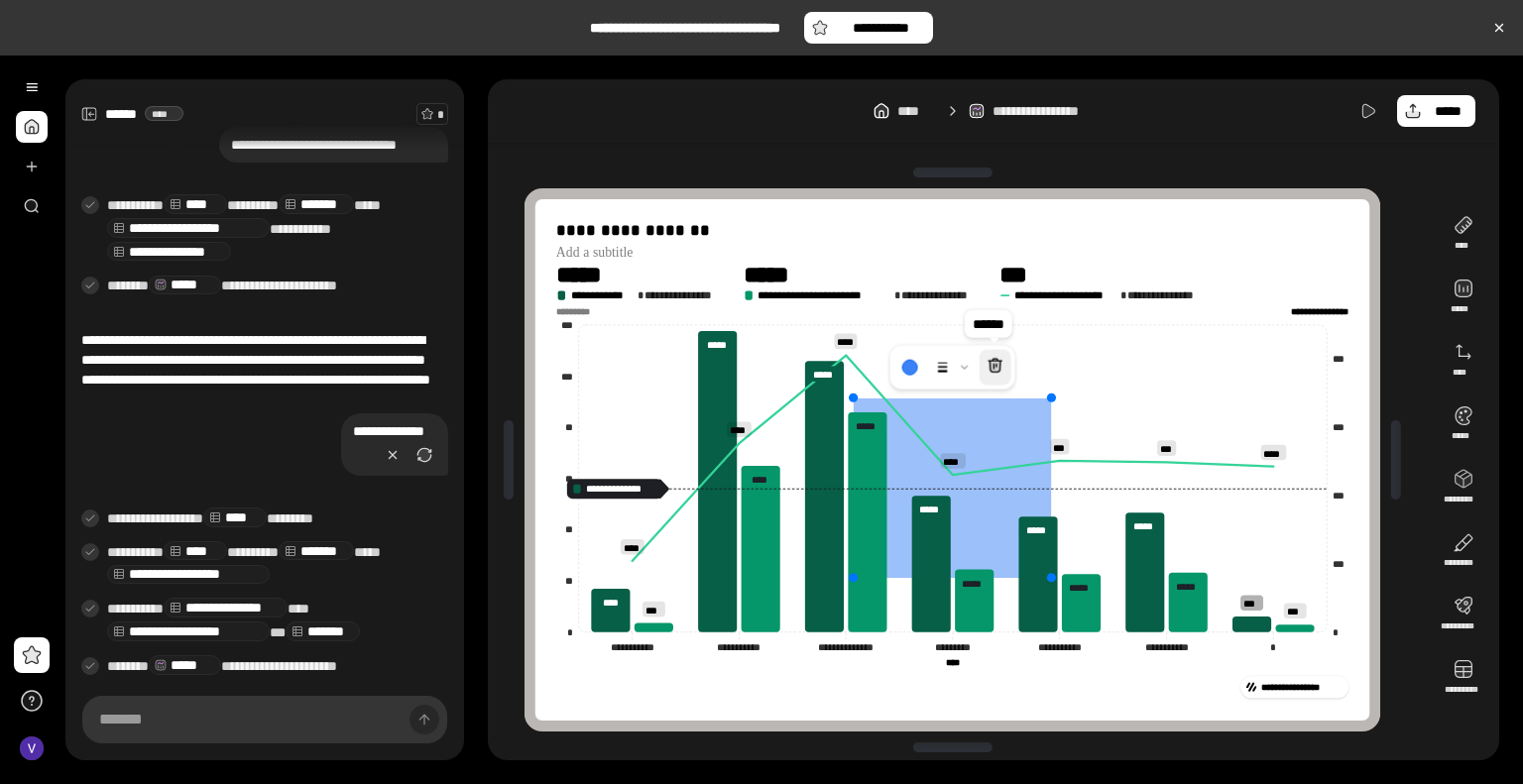 click 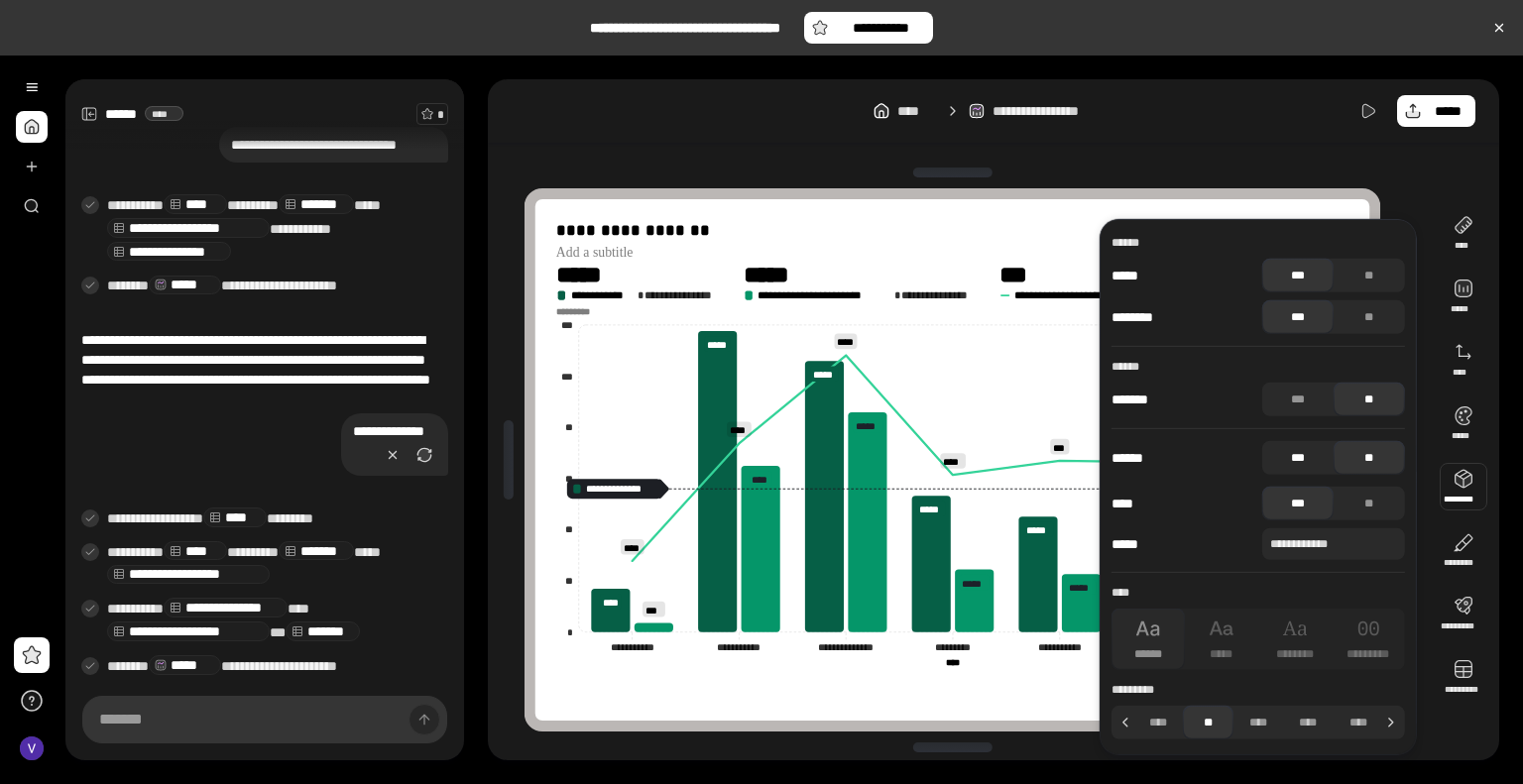 click on "***" at bounding box center (1298, 458) 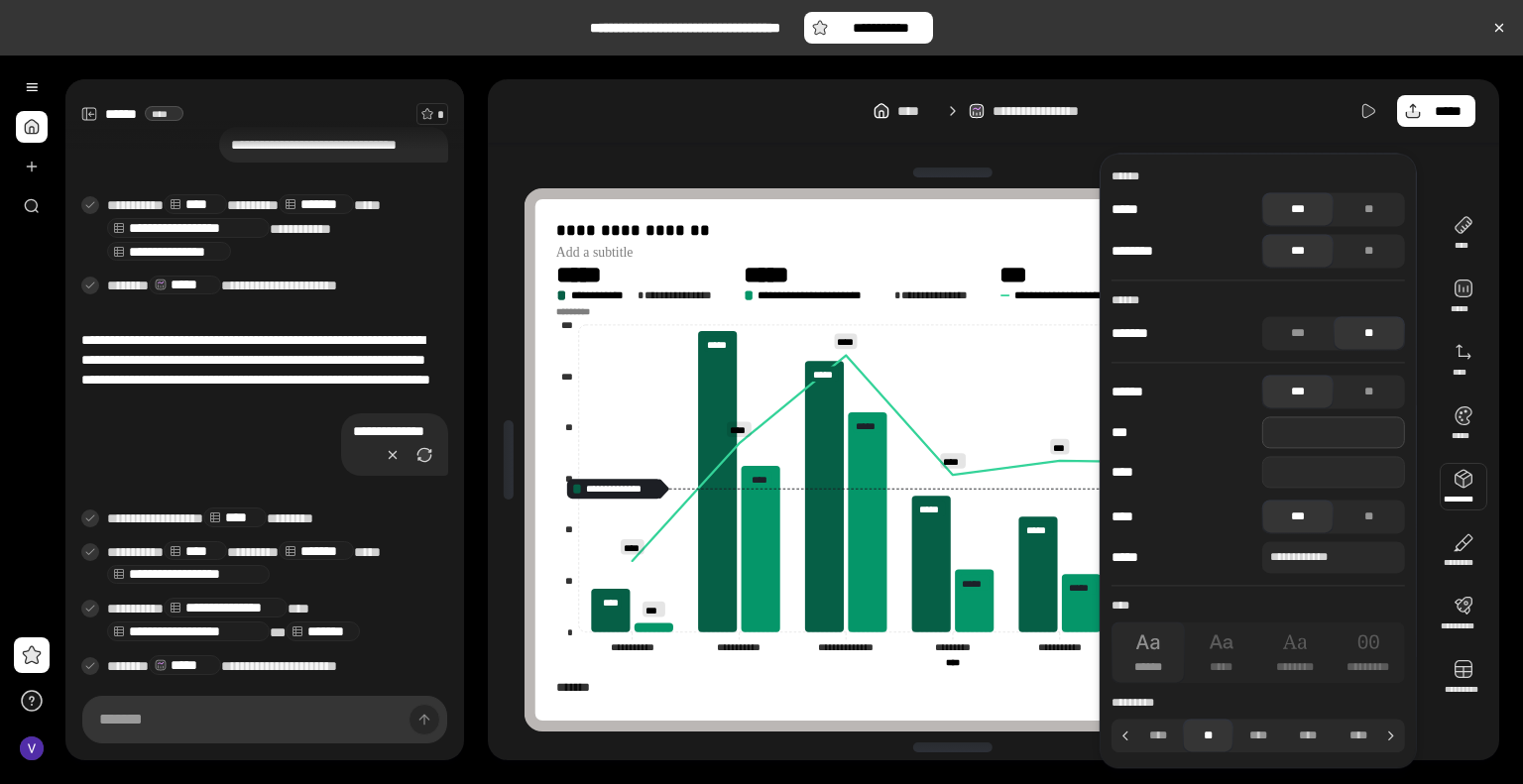 click at bounding box center [1334, 432] 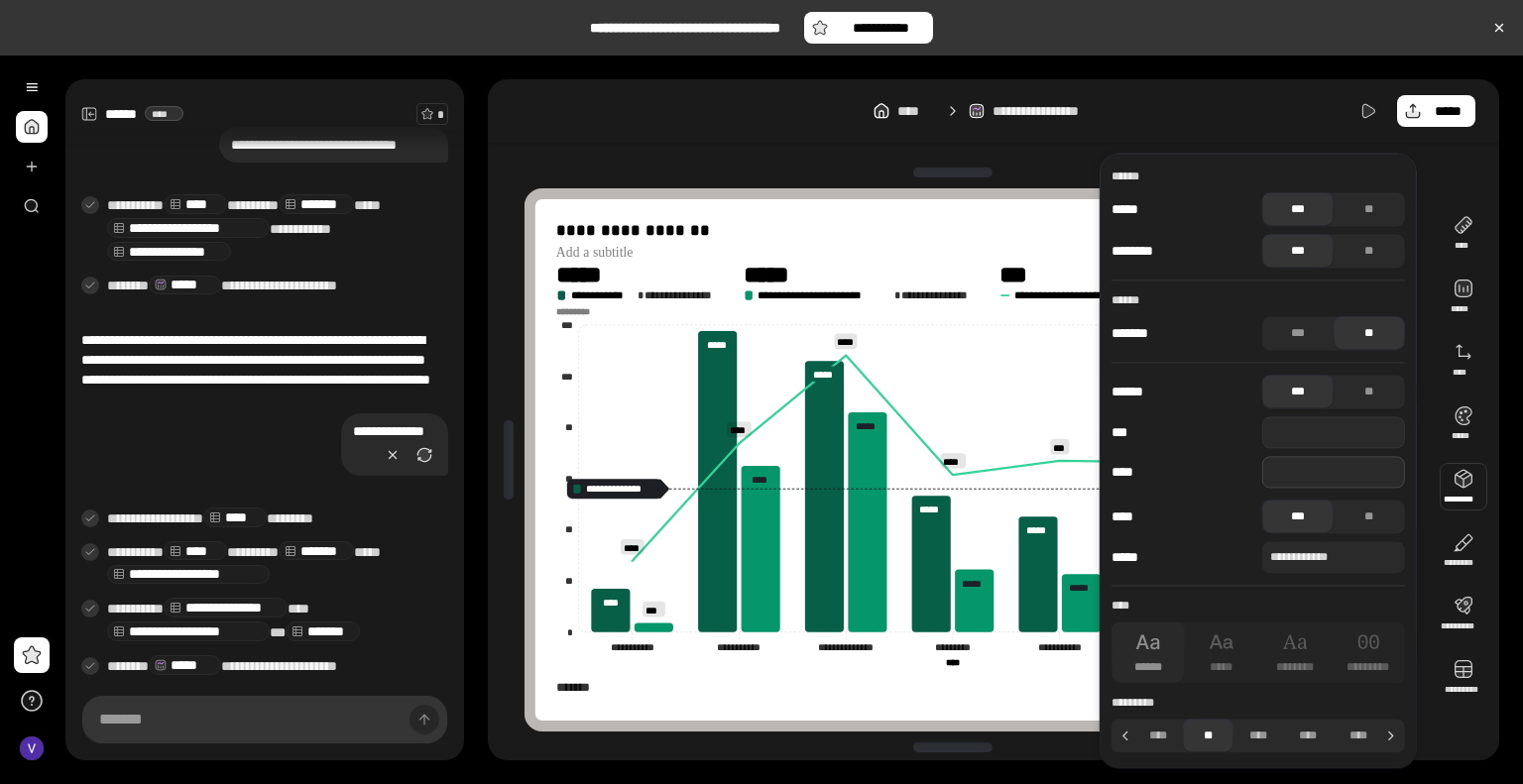 click at bounding box center [1334, 472] 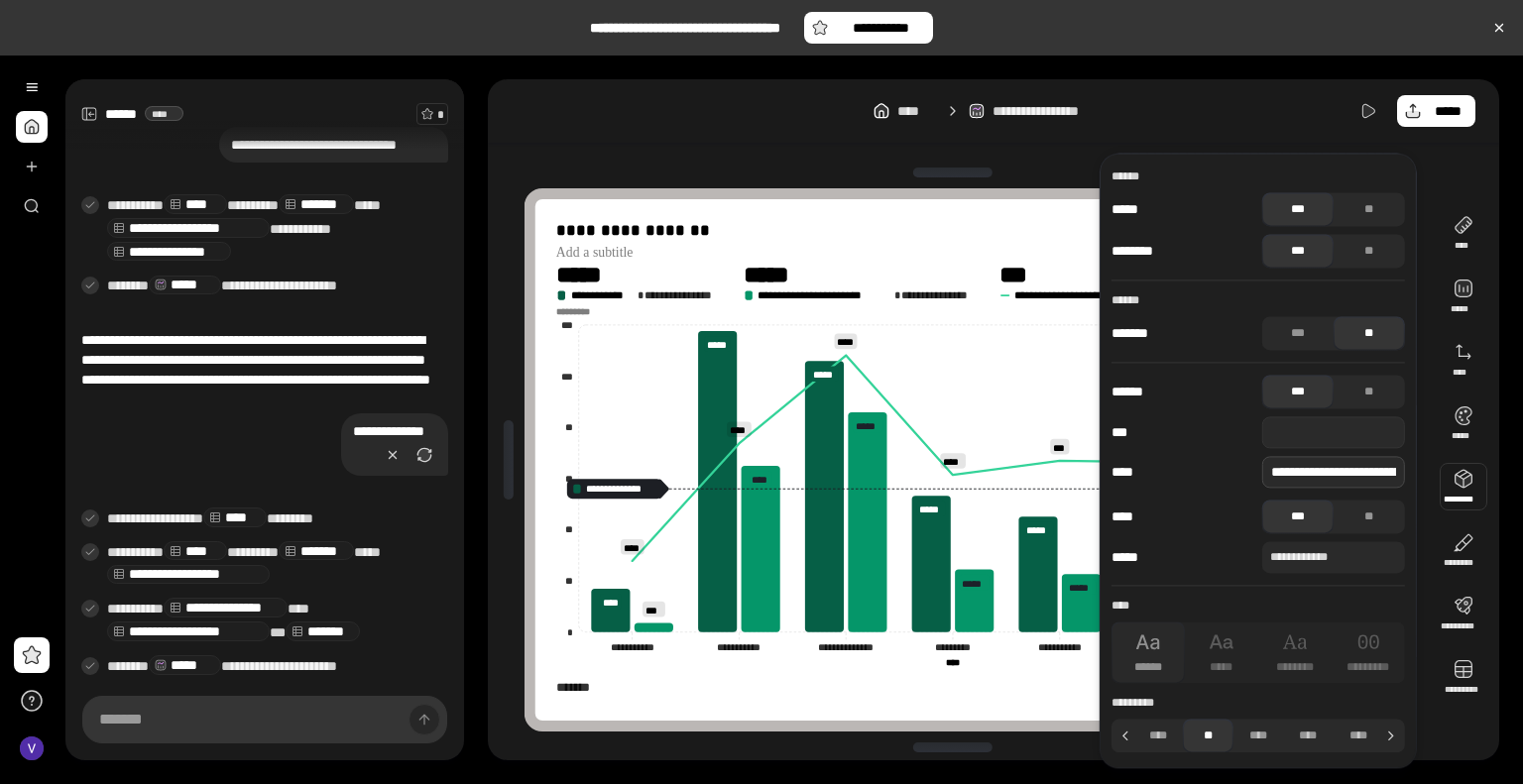 scroll, scrollTop: 0, scrollLeft: 214, axis: horizontal 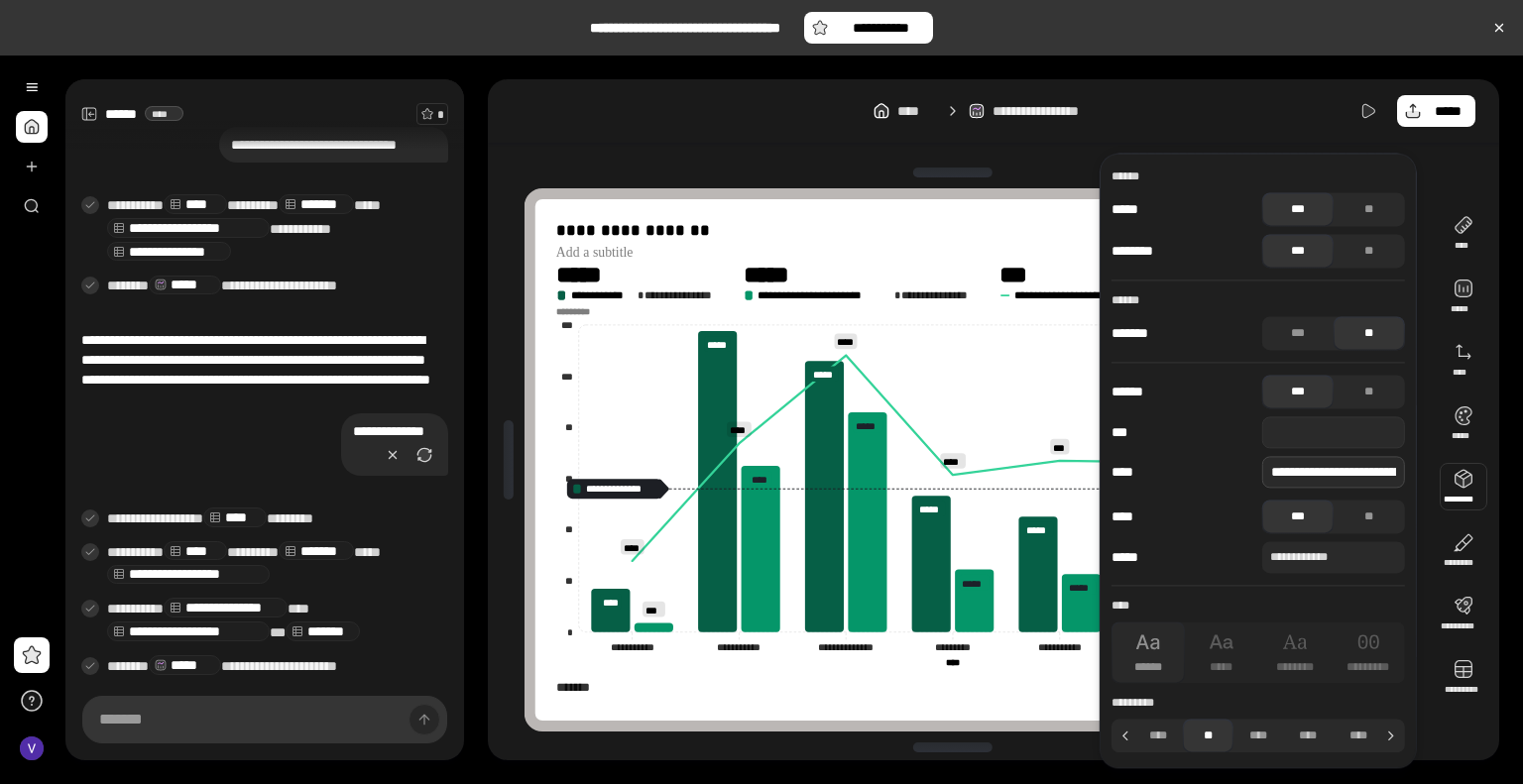 type on "**********" 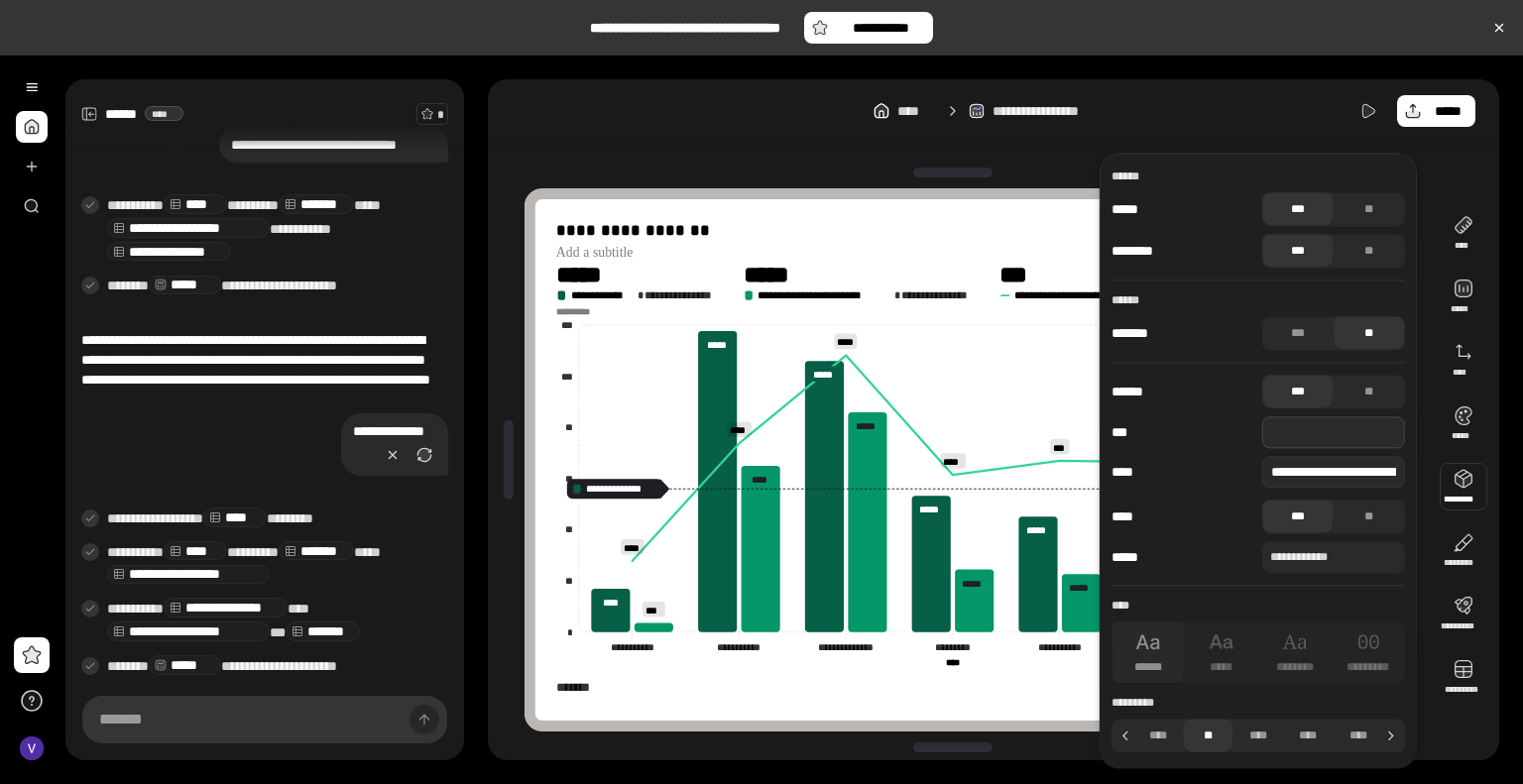 click at bounding box center [1334, 432] 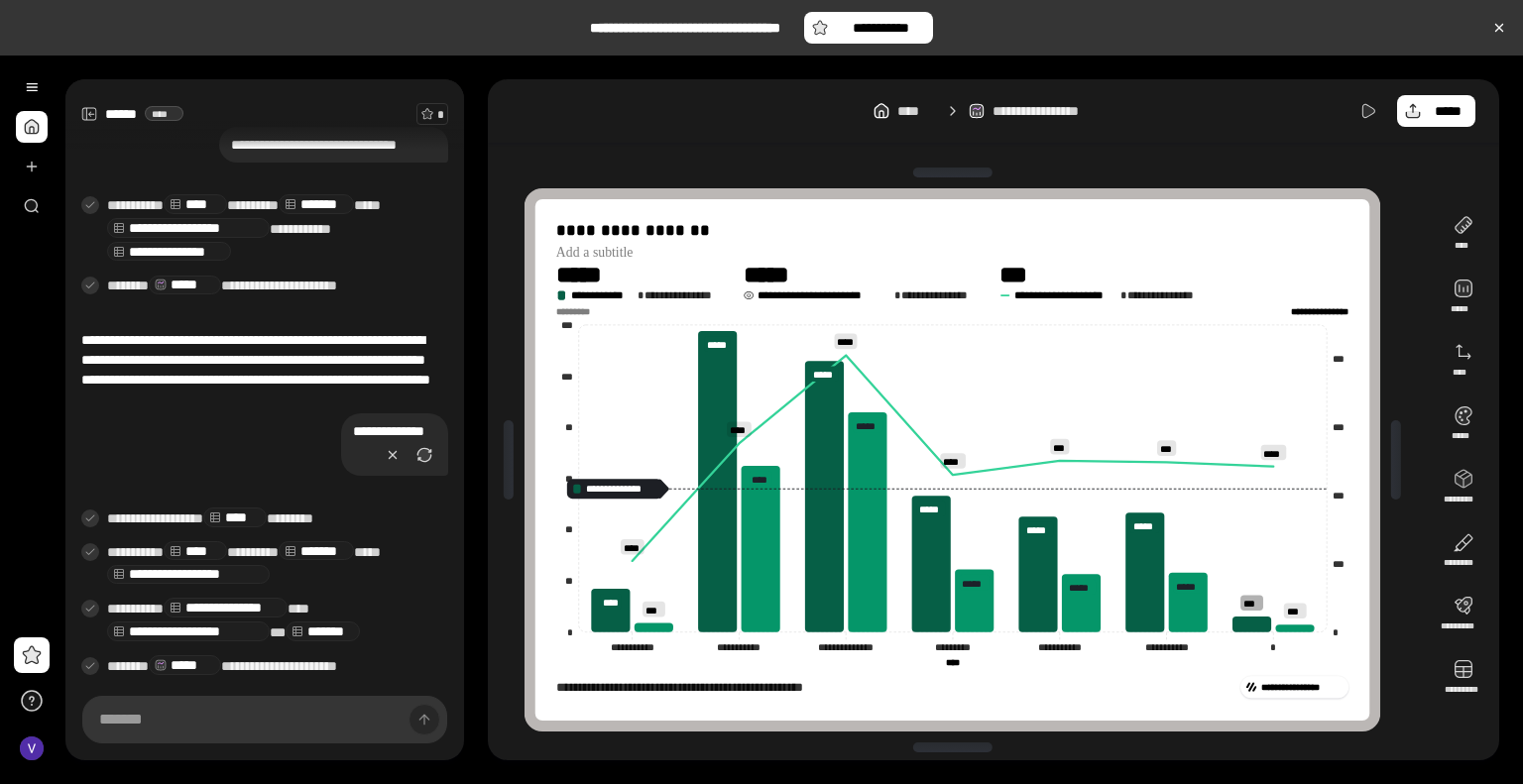 click on "*****" at bounding box center [776, 275] 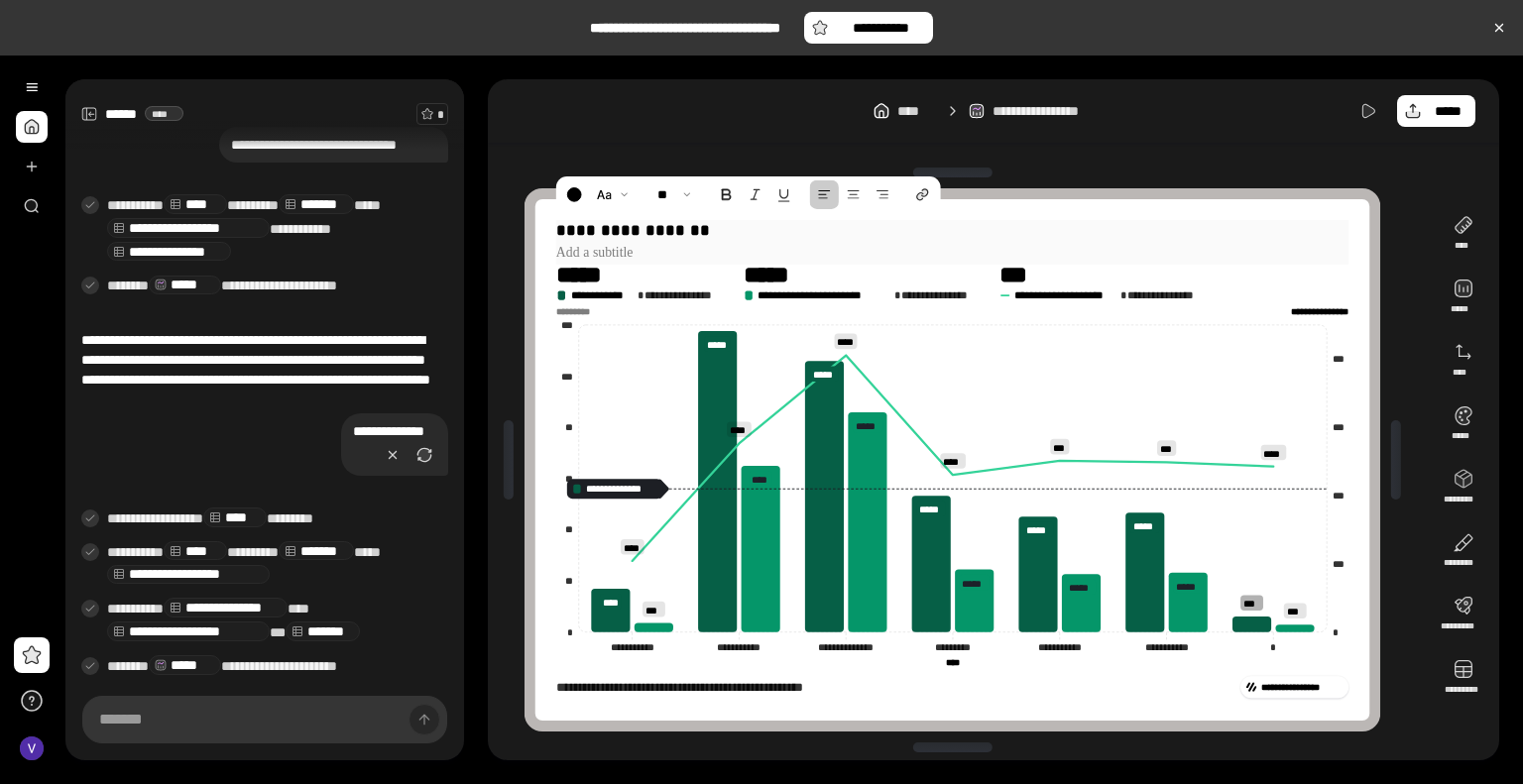 click on "**********" at bounding box center (952, 230) 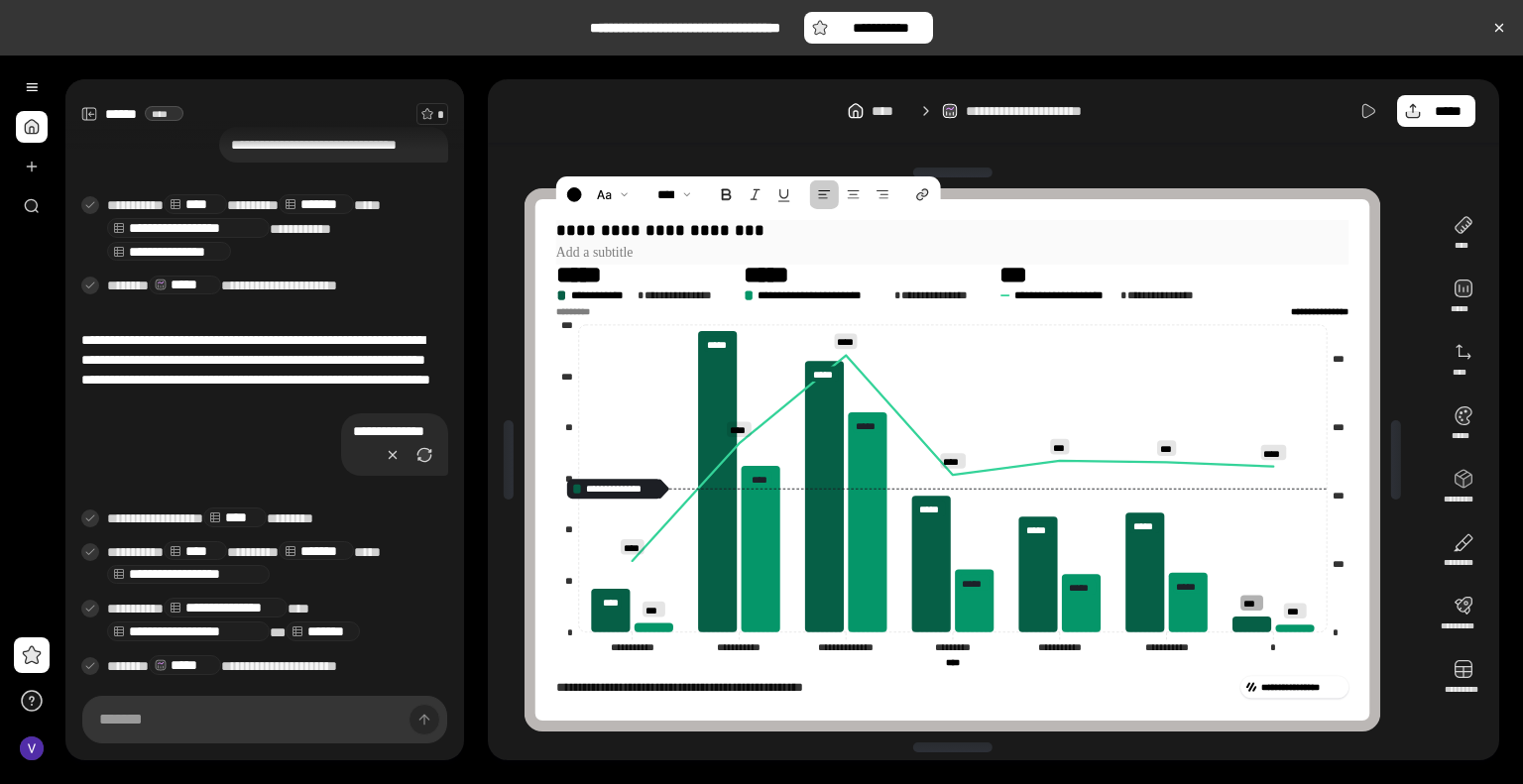 click at bounding box center [952, 252] 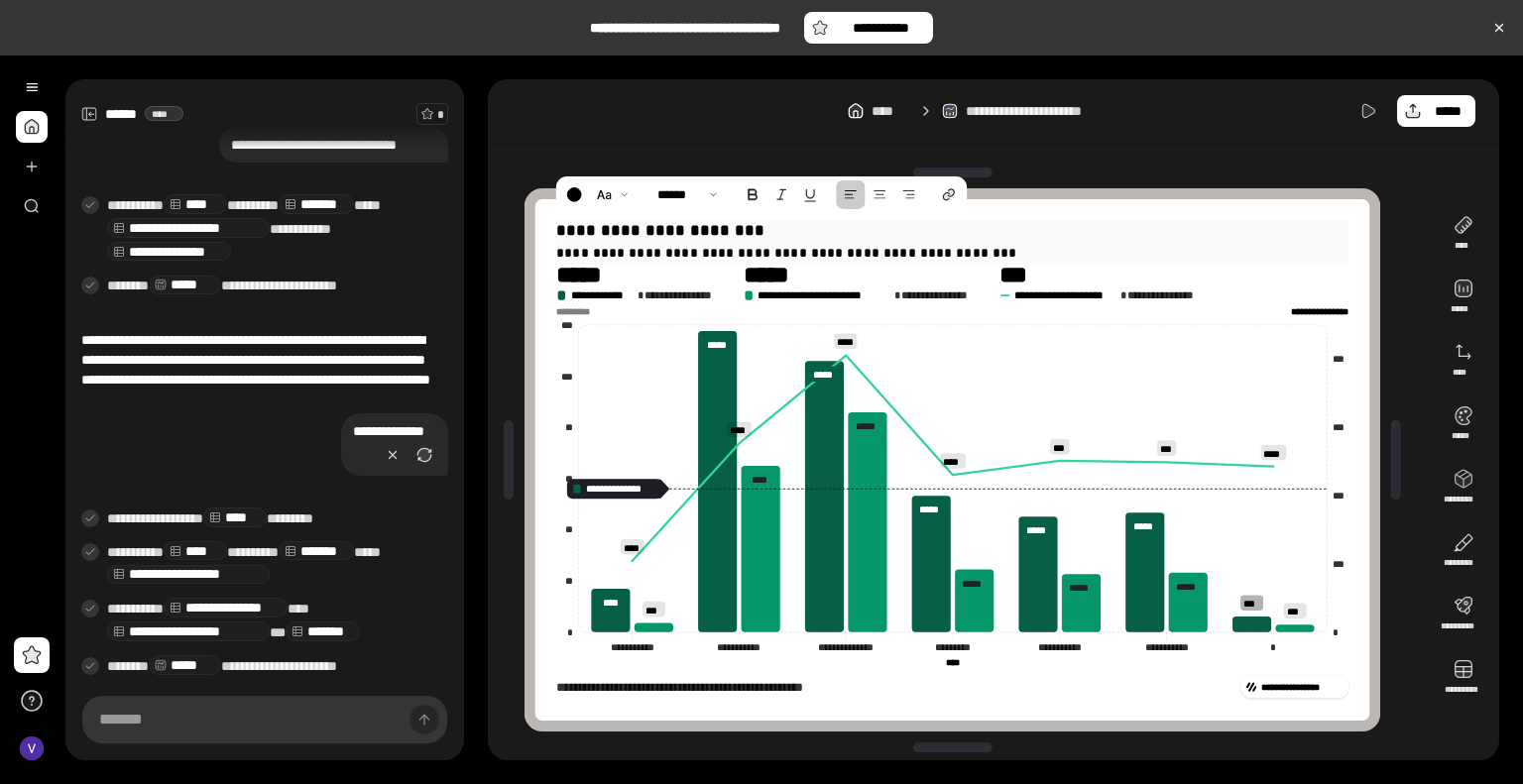 drag, startPoint x: 631, startPoint y: 250, endPoint x: 551, endPoint y: 249, distance: 80.00625 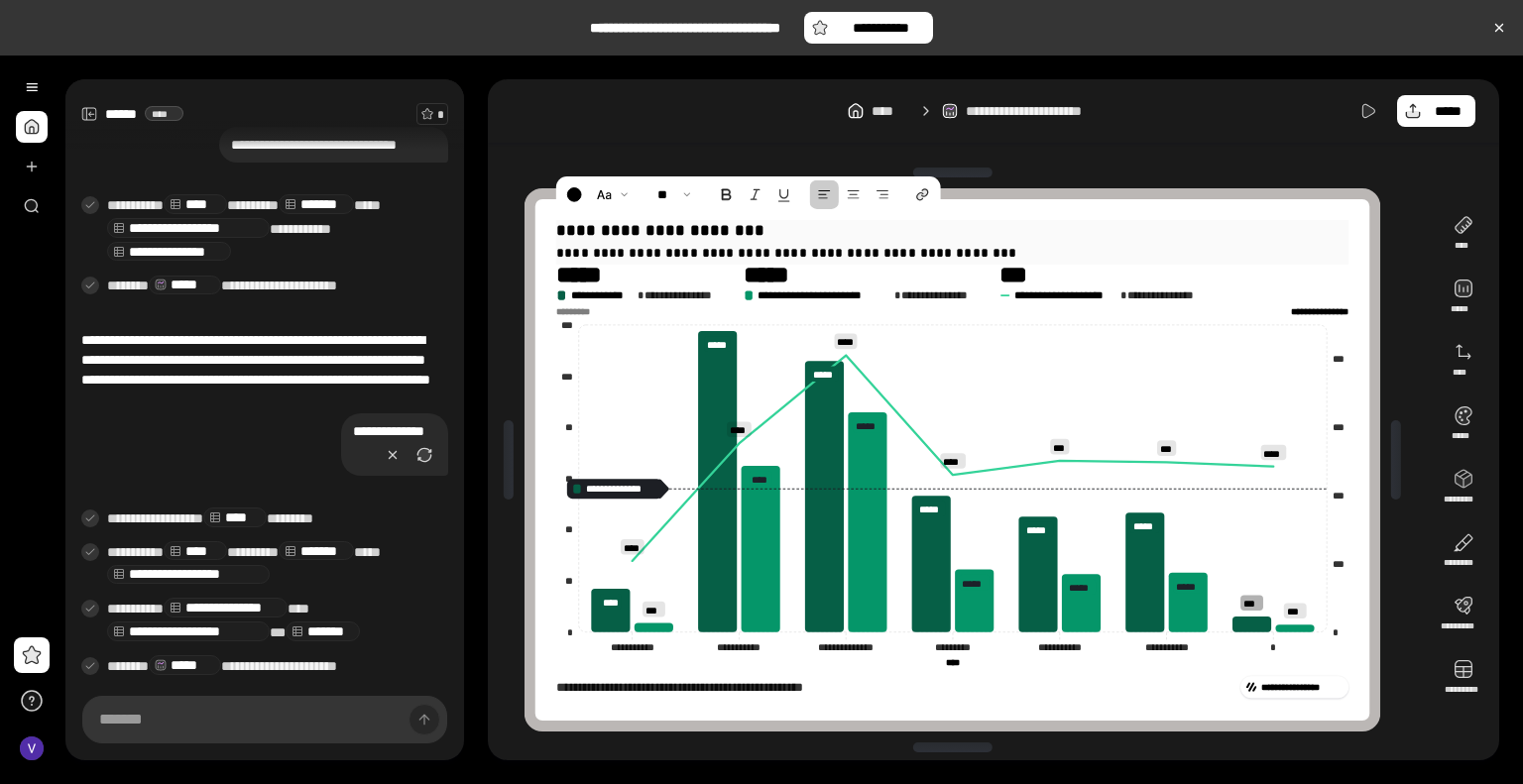 click on "**********" at bounding box center [952, 230] 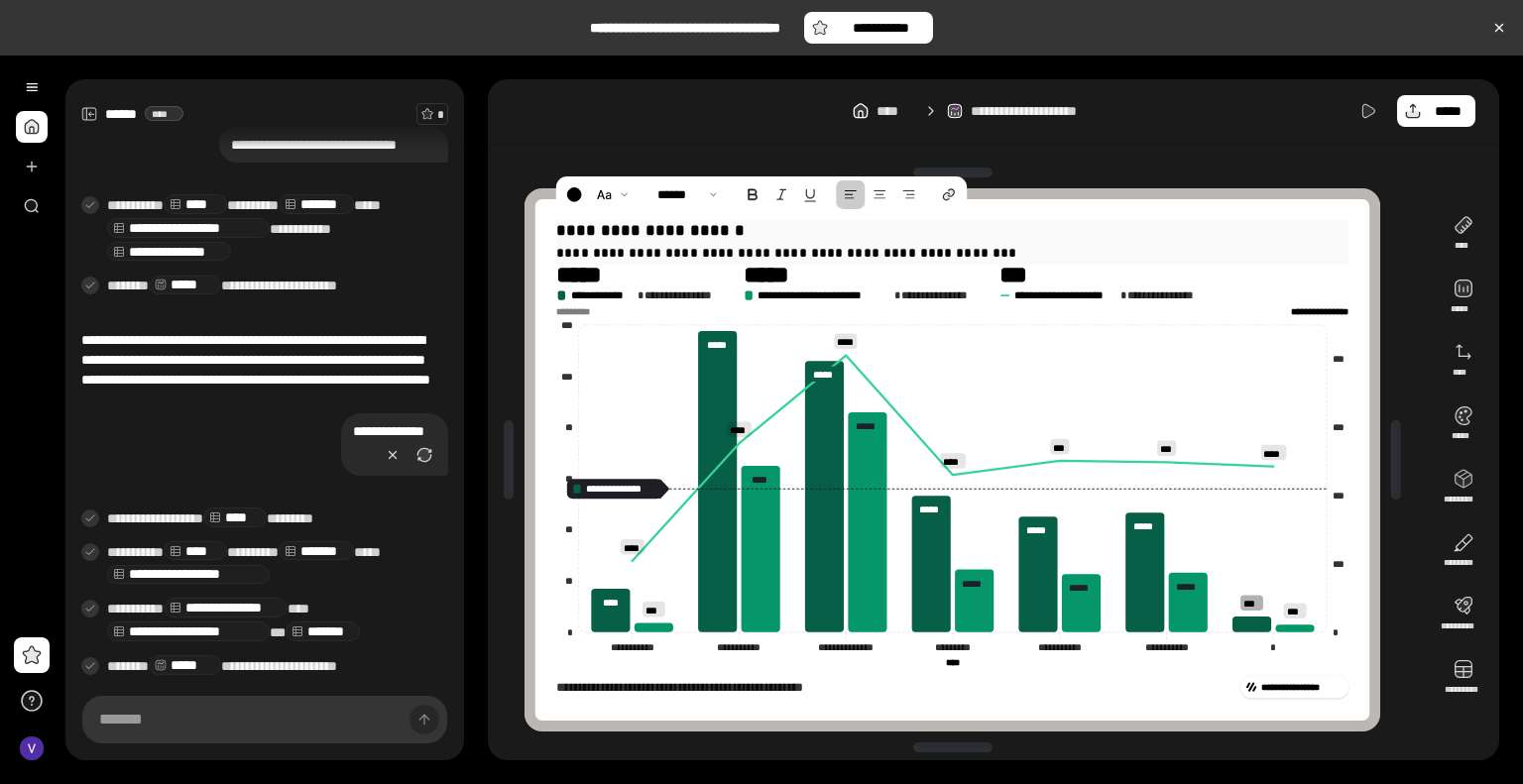 click on "**********" at bounding box center (952, 252) 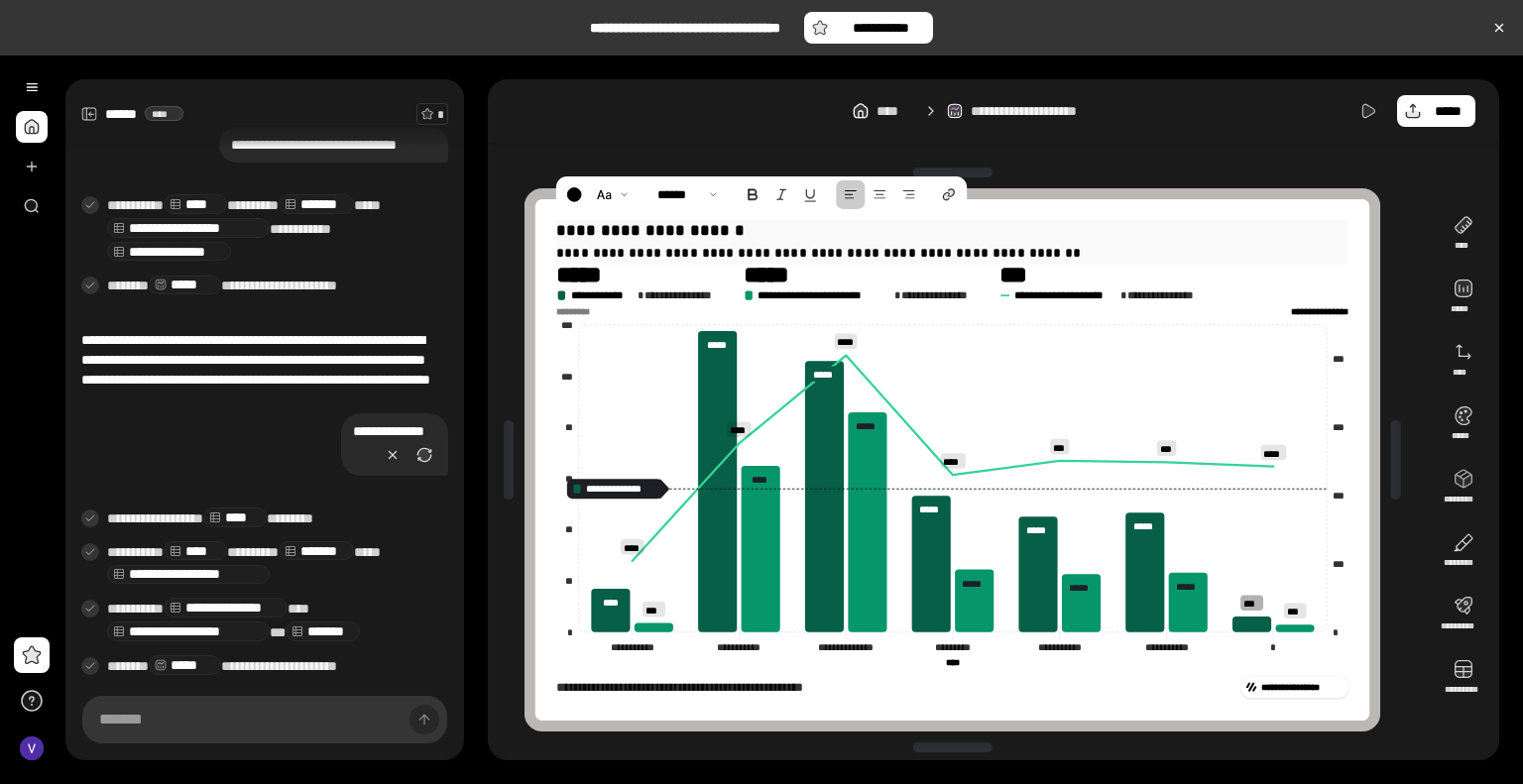 click on "**********" at bounding box center (952, 252) 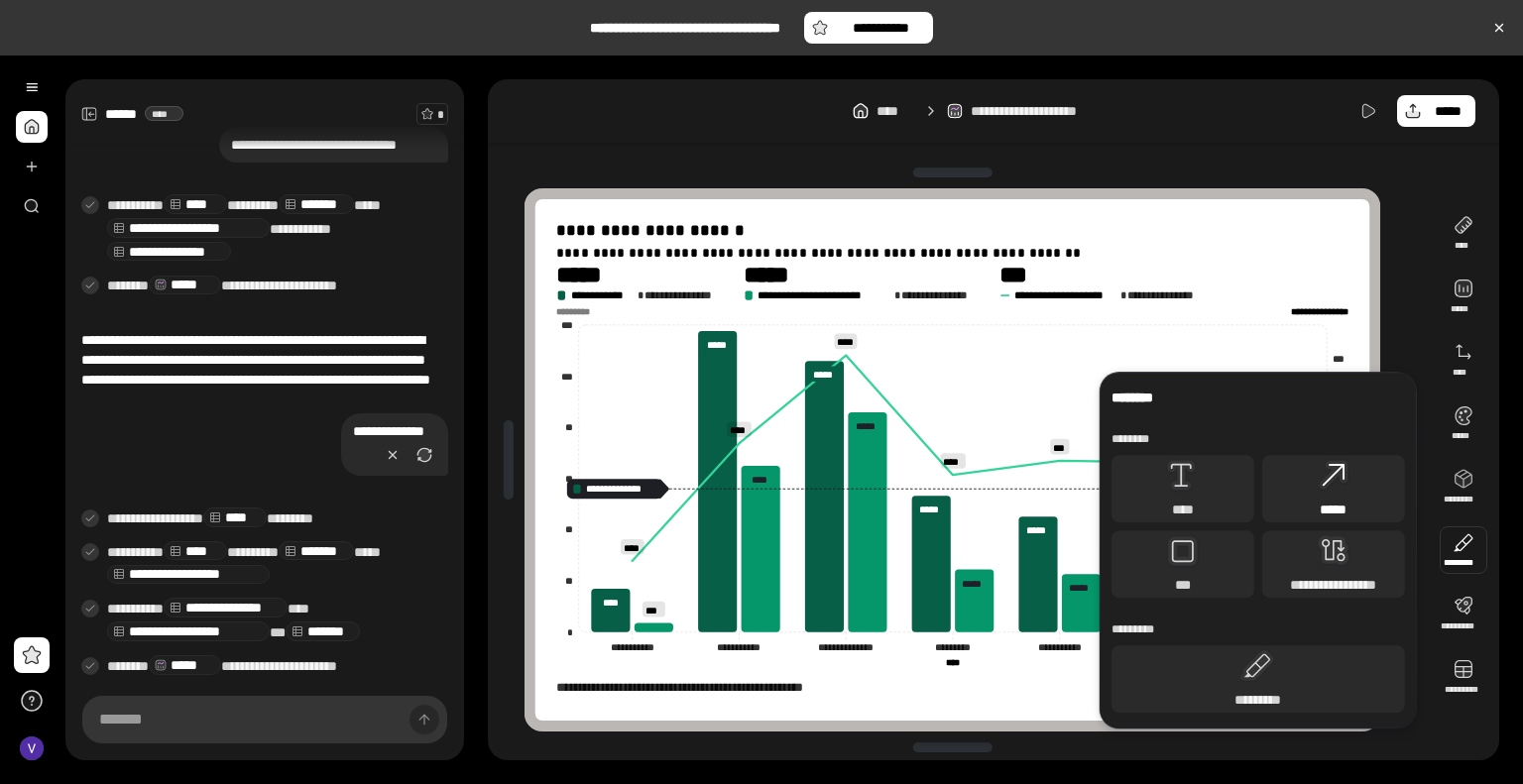 click 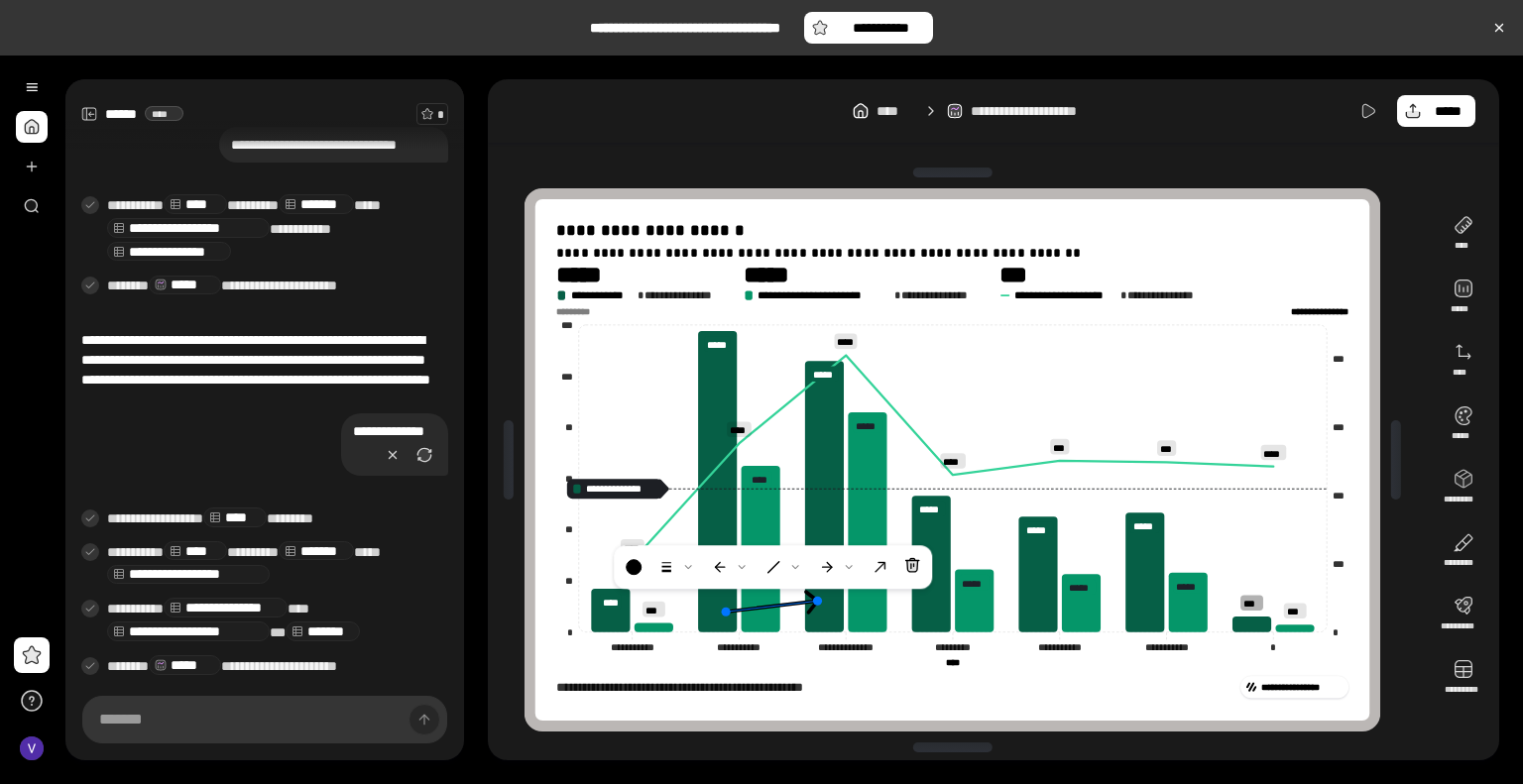 drag, startPoint x: 986, startPoint y: 475, endPoint x: 805, endPoint y: 602, distance: 221.11083 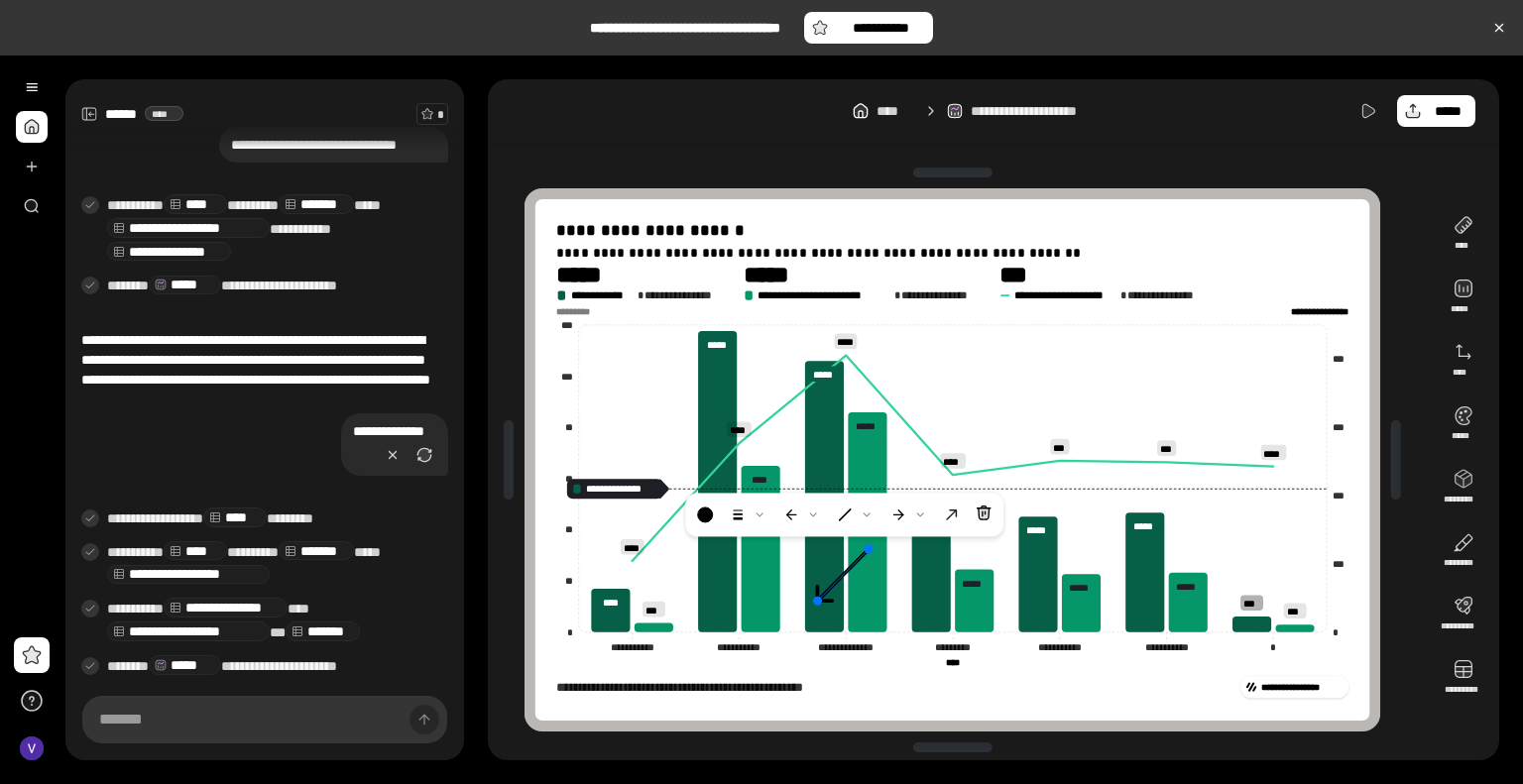 drag, startPoint x: 723, startPoint y: 615, endPoint x: 866, endPoint y: 552, distance: 156.2626 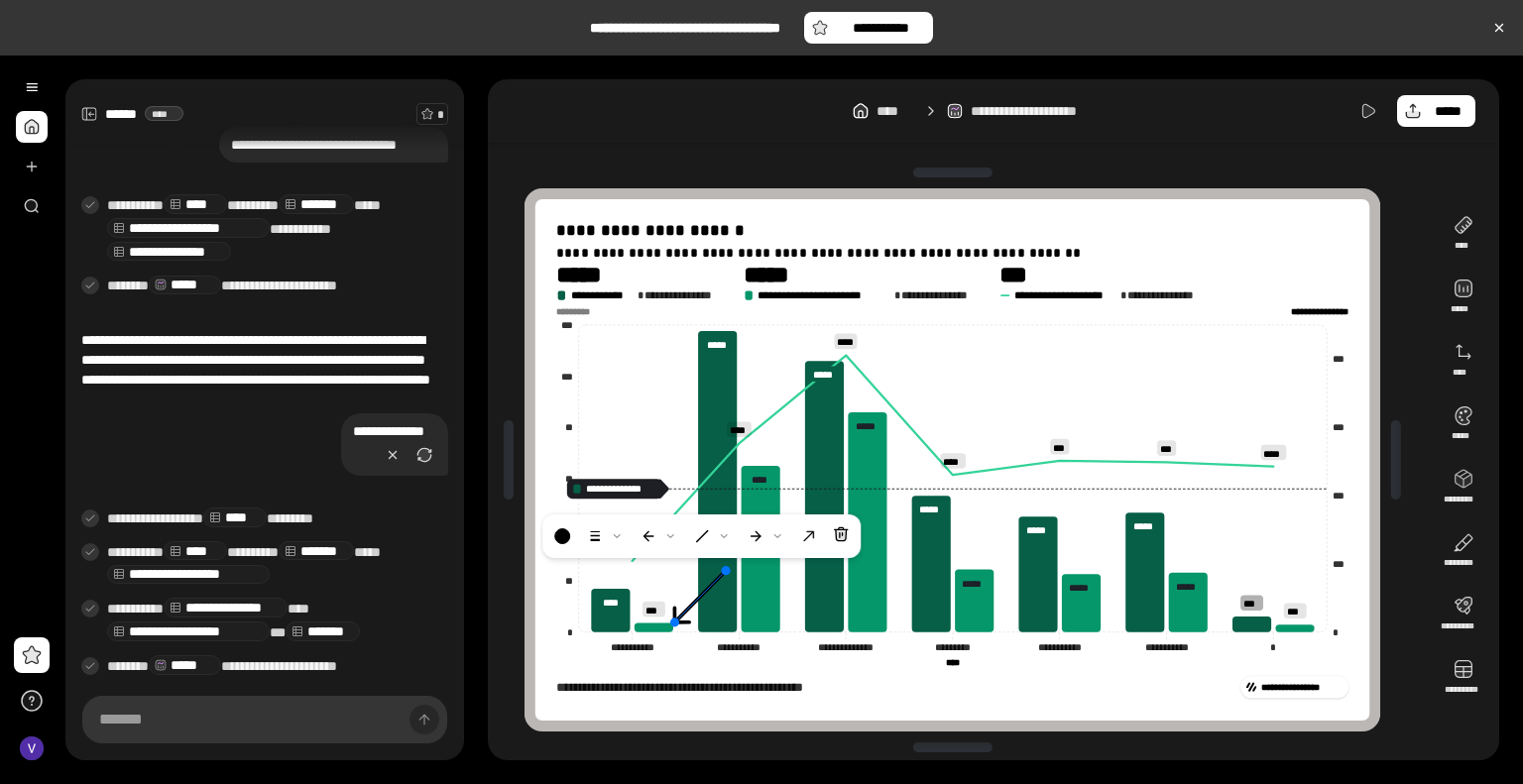 drag, startPoint x: 853, startPoint y: 570, endPoint x: 710, endPoint y: 592, distance: 144.68241 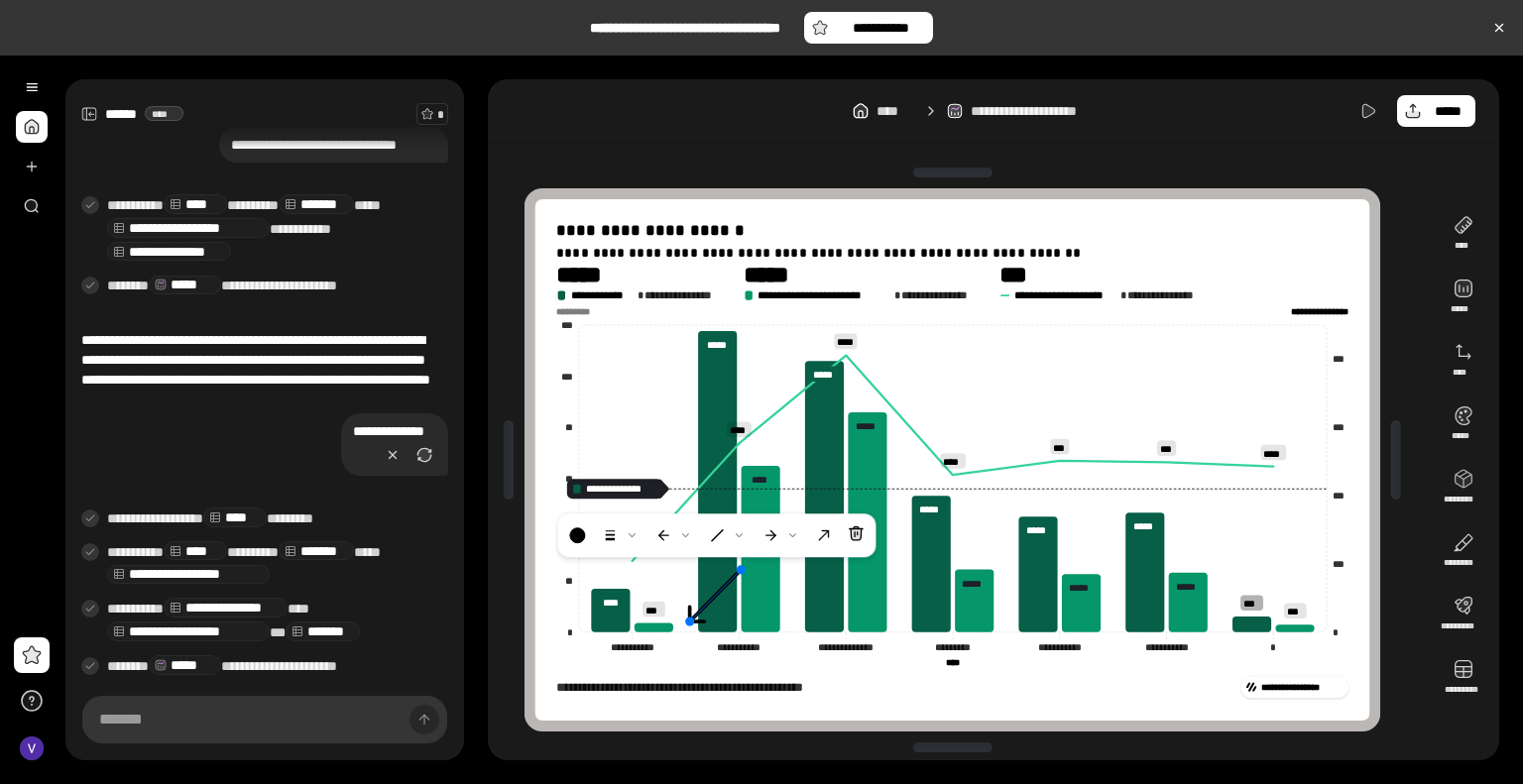 drag, startPoint x: 711, startPoint y: 590, endPoint x: 726, endPoint y: 589, distance: 15.033296 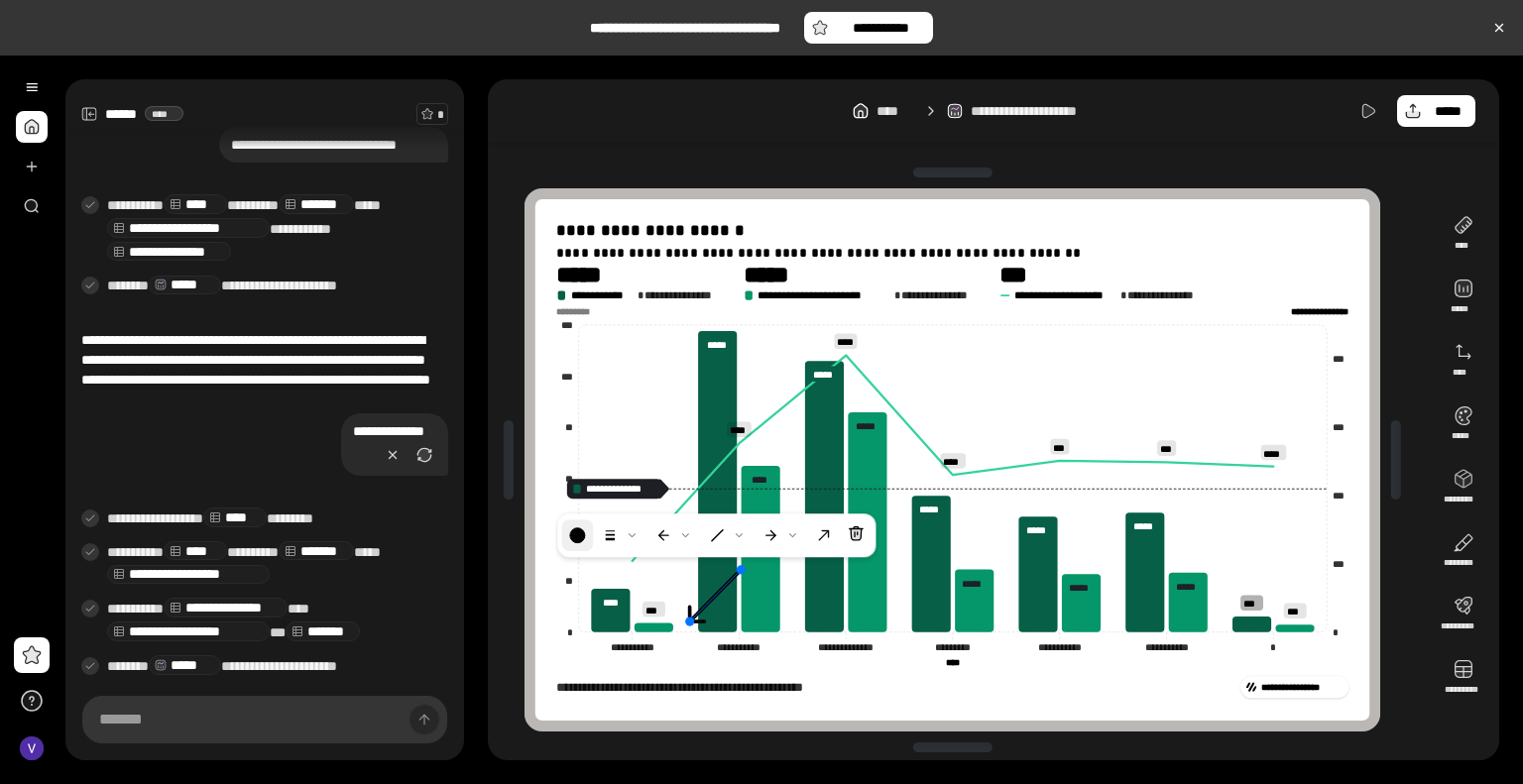 click at bounding box center (577, 535) 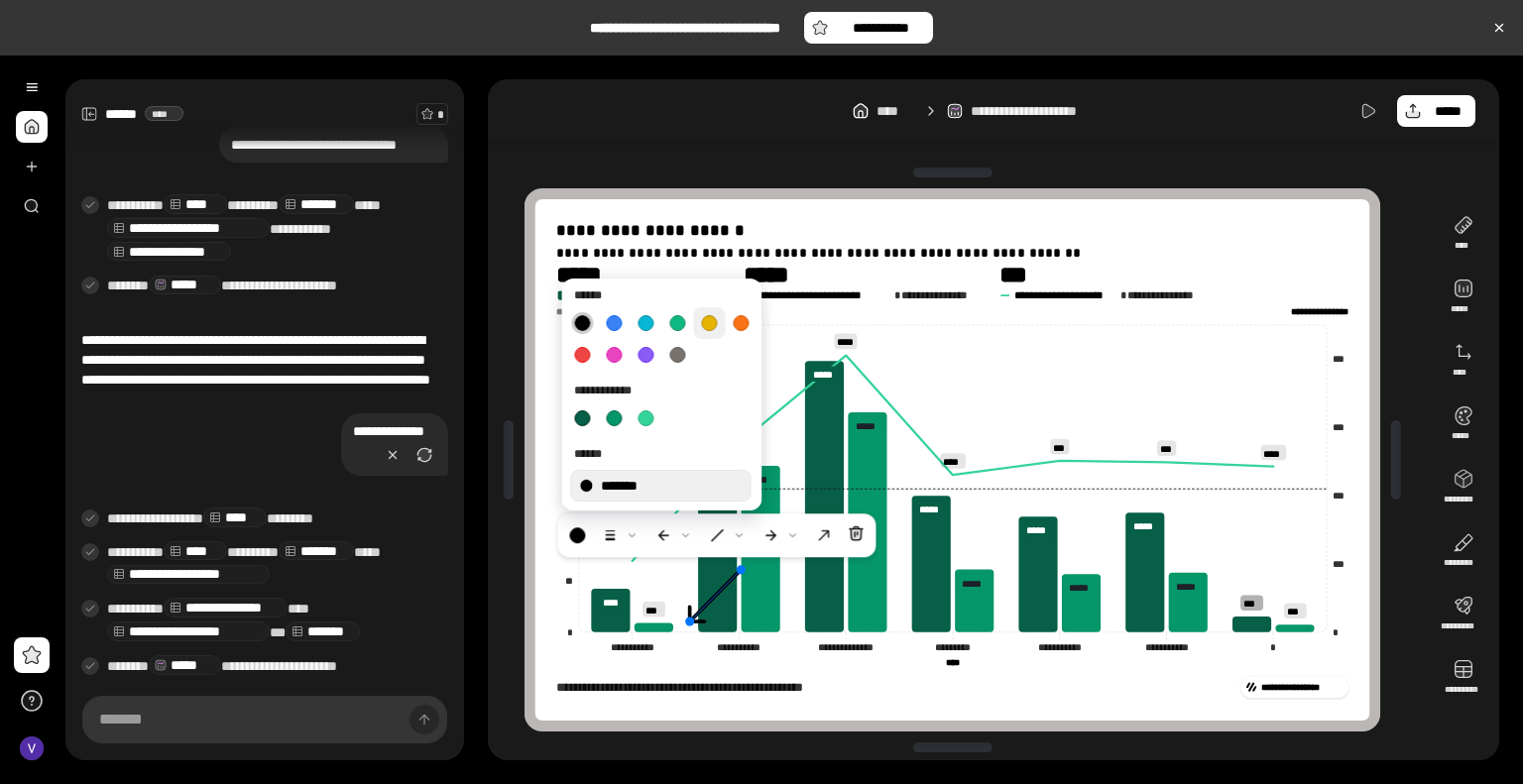 click at bounding box center (709, 323) 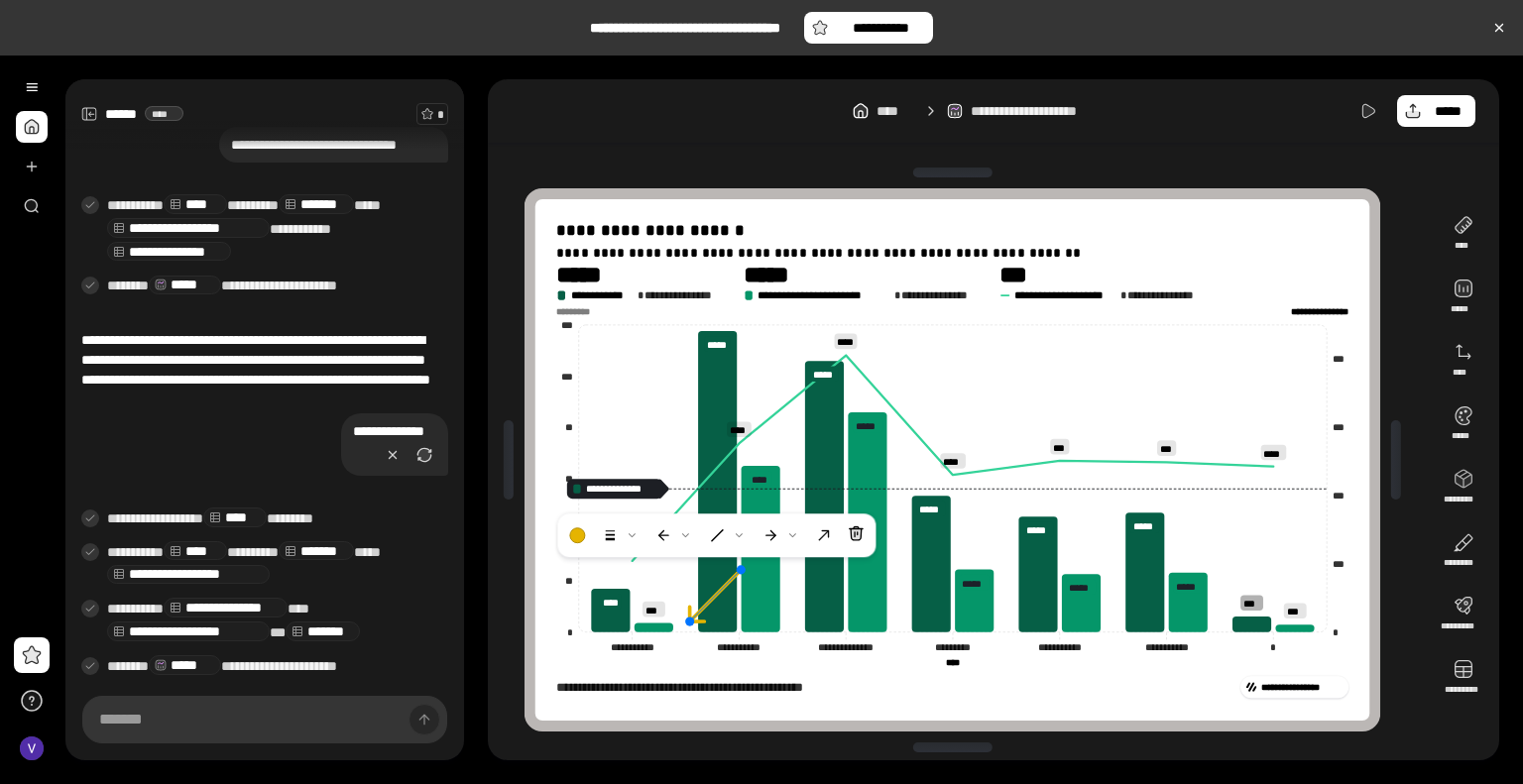 click on "**********" 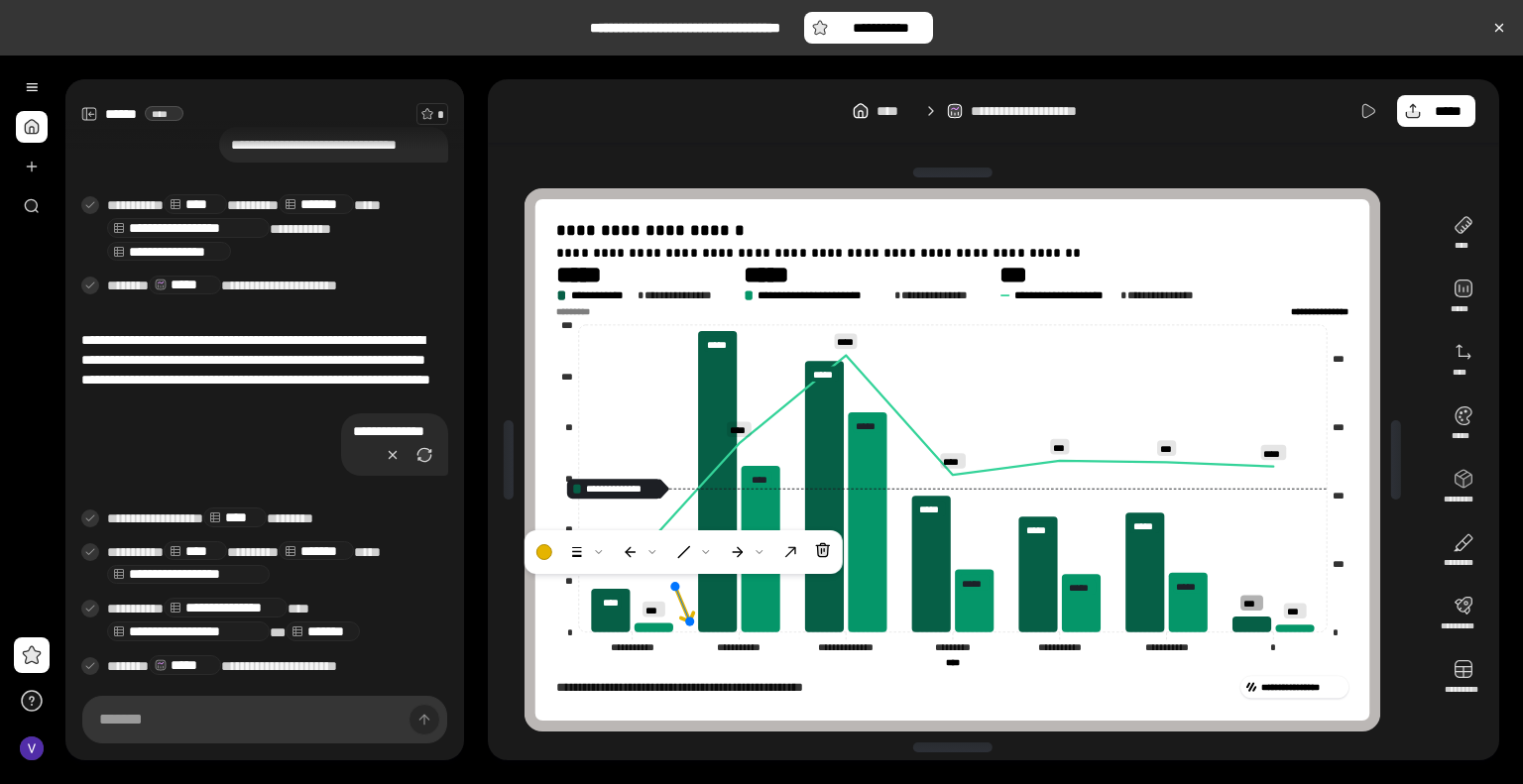 drag, startPoint x: 743, startPoint y: 570, endPoint x: 677, endPoint y: 587, distance: 68.154237 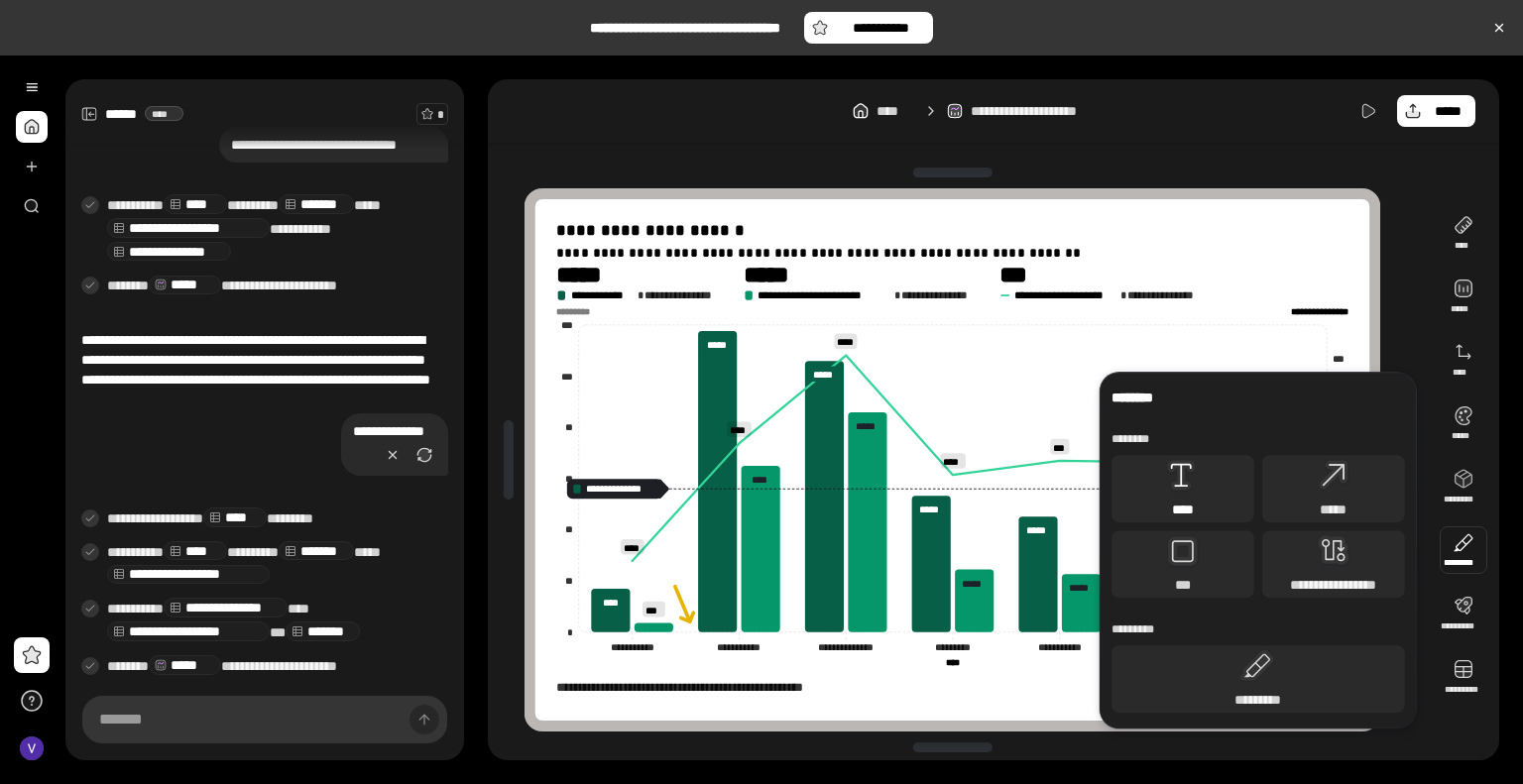 click on "****" at bounding box center (1183, 509) 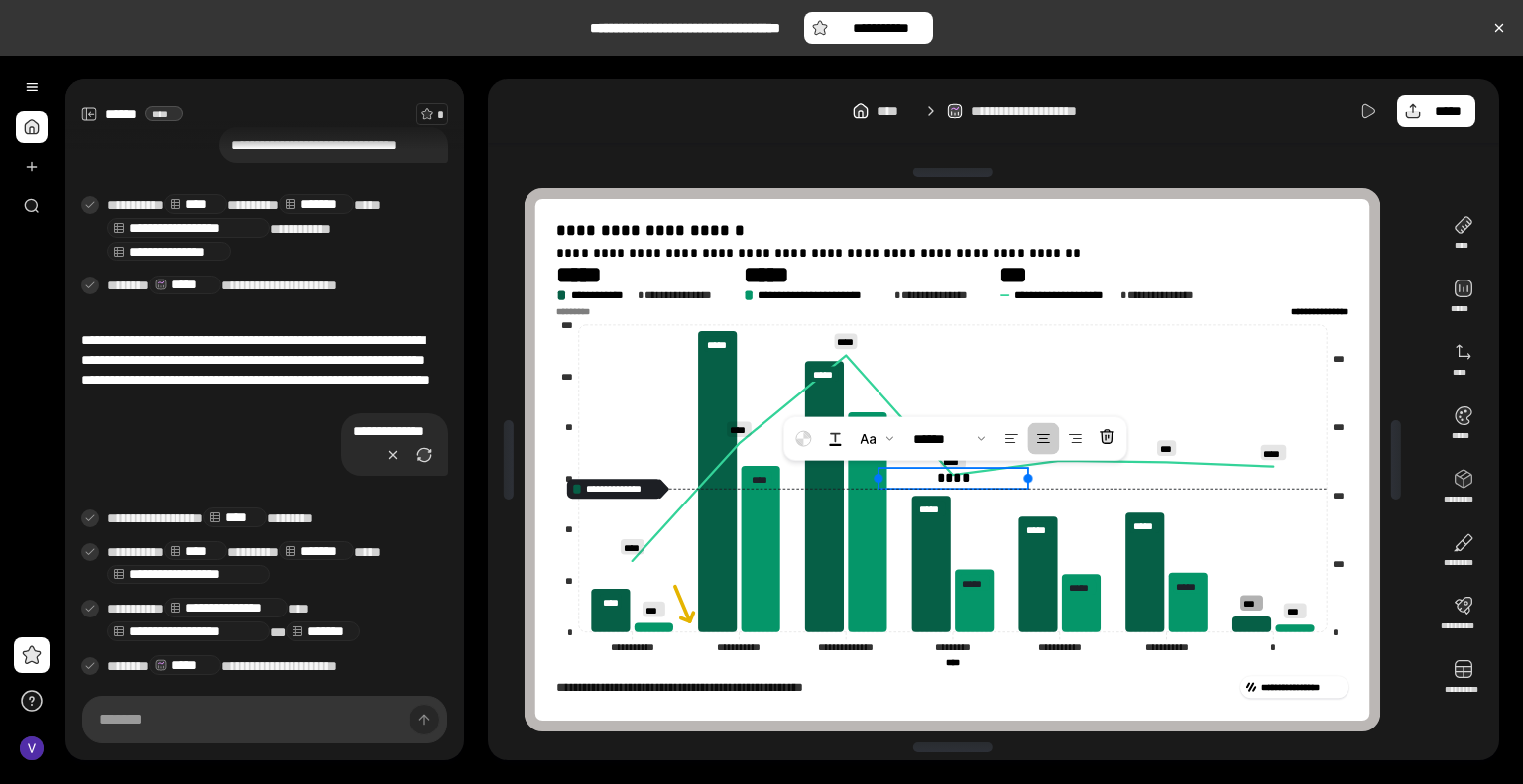 type 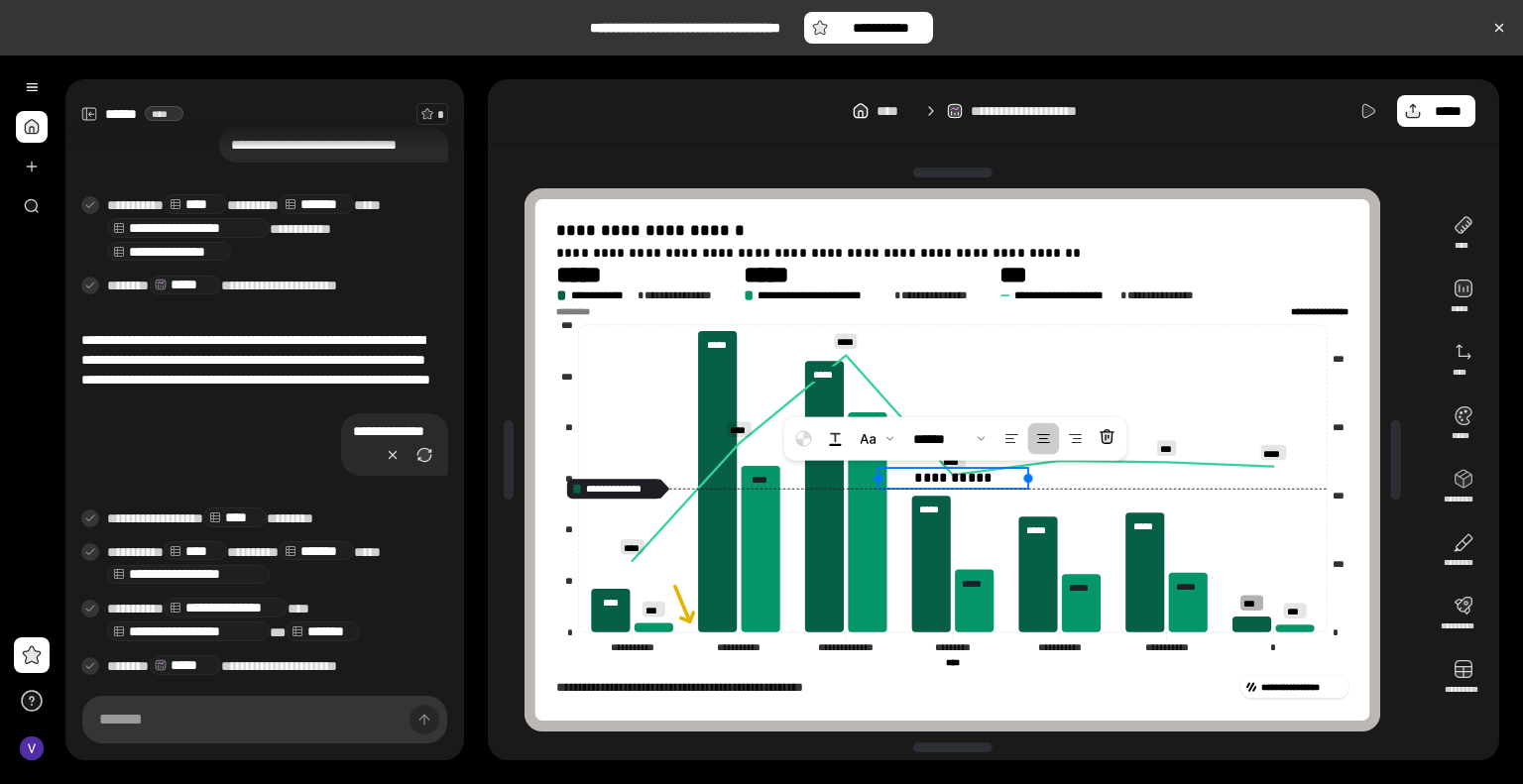 click on "**********" at bounding box center (953, 477) 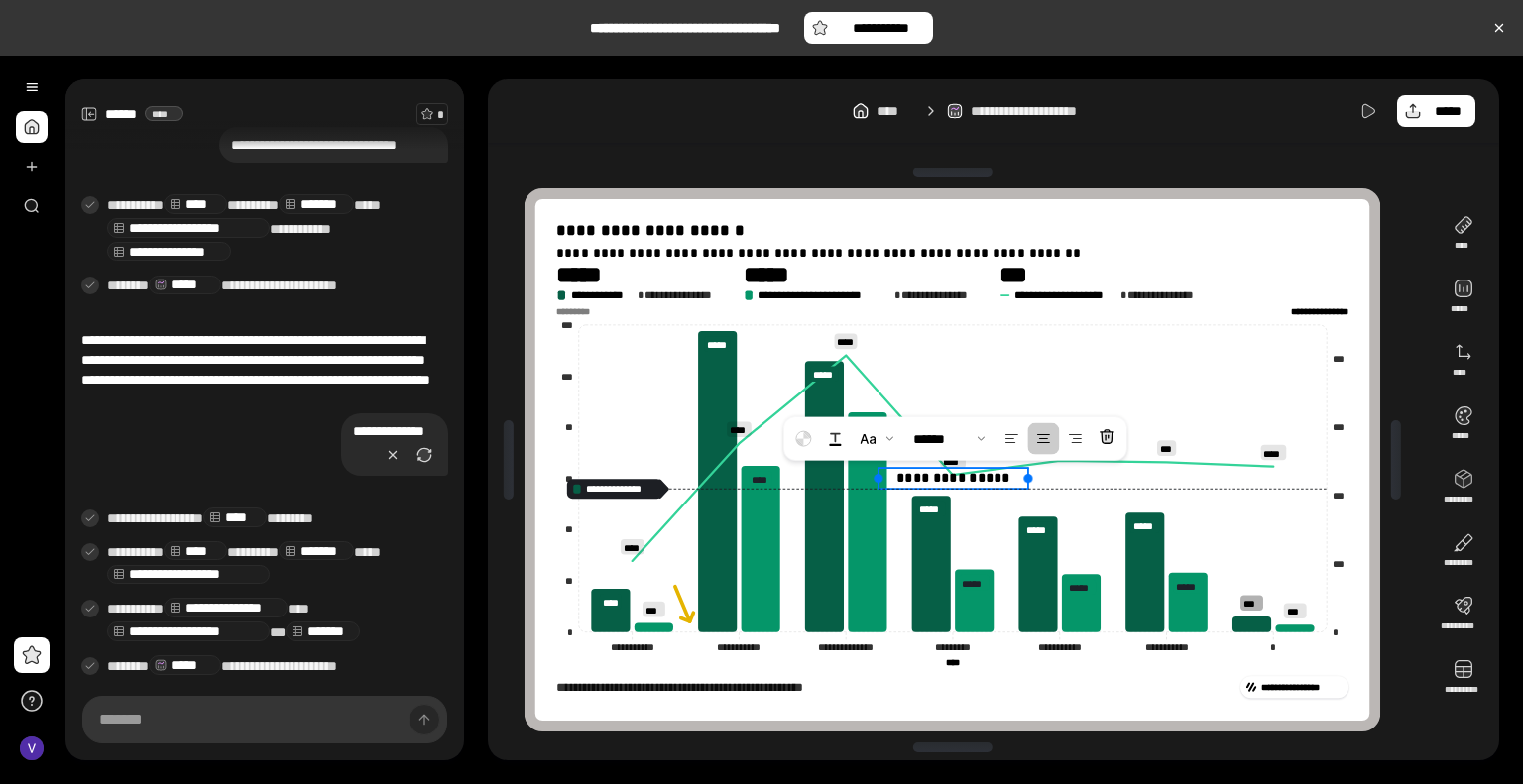 click 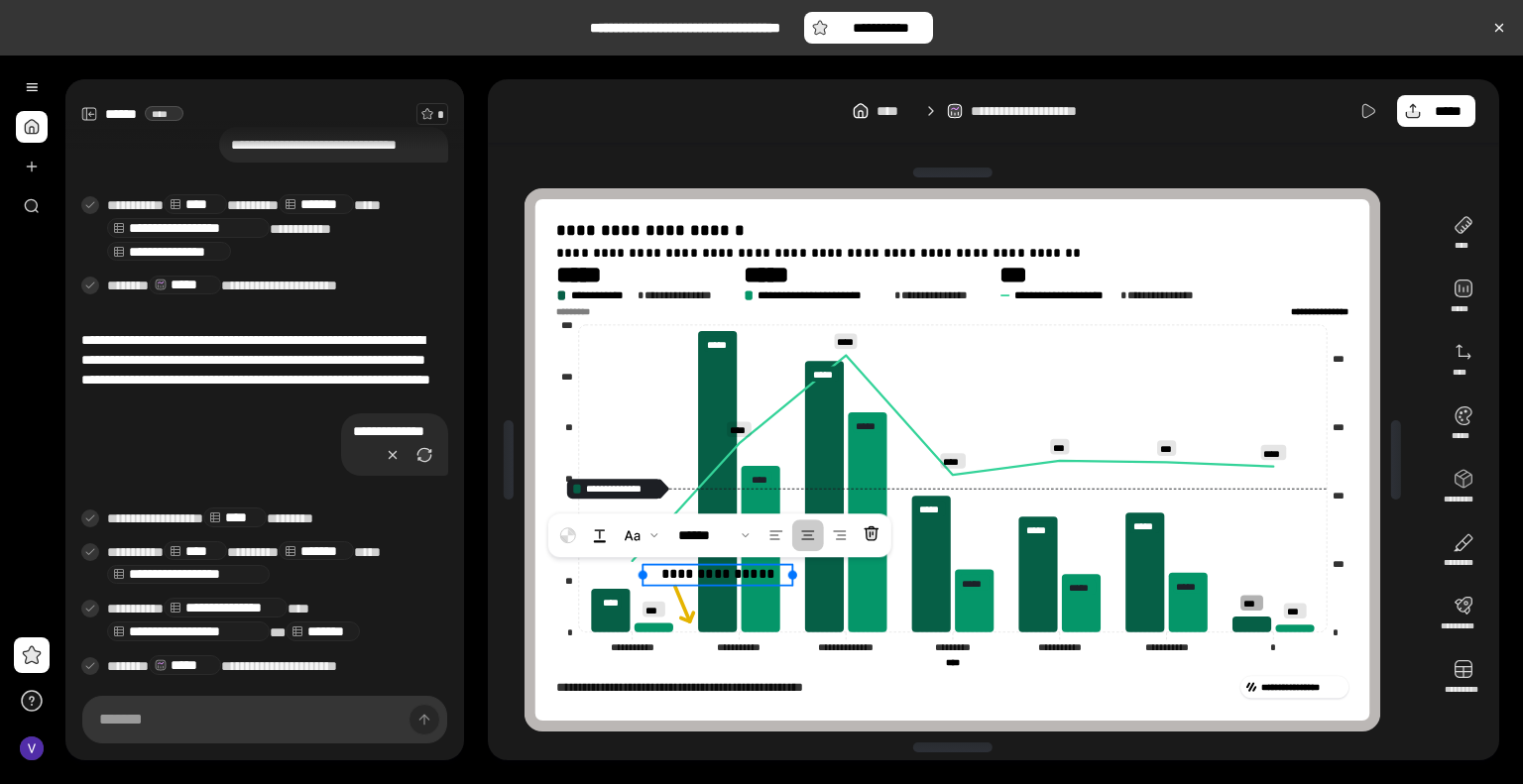 drag, startPoint x: 974, startPoint y: 479, endPoint x: 718, endPoint y: 585, distance: 277.07761 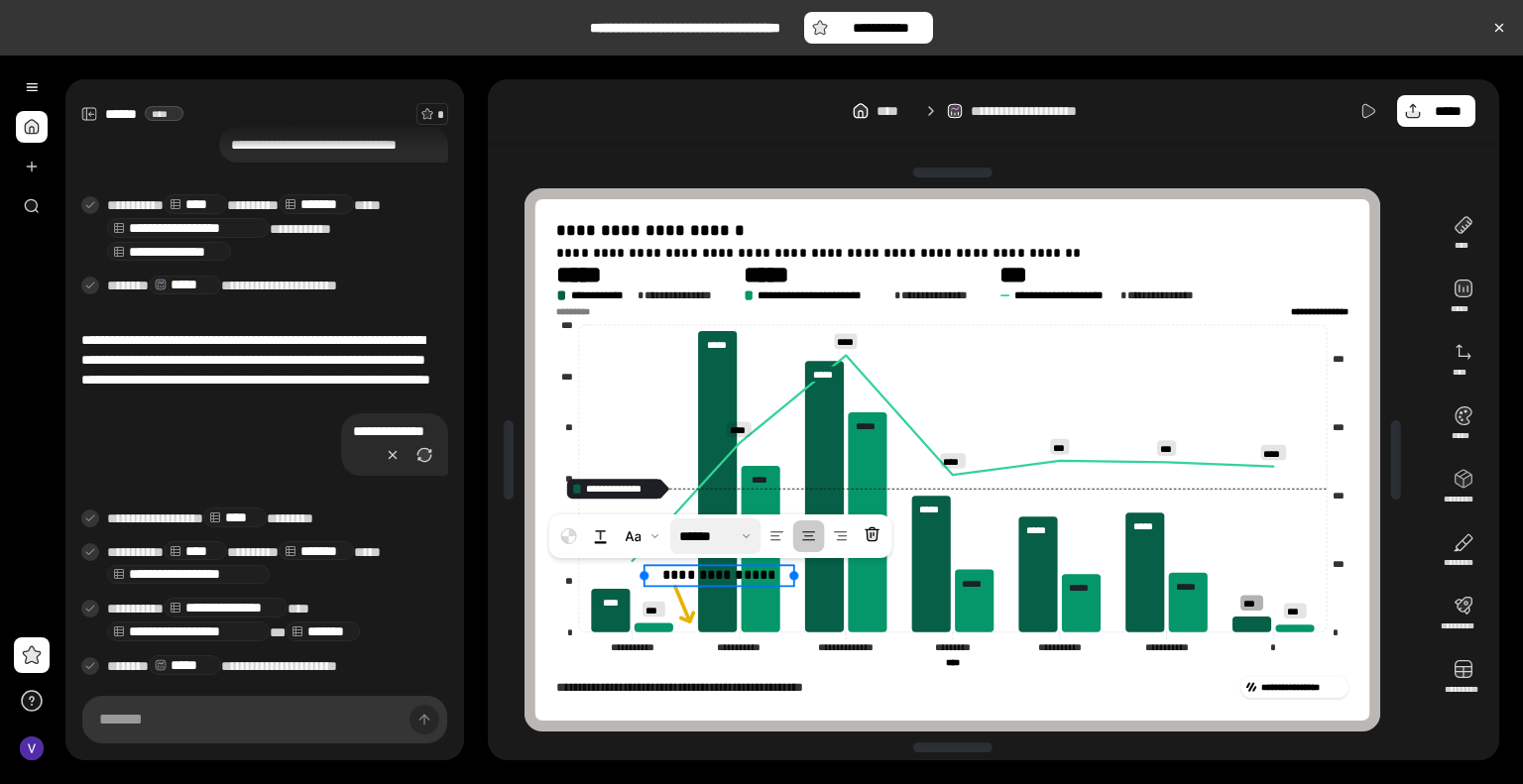 click at bounding box center (716, 536) 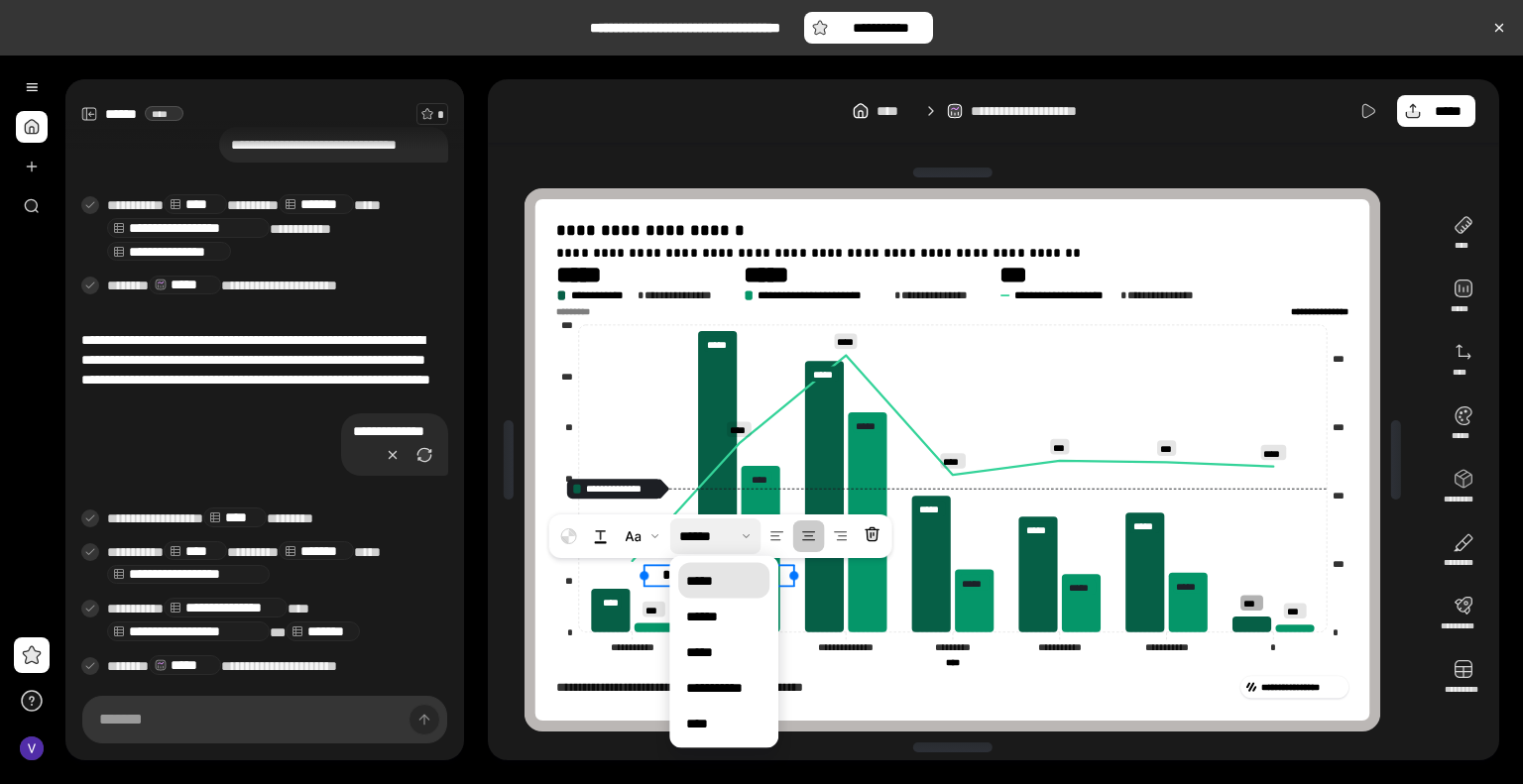 click on "*****" at bounding box center (724, 581) 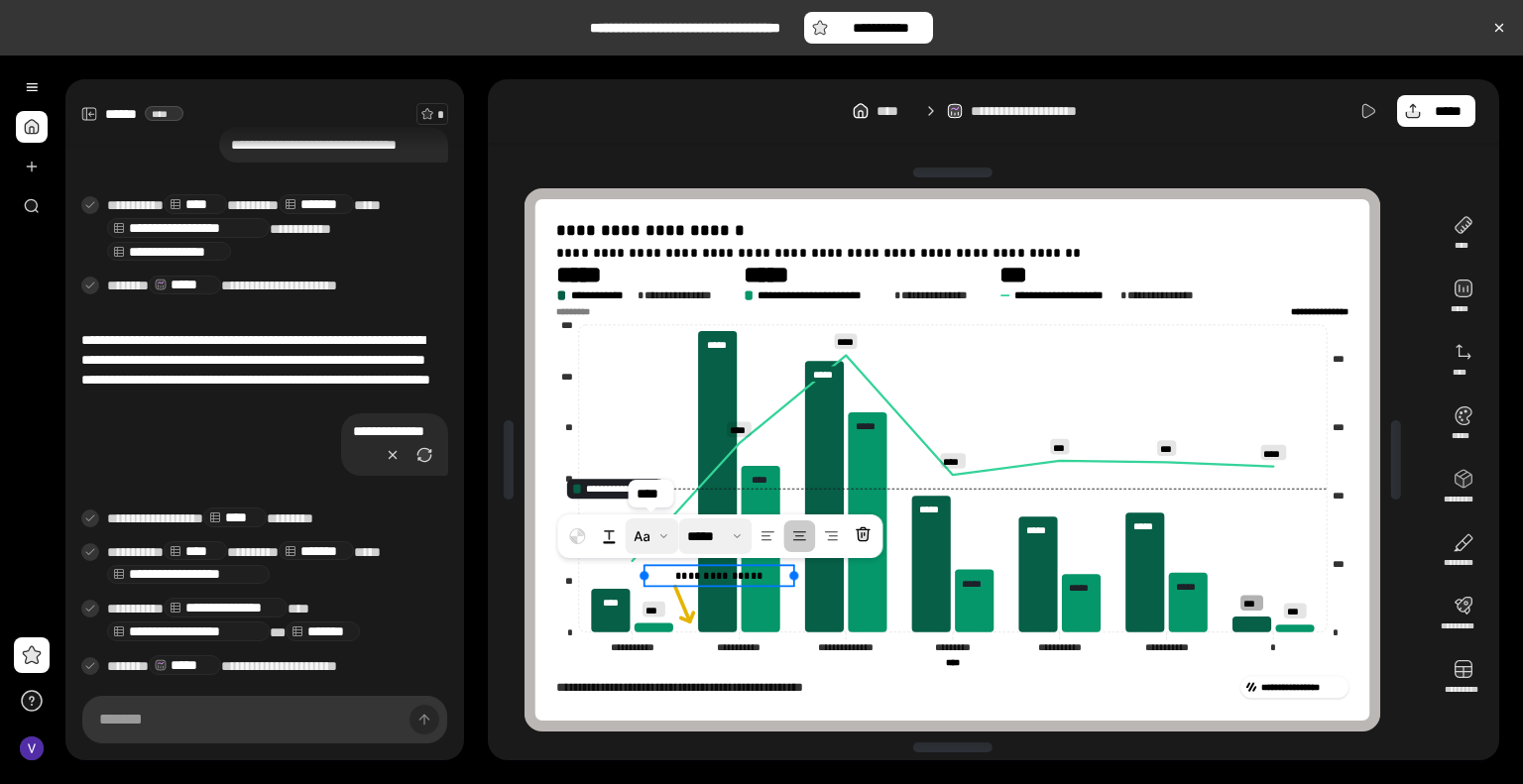 click at bounding box center [651, 536] 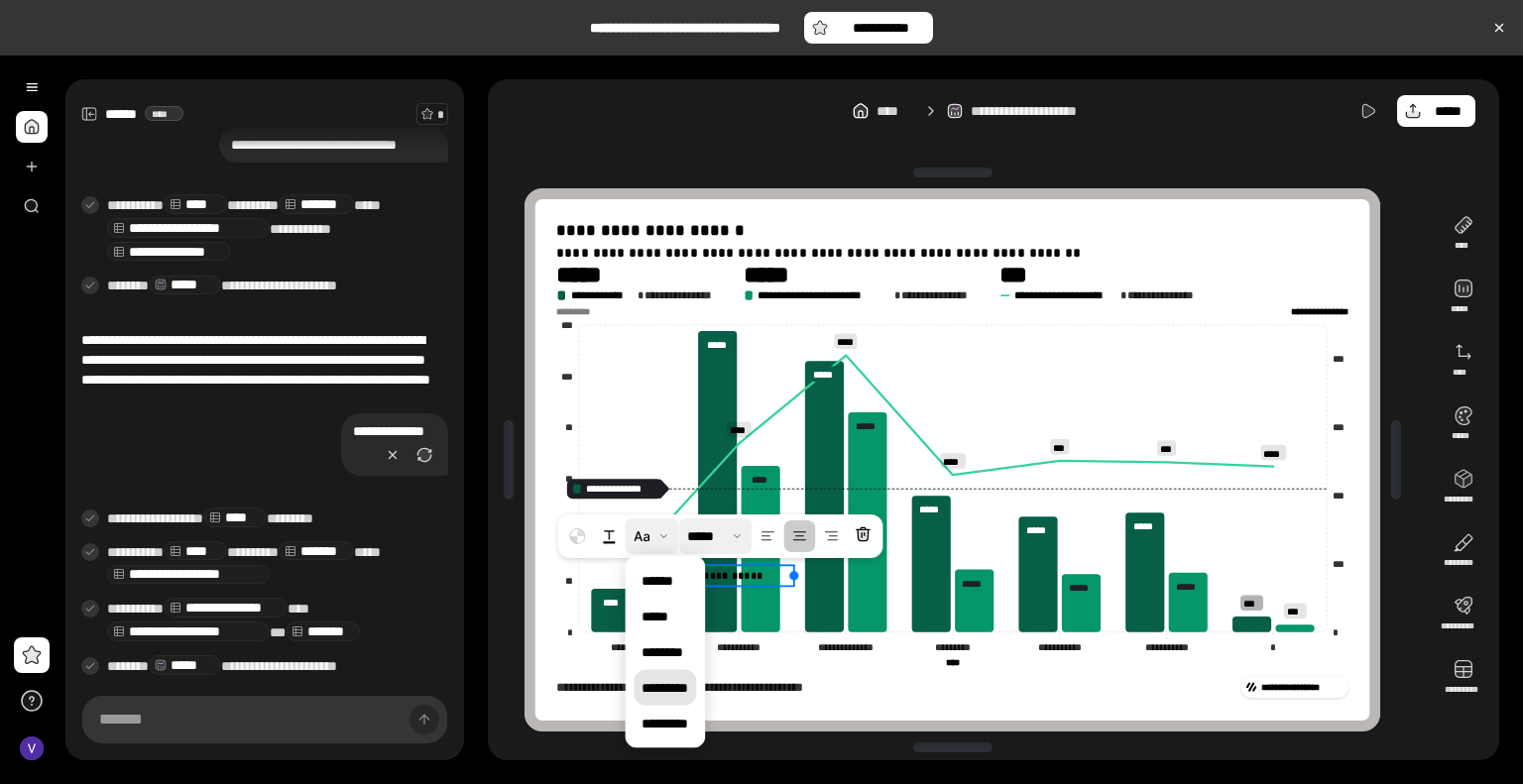 click on "*********" at bounding box center (664, 688) 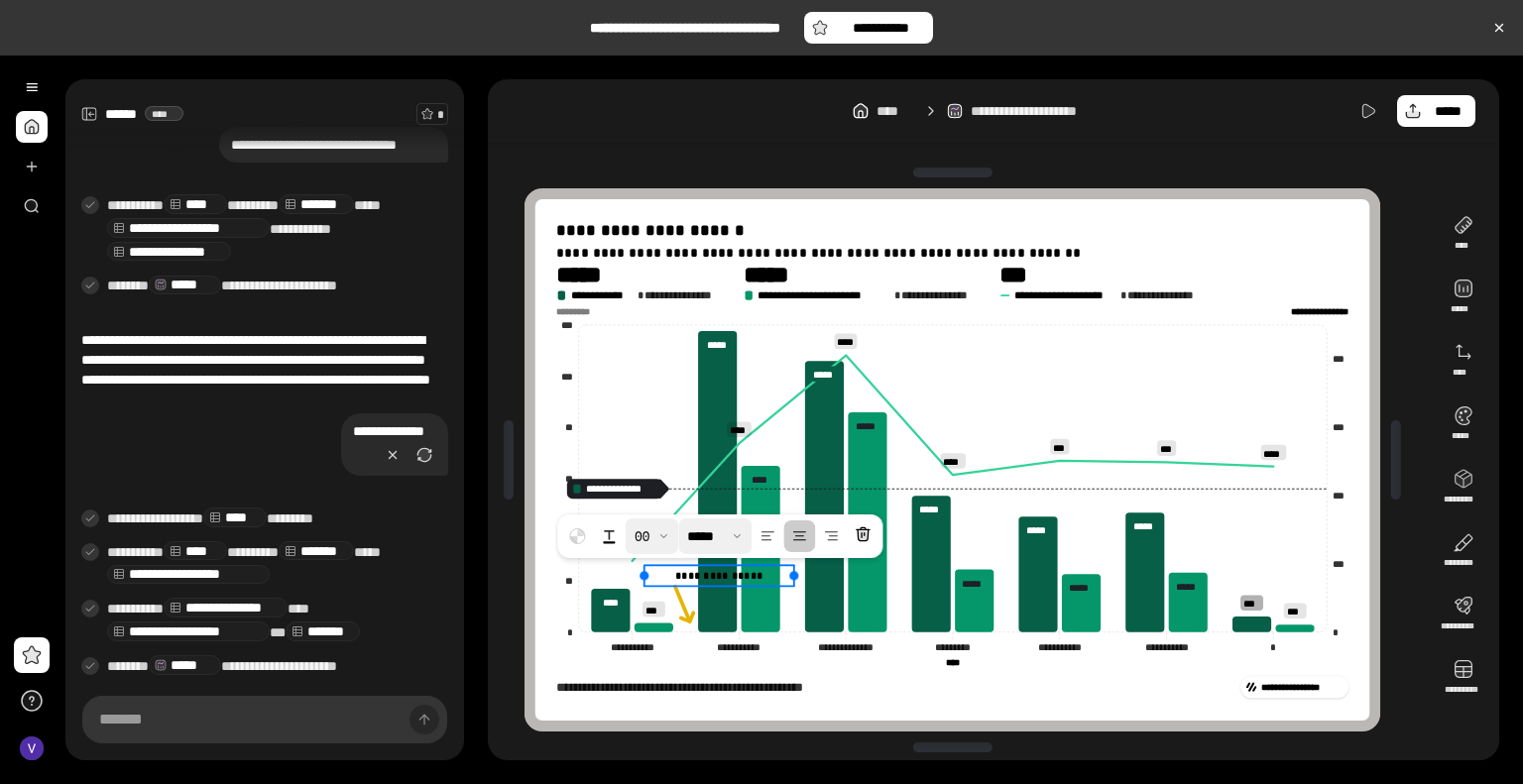 click at bounding box center [651, 536] 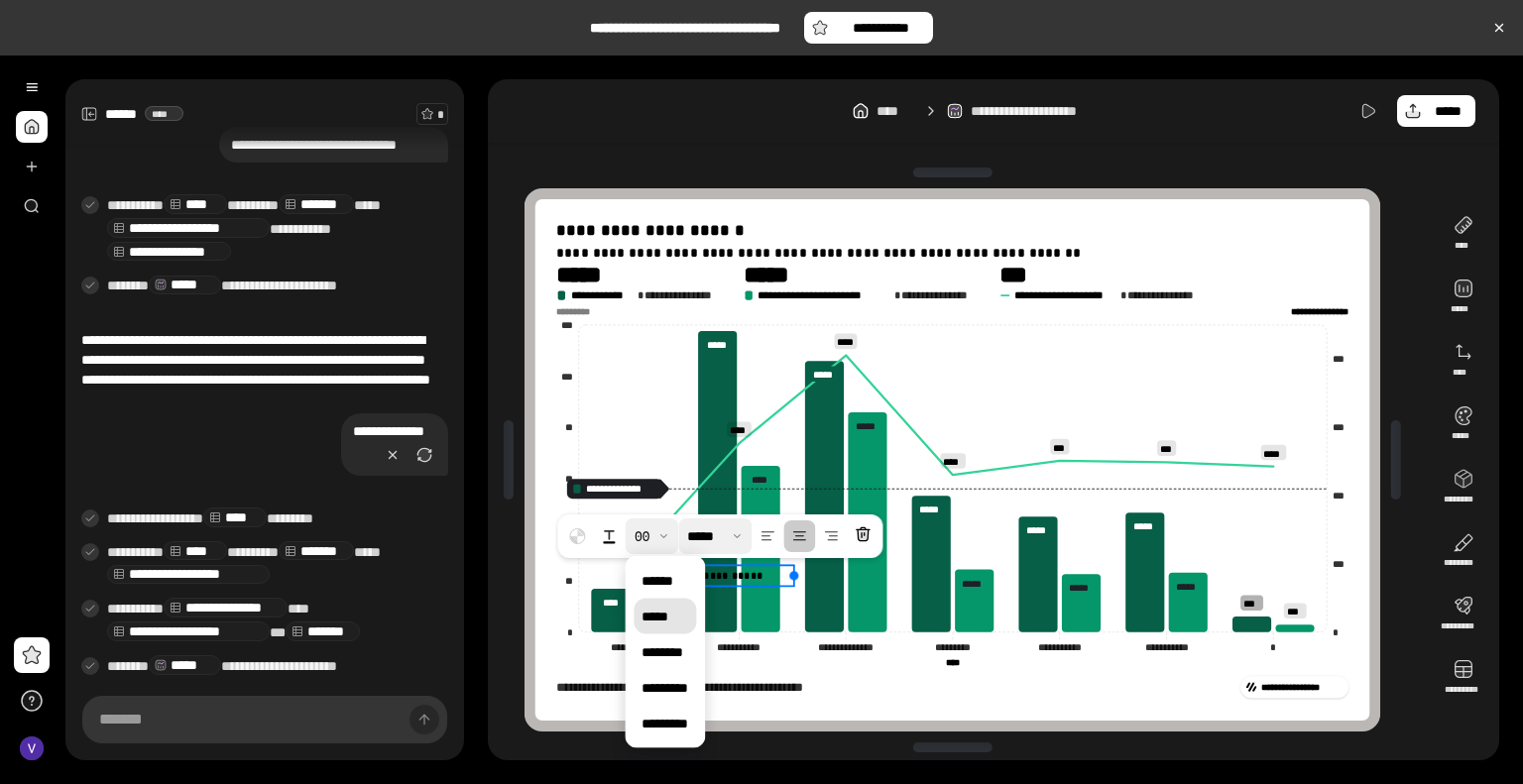 click on "*****" at bounding box center (664, 616) 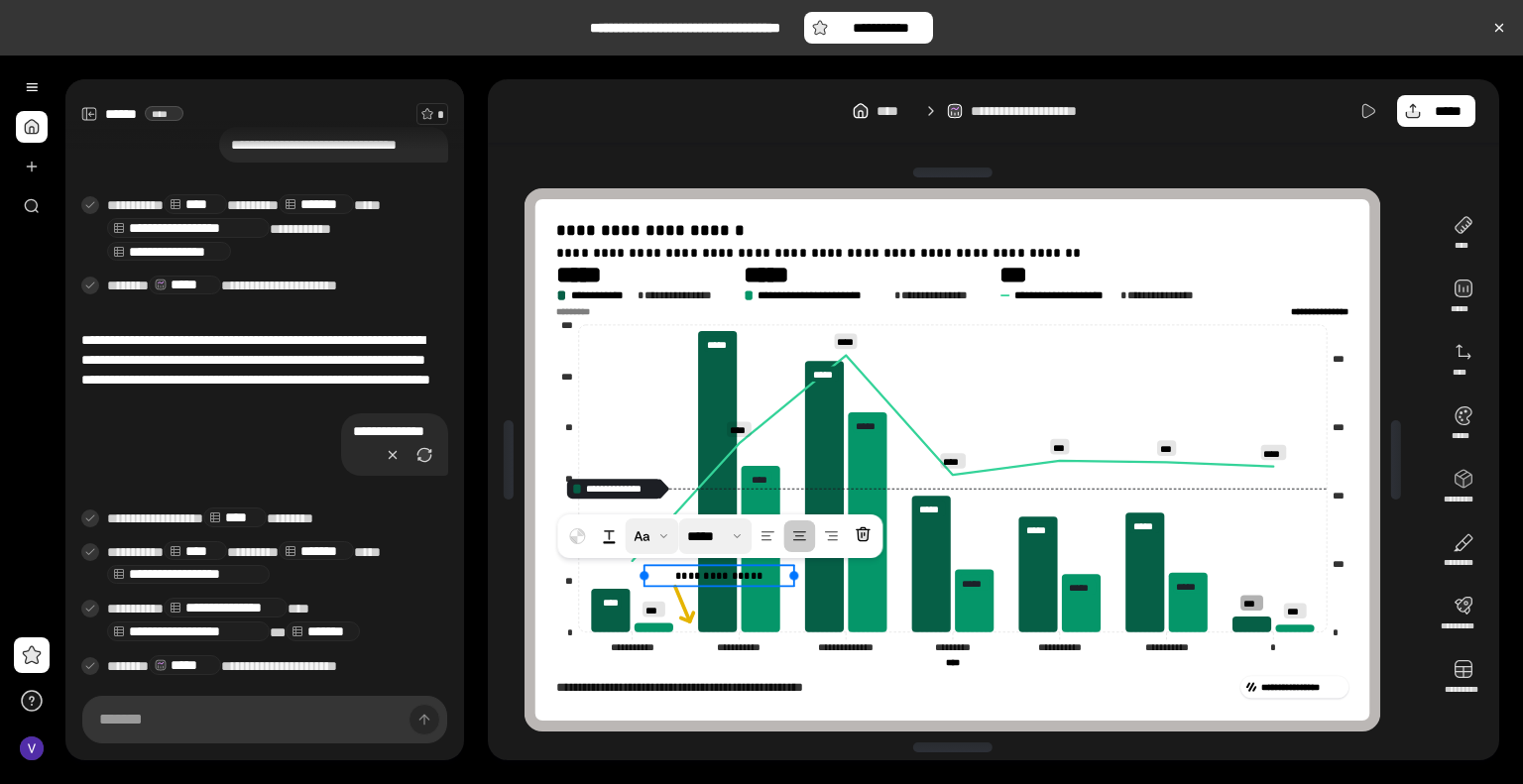 click at bounding box center [651, 536] 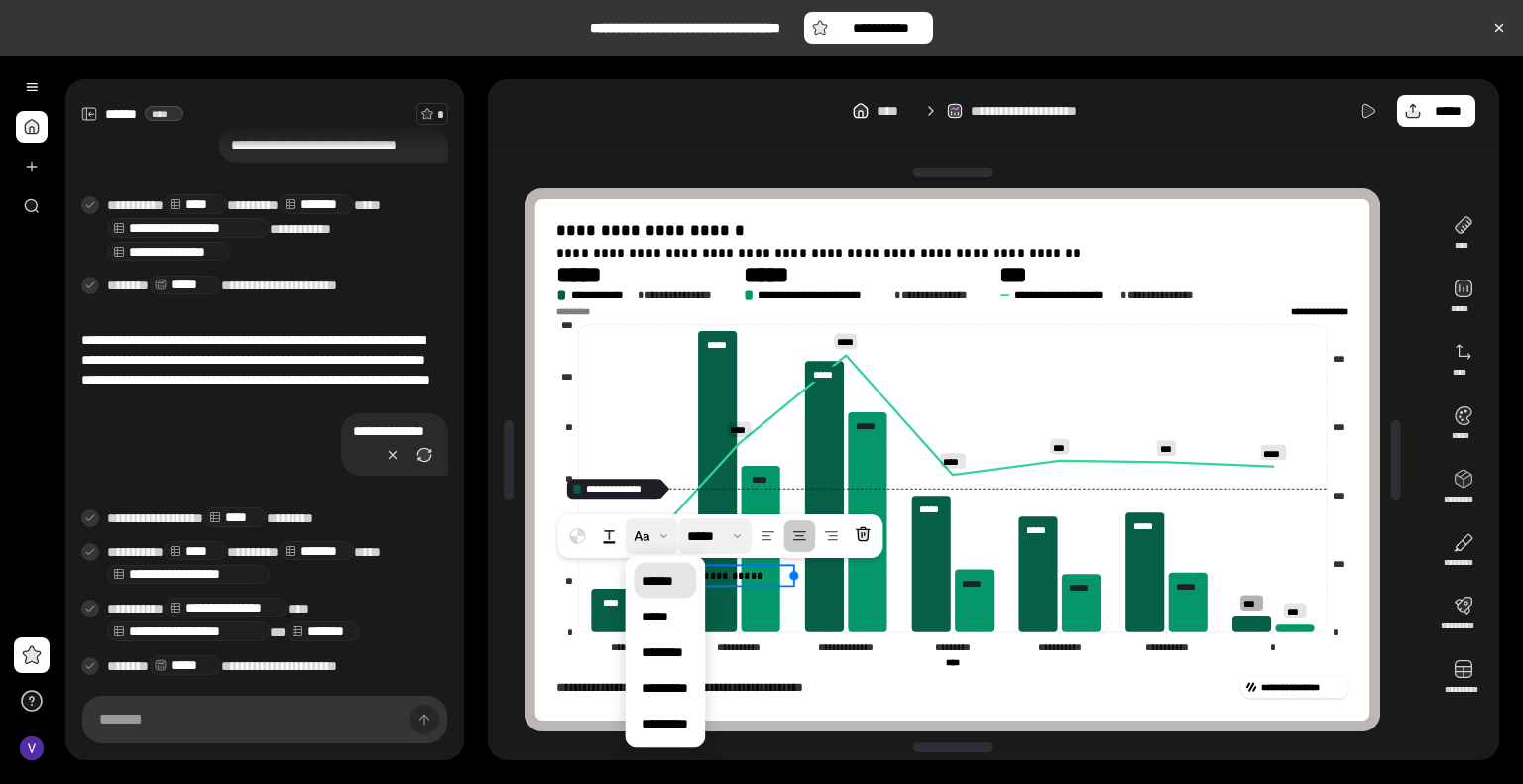 click on "******" at bounding box center (664, 581) 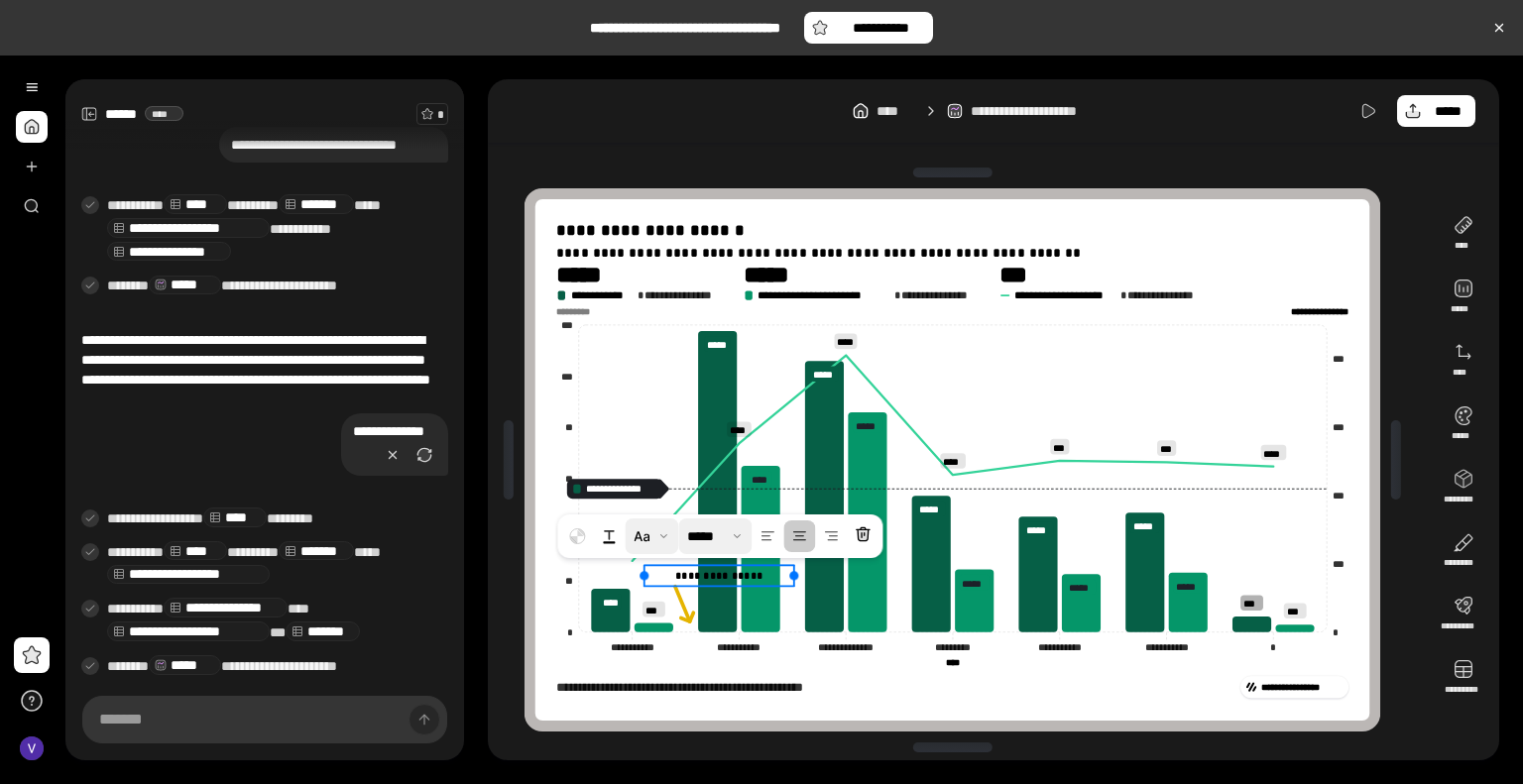 click at bounding box center [651, 536] 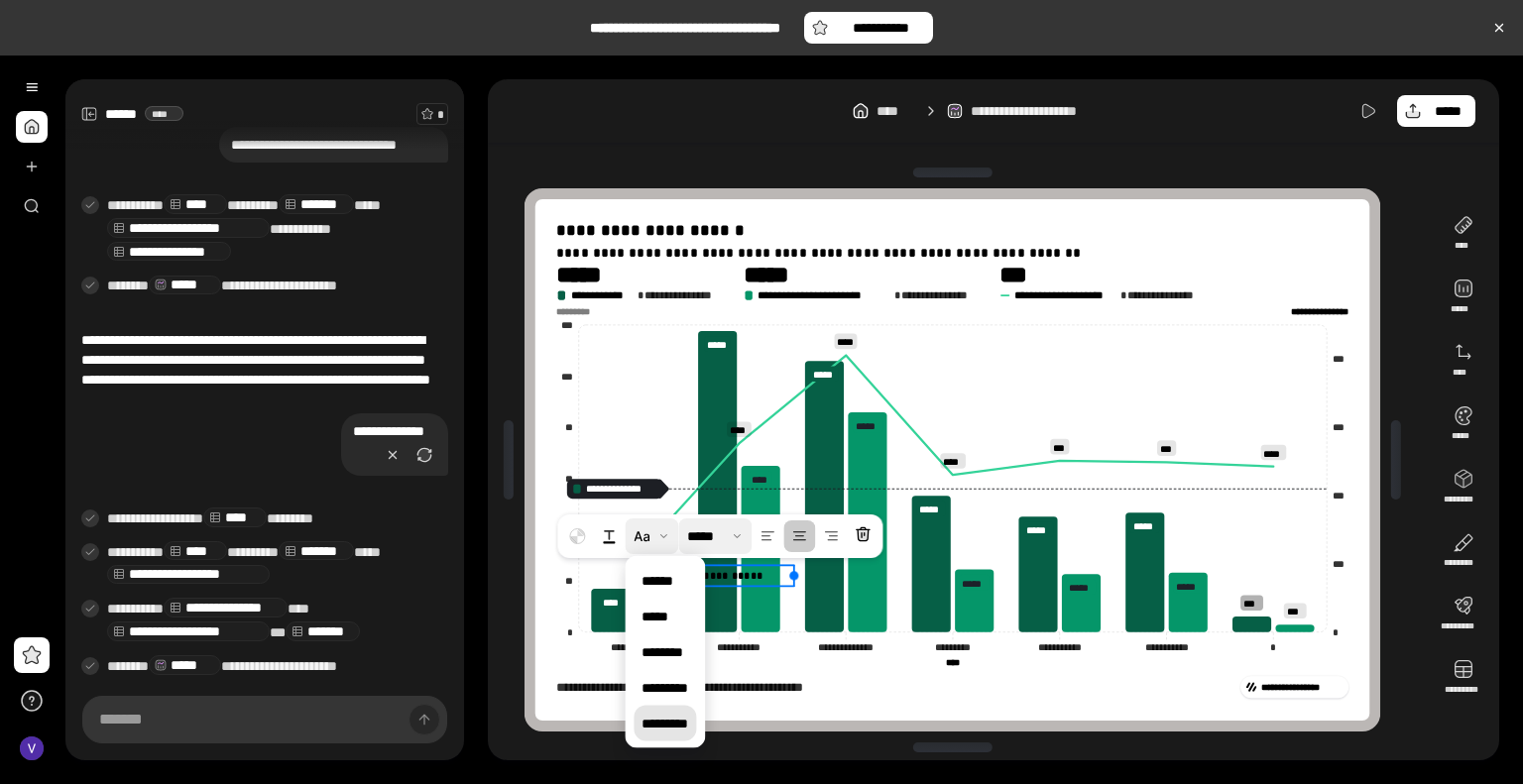 click on "*********" at bounding box center (664, 724) 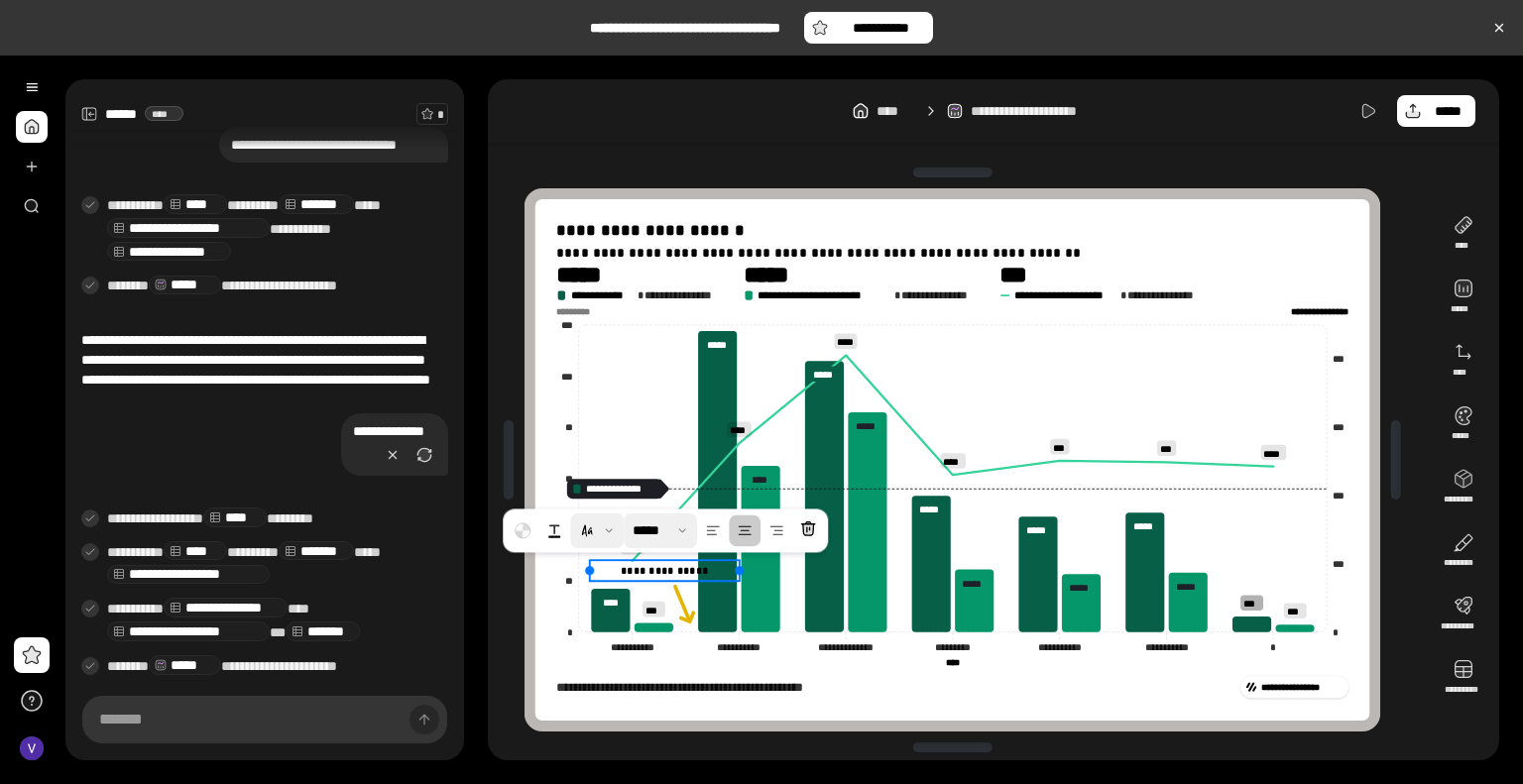 drag, startPoint x: 726, startPoint y: 577, endPoint x: 666, endPoint y: 571, distance: 60.299254 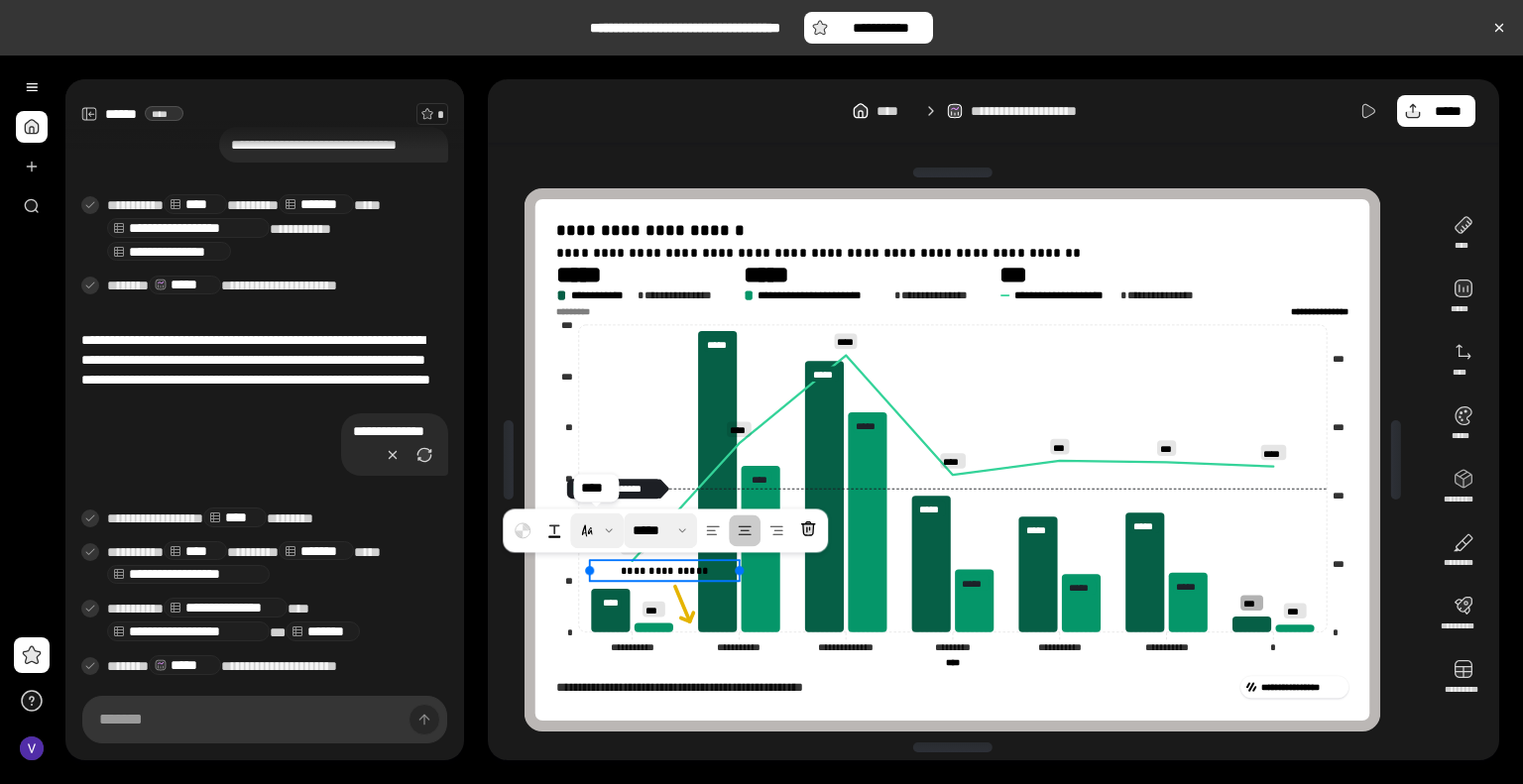 click at bounding box center [597, 530] 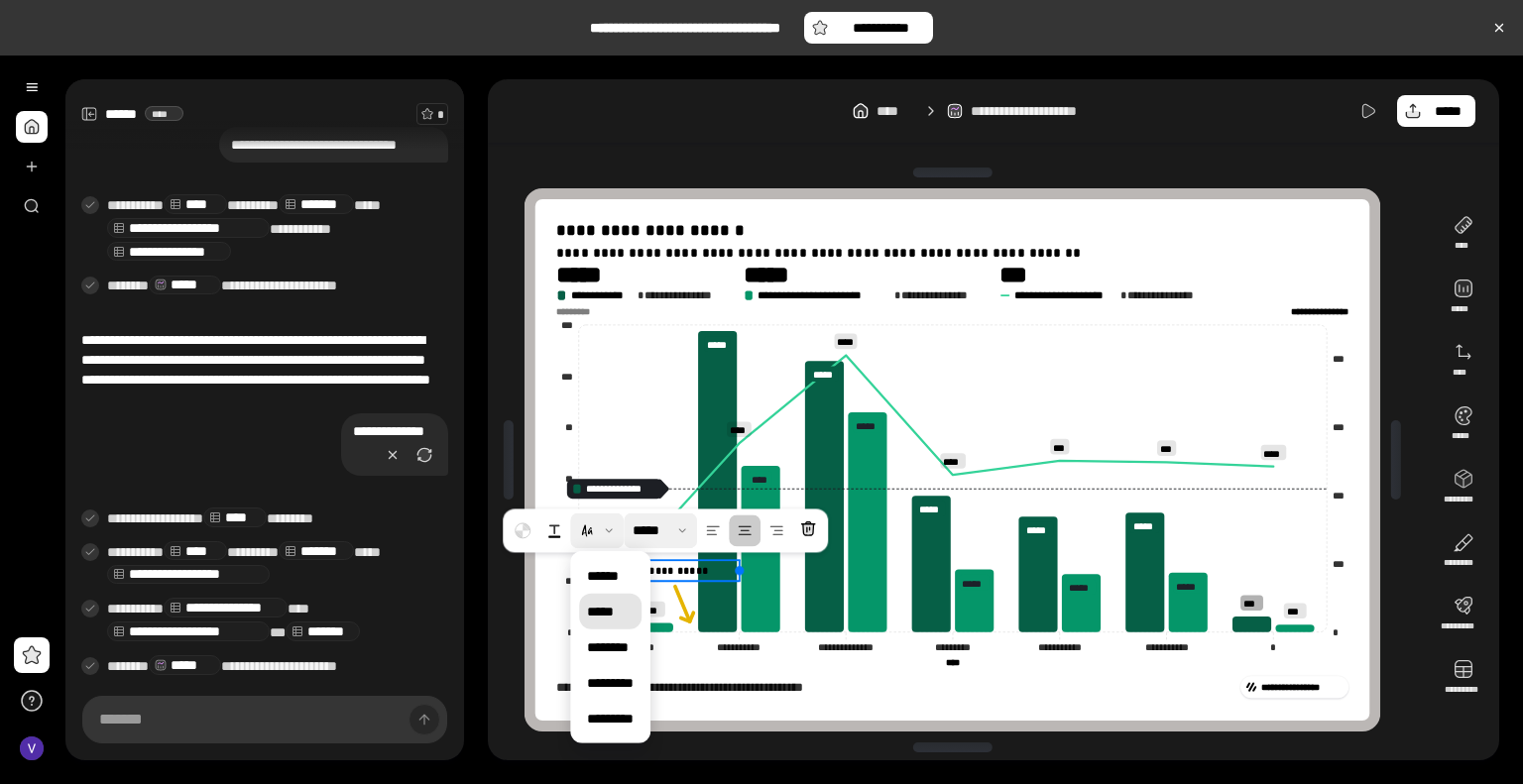click on "*****" at bounding box center (610, 612) 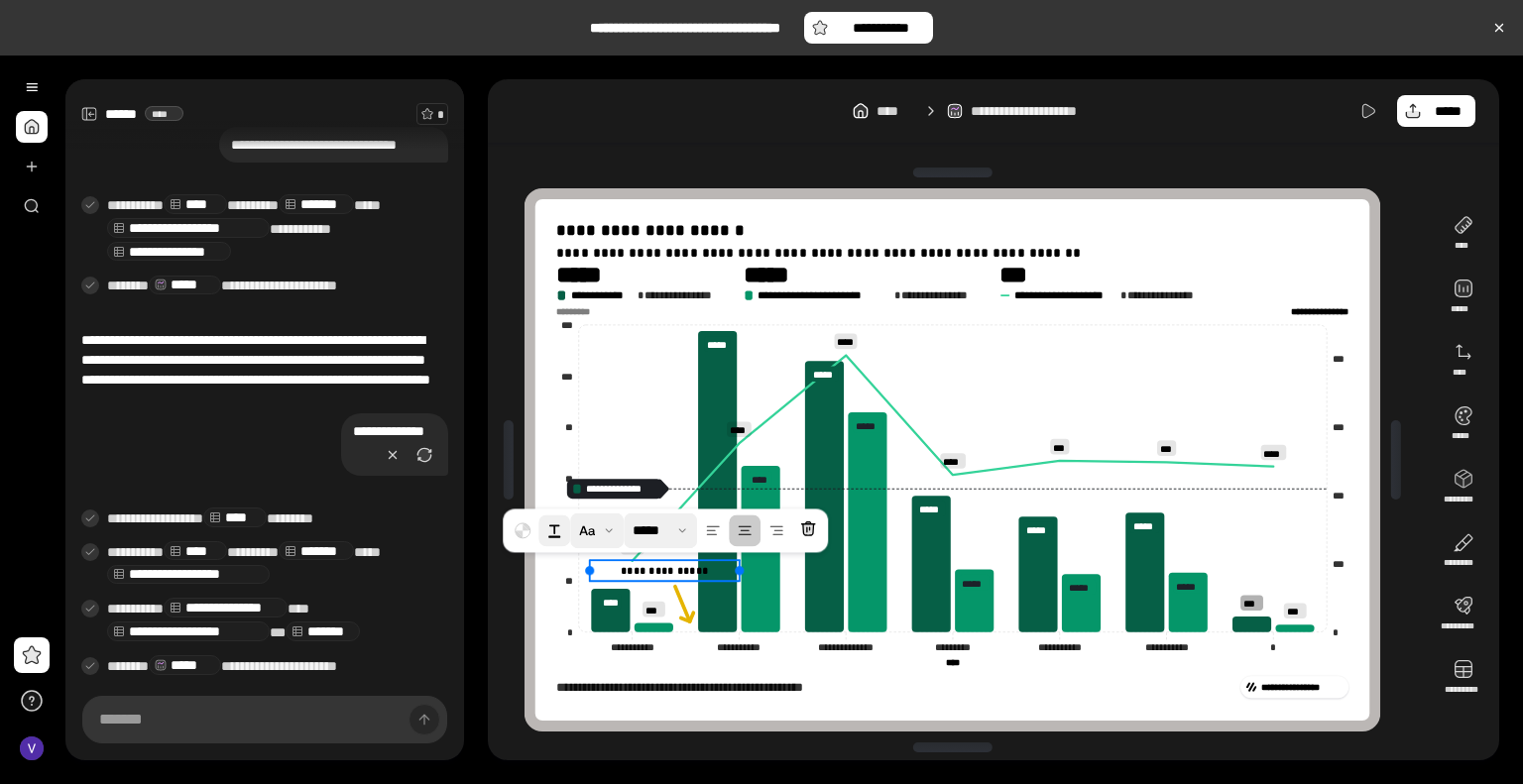click at bounding box center (554, 530) 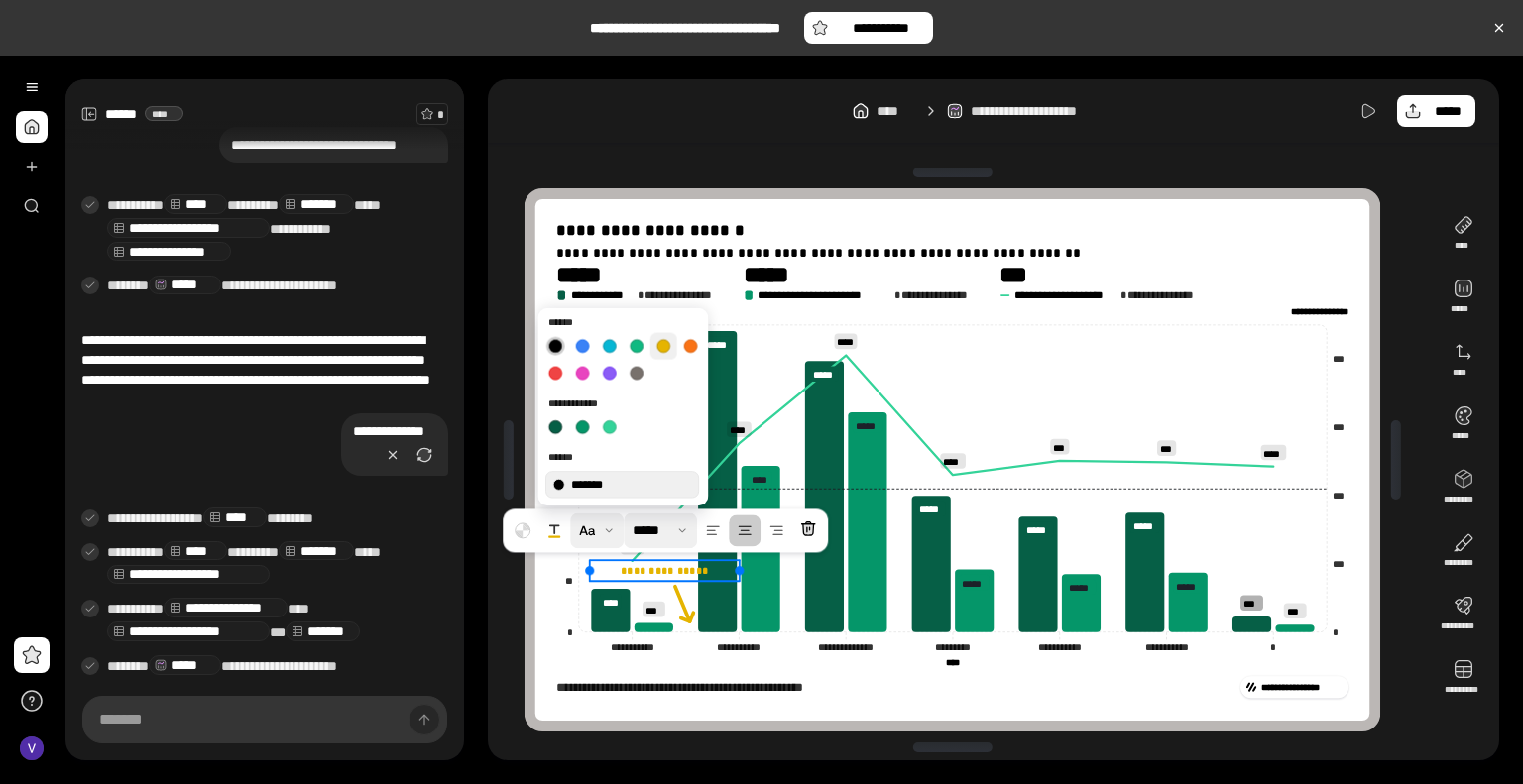 click on "**********" at bounding box center [623, 406] 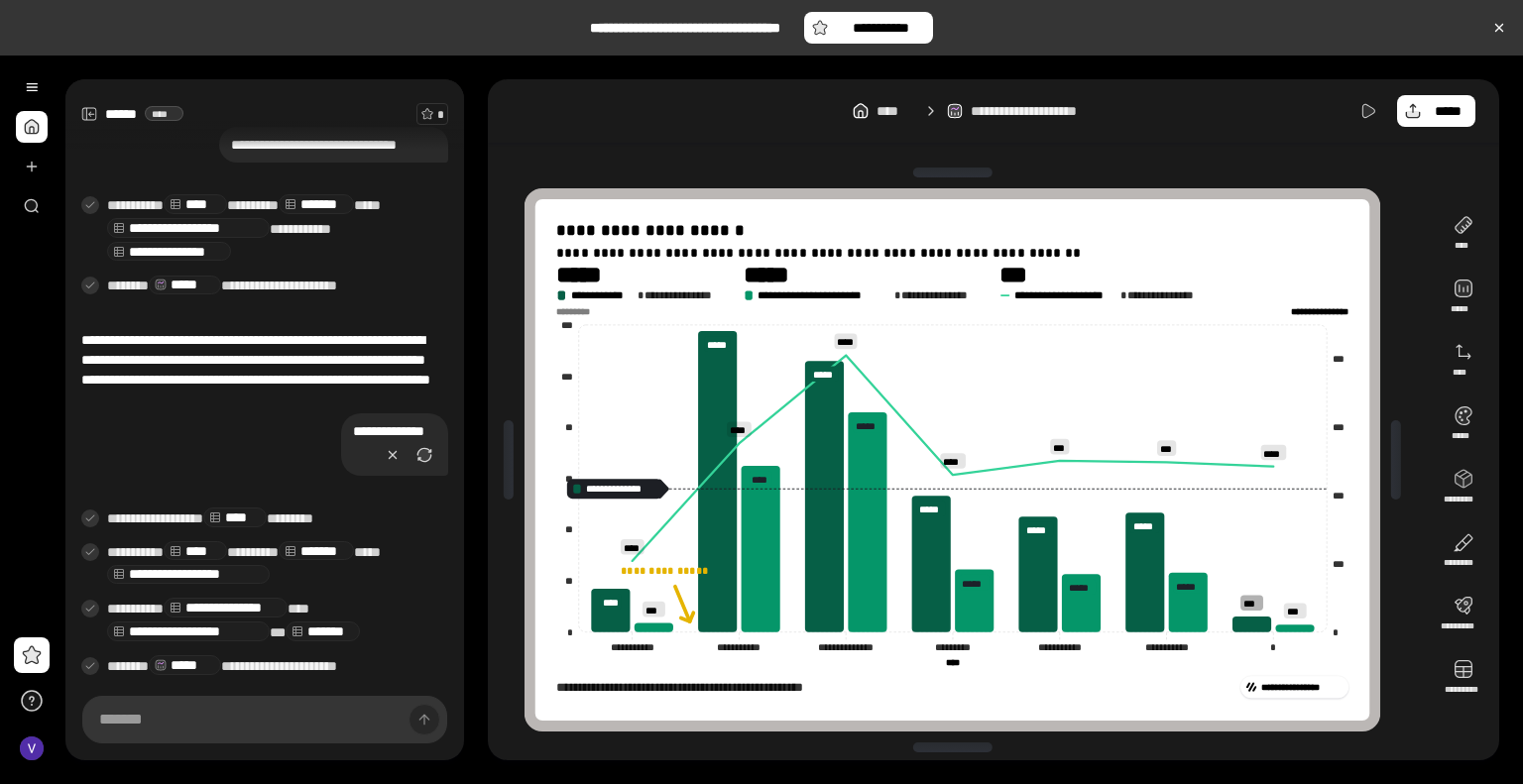 click on "**********" at bounding box center [952, 460] 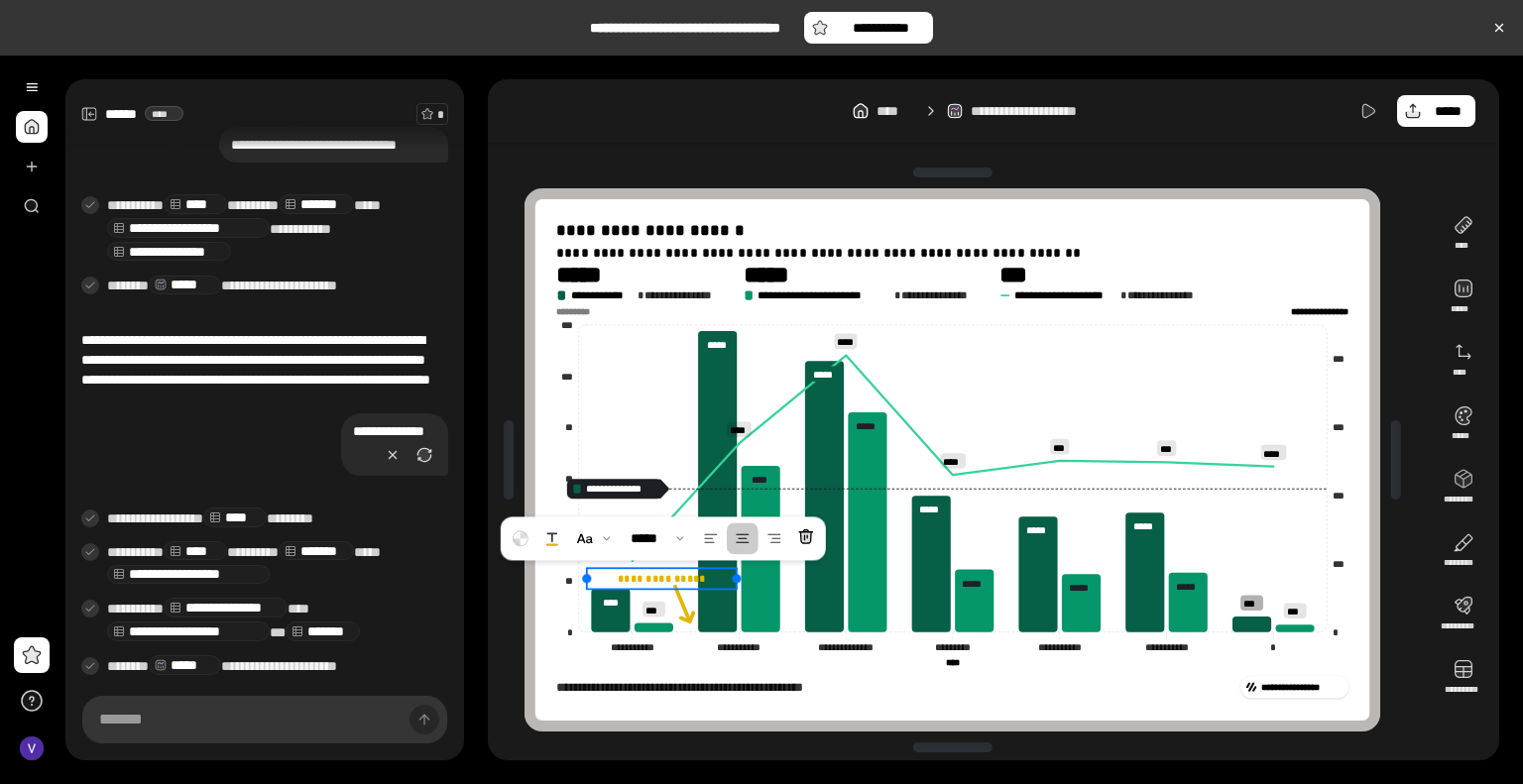 click on "**********" at bounding box center (661, 577) 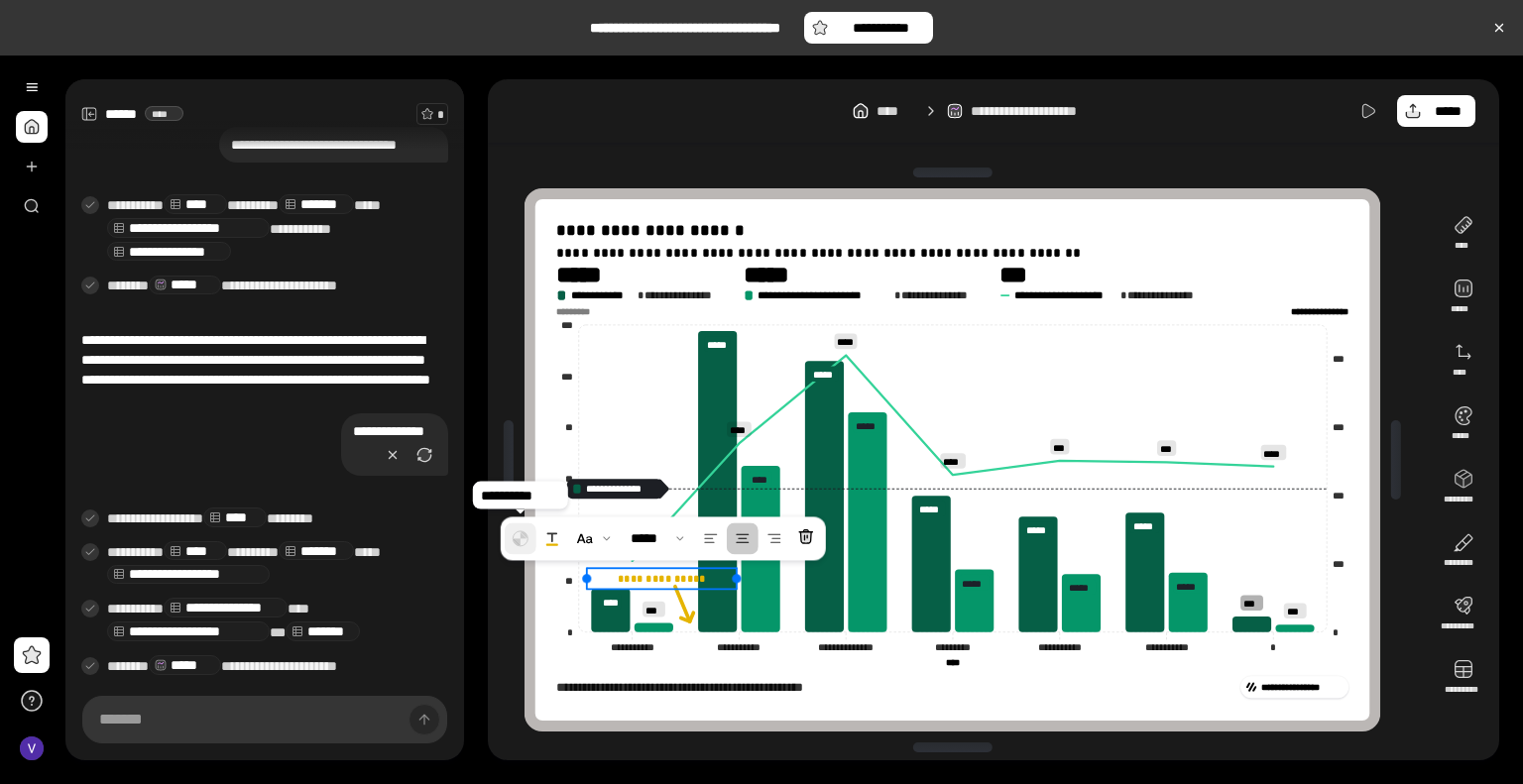 click at bounding box center [521, 538] 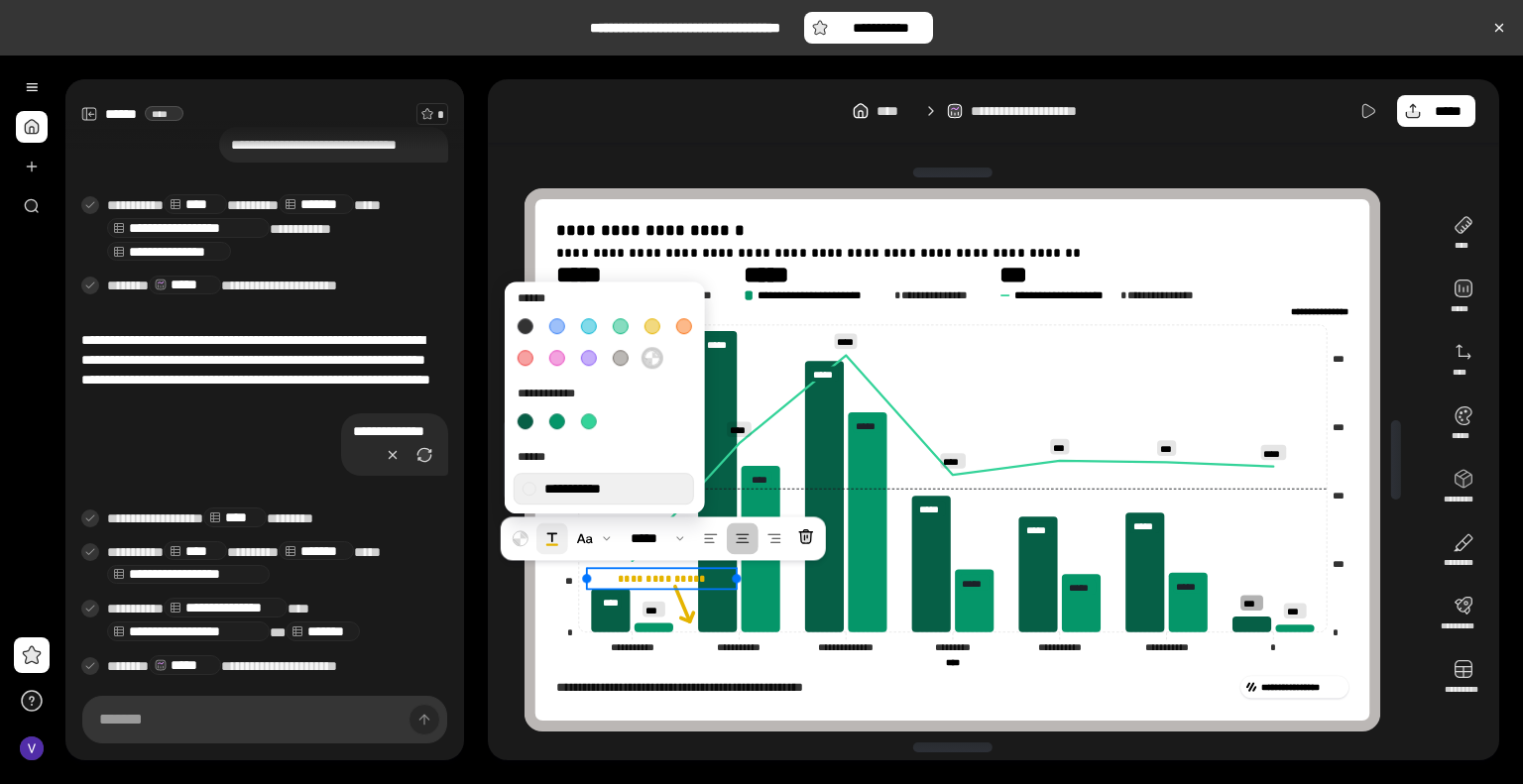 click at bounding box center (552, 538) 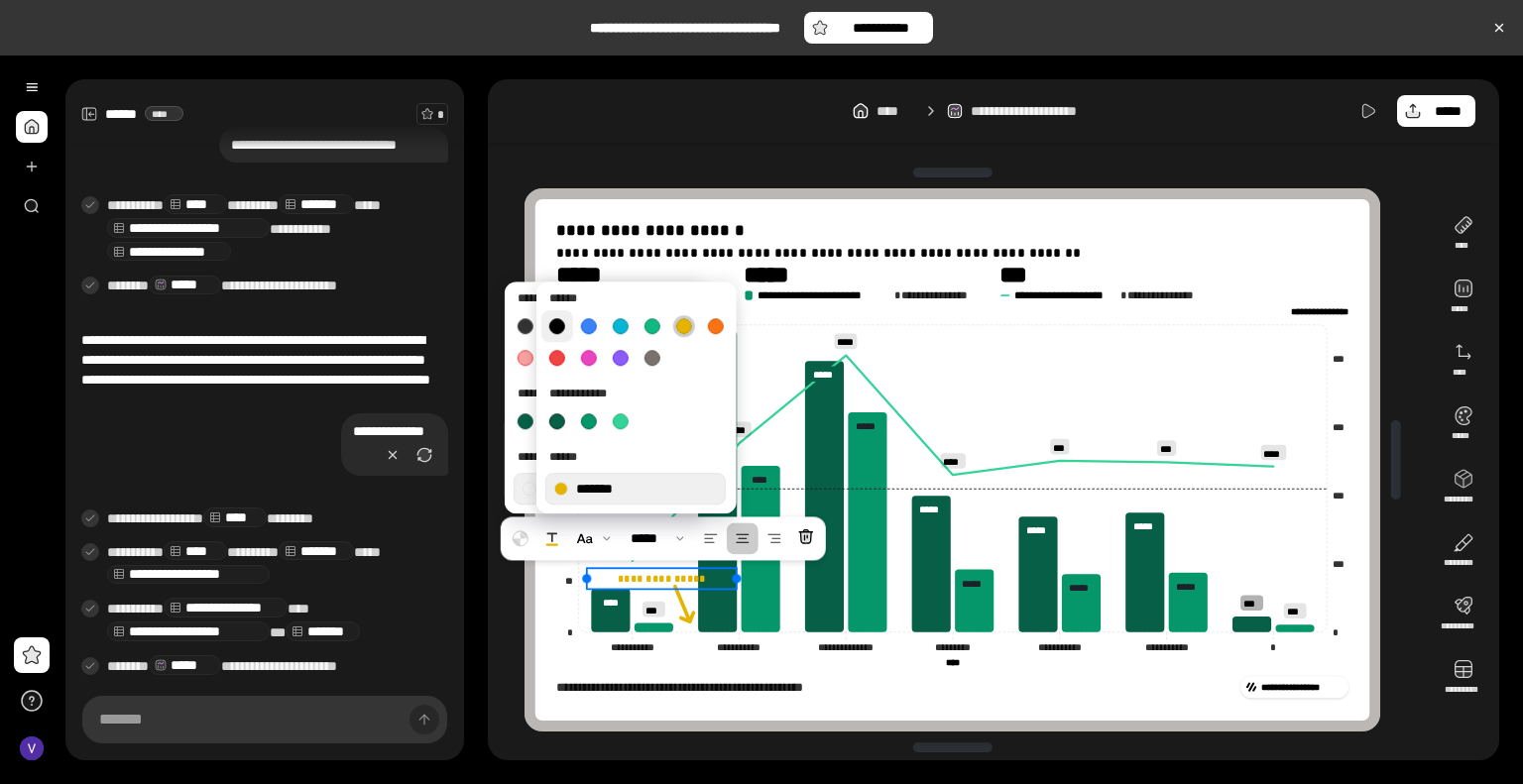 click on "**********" at bounding box center [637, 398] 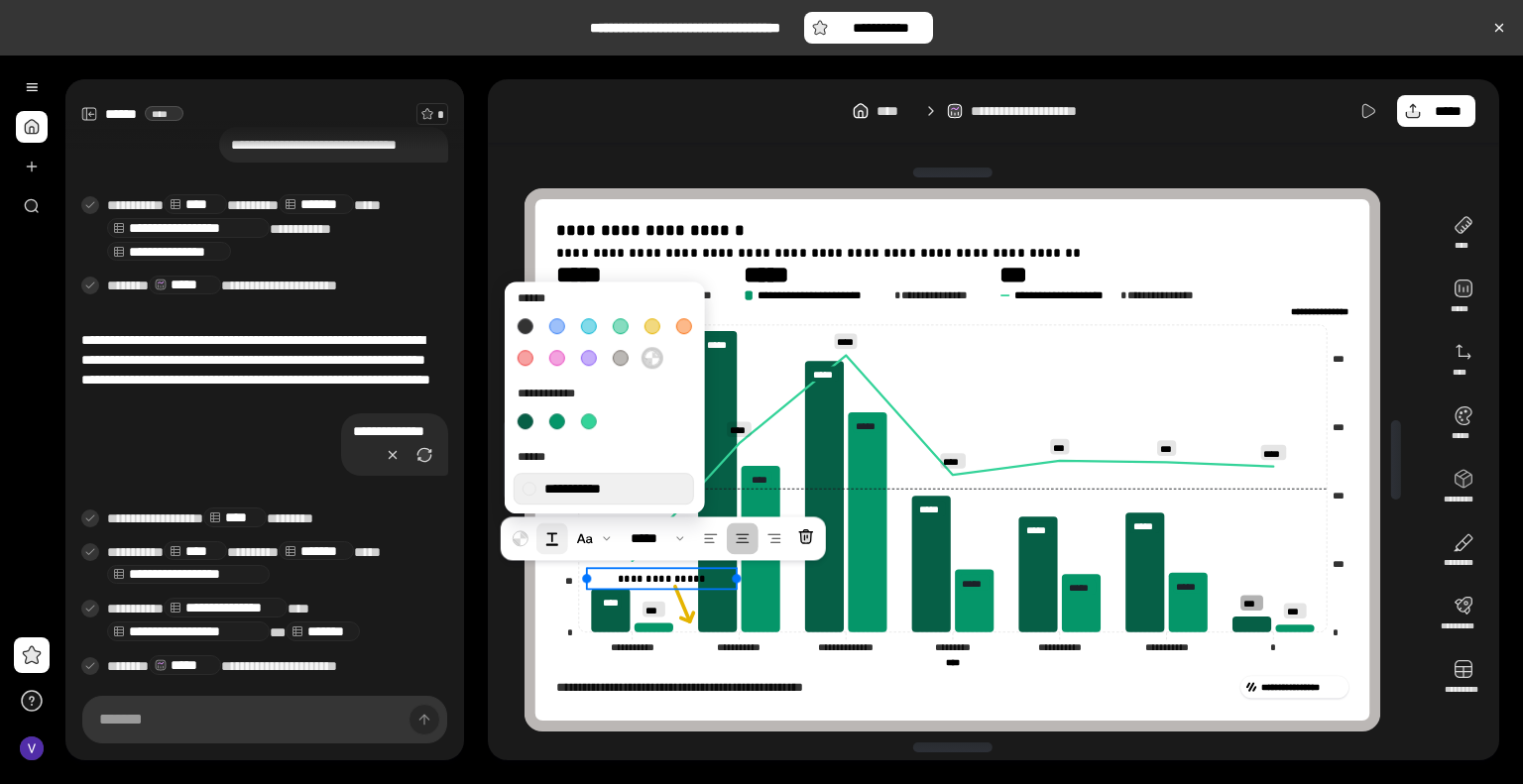 click at bounding box center (552, 538) 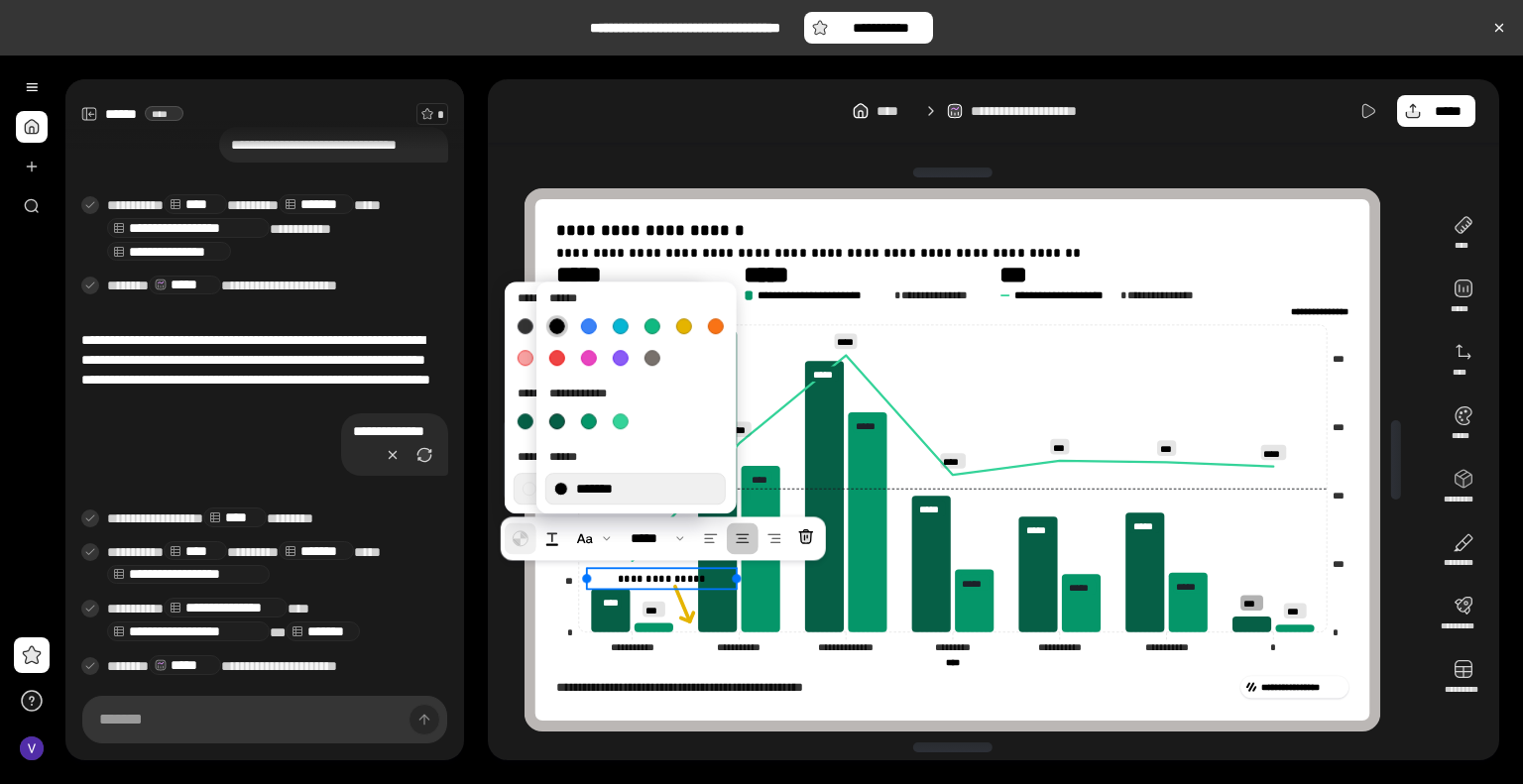 click at bounding box center [521, 538] 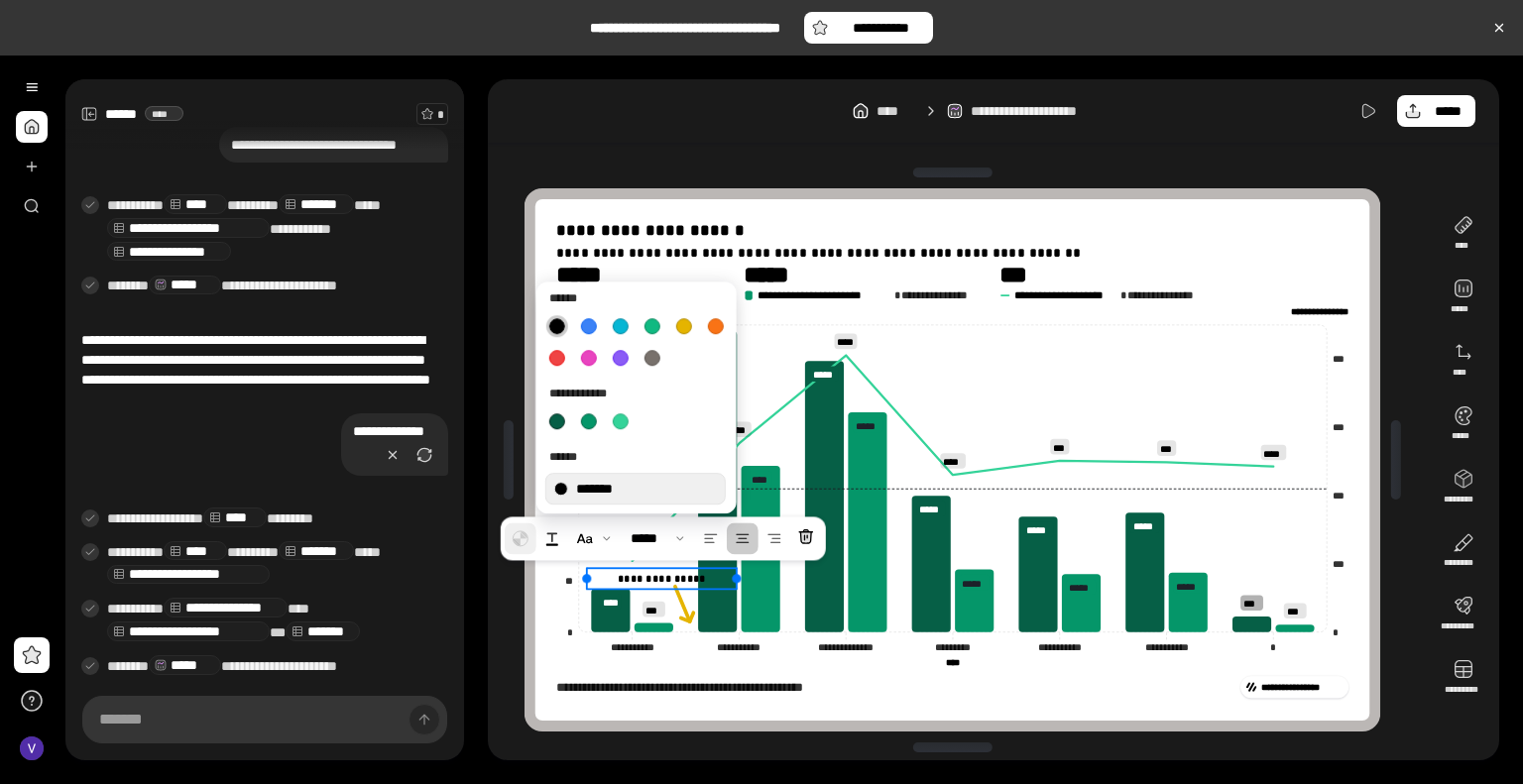 click at bounding box center [521, 538] 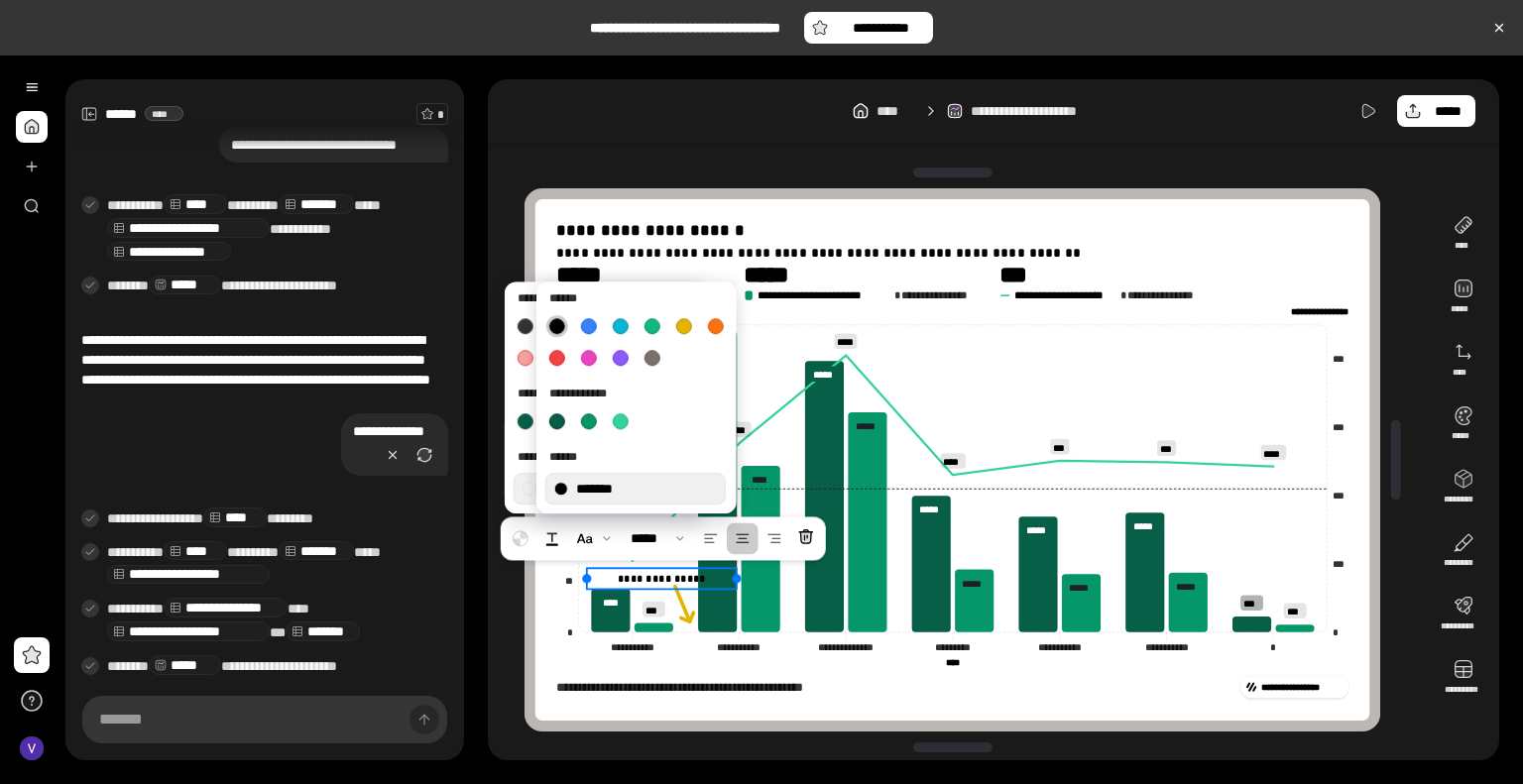 click on "**********" at bounding box center [661, 578] 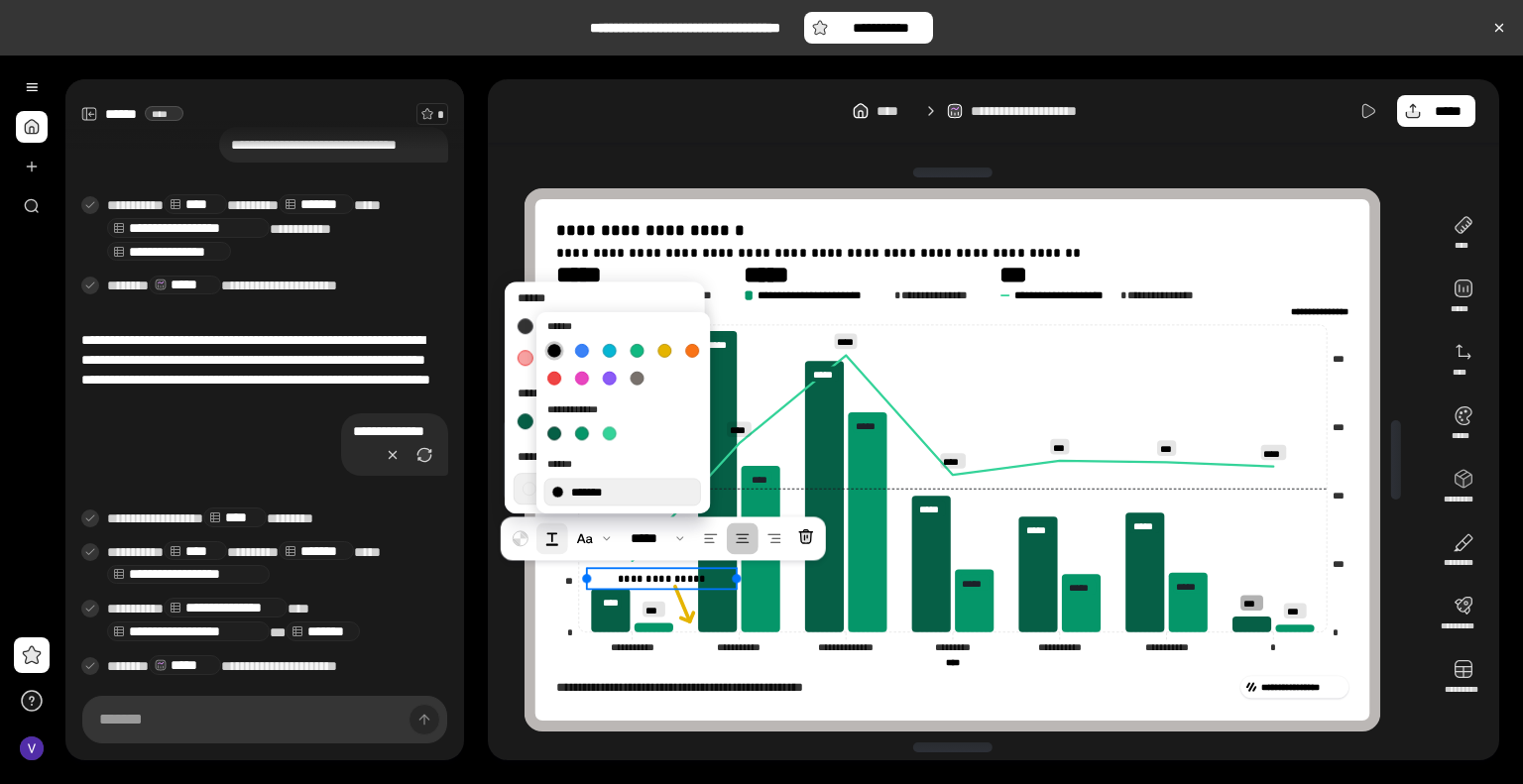 click at bounding box center [552, 538] 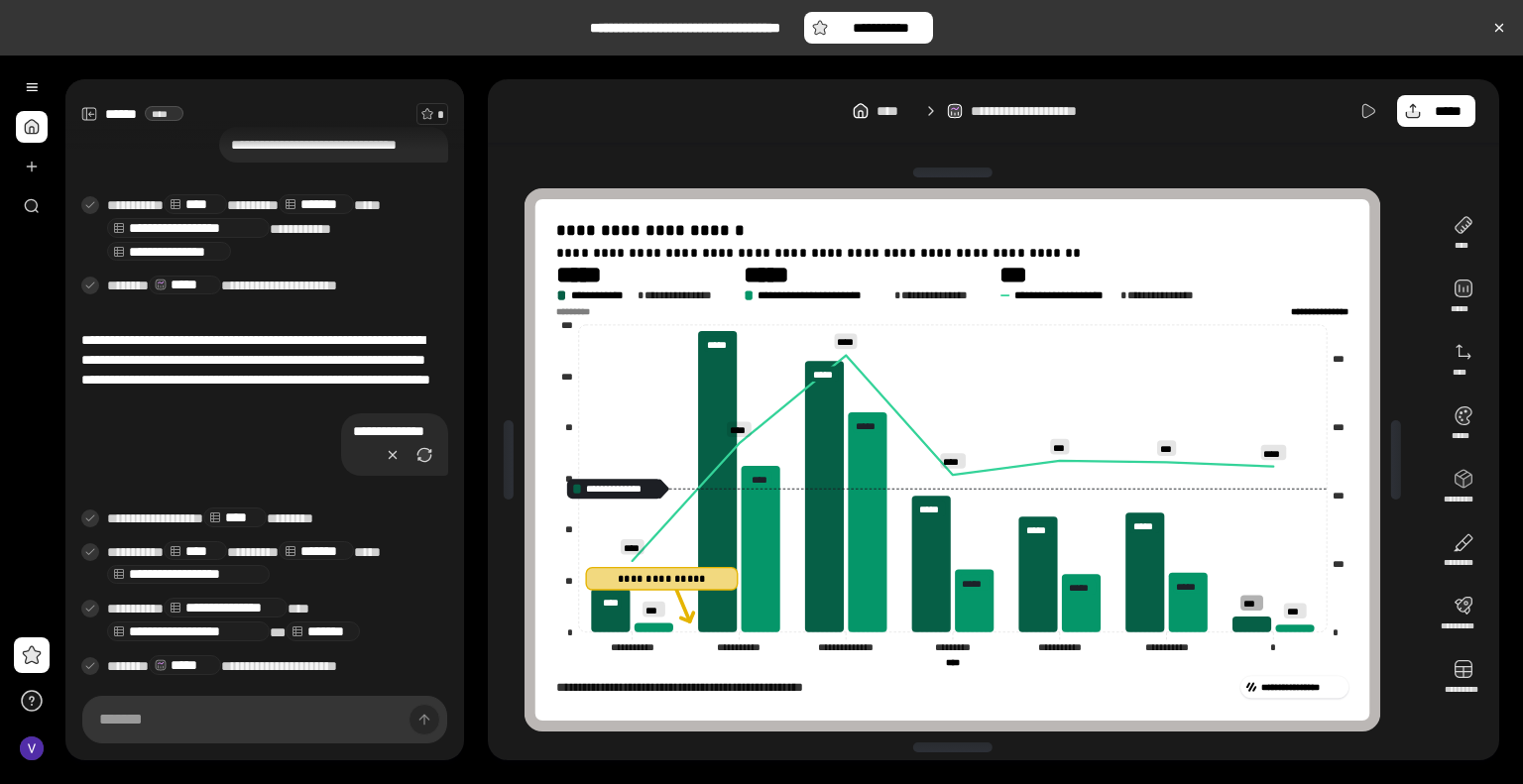 click on "**********" 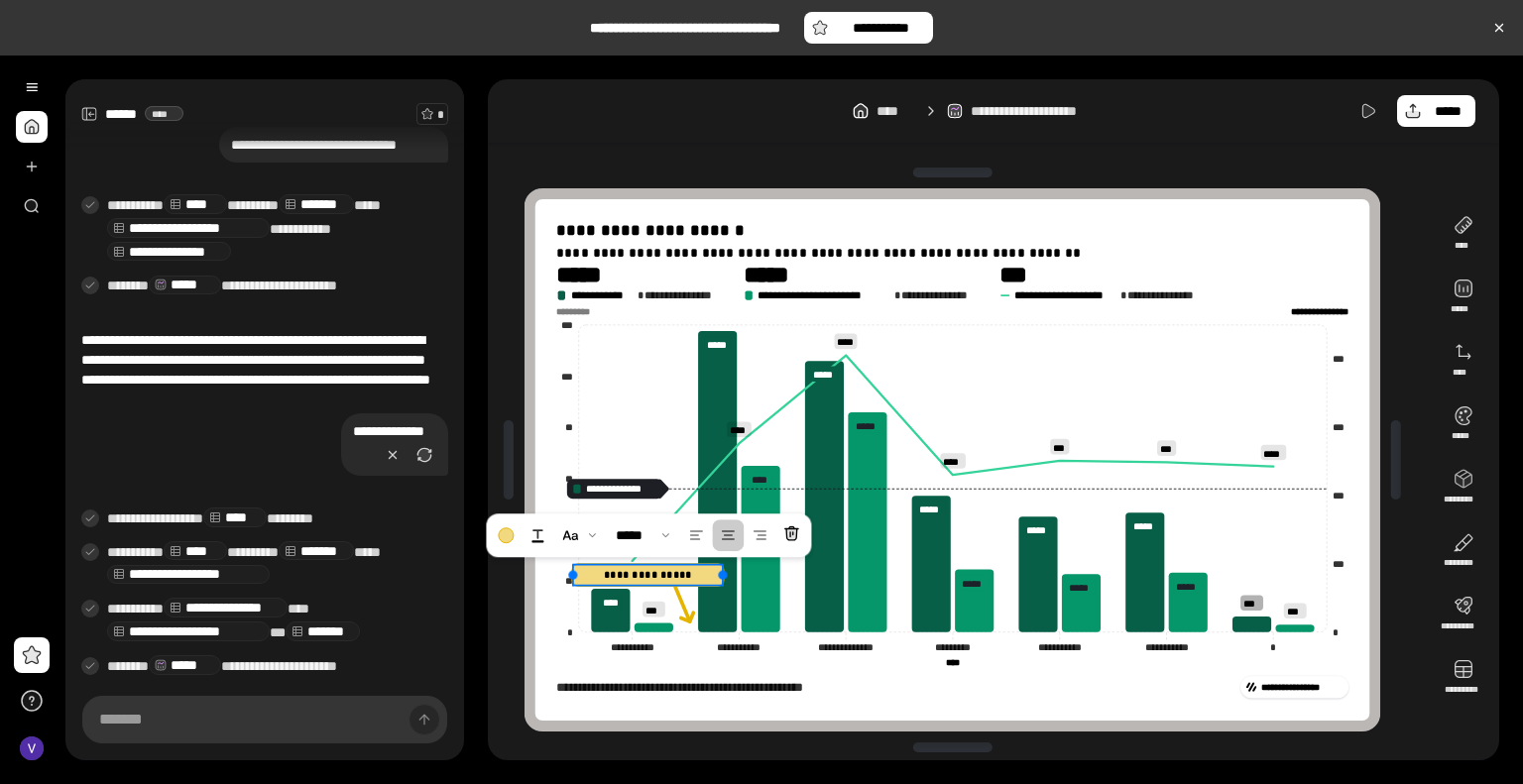 drag, startPoint x: 714, startPoint y: 576, endPoint x: 699, endPoint y: 572, distance: 15.524175 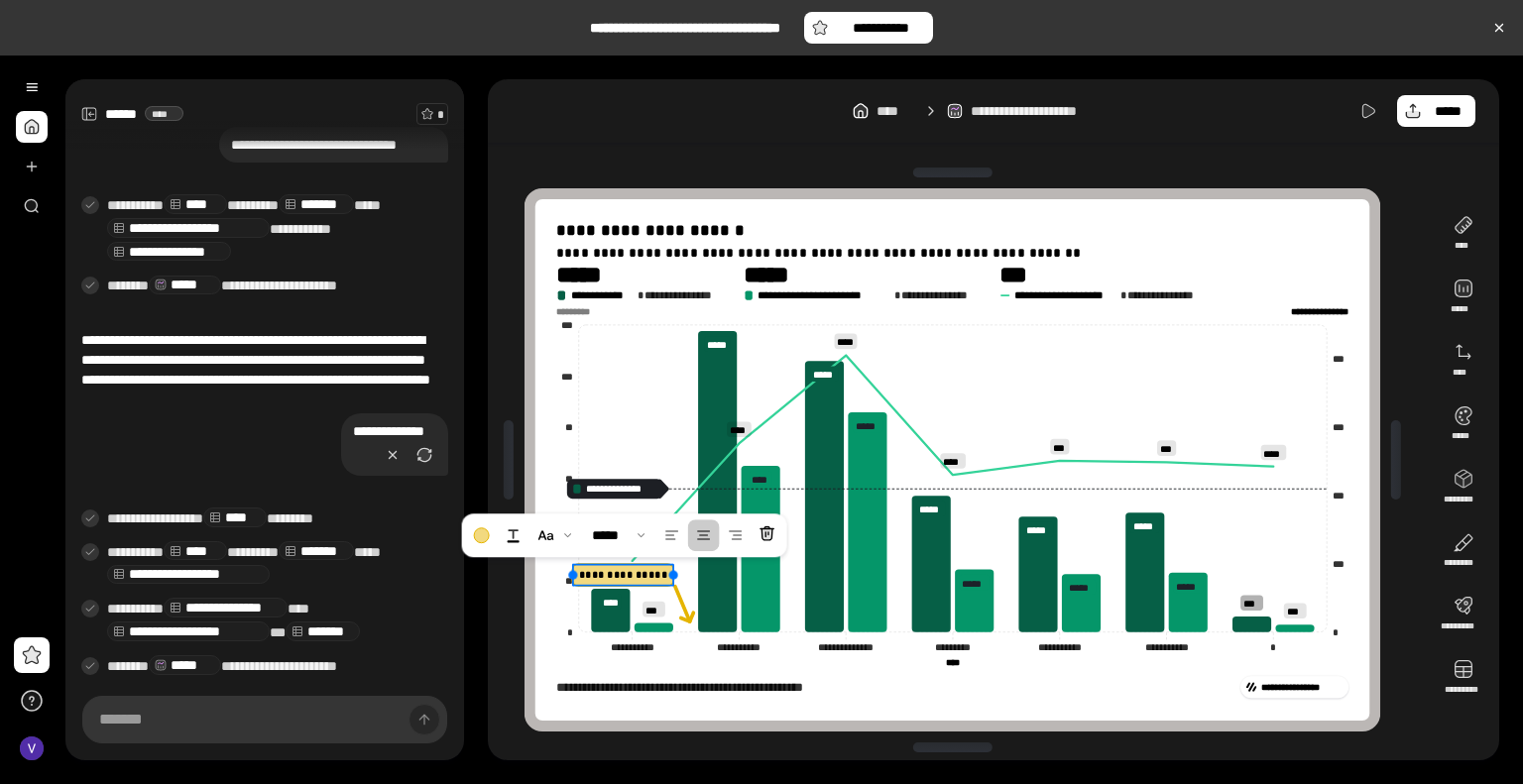 drag, startPoint x: 726, startPoint y: 575, endPoint x: 671, endPoint y: 578, distance: 55.081757 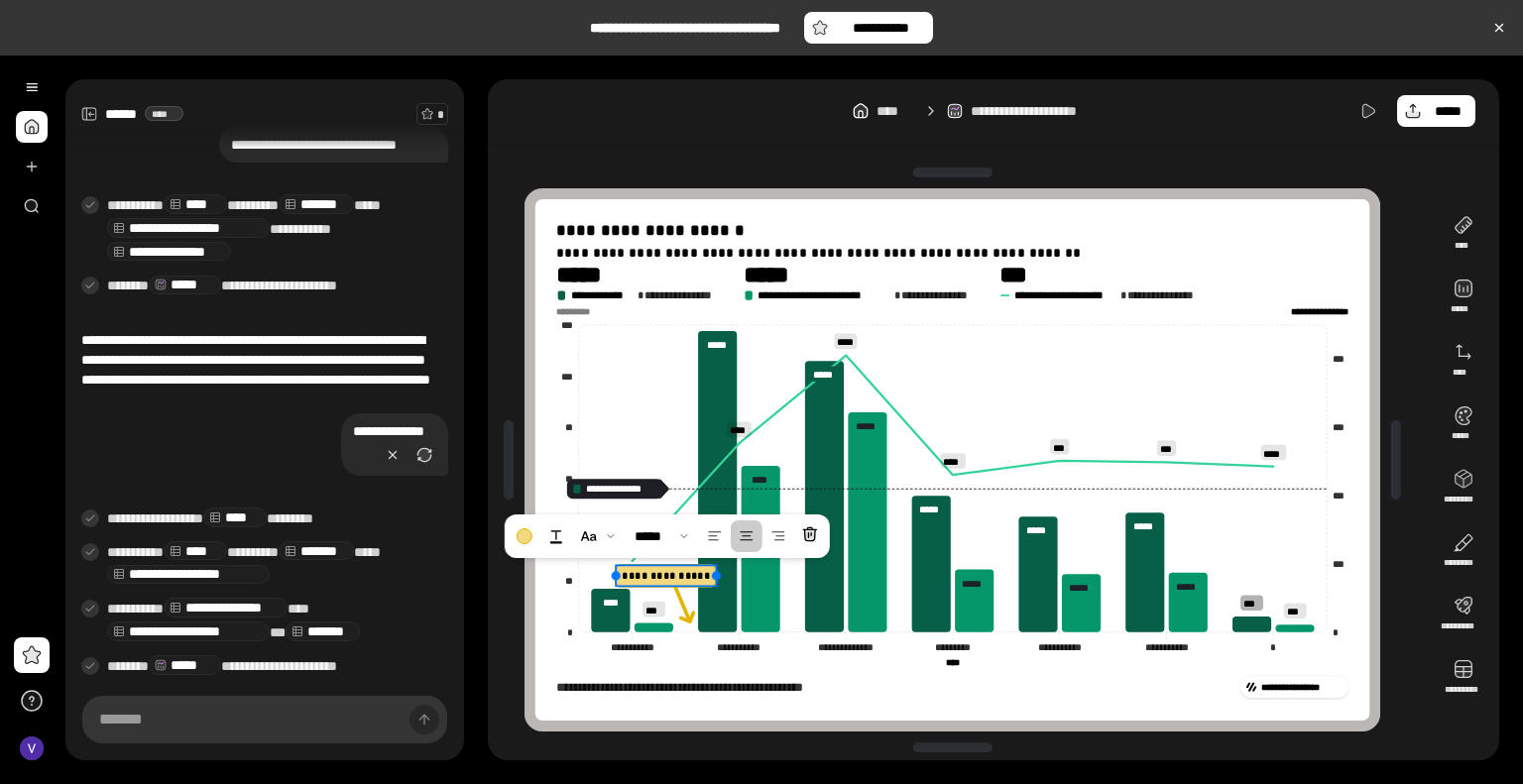 click on "**********" 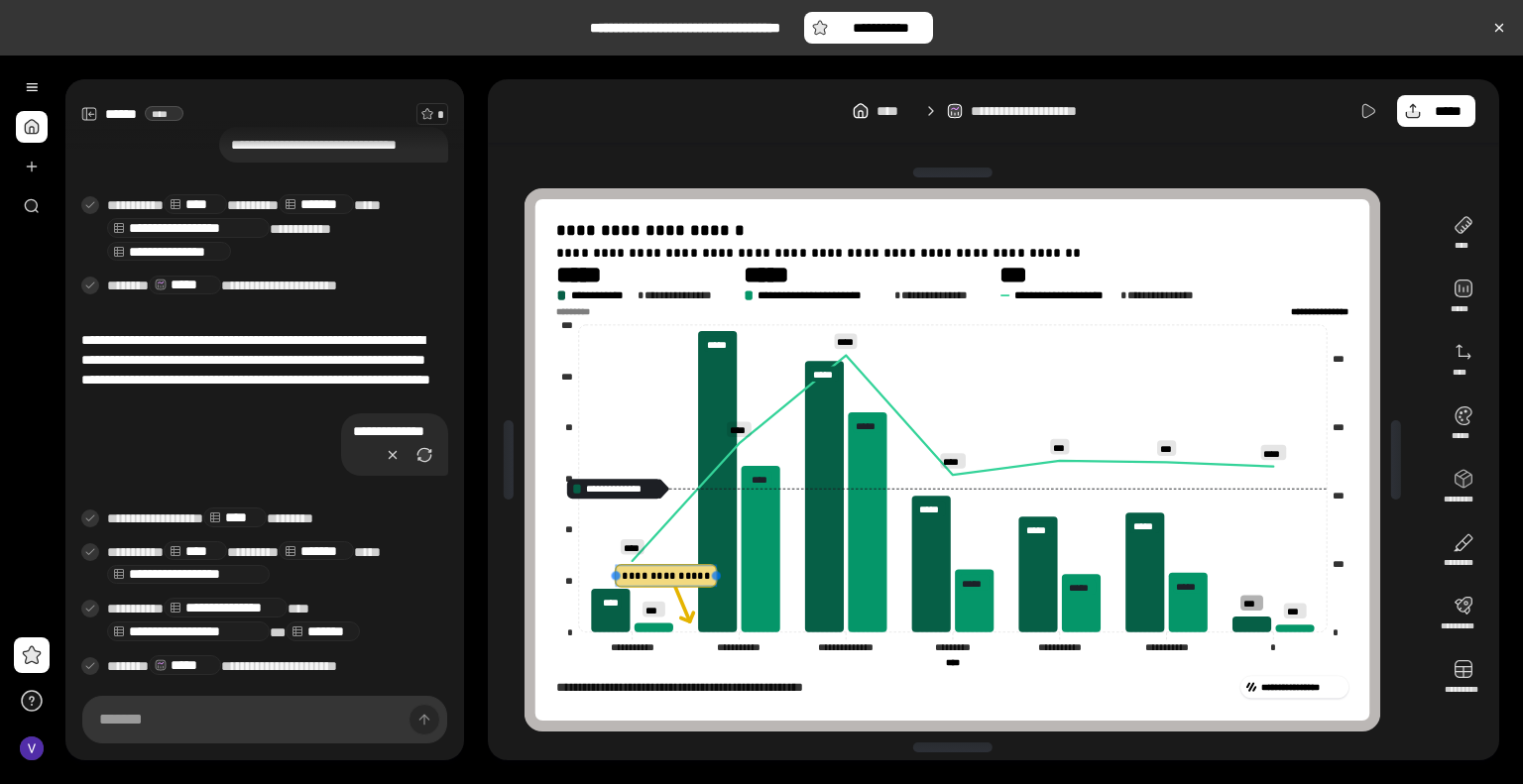 click on "**********" at bounding box center [665, 574] 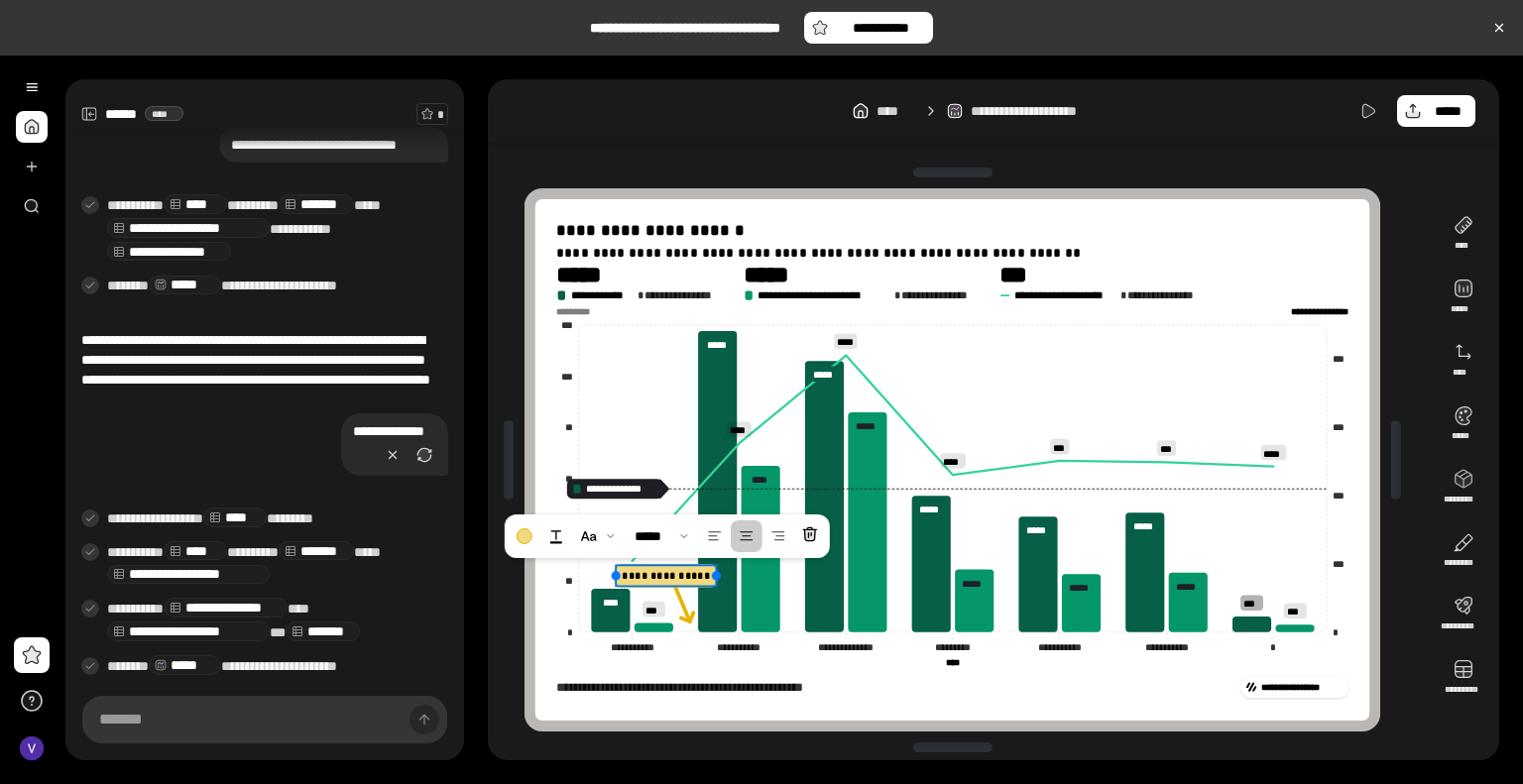 click on "**********" at bounding box center (665, 575) 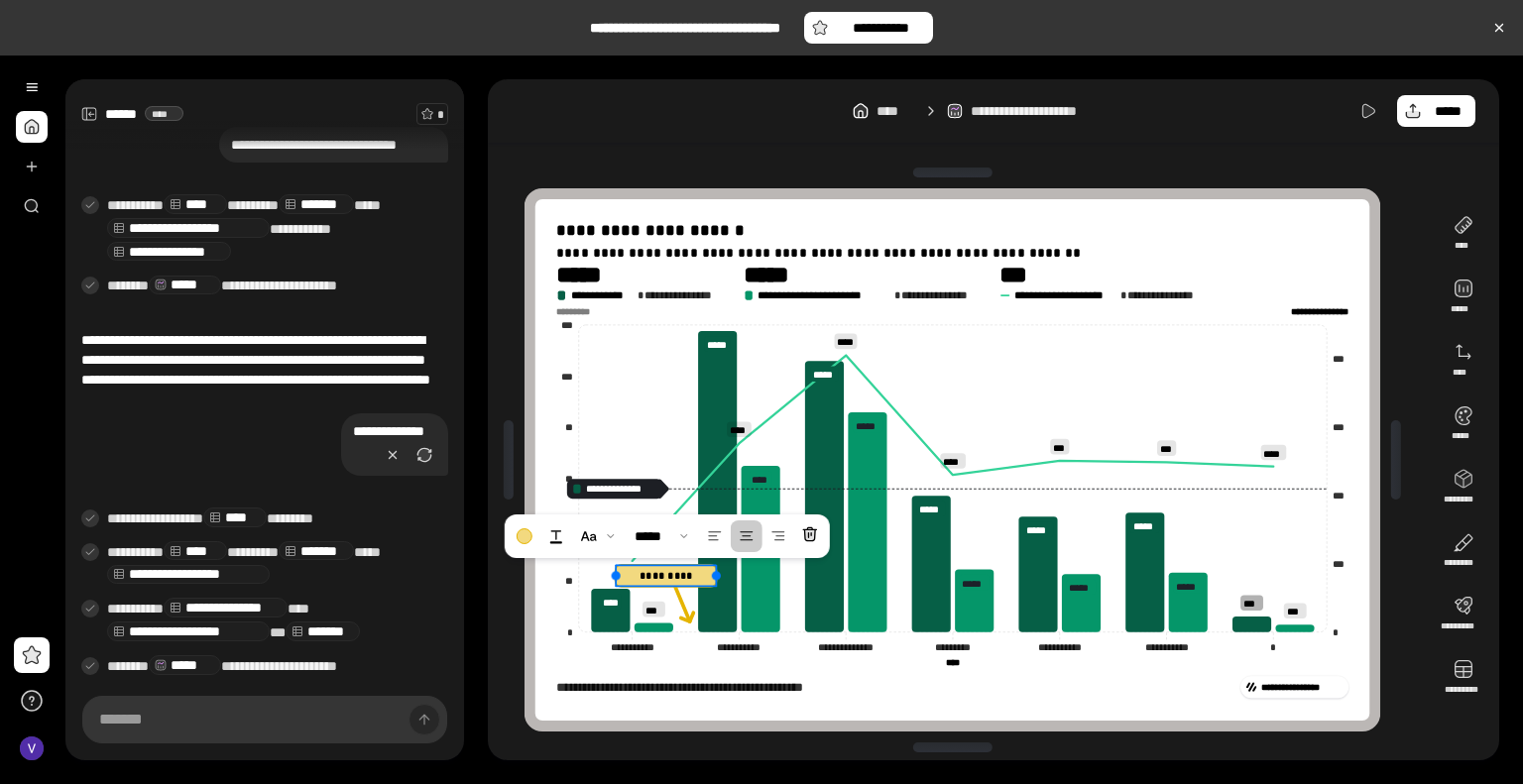 click on "*********" at bounding box center [666, 575] 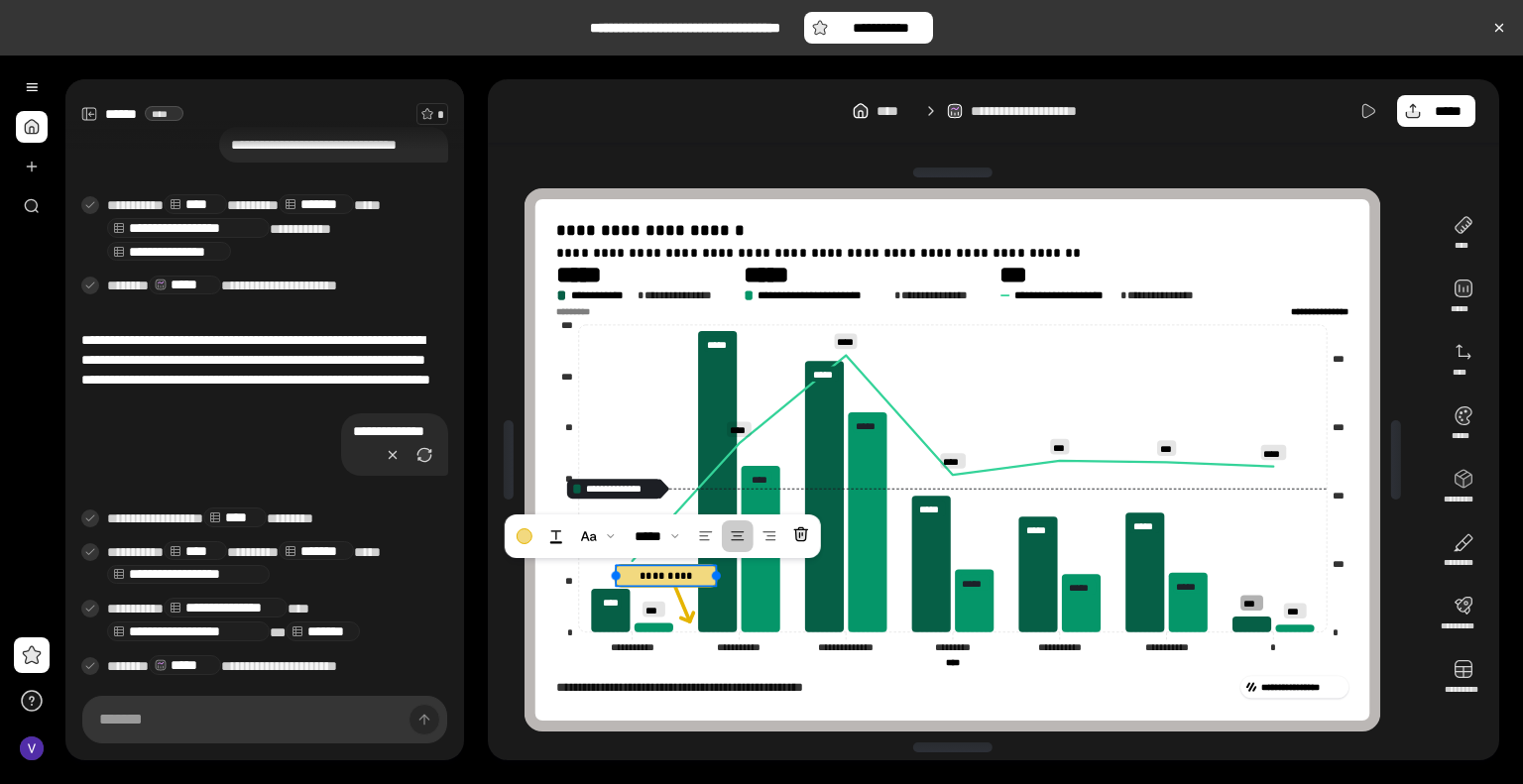 click on "*********" at bounding box center [665, 574] 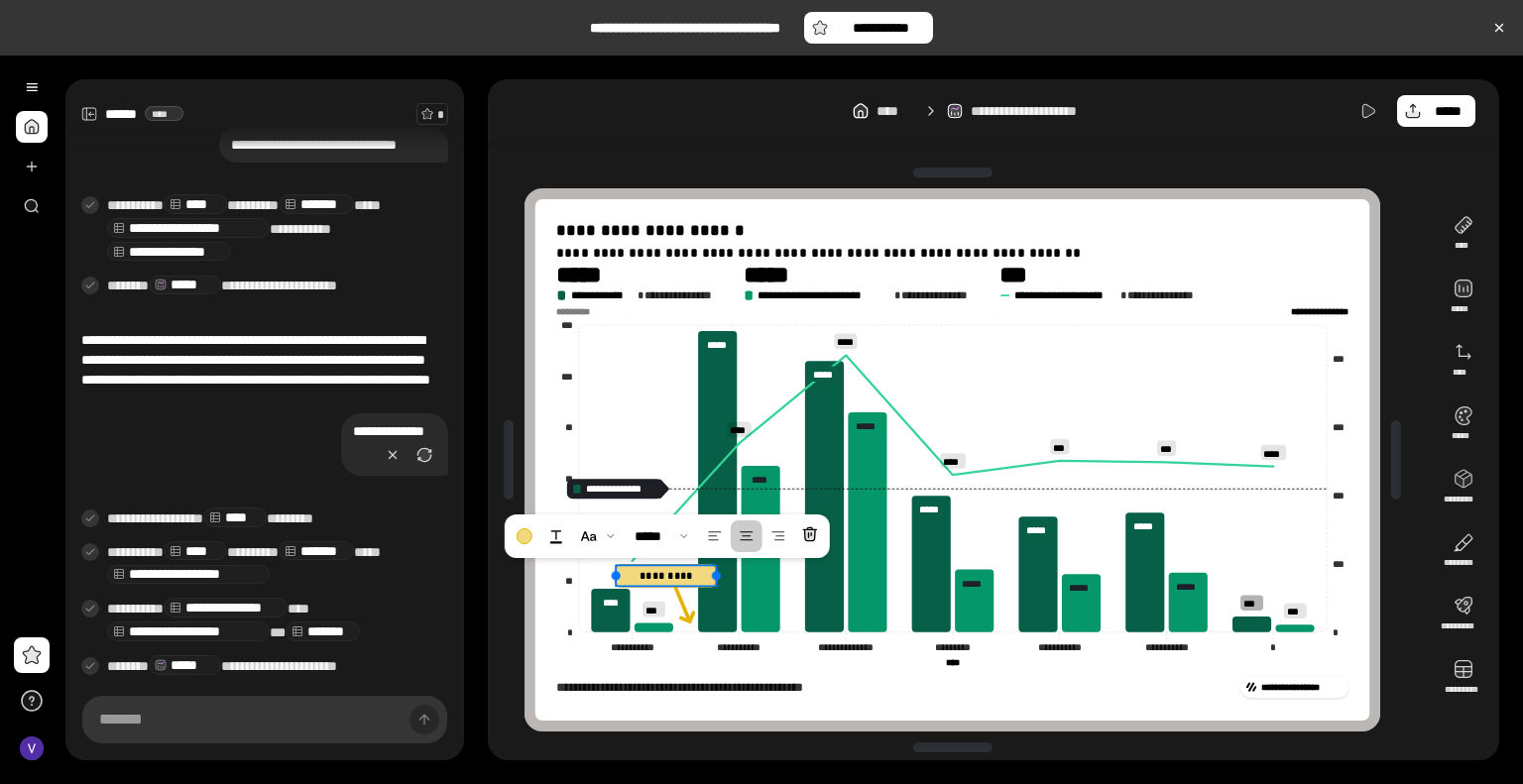 click on "*********" at bounding box center [666, 575] 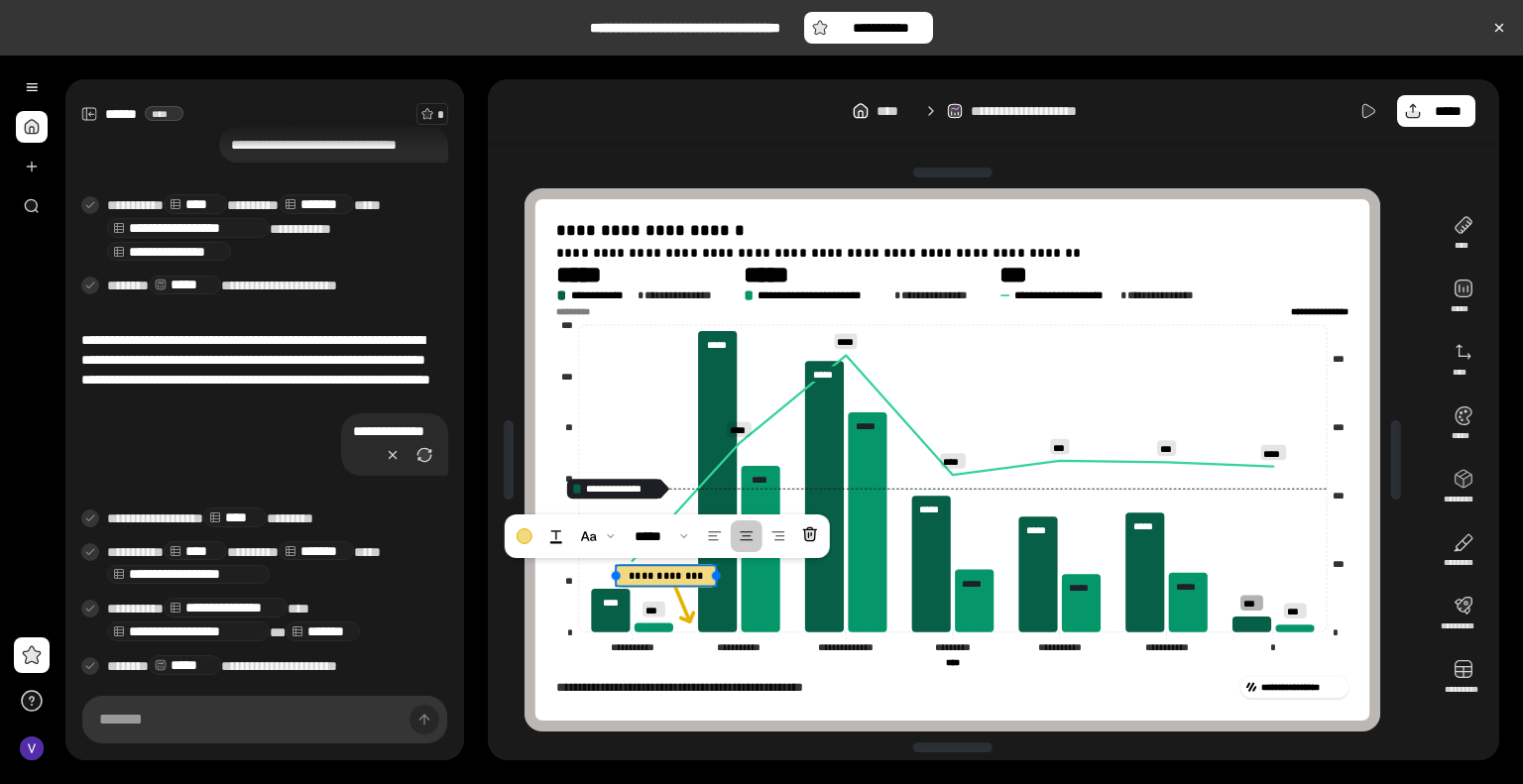 click on "**********" 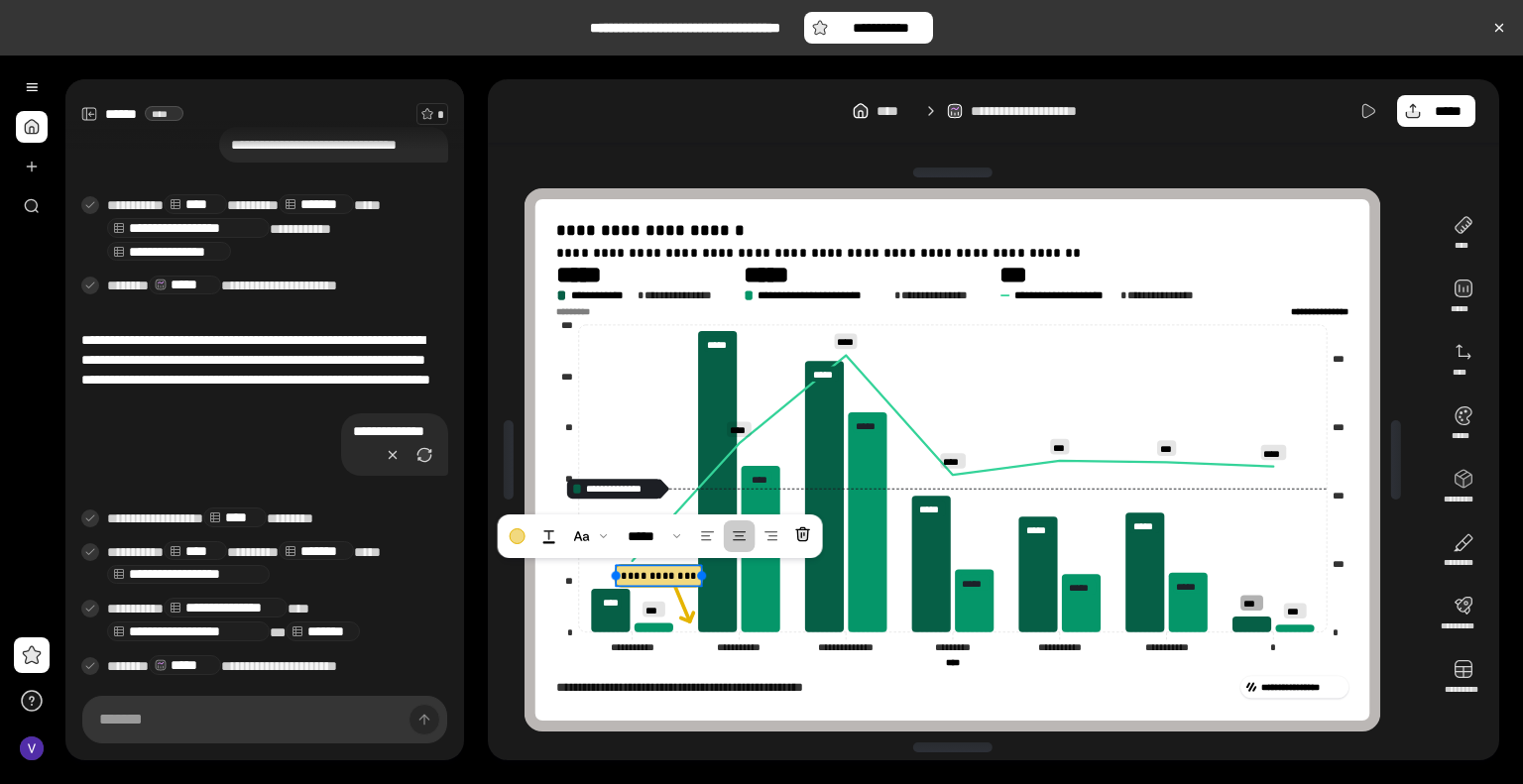 drag, startPoint x: 718, startPoint y: 574, endPoint x: 702, endPoint y: 575, distance: 16.03122 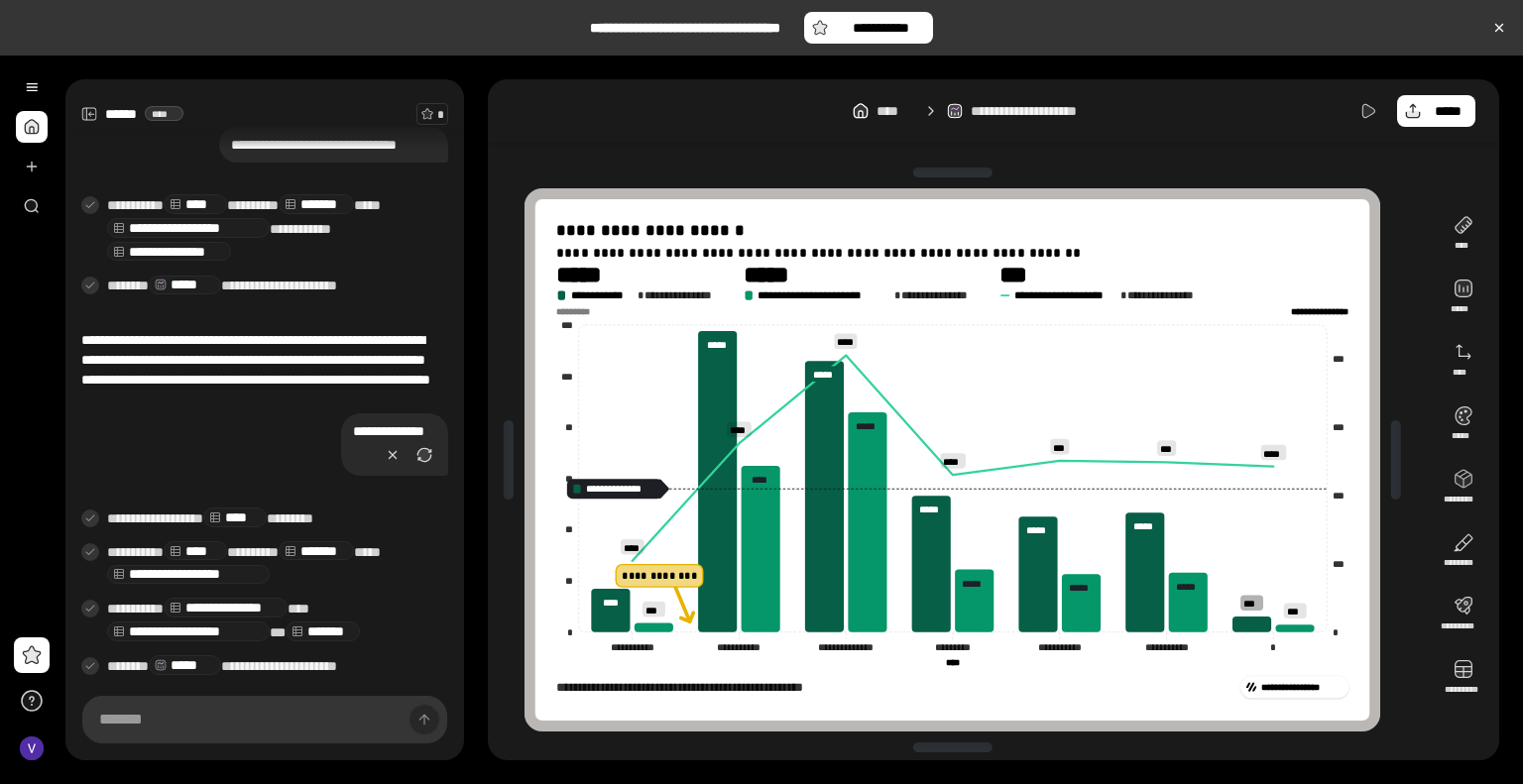 click on "**********" 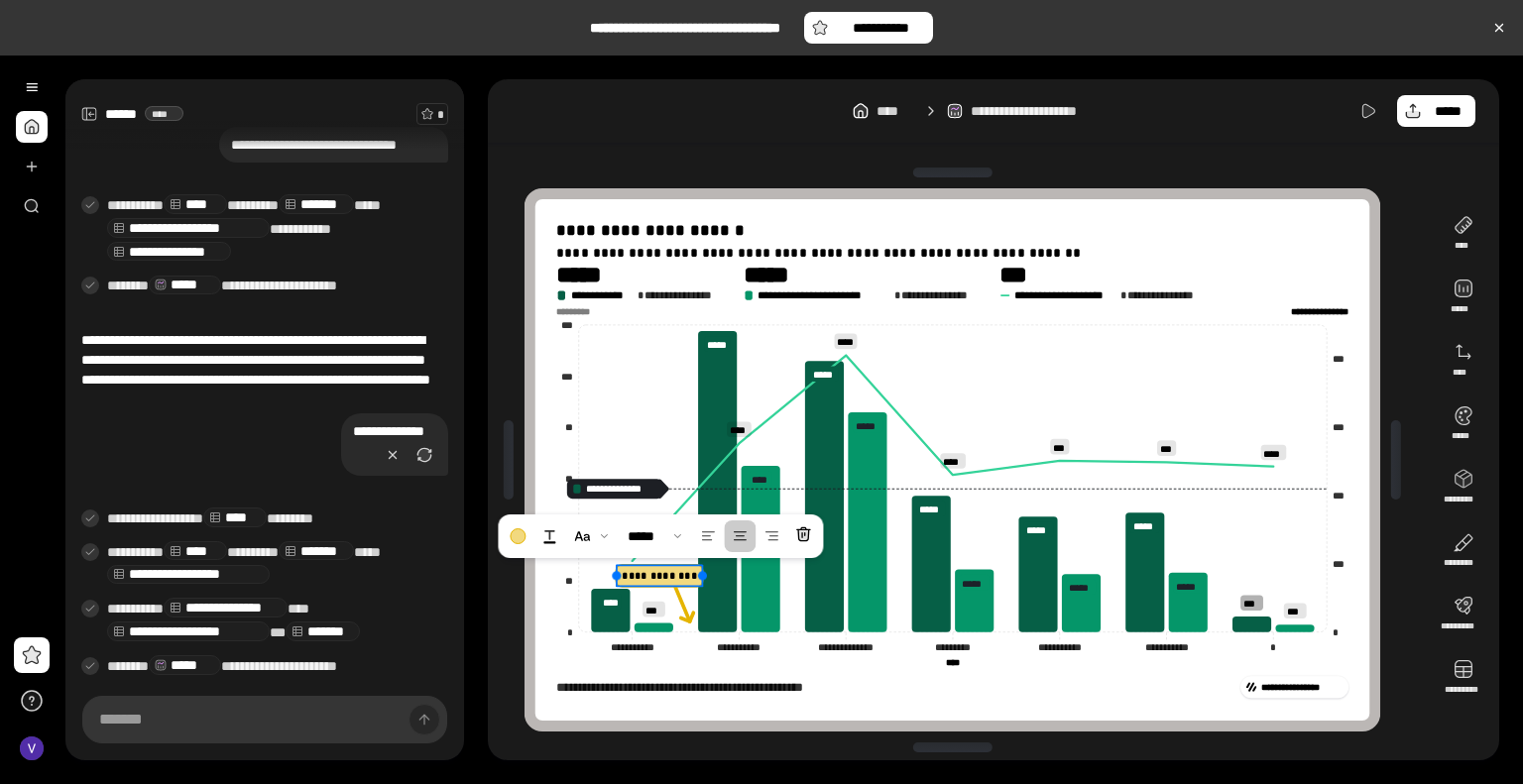 click on "**********" at bounding box center [659, 574] 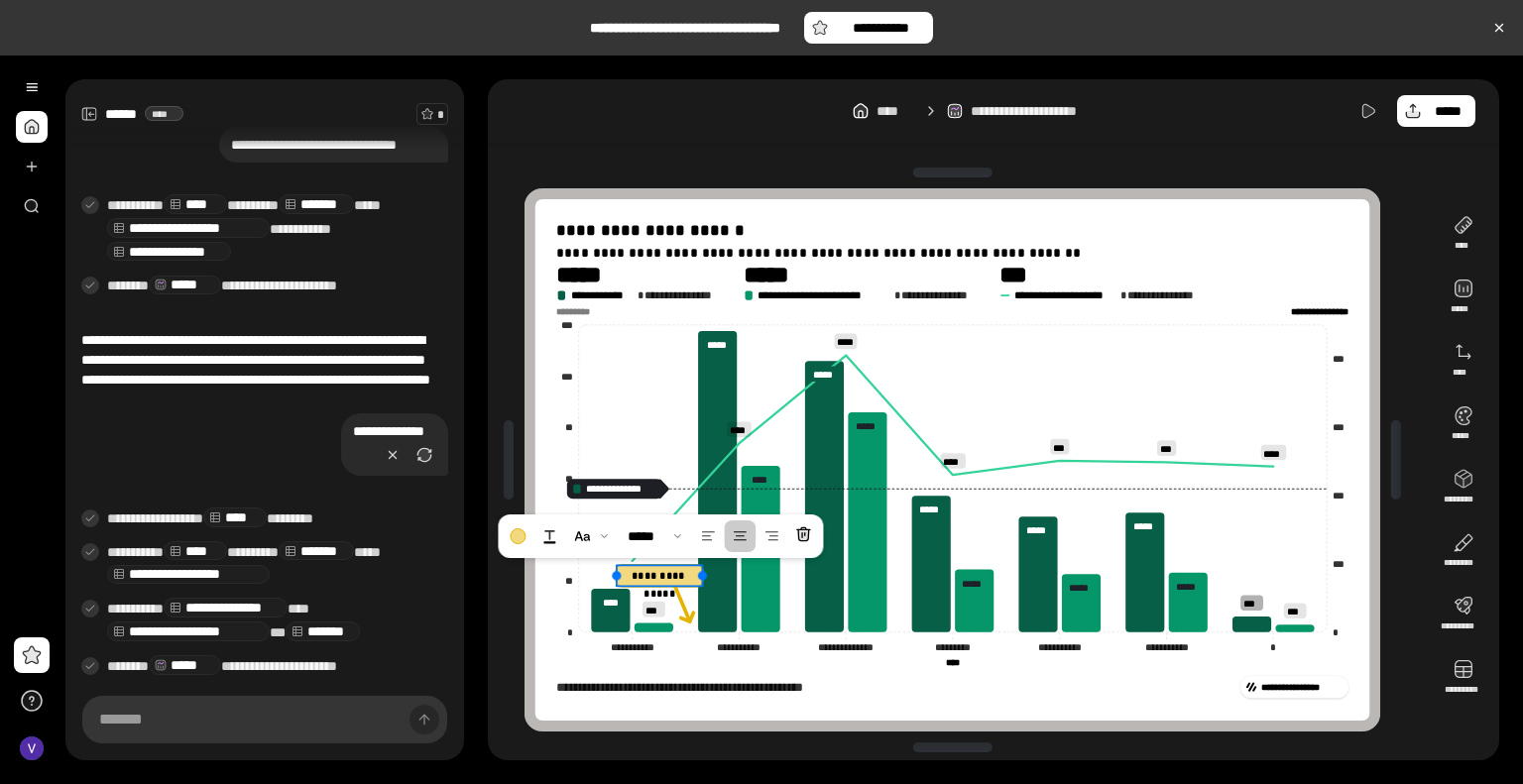 click on "**********" 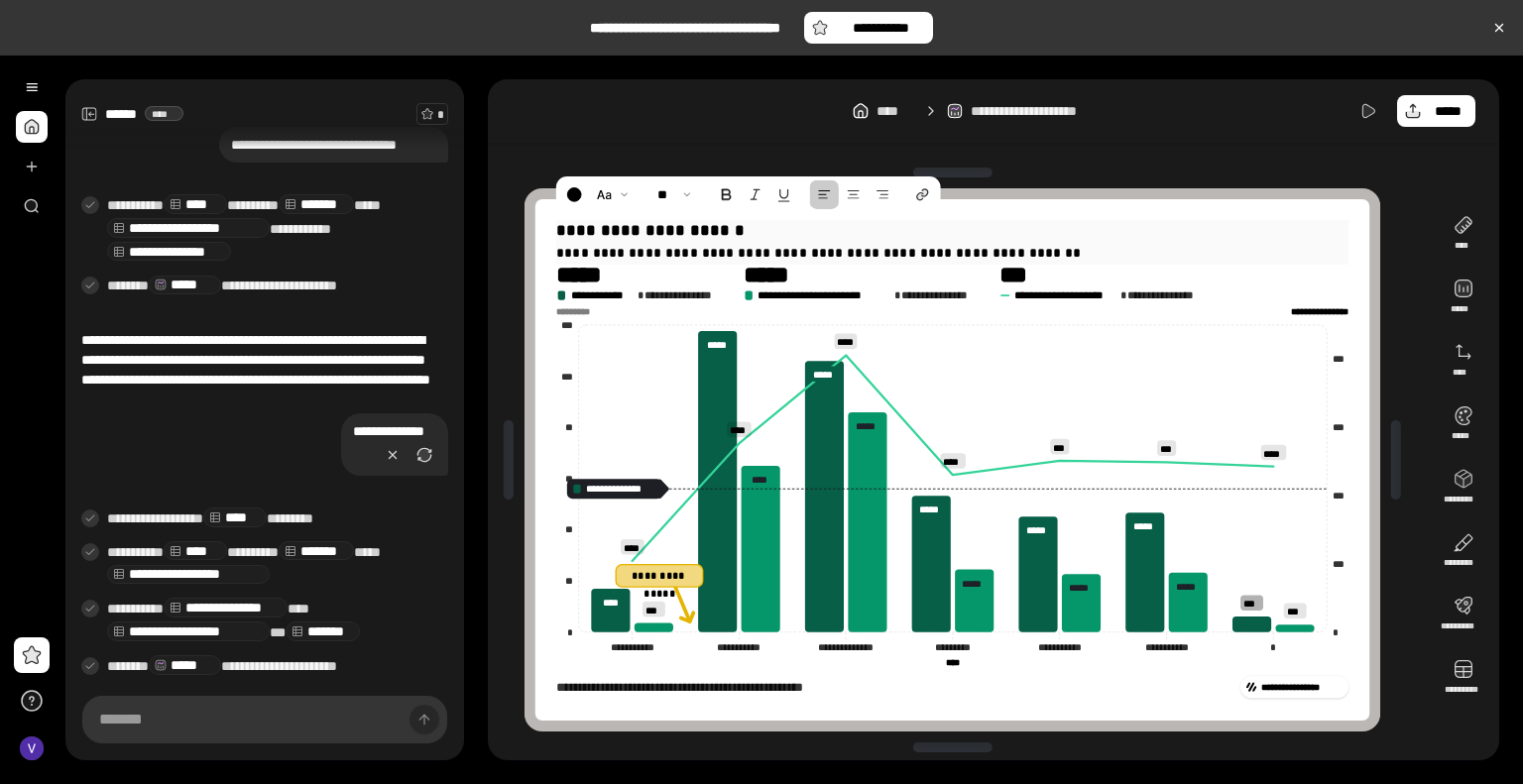 click on "**********" at bounding box center [952, 230] 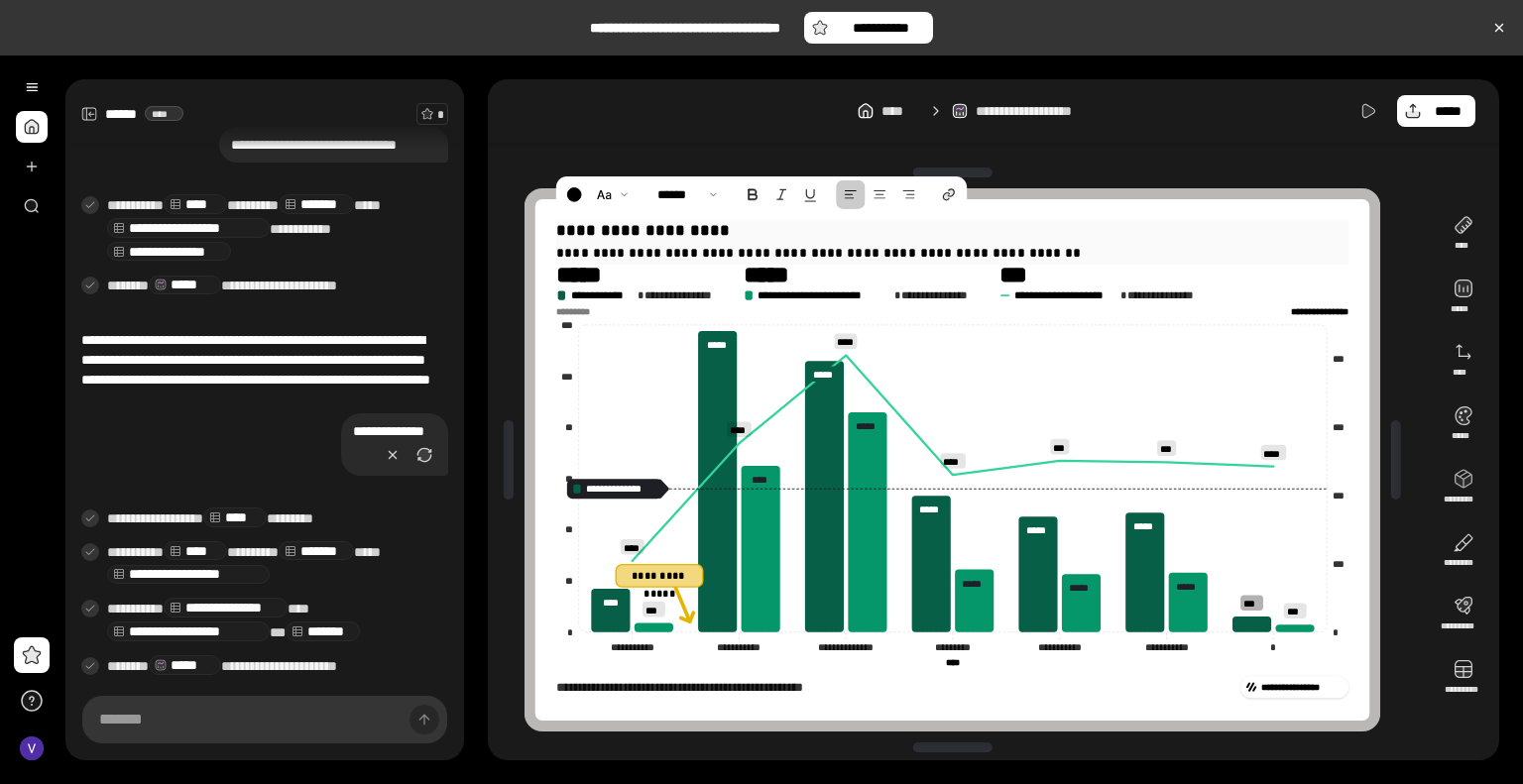 click on "**********" at bounding box center (952, 230) 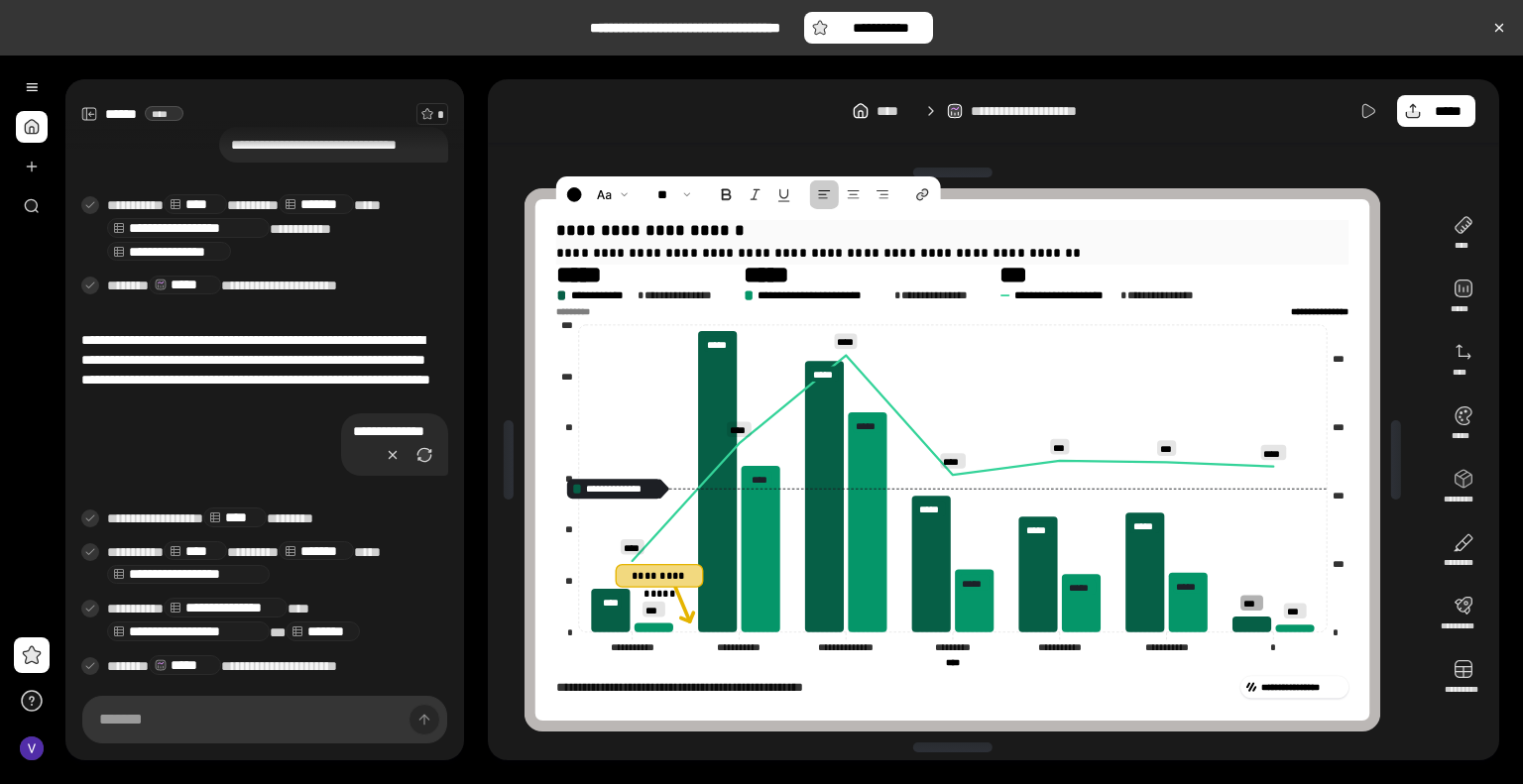 click on "**********" at bounding box center [952, 252] 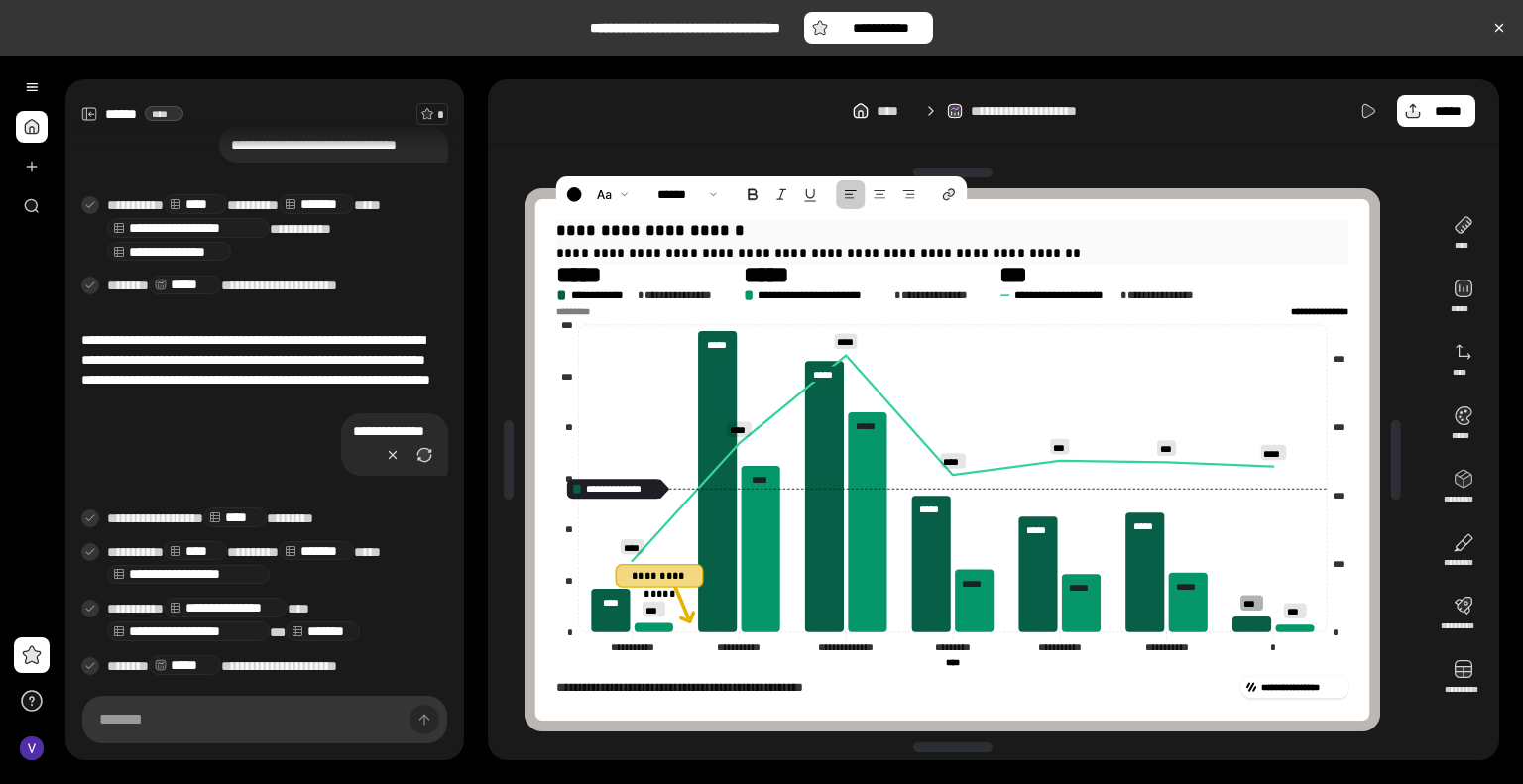 click on "**********" at bounding box center [952, 252] 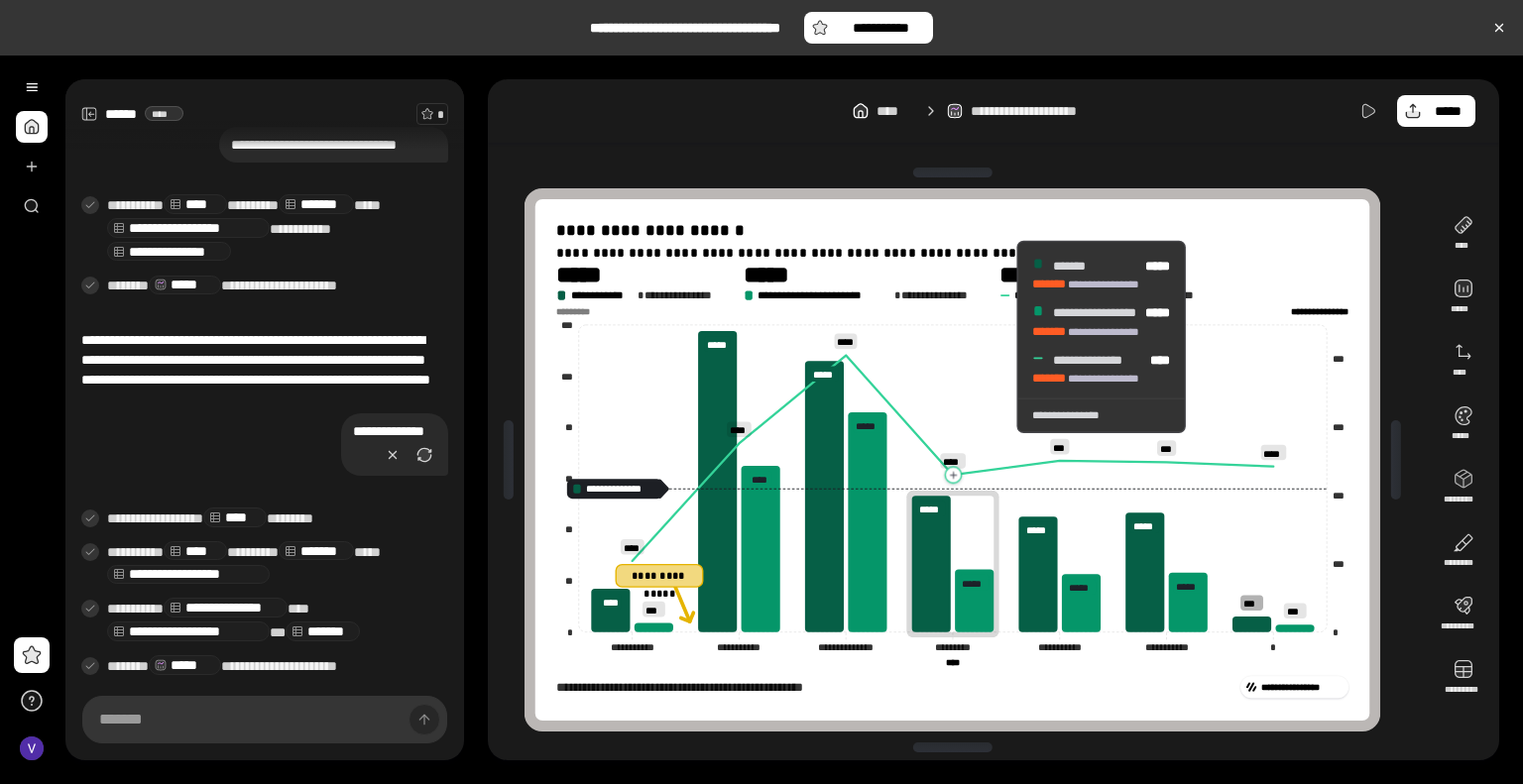 click 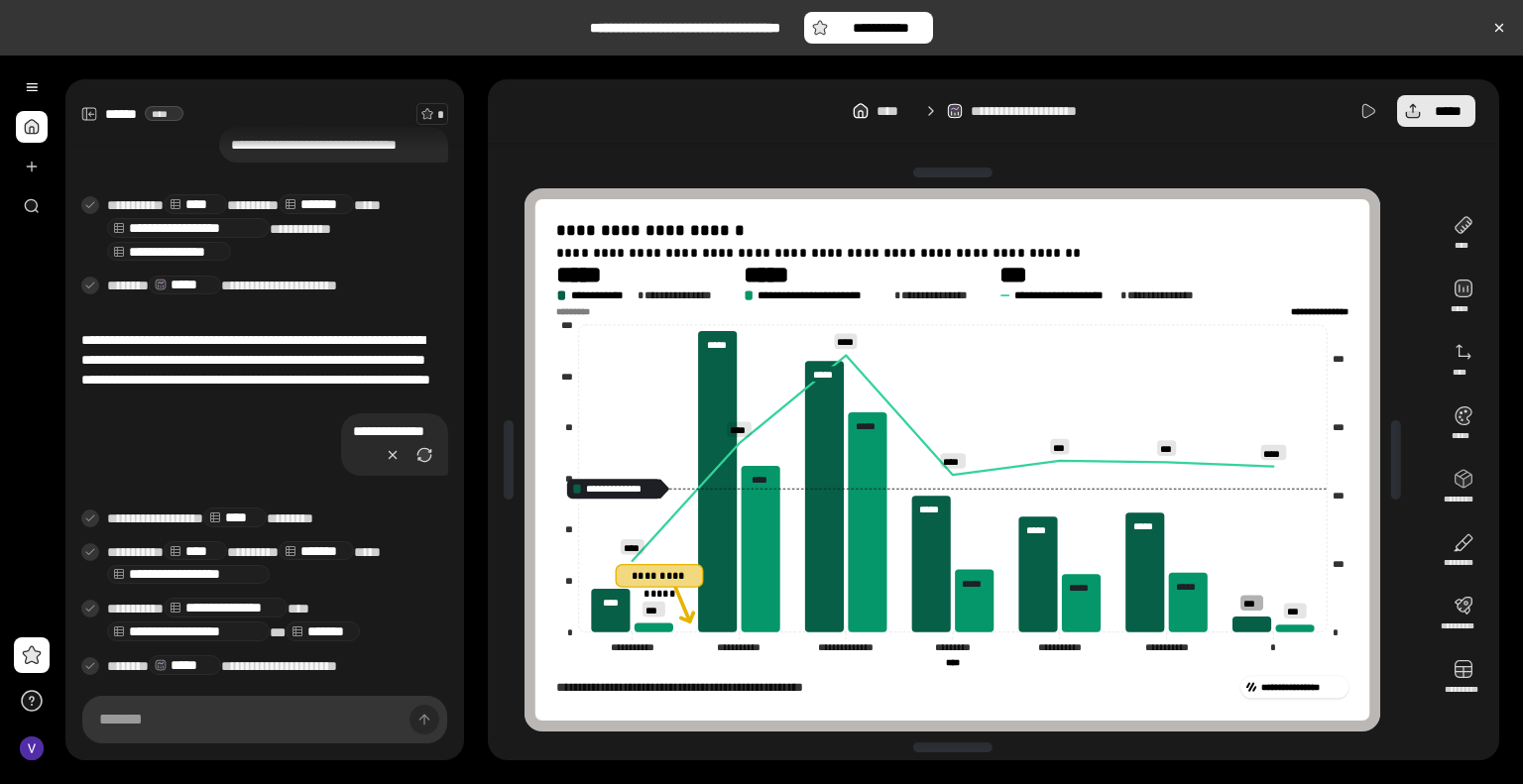 click on "*****" at bounding box center (1436, 111) 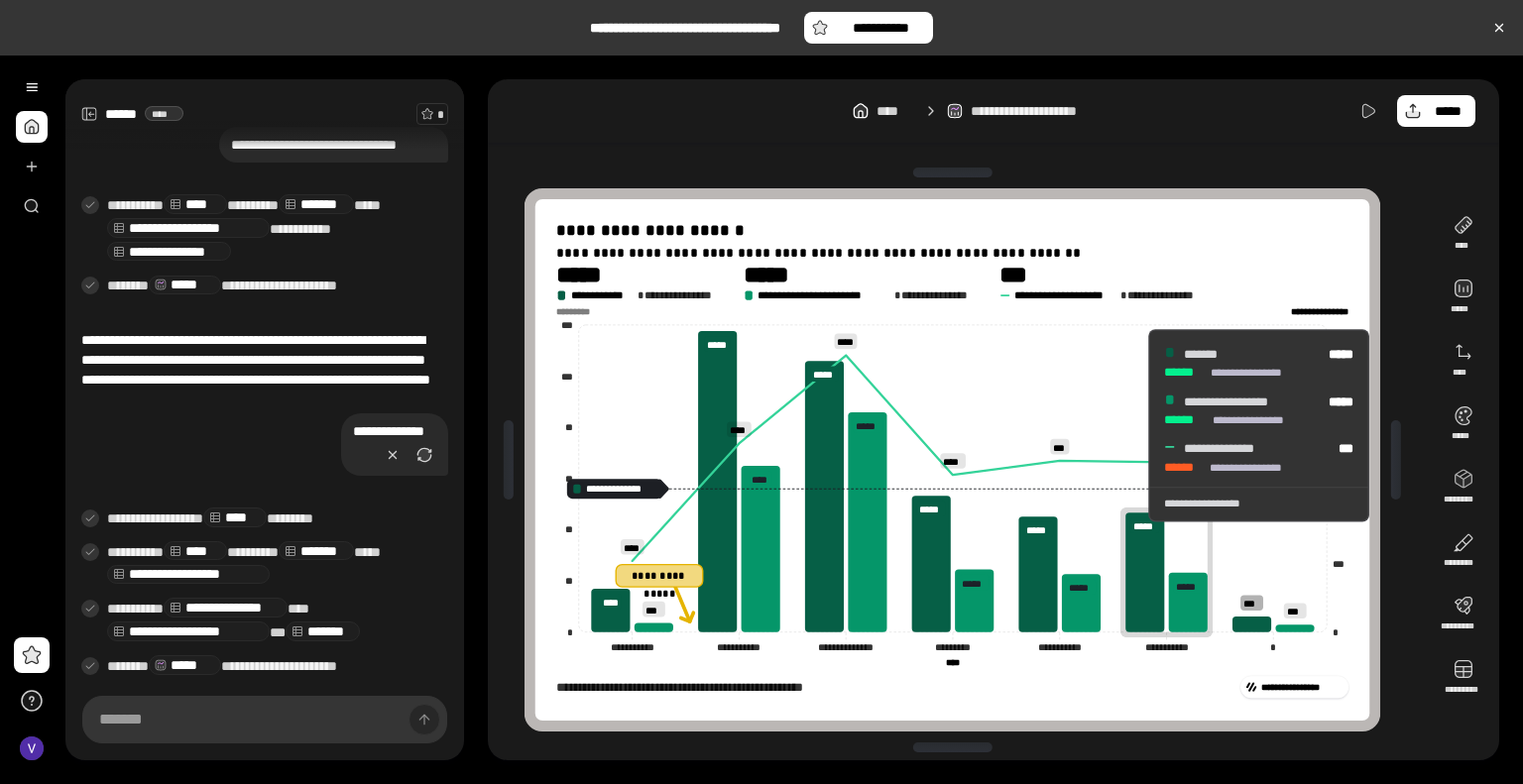 click 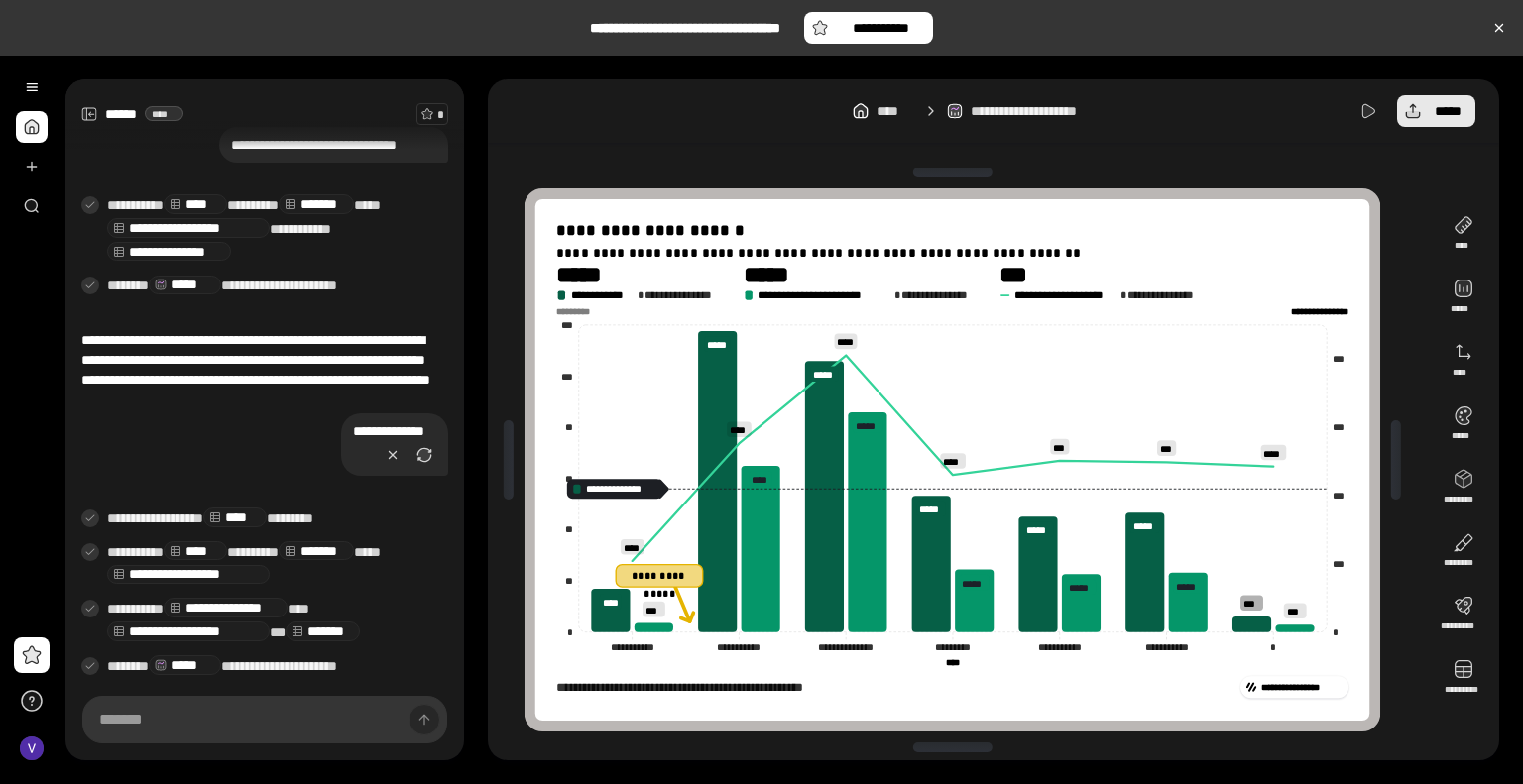 click on "*****" at bounding box center [1436, 111] 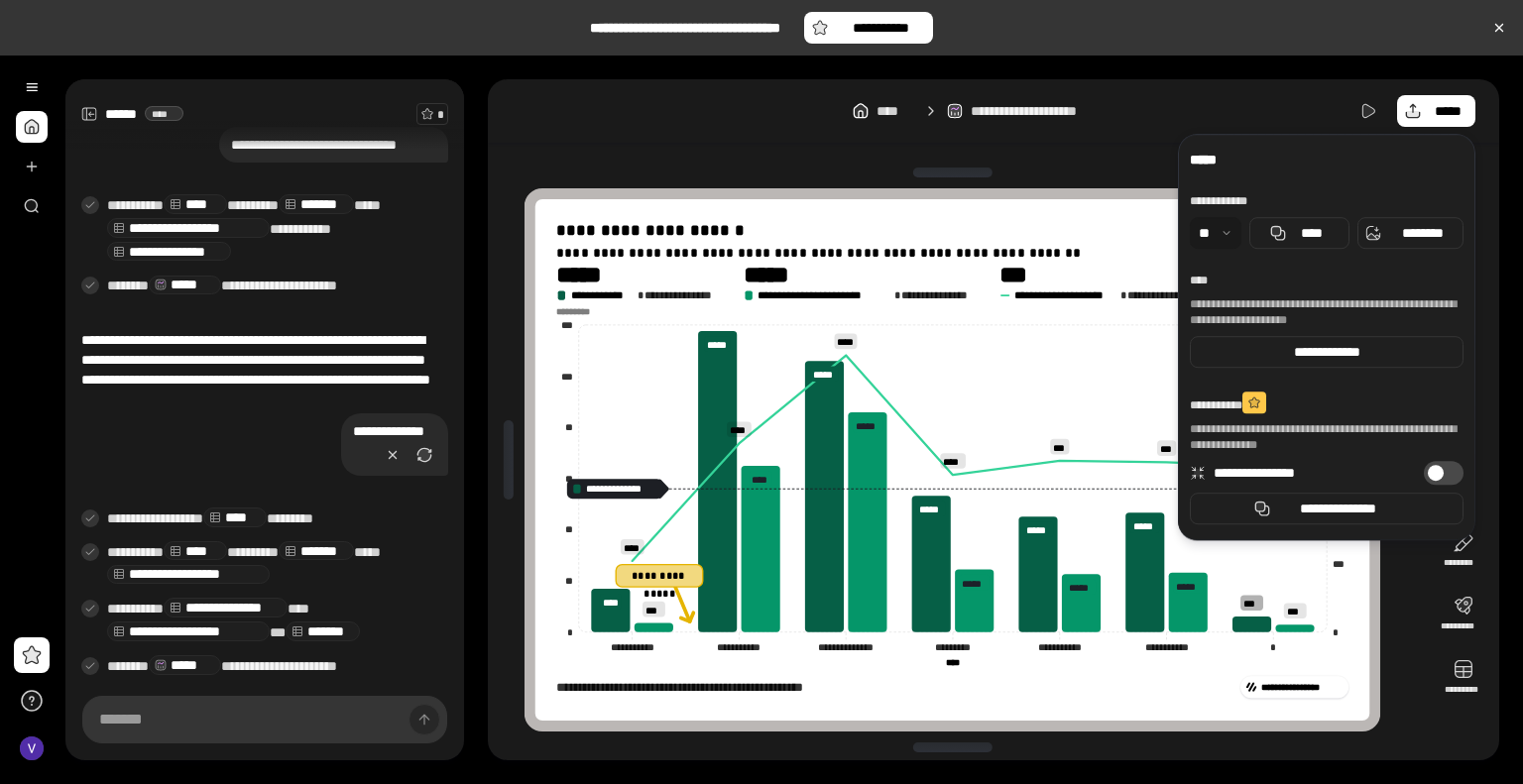 click at bounding box center [1216, 233] 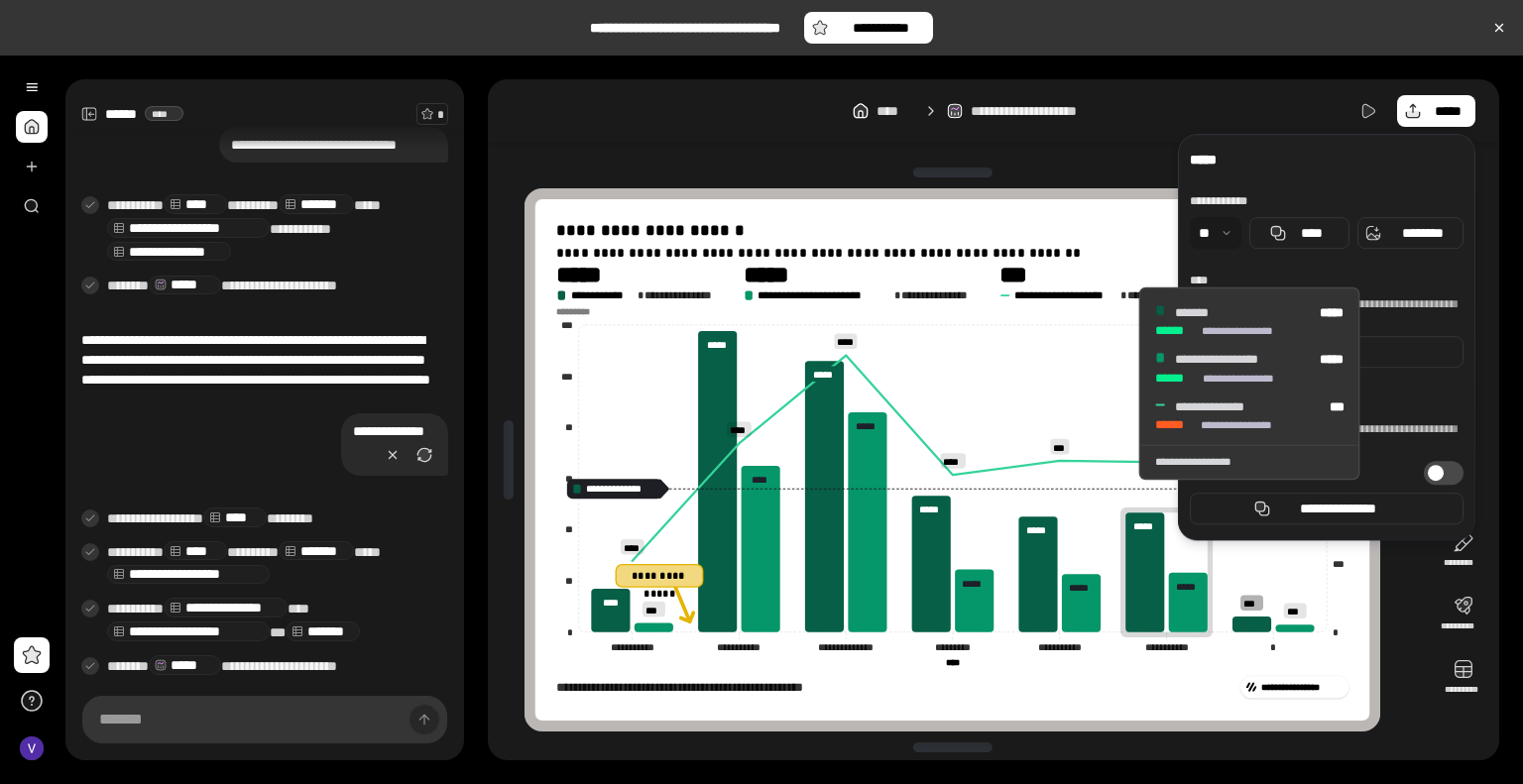 click 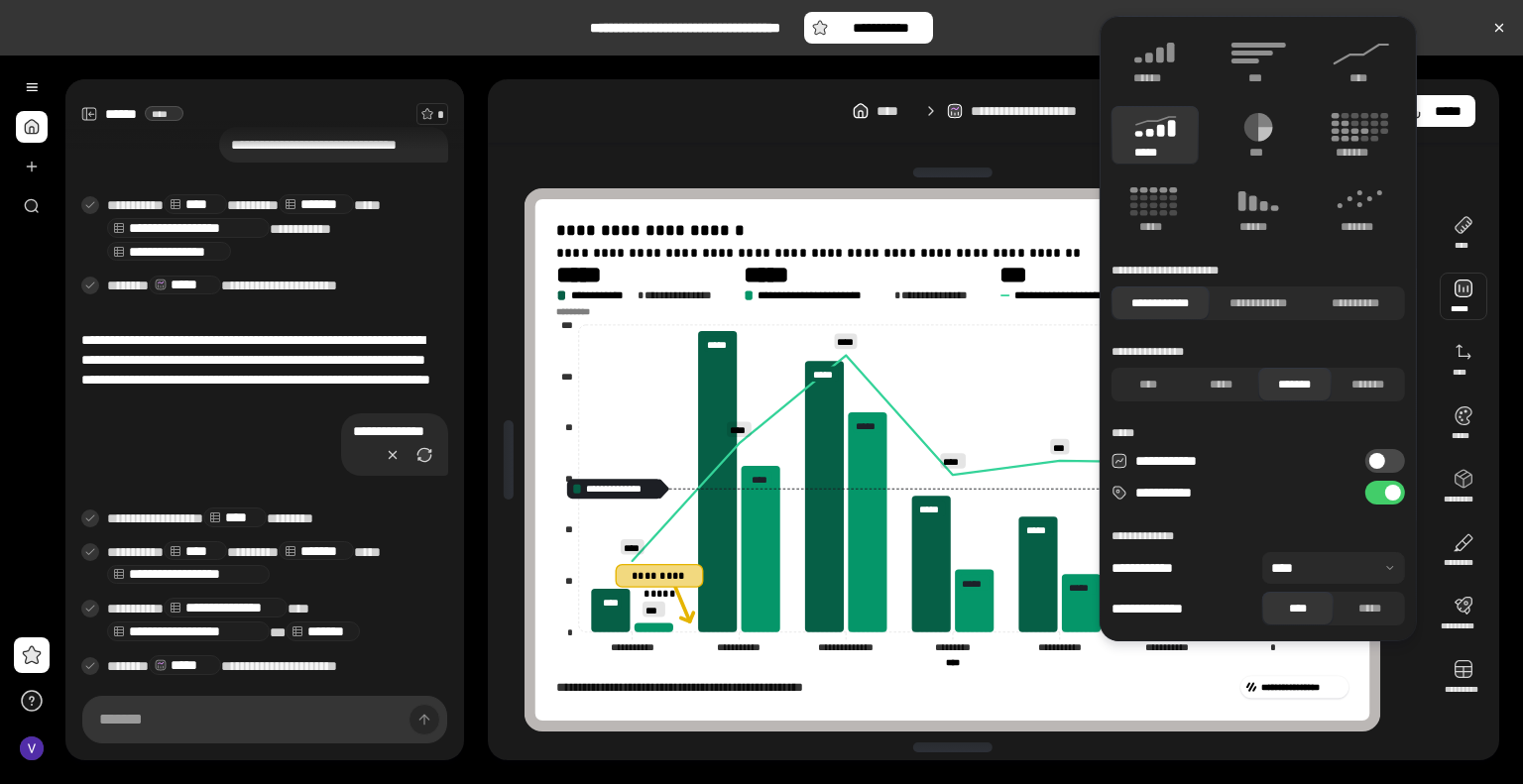 click at bounding box center [1464, 296] 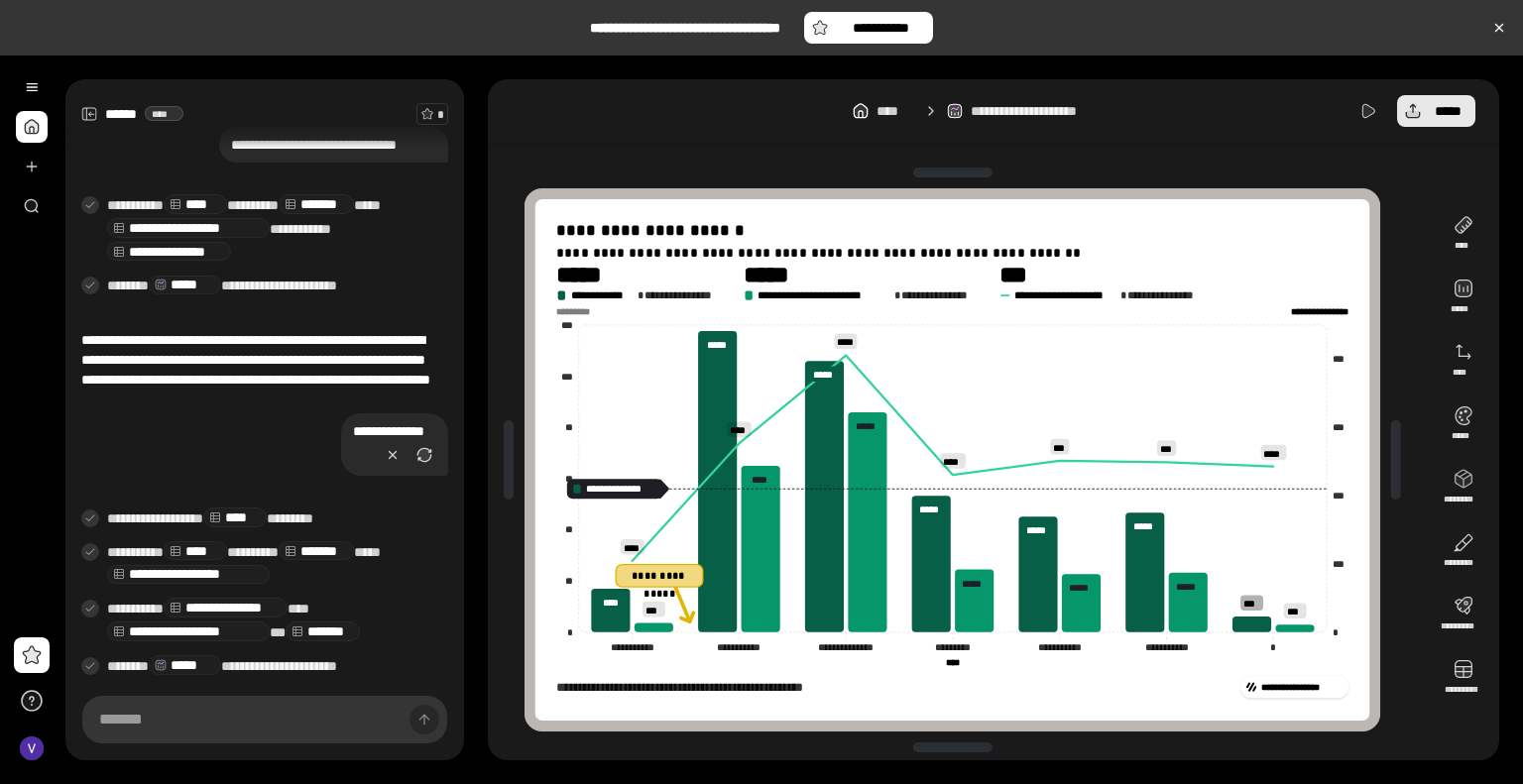 click on "*****" at bounding box center (1448, 111) 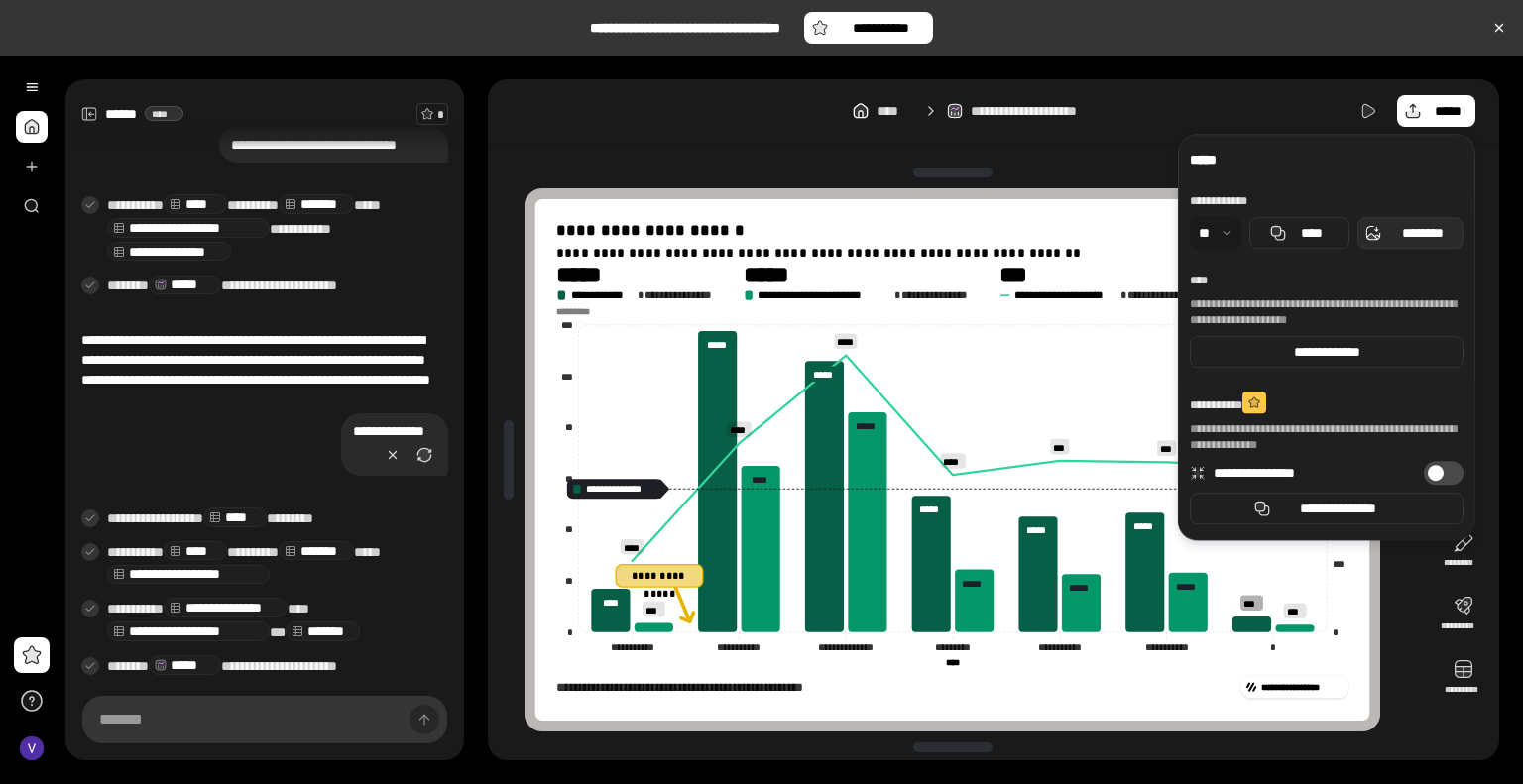 click on "********" at bounding box center [1422, 233] 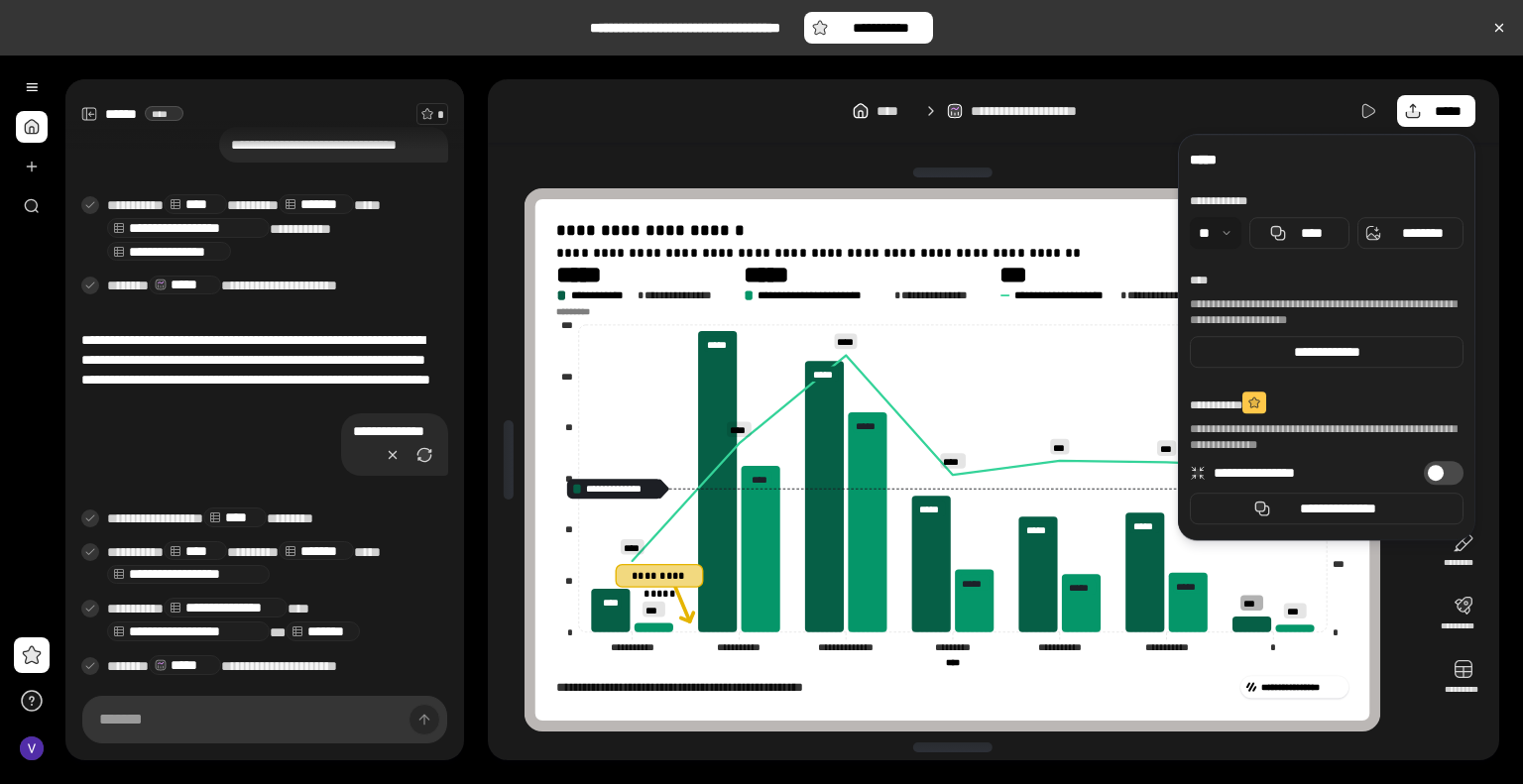 click on "**********" at bounding box center [960, 459] 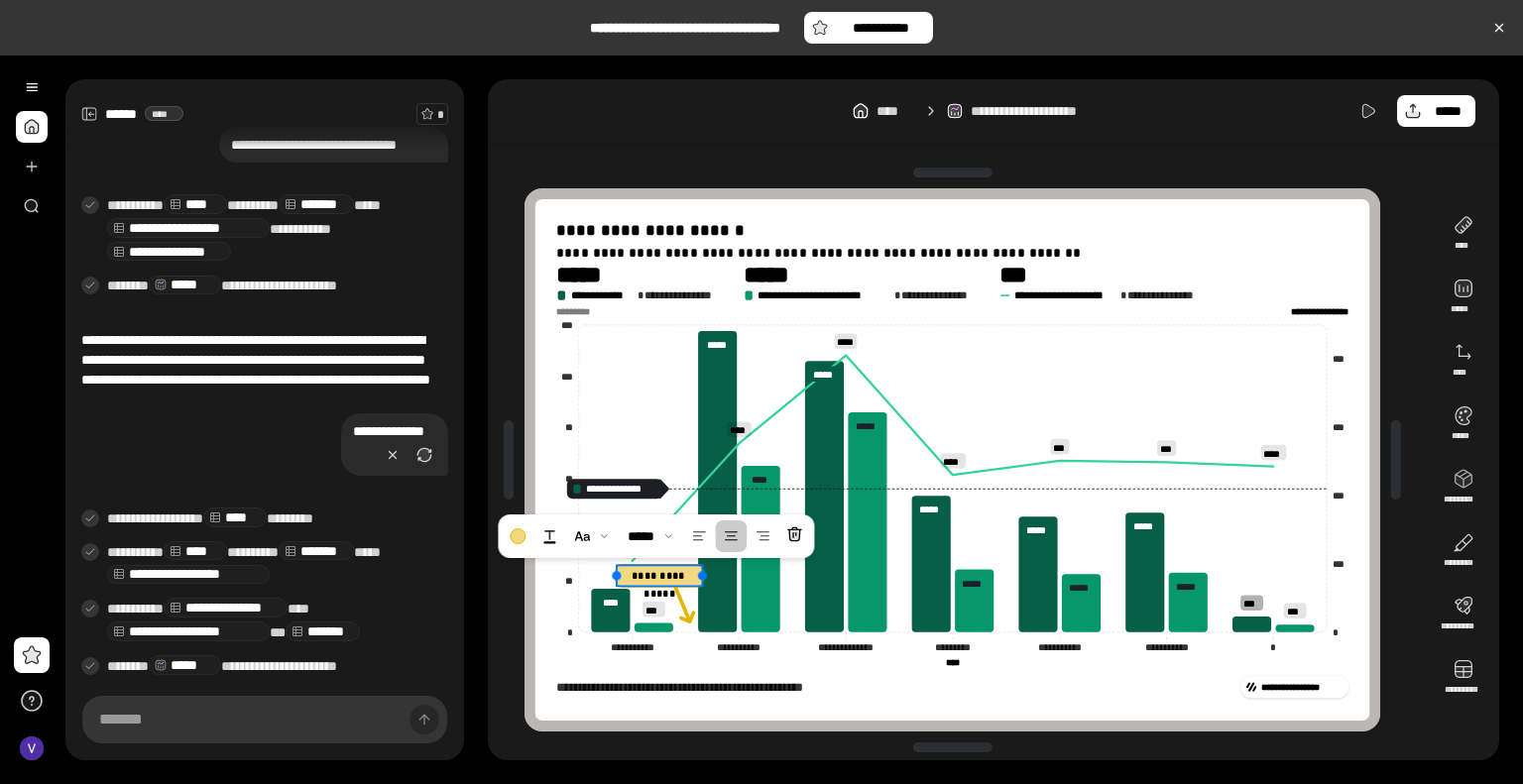 click on "**********" at bounding box center (659, 574) 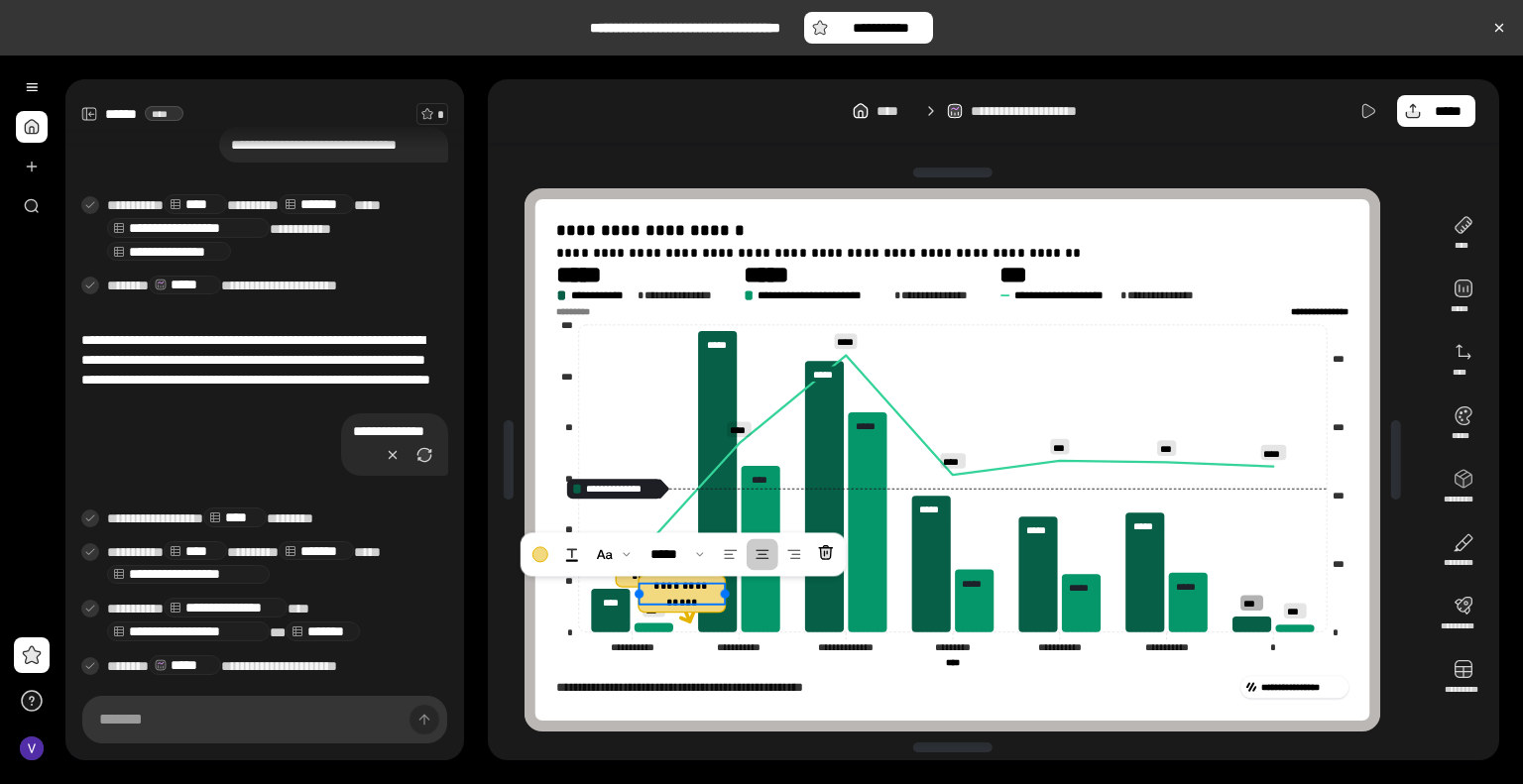 click at bounding box center (681, 604) 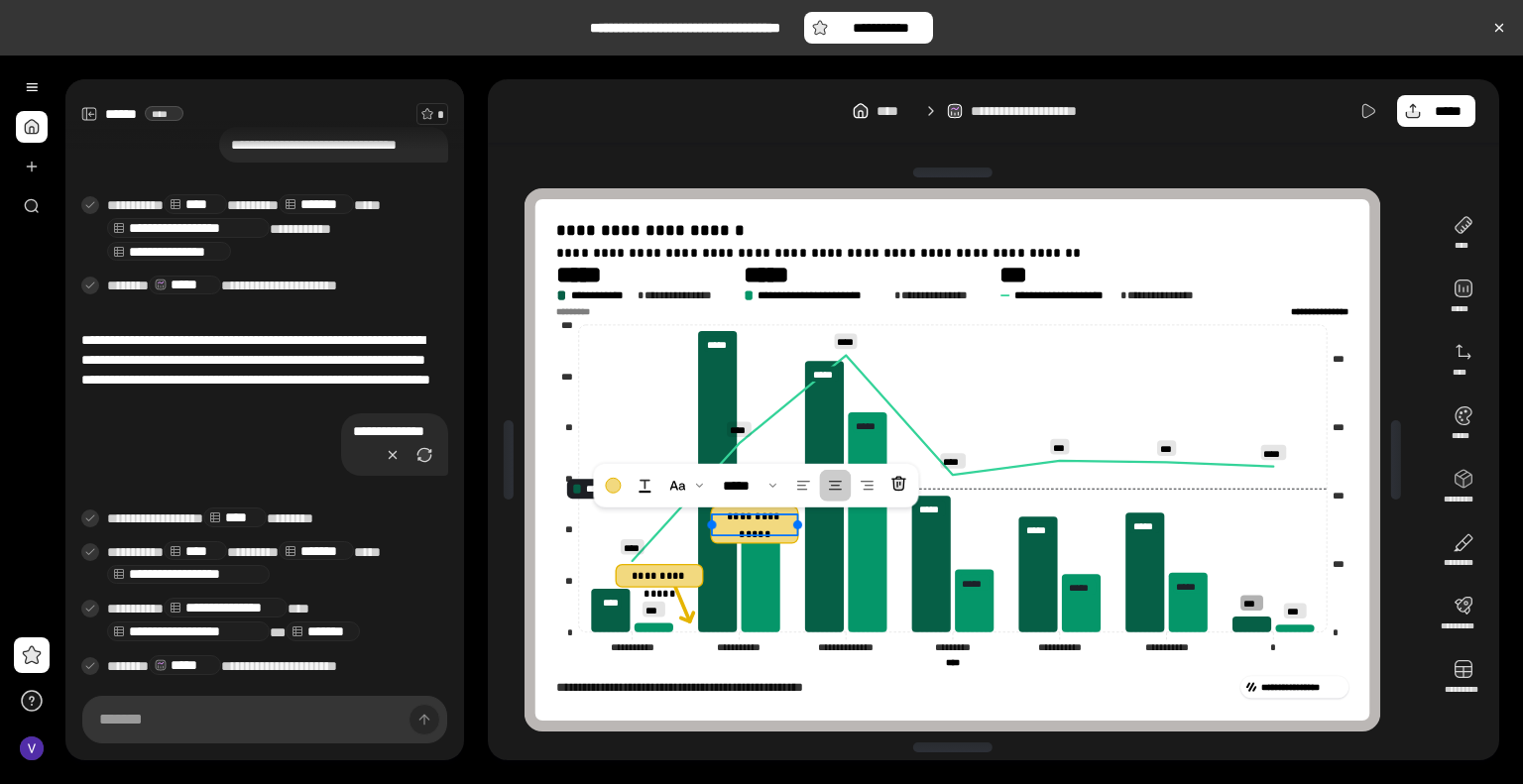 drag, startPoint x: 716, startPoint y: 598, endPoint x: 797, endPoint y: 522, distance: 111.072 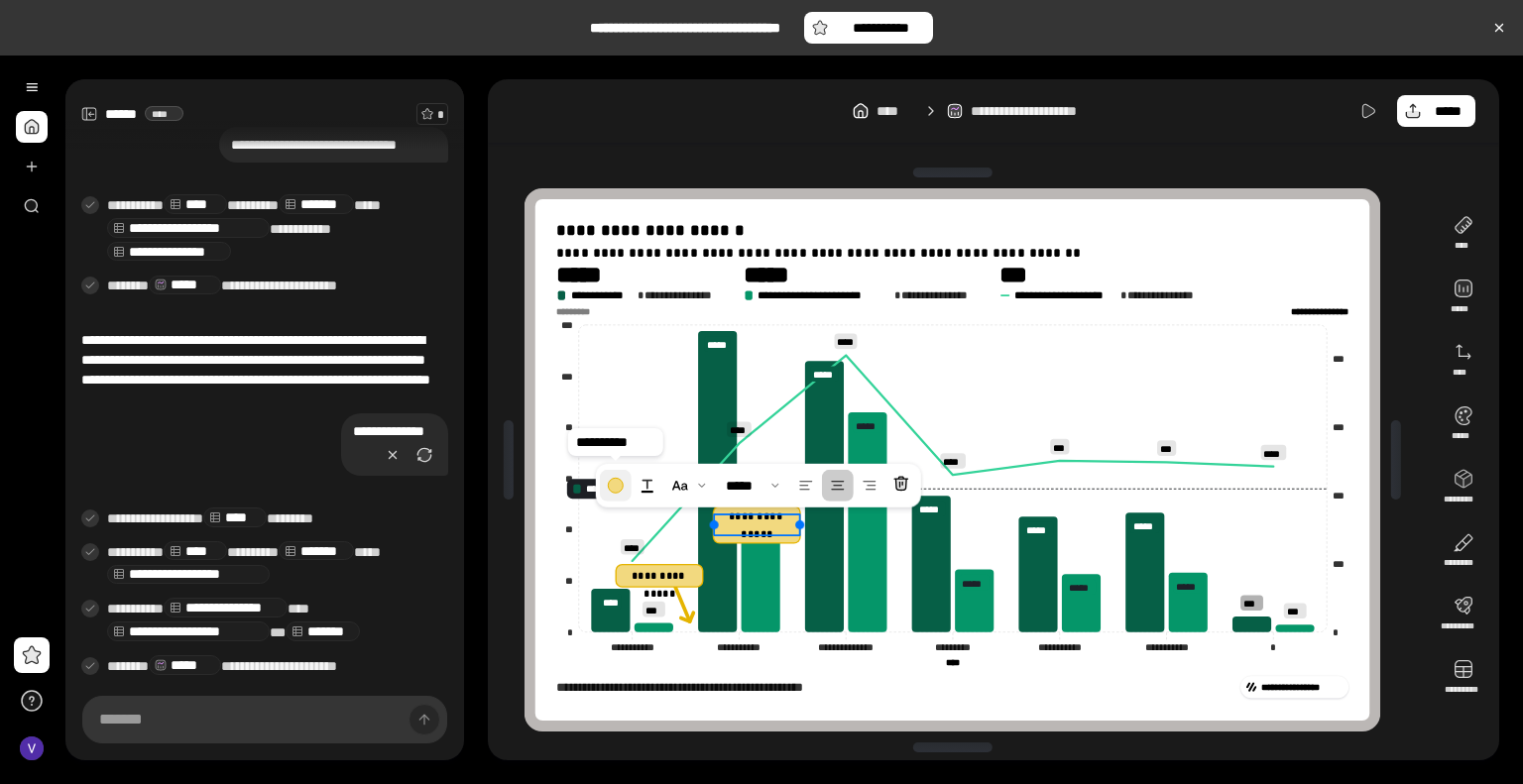 click at bounding box center (616, 486) 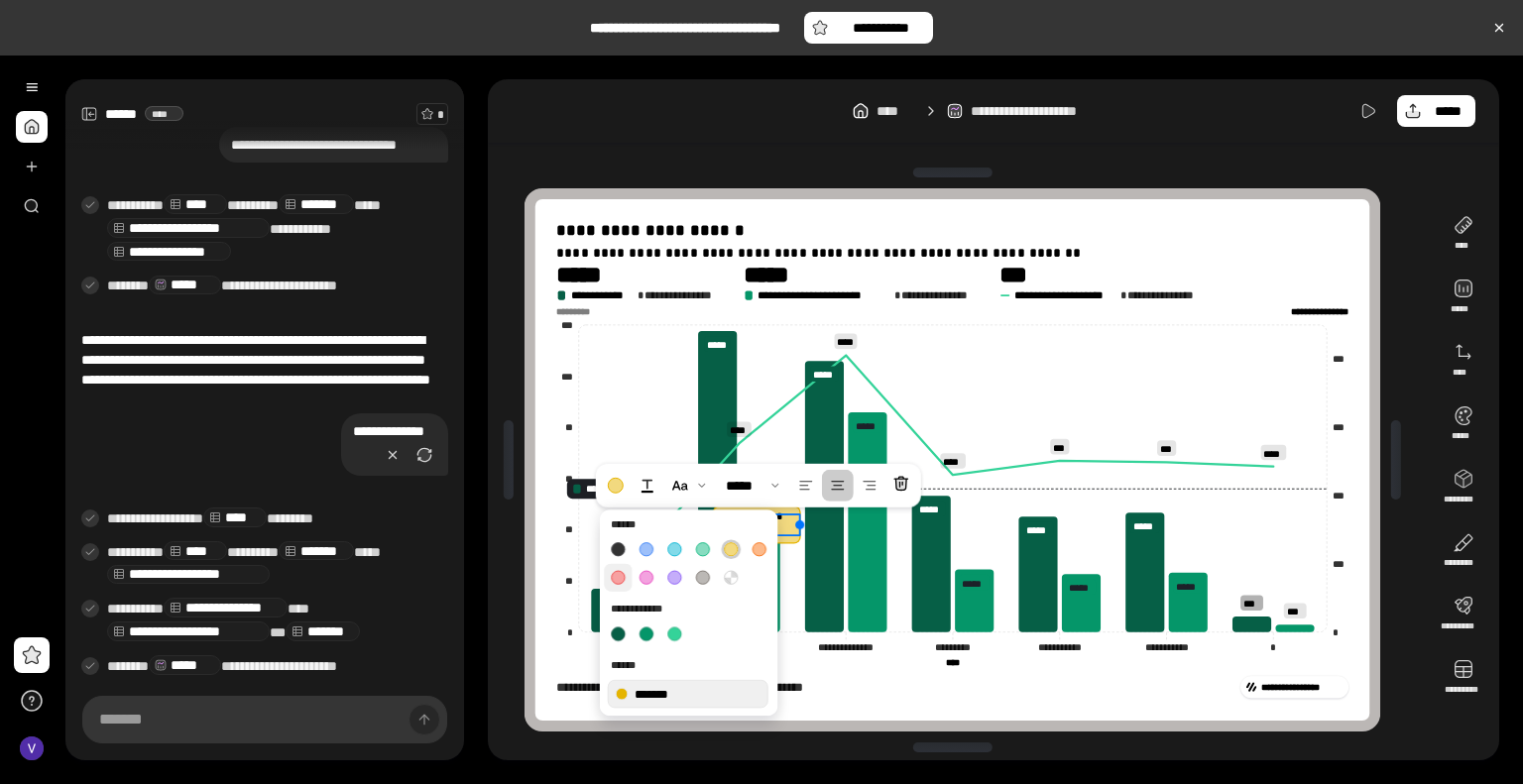 click at bounding box center [618, 577] 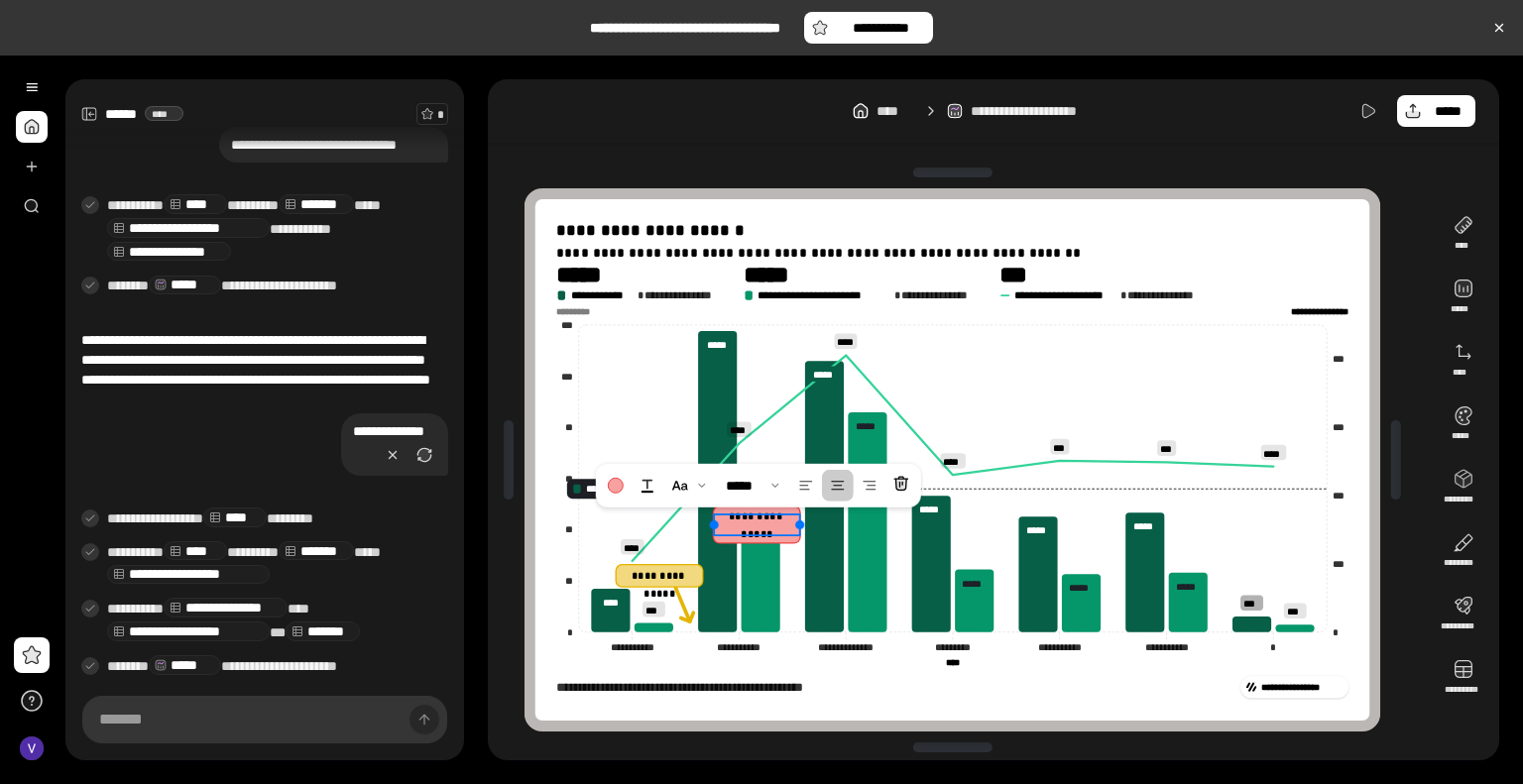 type 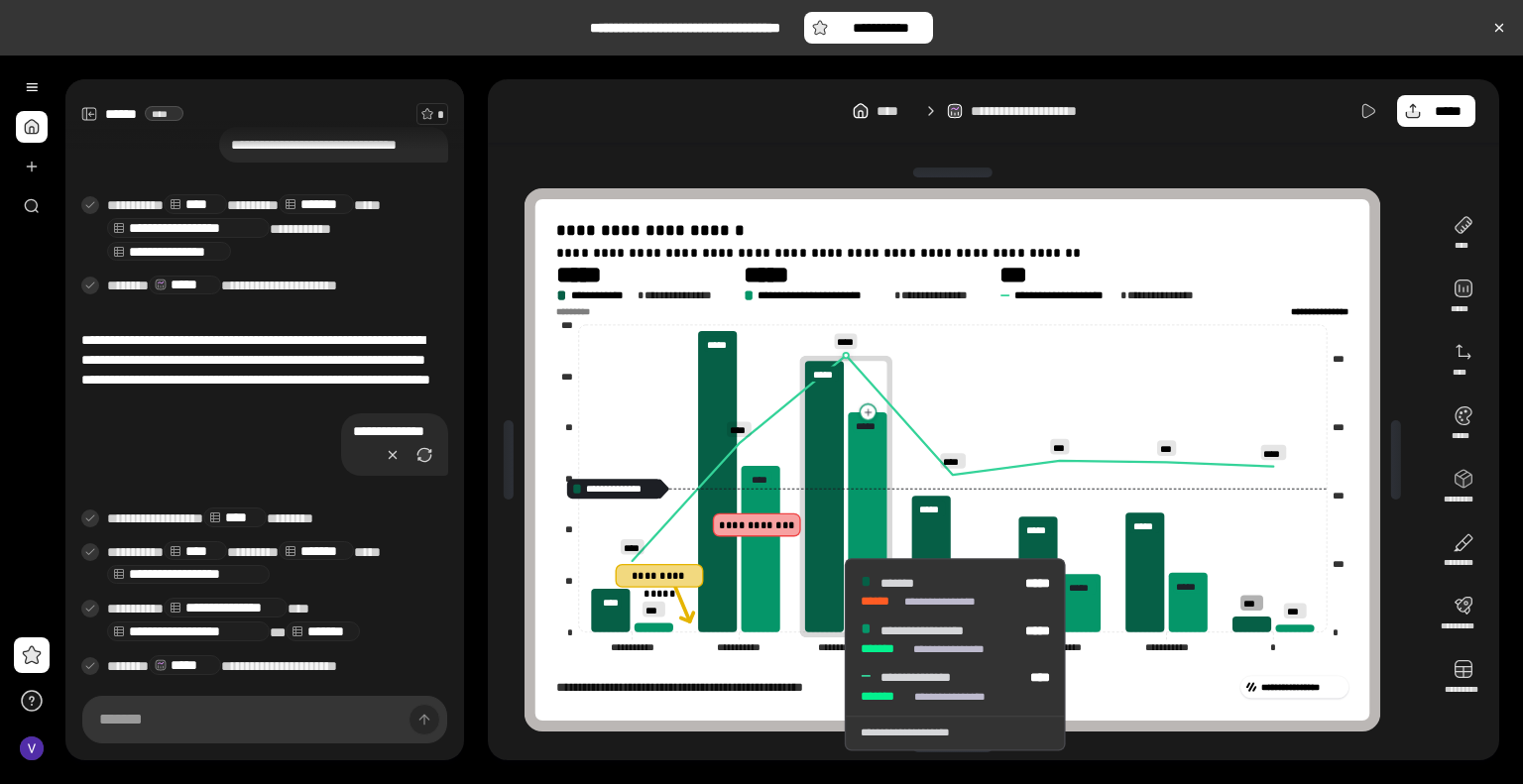 click 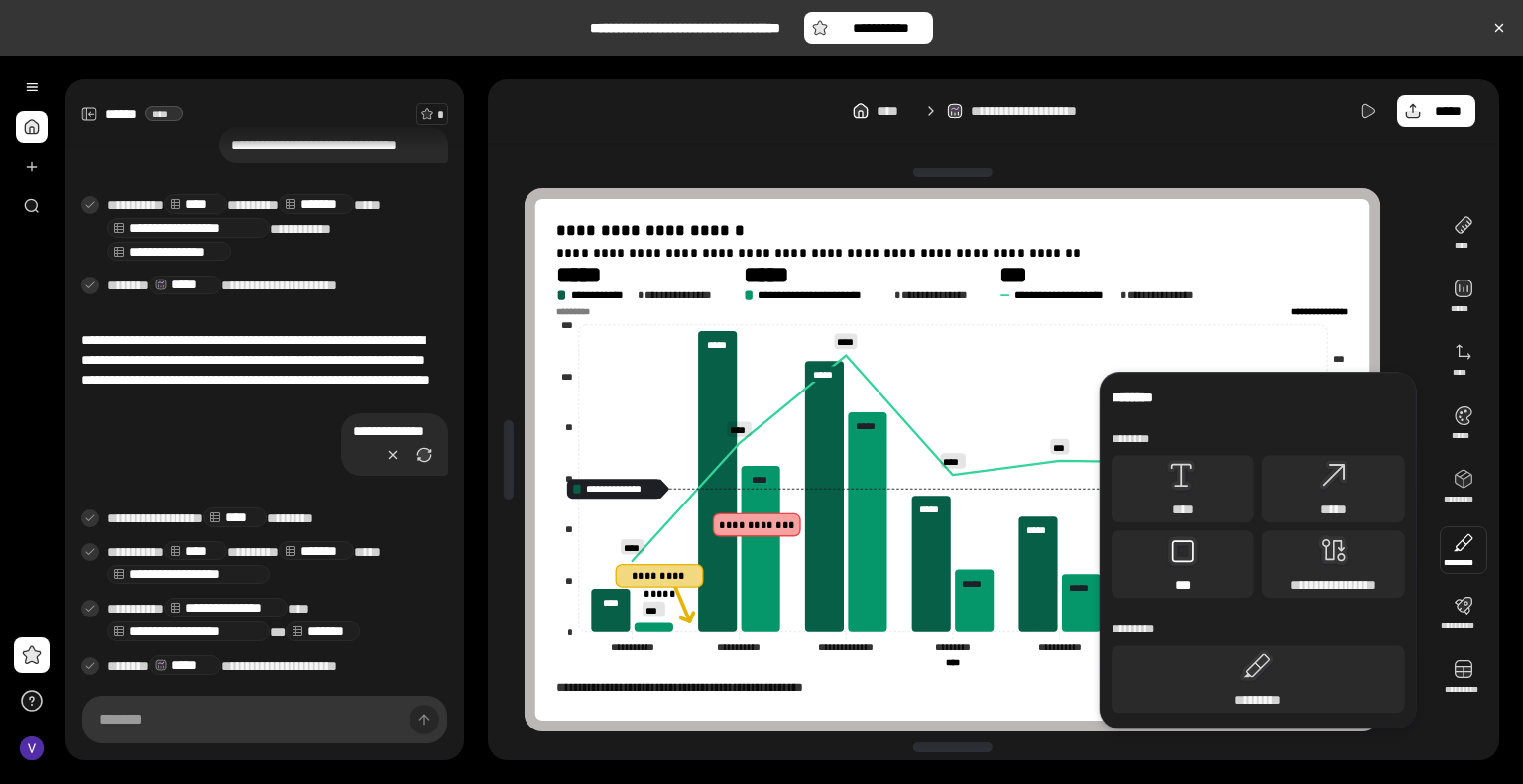 click 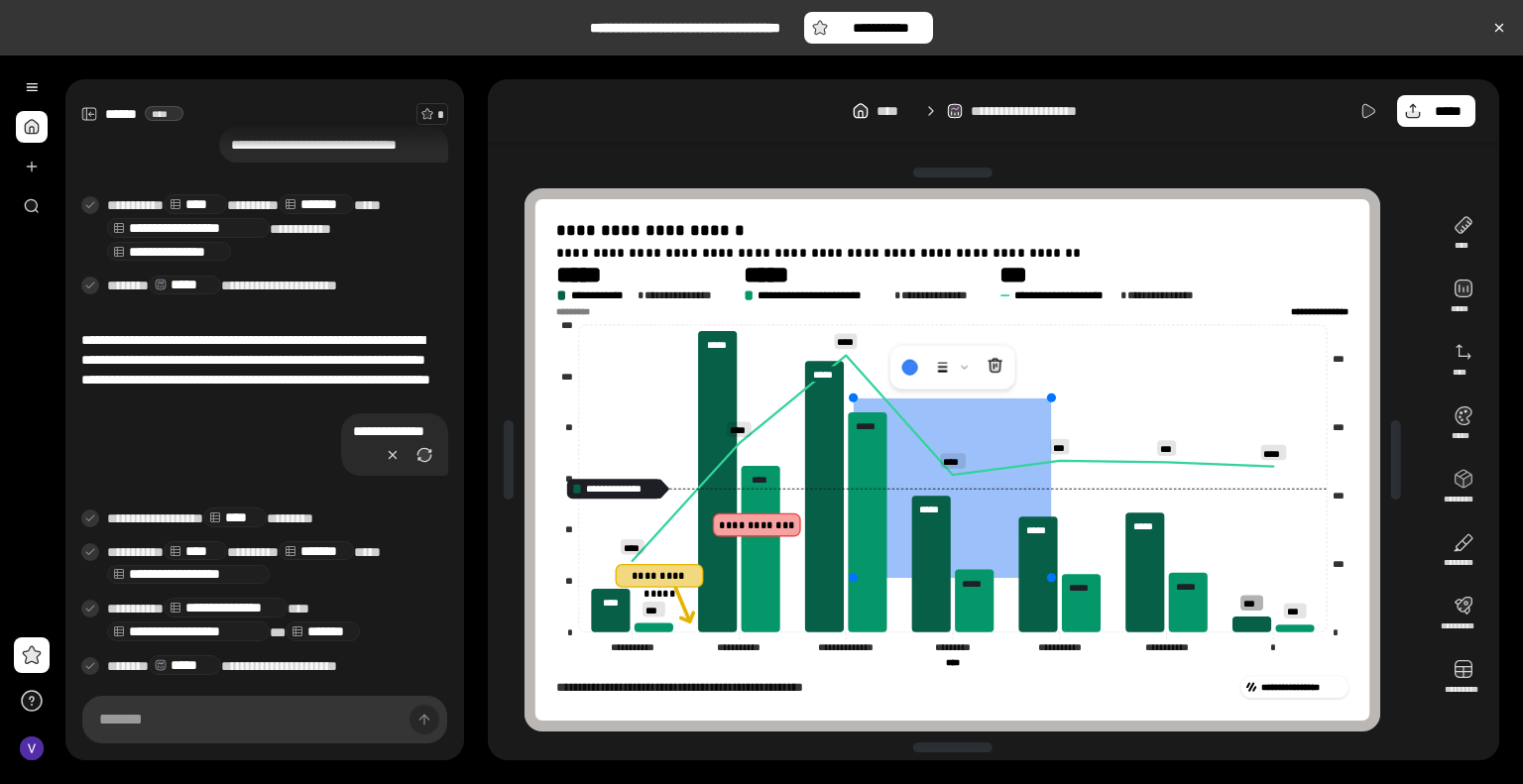 click at bounding box center [952, 488] 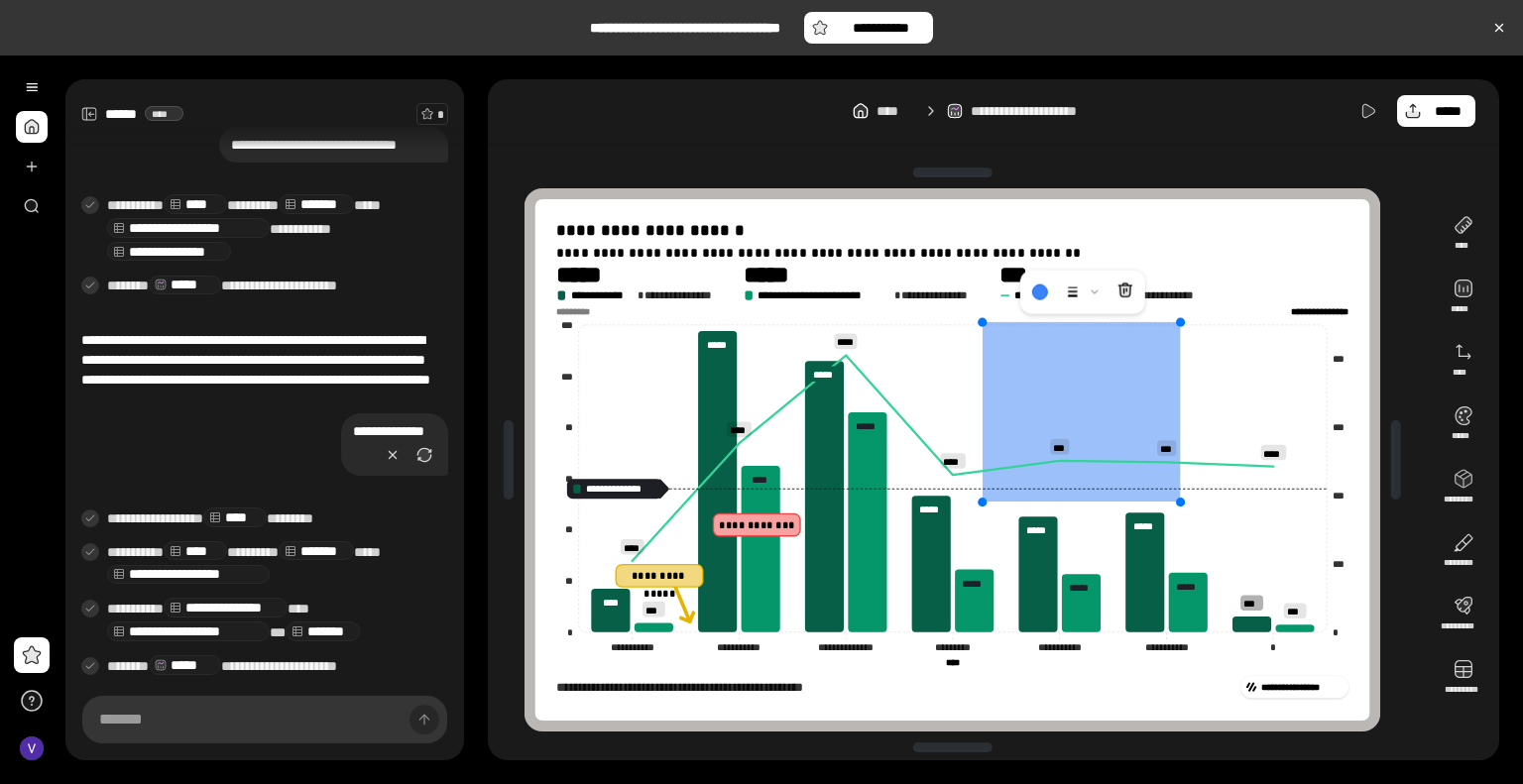 click at bounding box center [1082, 412] 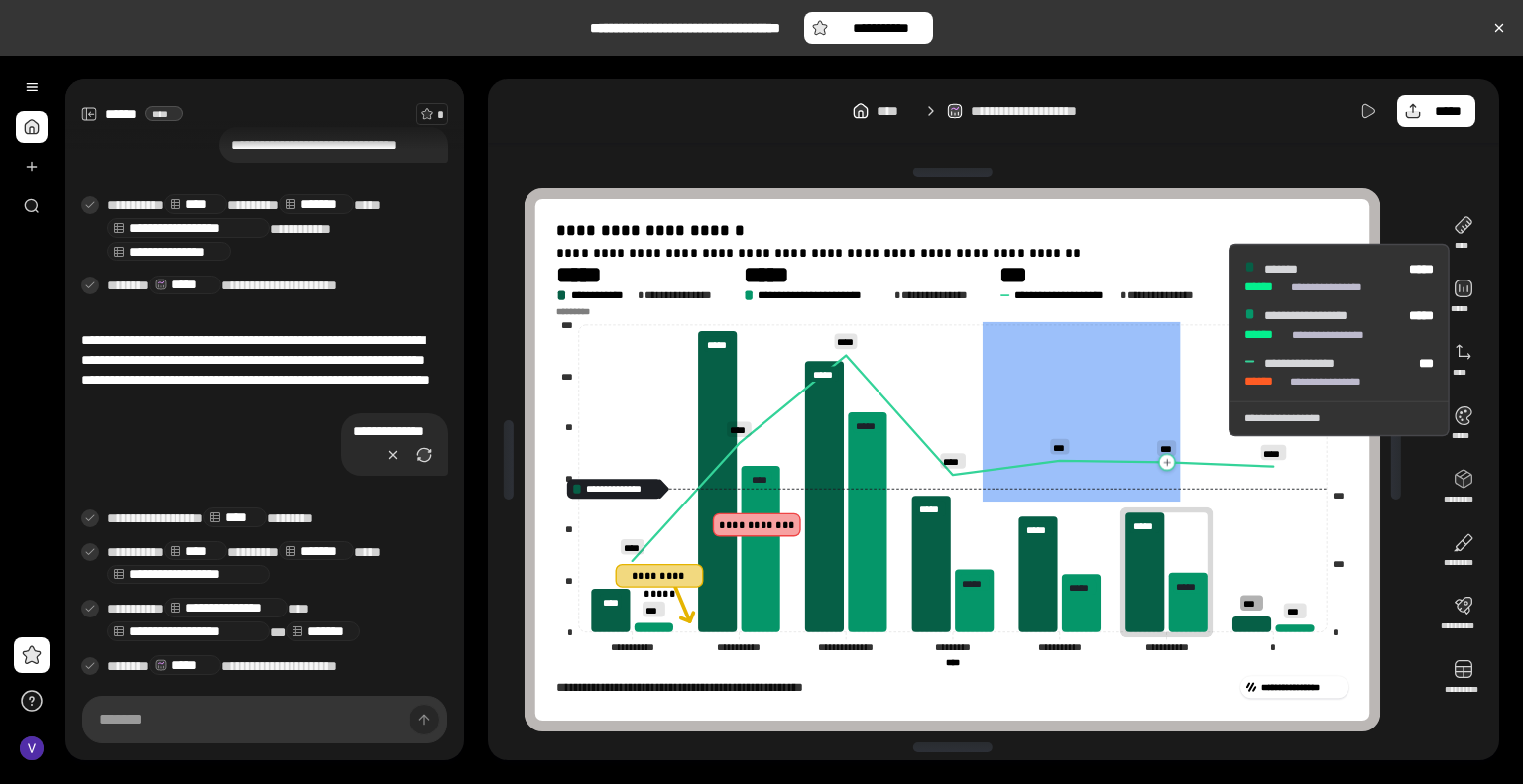 click 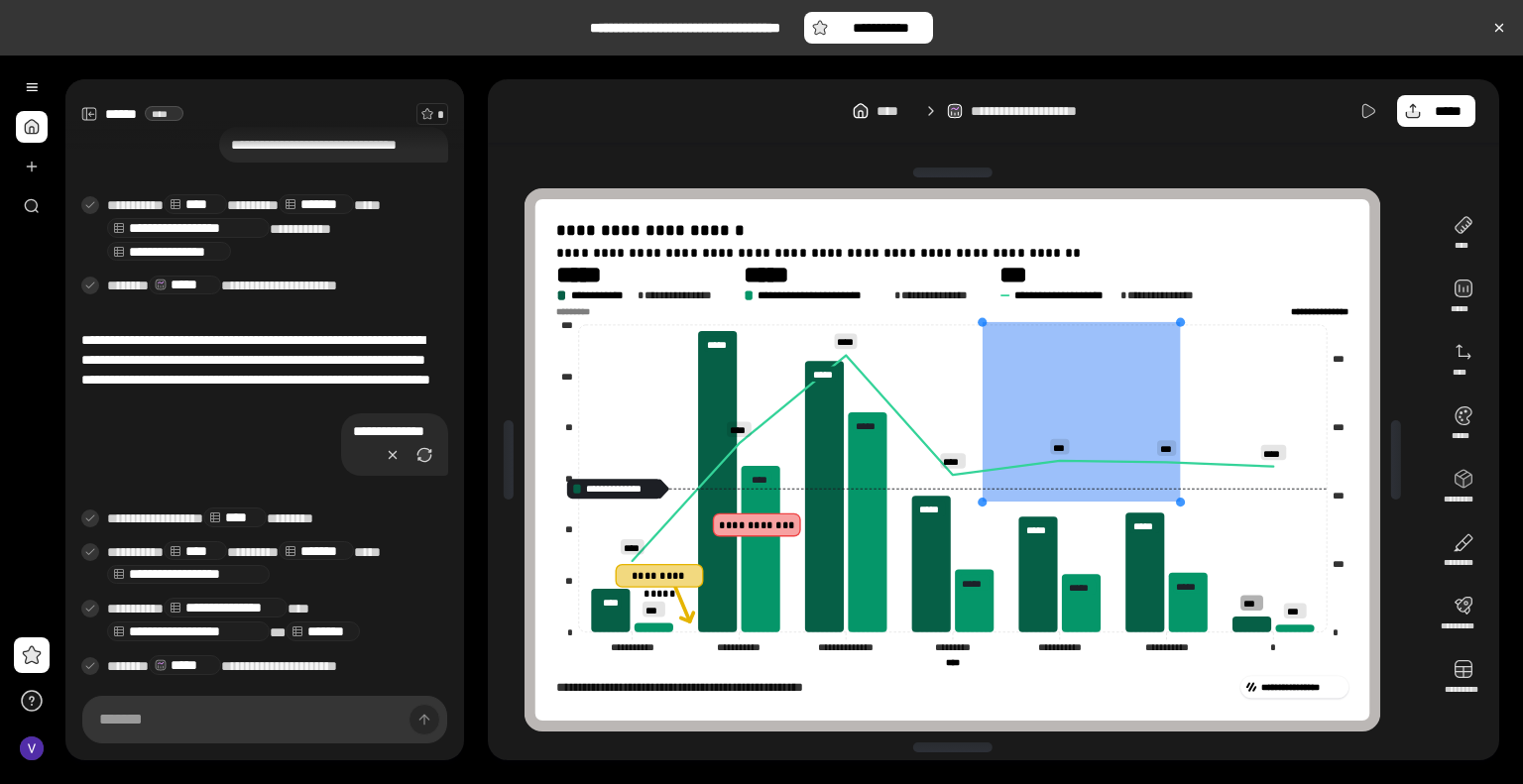 click at bounding box center (1082, 412) 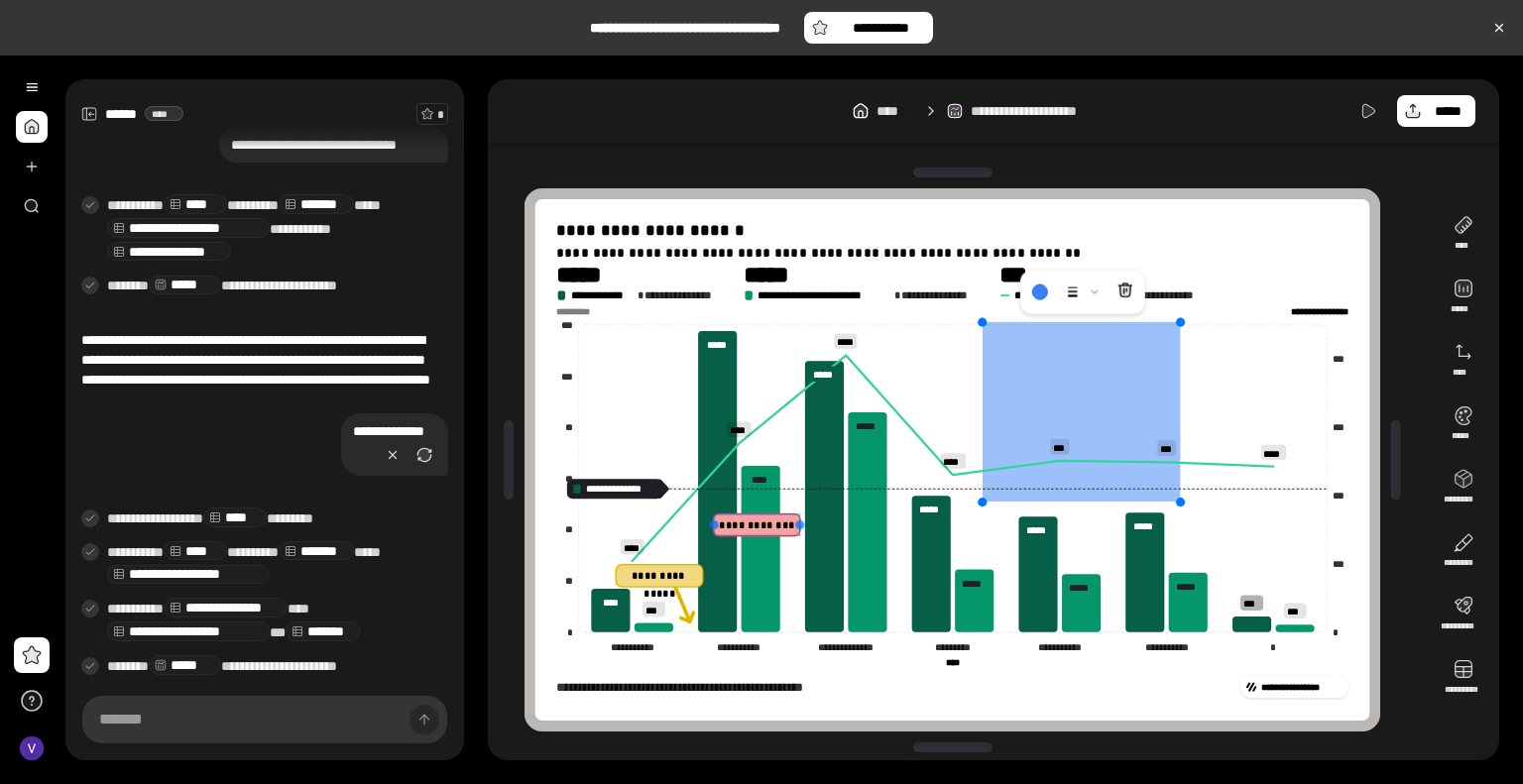 click at bounding box center [799, 523] 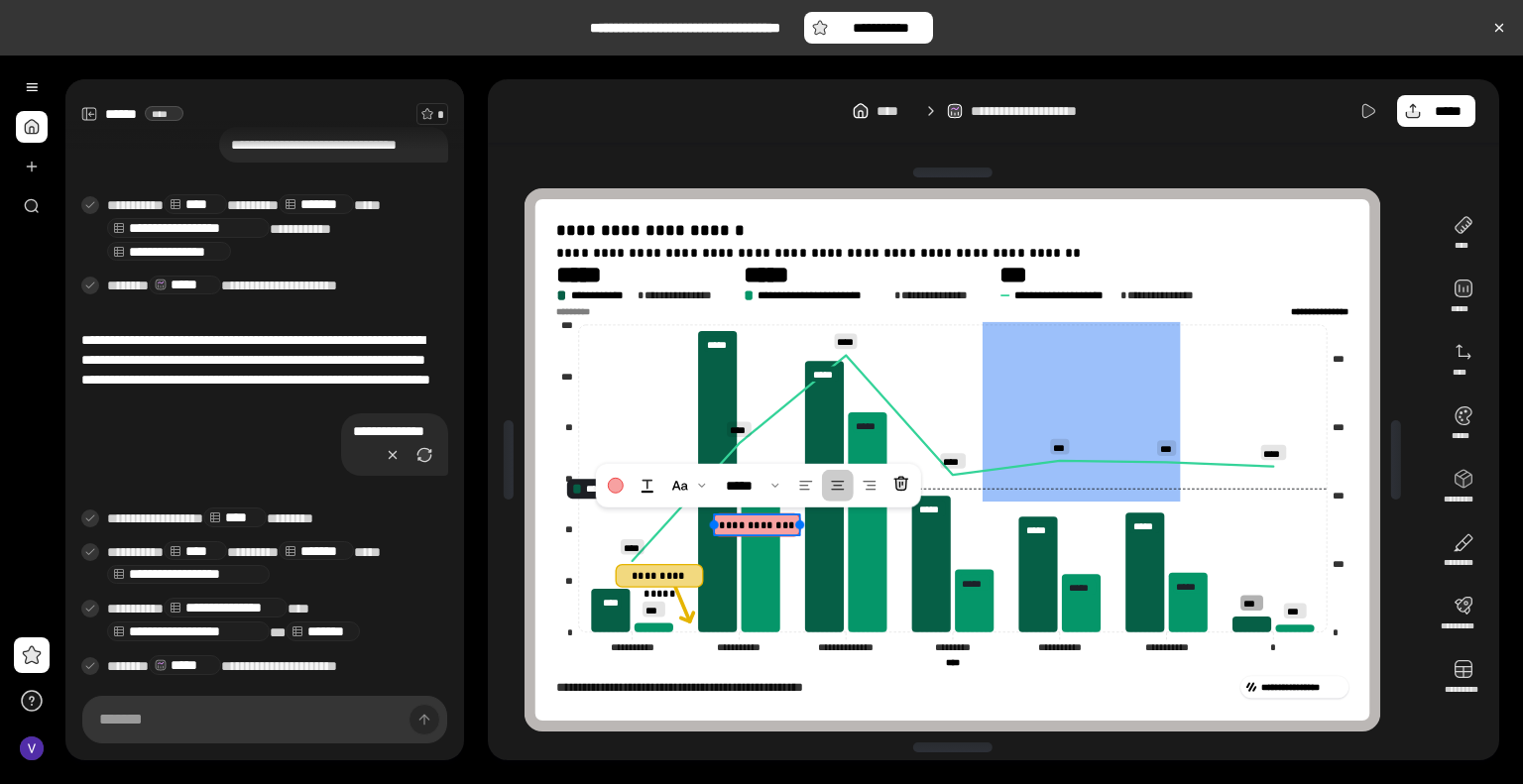 click on "**********" at bounding box center (757, 524) 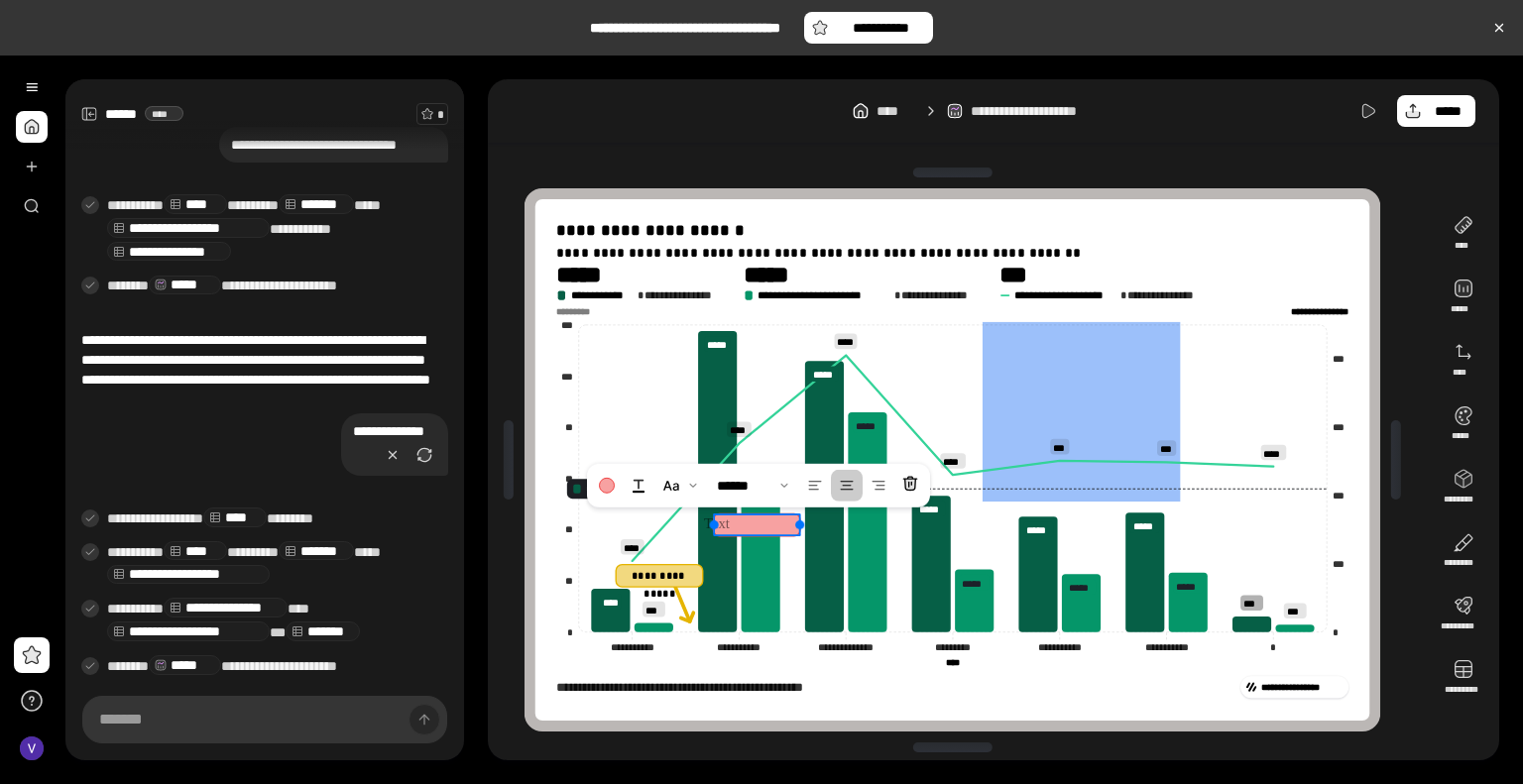 click 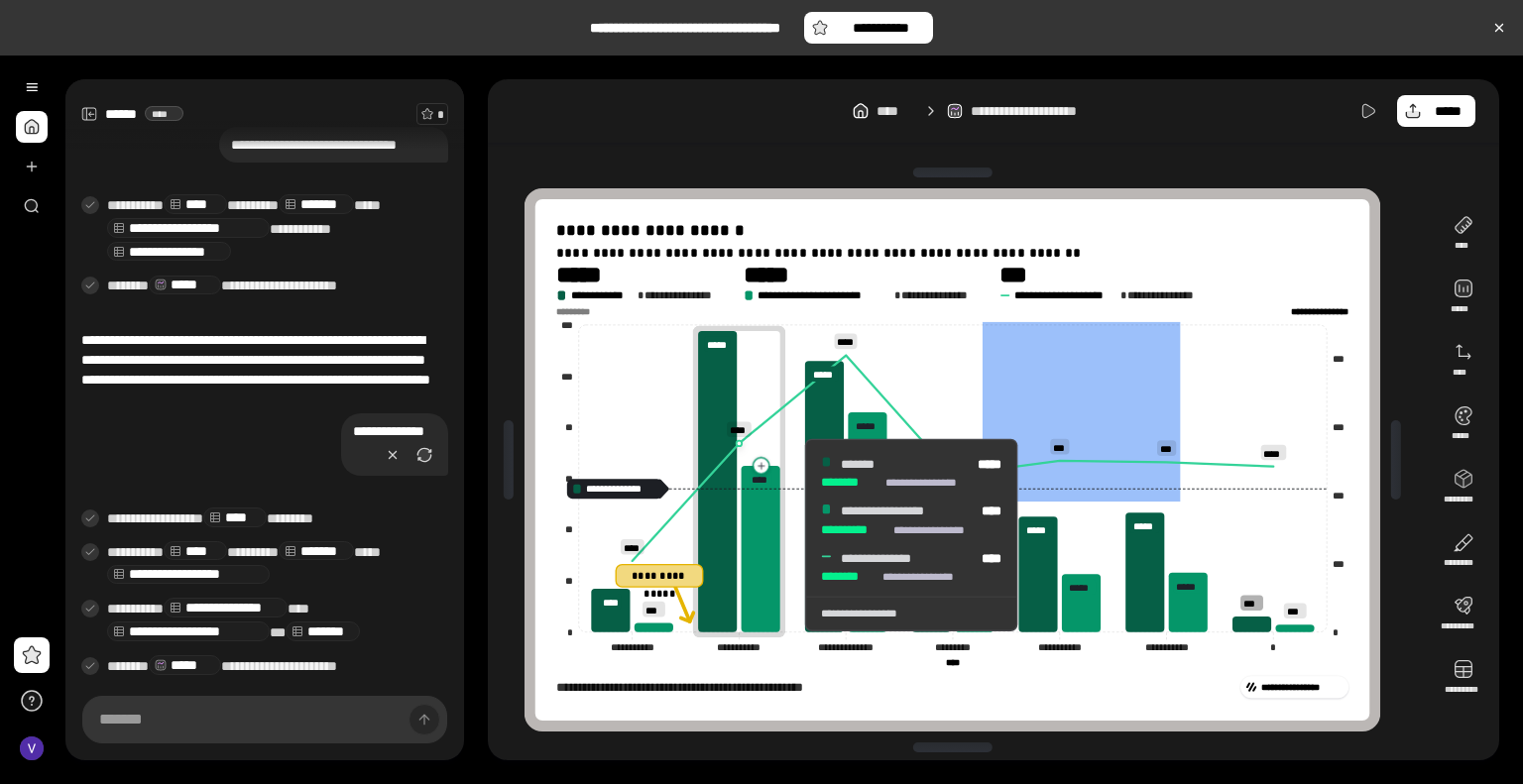click 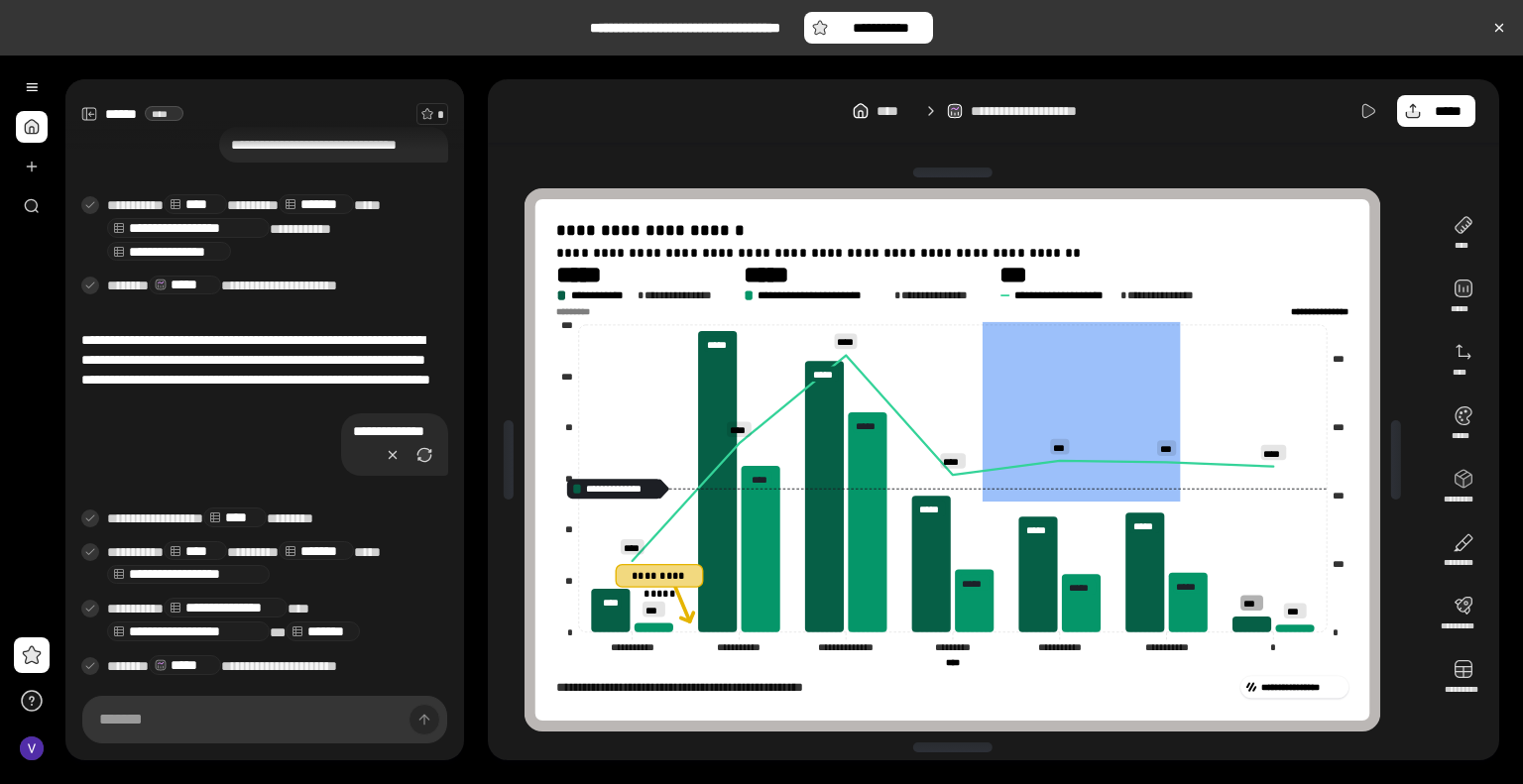 click on "**********" at bounding box center [894, 687] 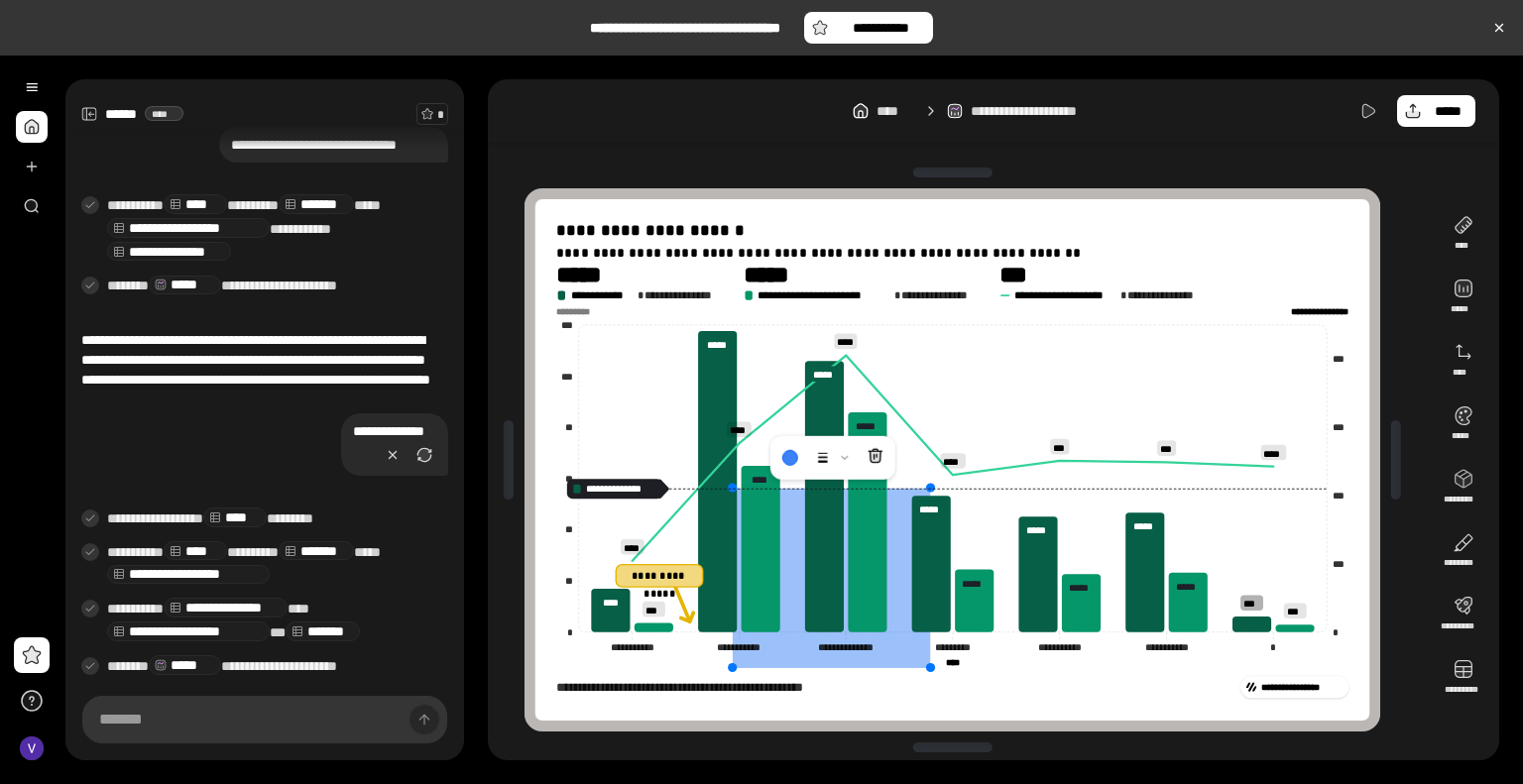 click at bounding box center (832, 578) 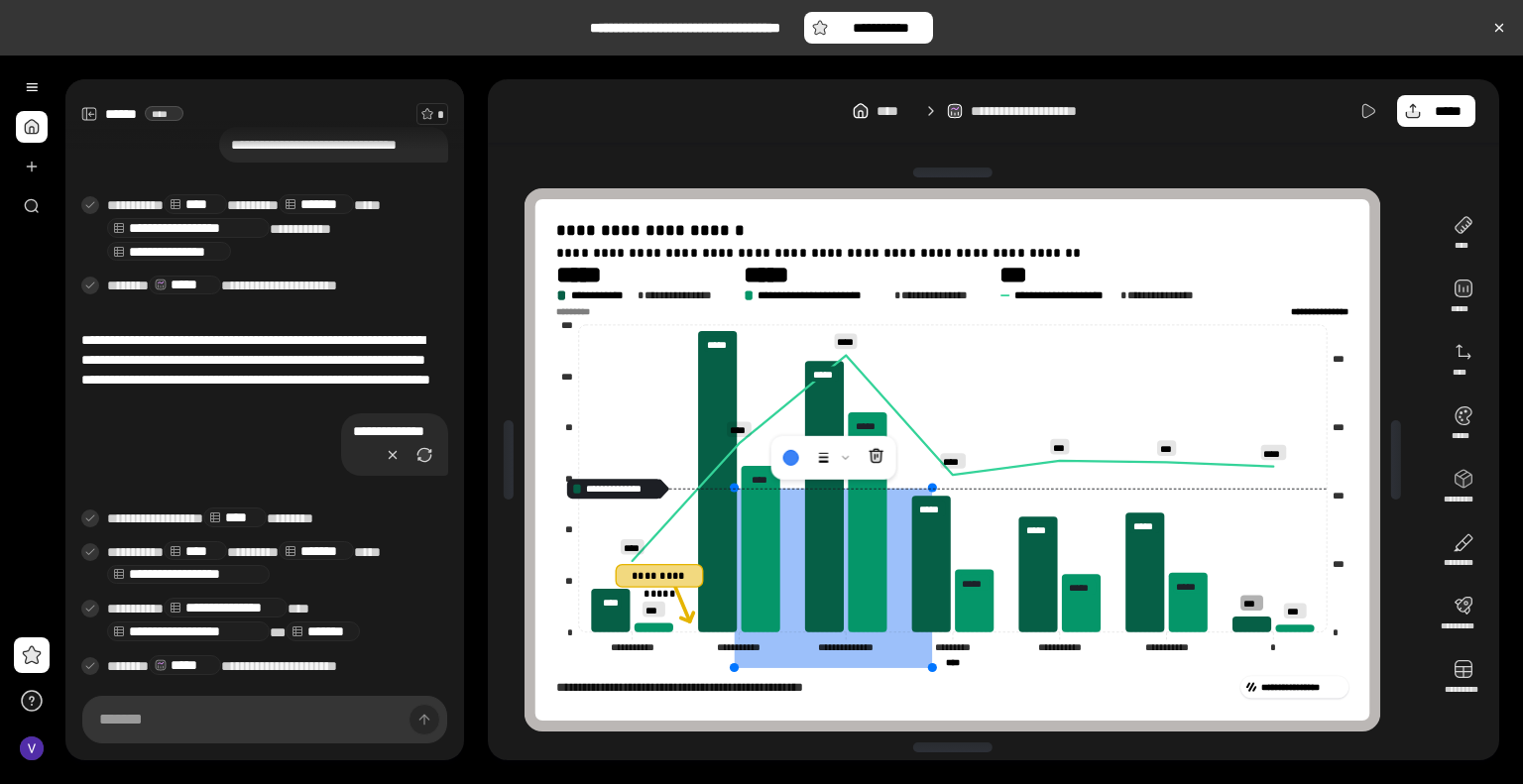 click at bounding box center (833, 578) 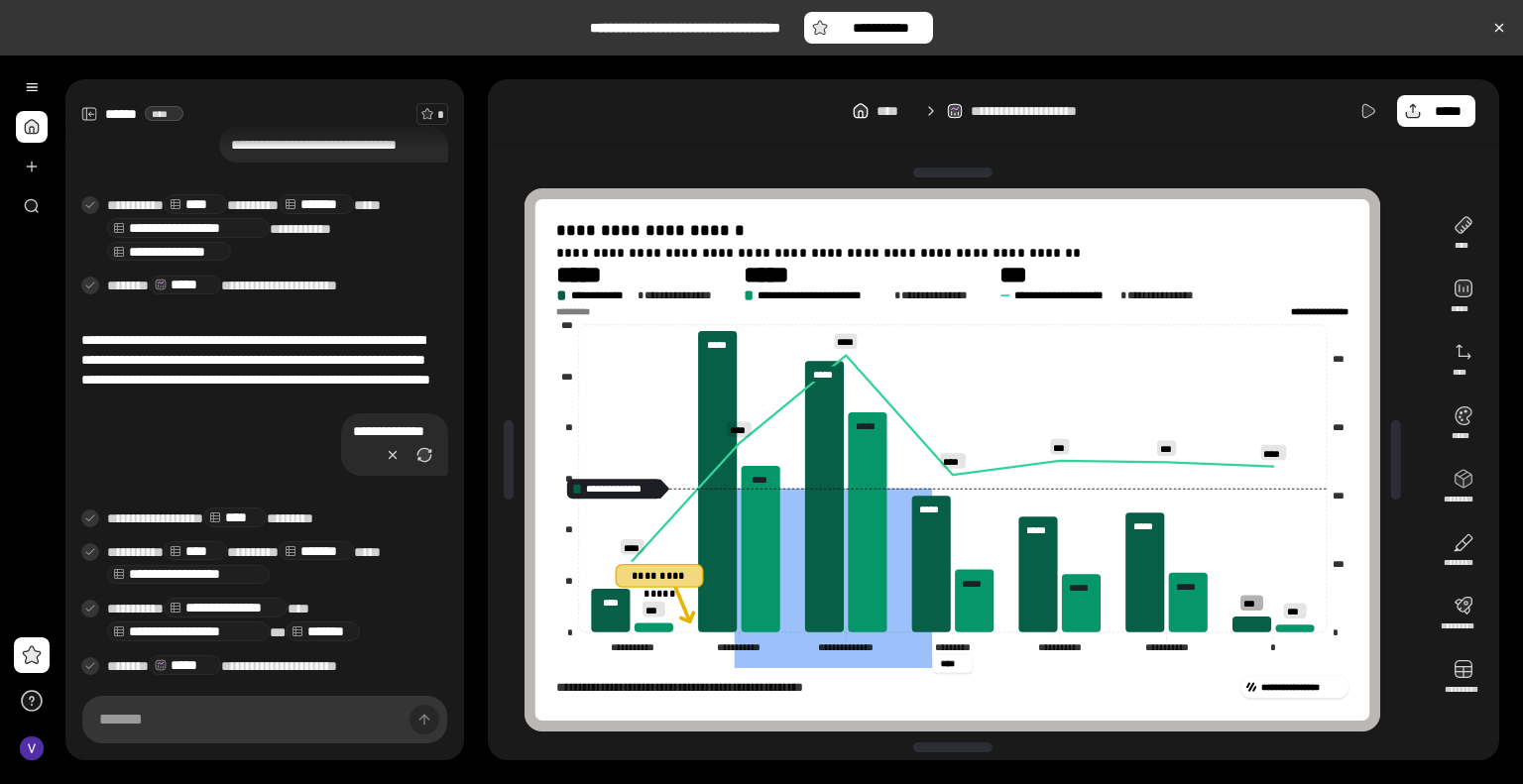 click on "**** **** *********" at bounding box center (952, 663) 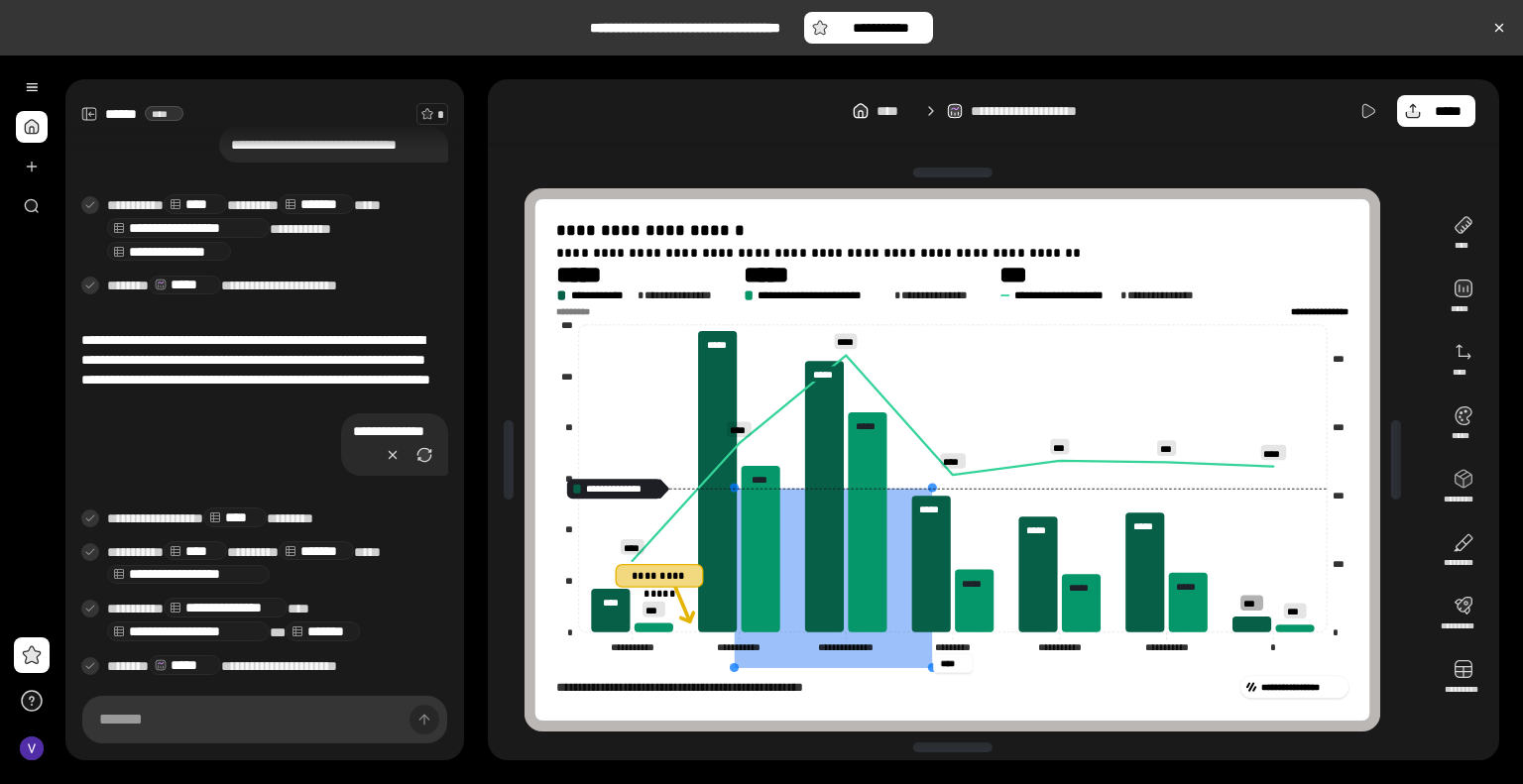 click at bounding box center (833, 578) 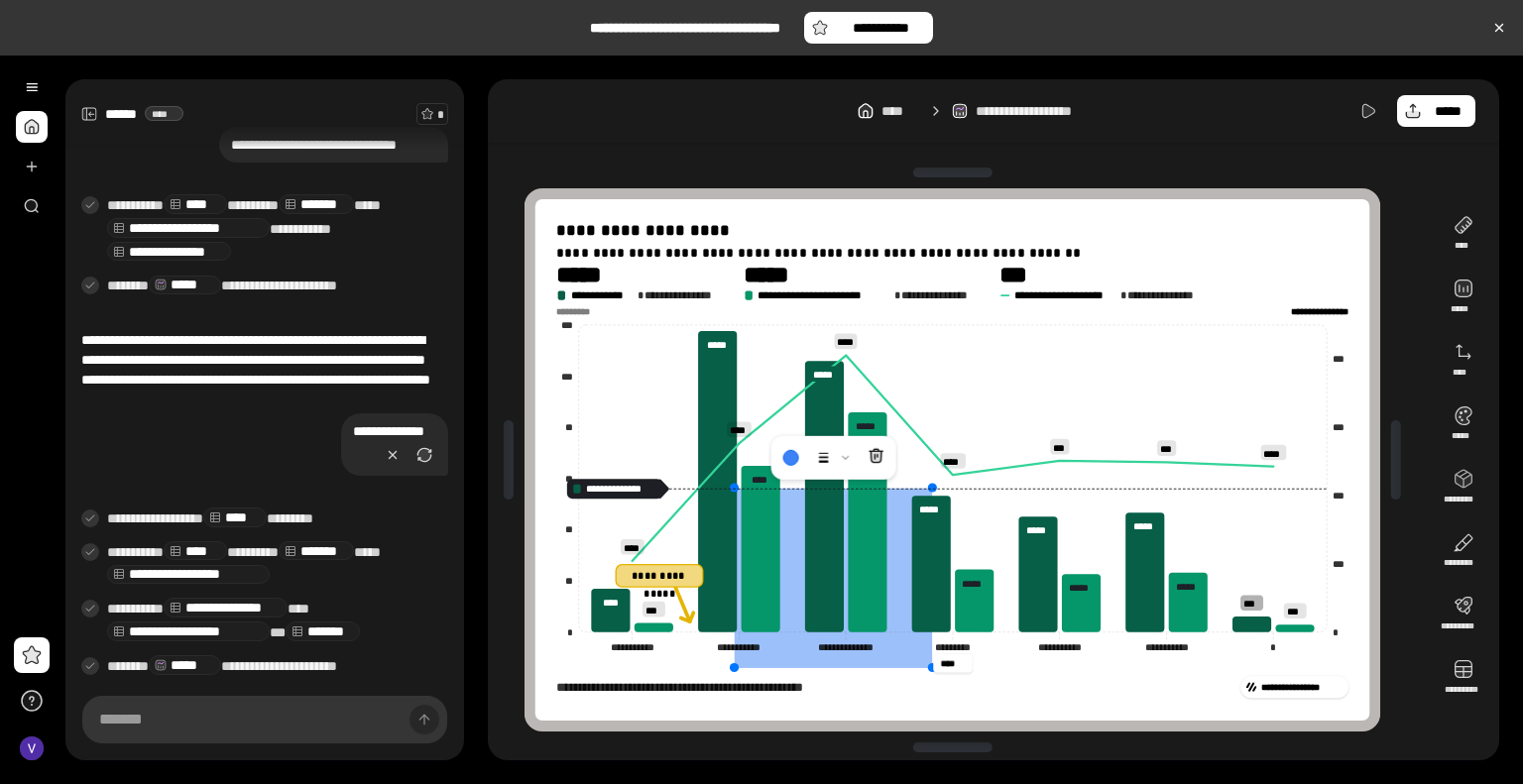 click at bounding box center [833, 578] 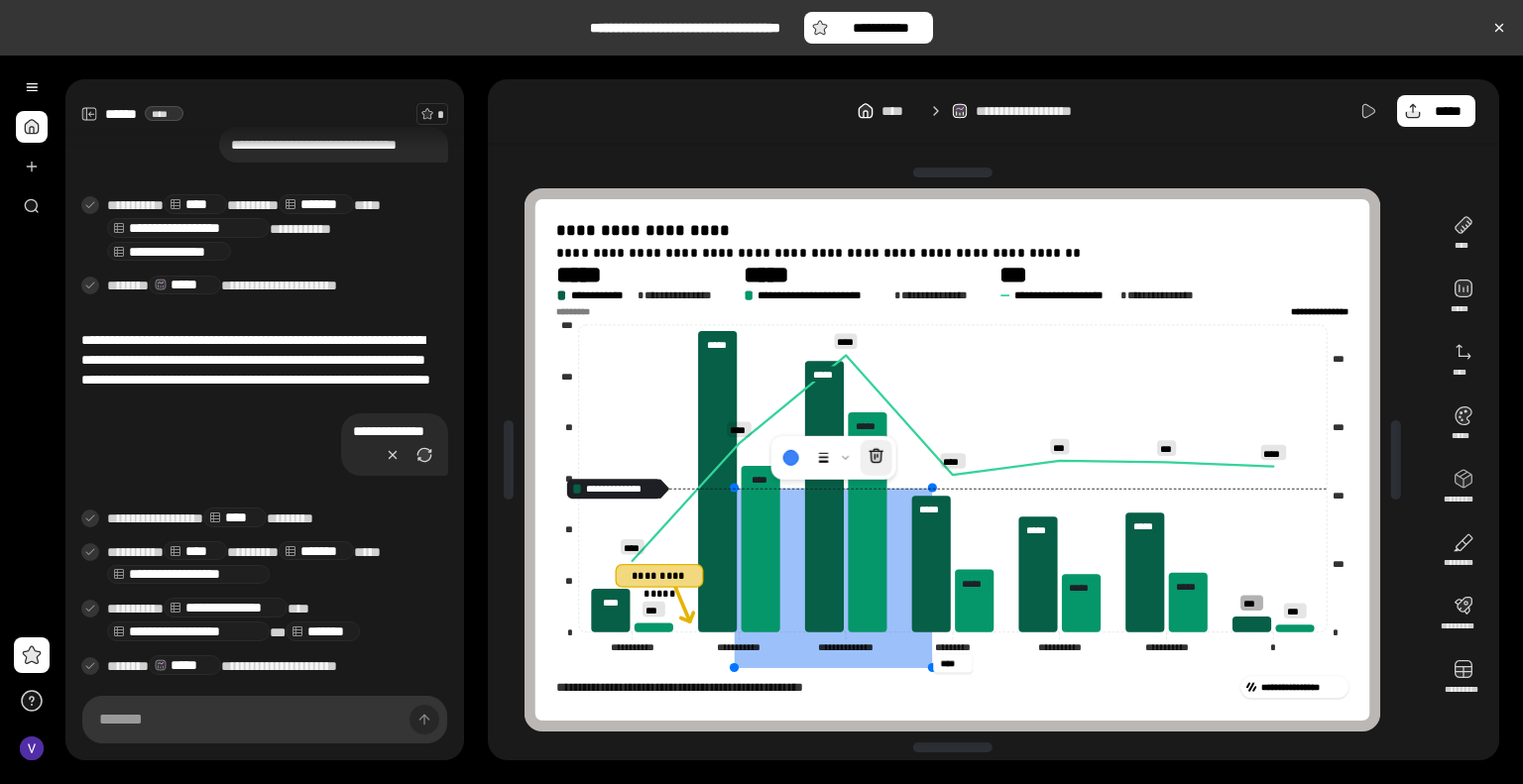 click 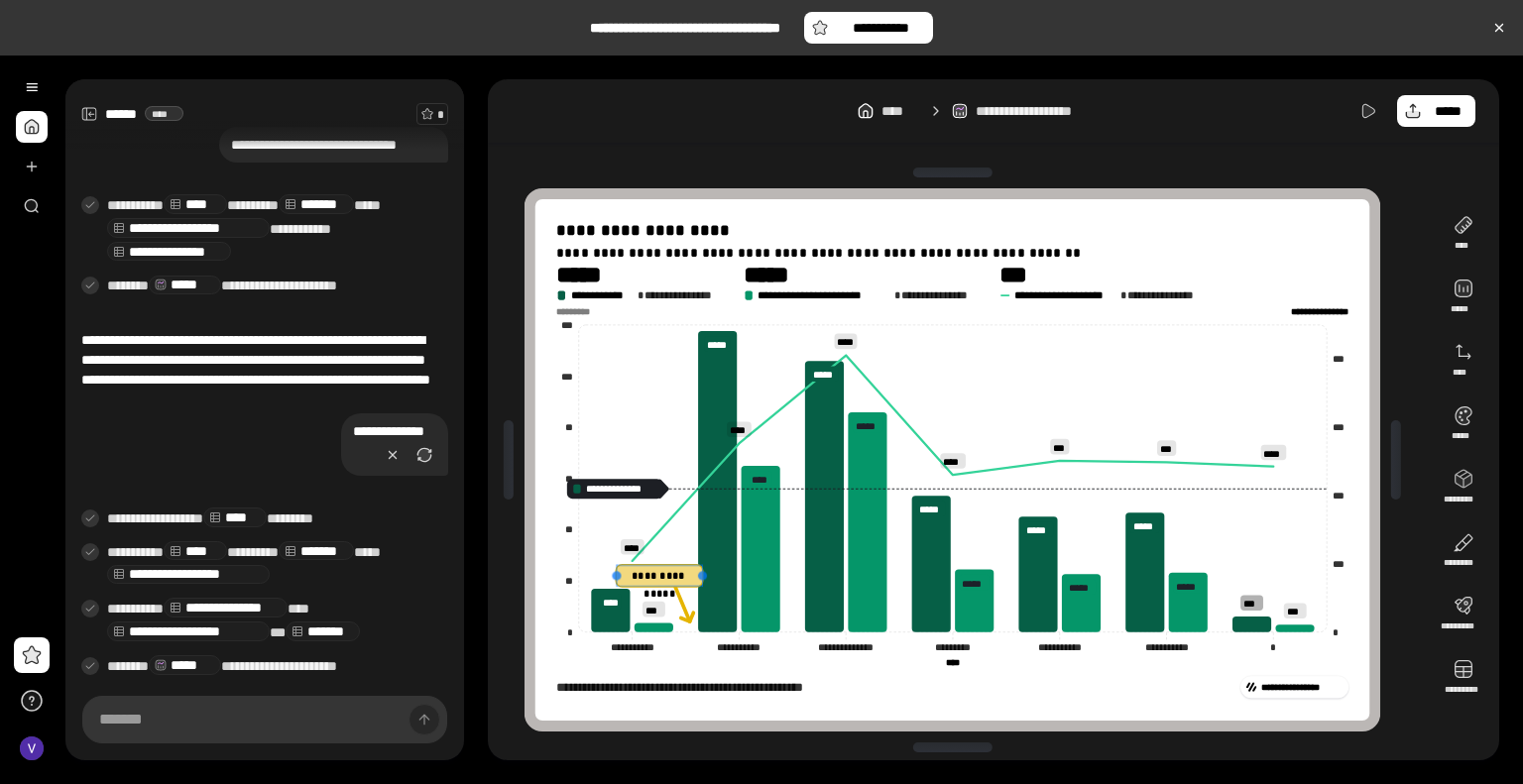 click on "**********" at bounding box center (659, 574) 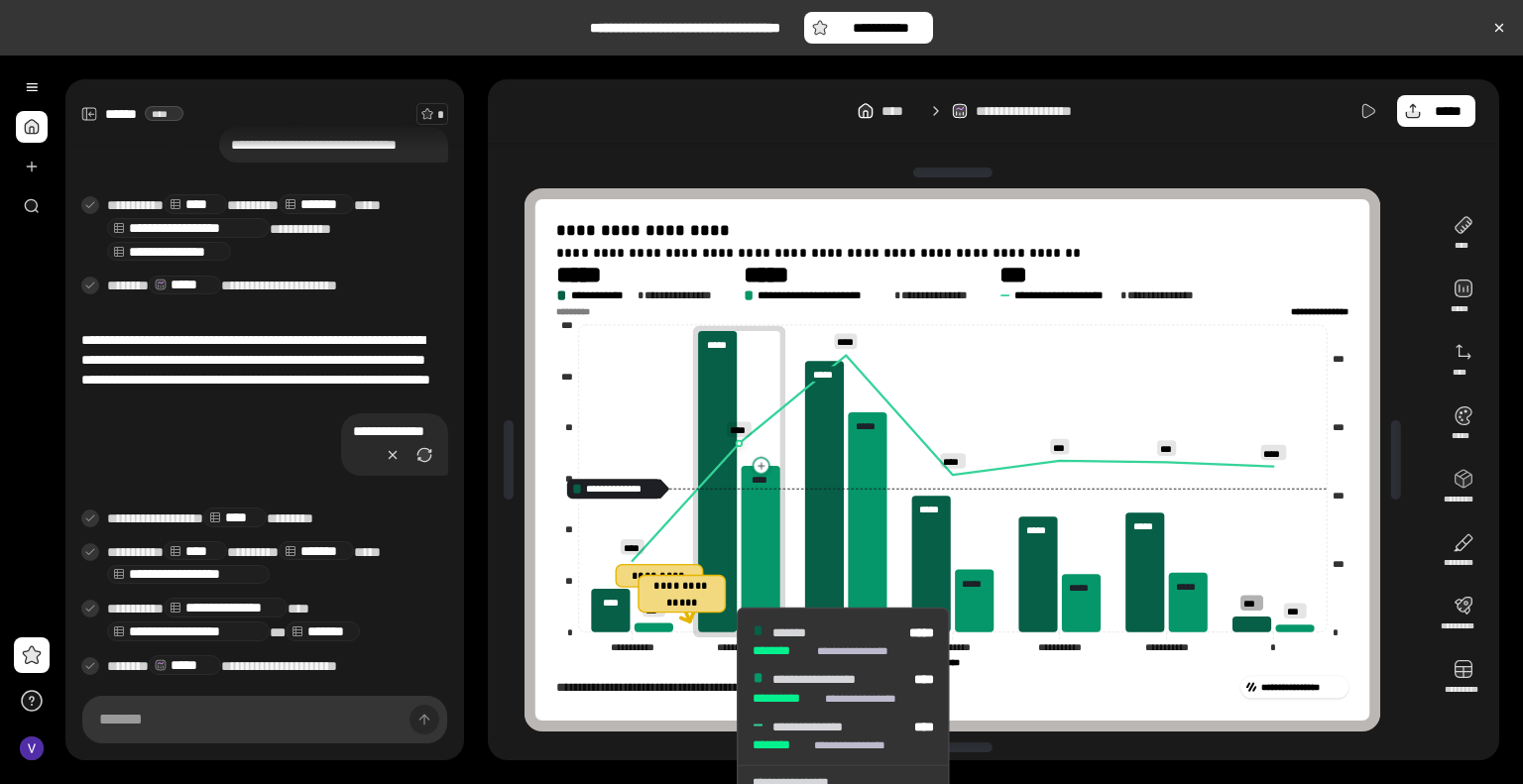 click 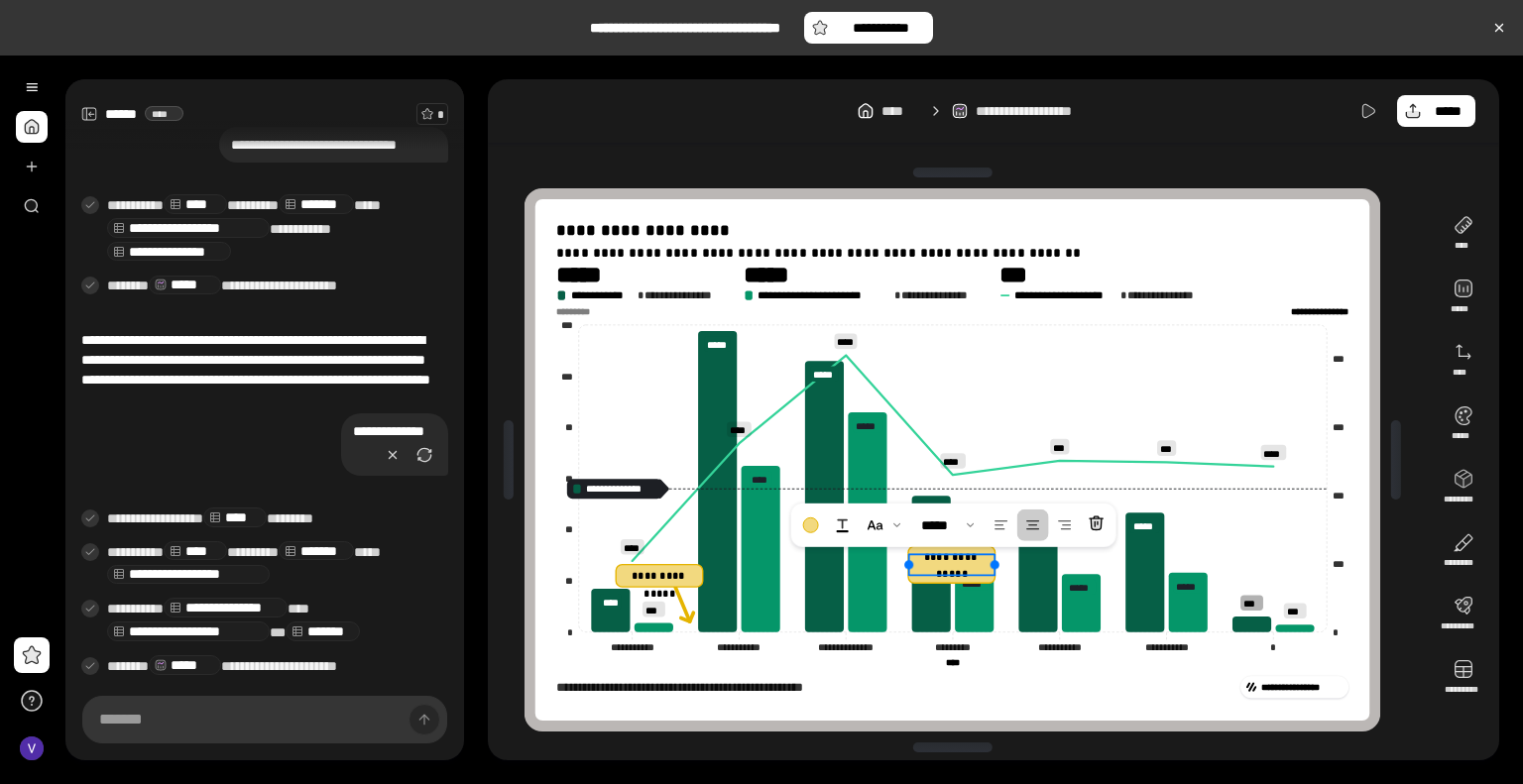 drag, startPoint x: 715, startPoint y: 599, endPoint x: 1007, endPoint y: 566, distance: 293.85881 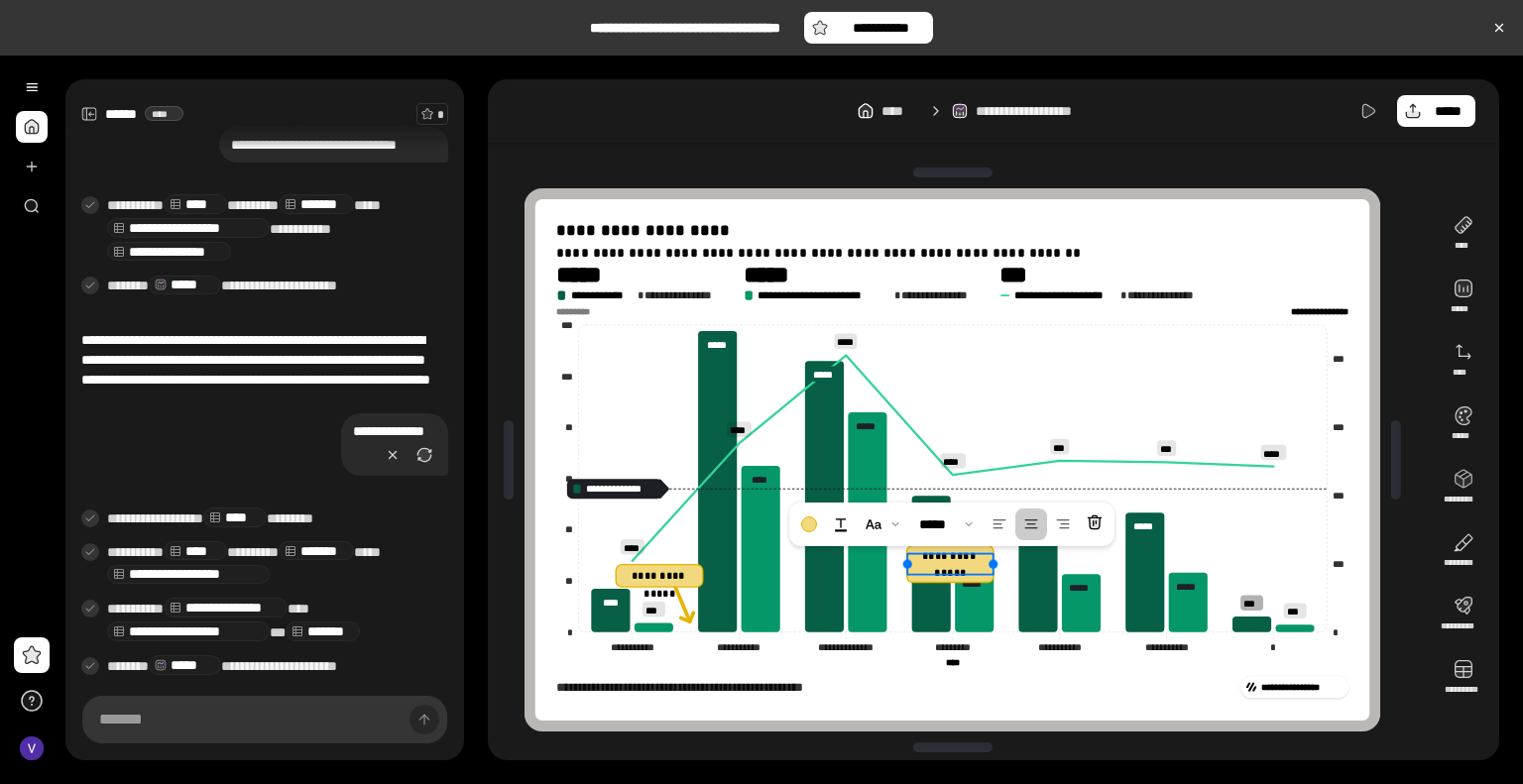 click on "**********" at bounding box center (950, 564) 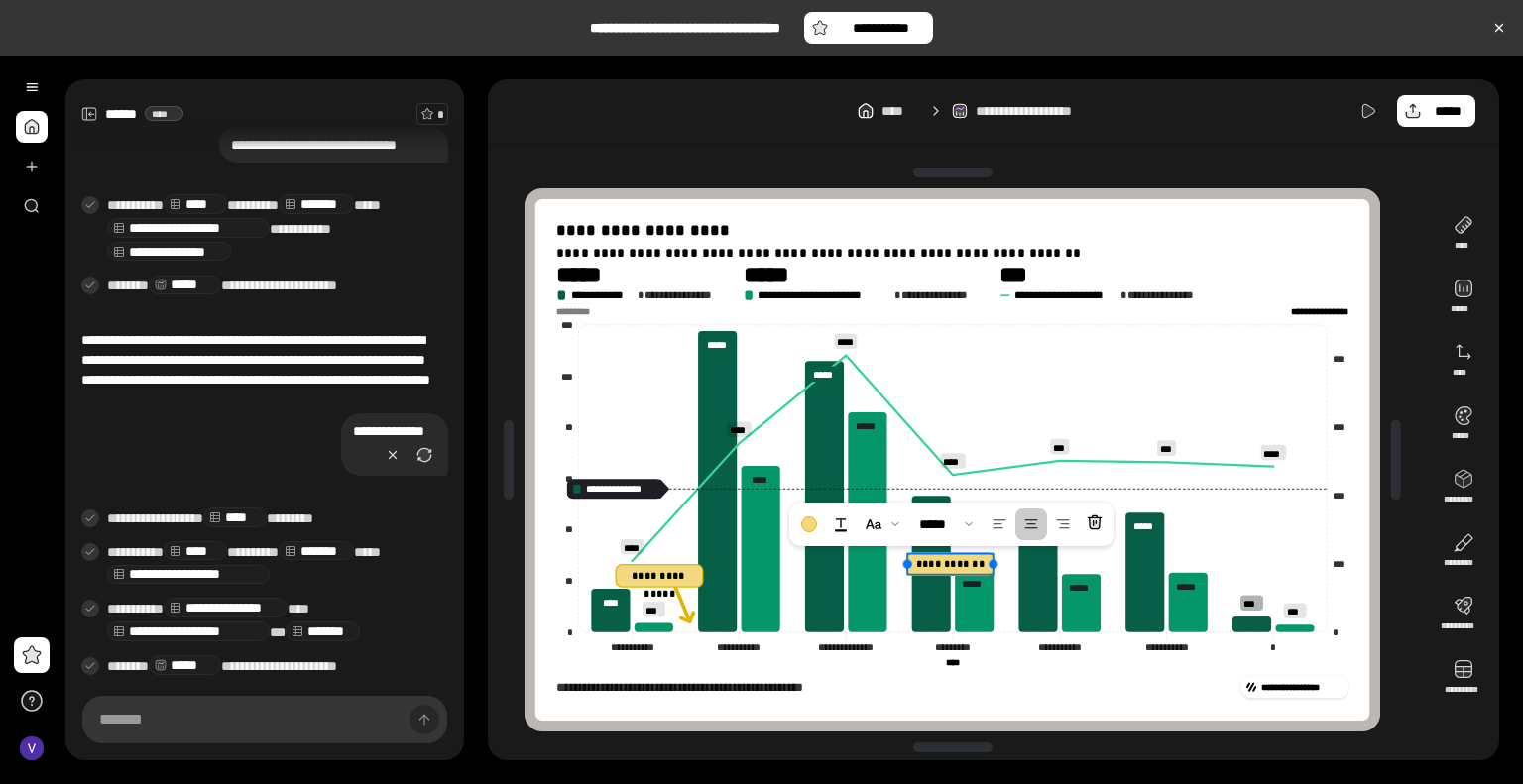 click on "**********" at bounding box center [950, 564] 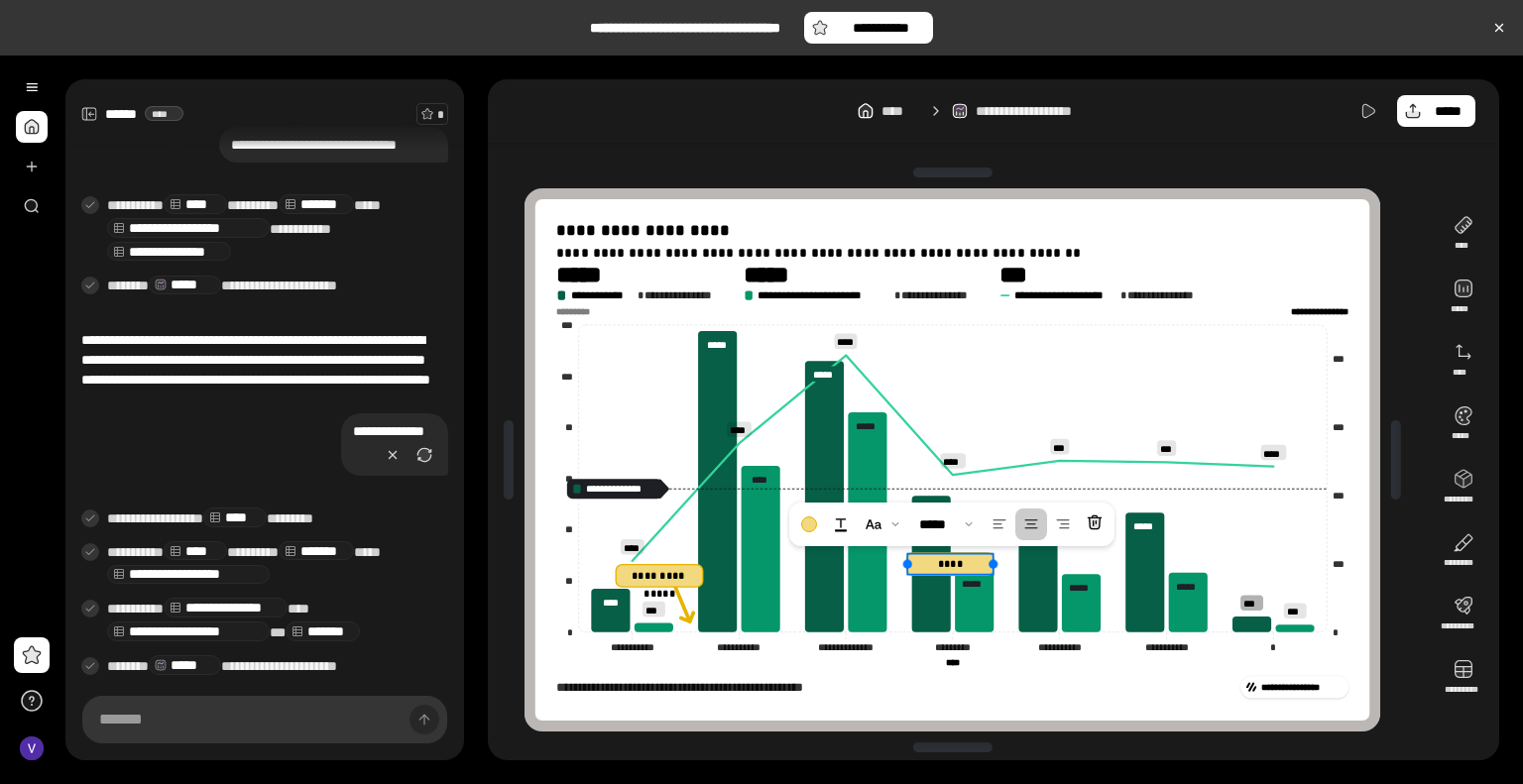 click on "****" at bounding box center (950, 564) 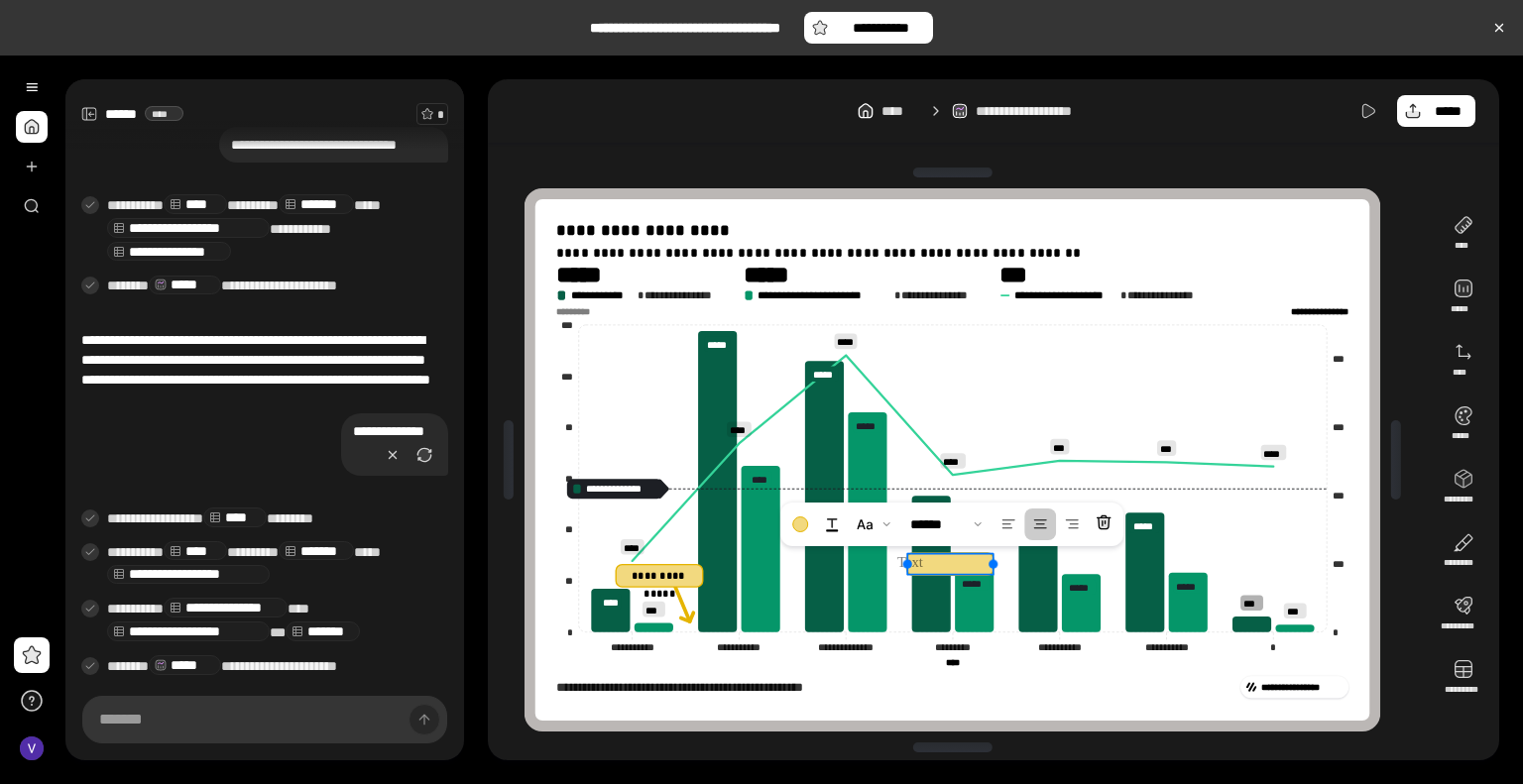 click on "**** **** *********" at bounding box center (952, 663) 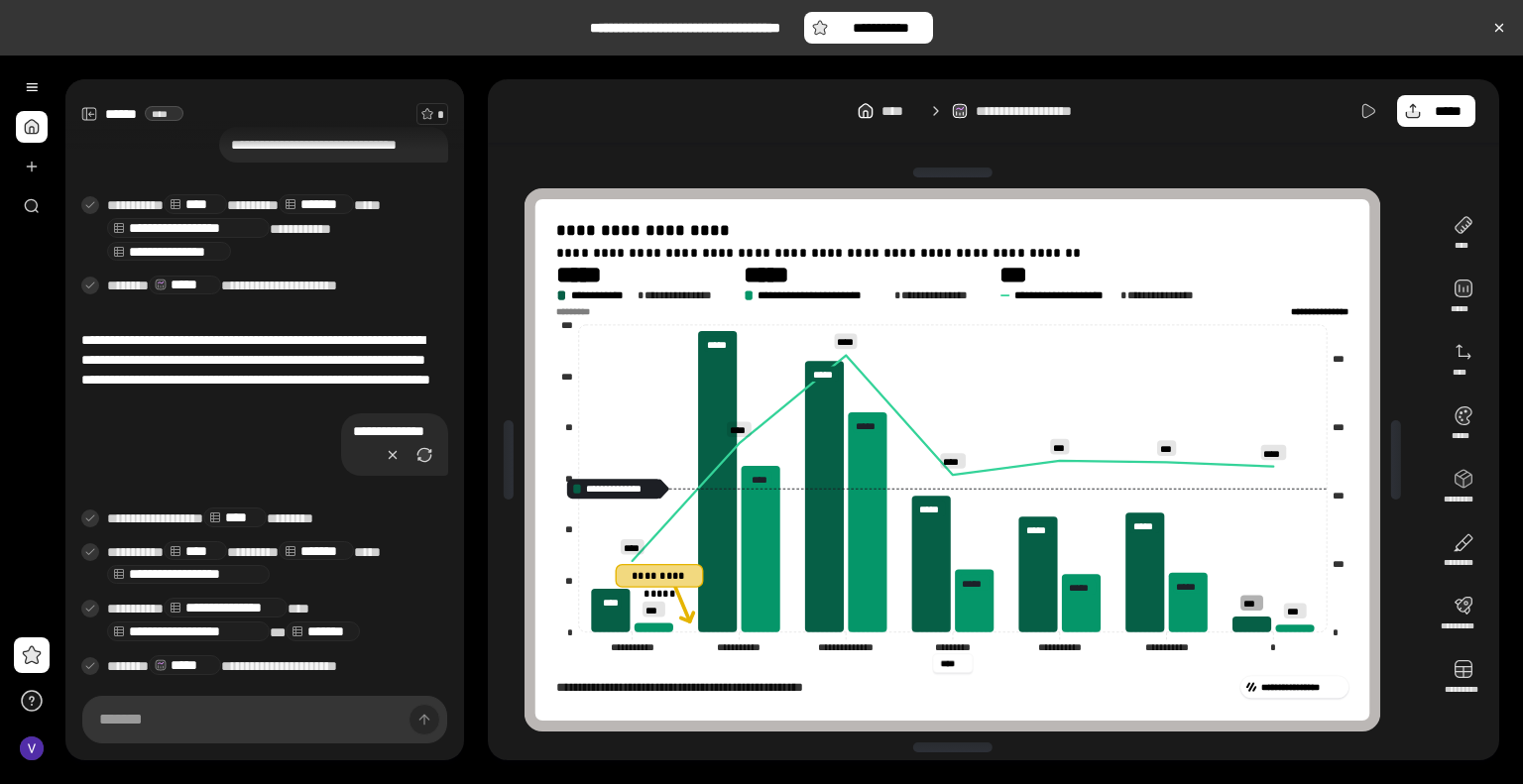 click on "**********" at bounding box center (952, 460) 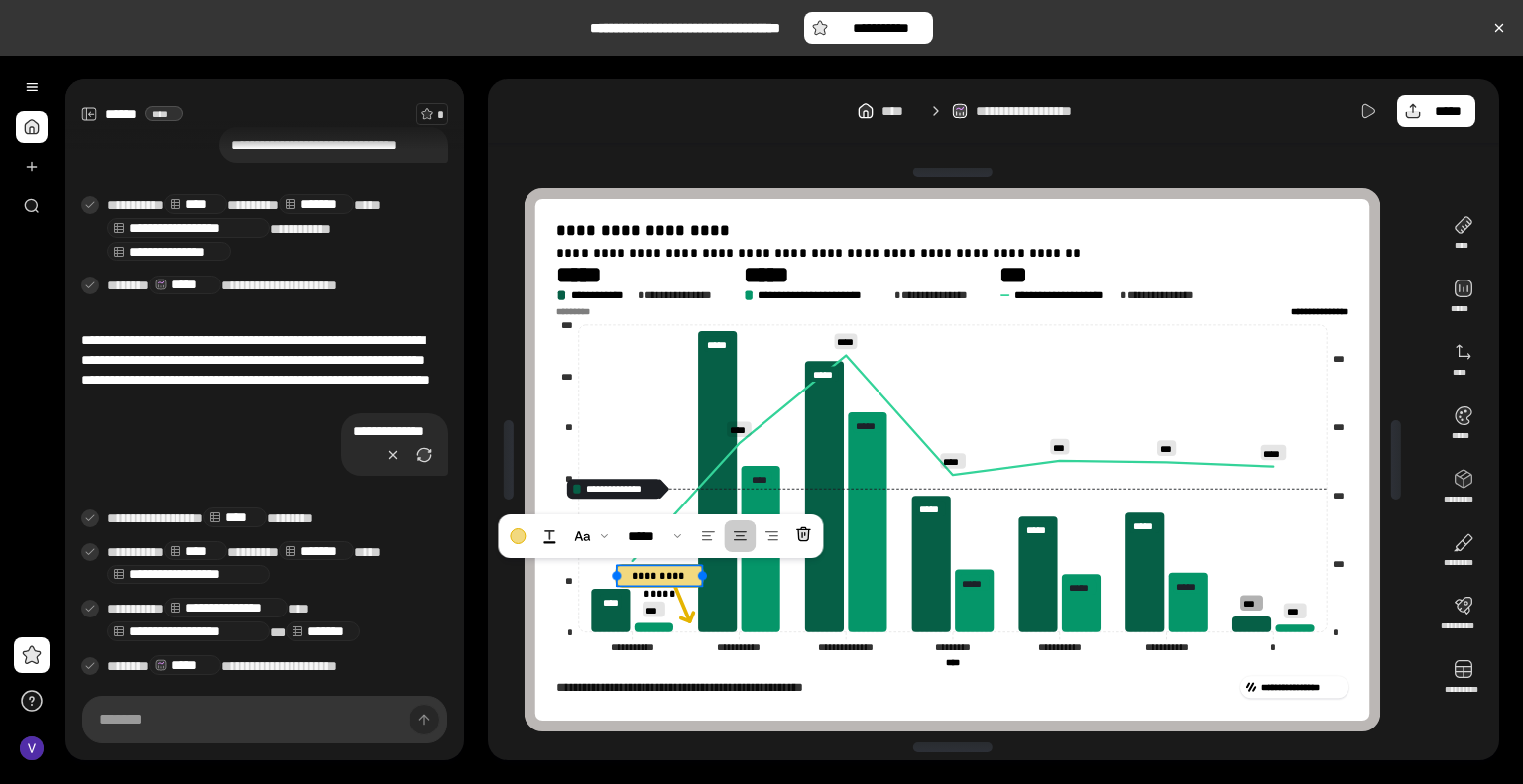 click on "**********" at bounding box center [659, 574] 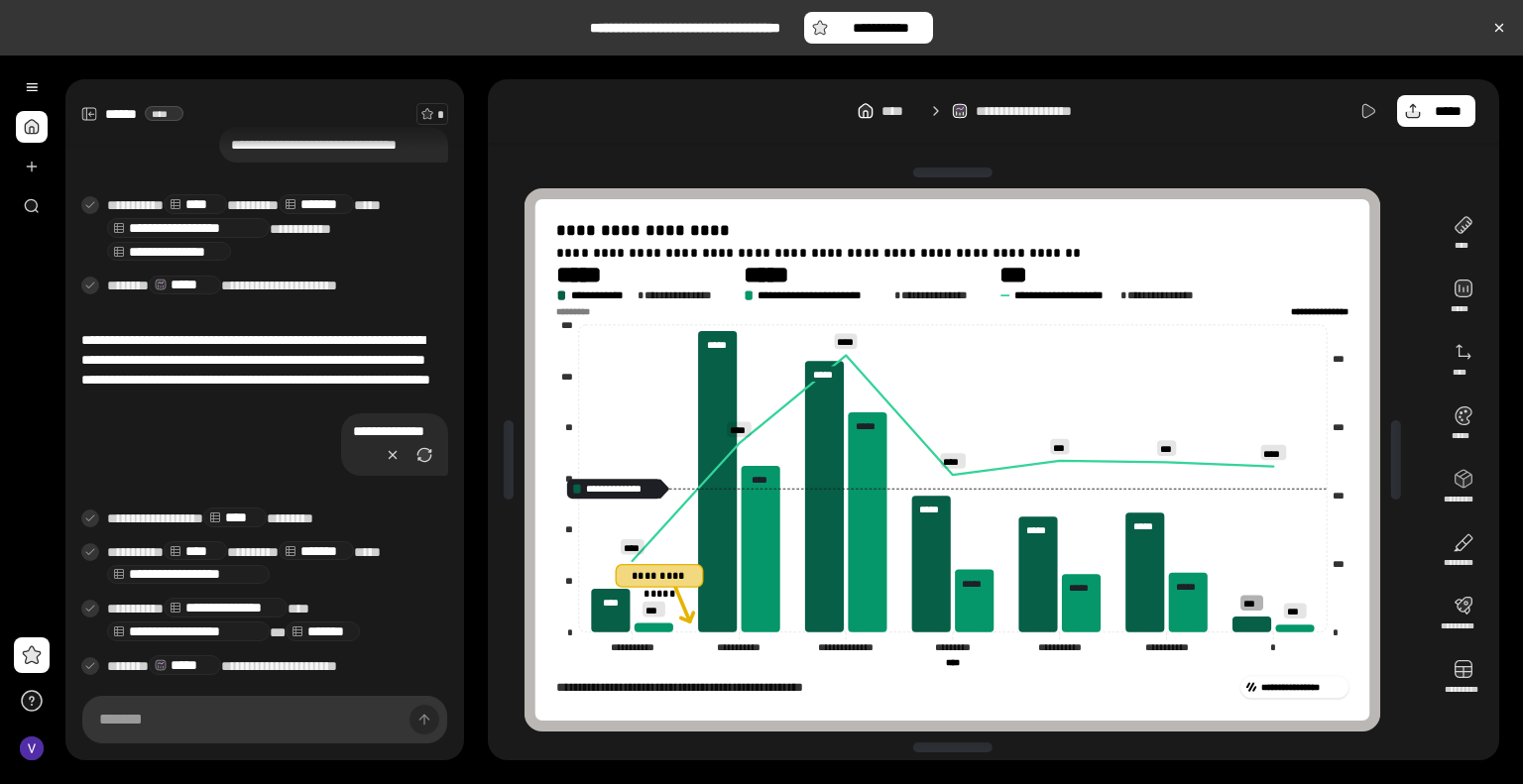 click on "**********" at bounding box center (952, 460) 